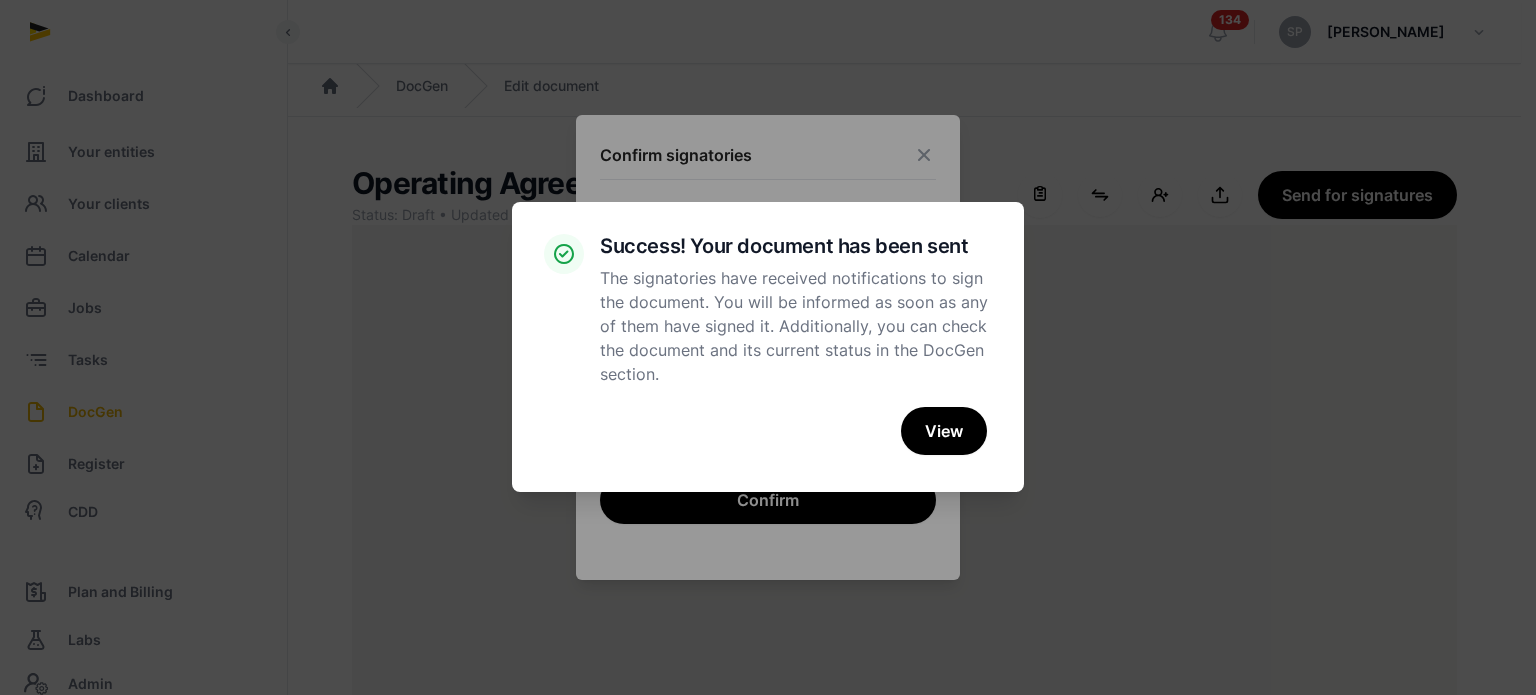 scroll, scrollTop: 0, scrollLeft: 0, axis: both 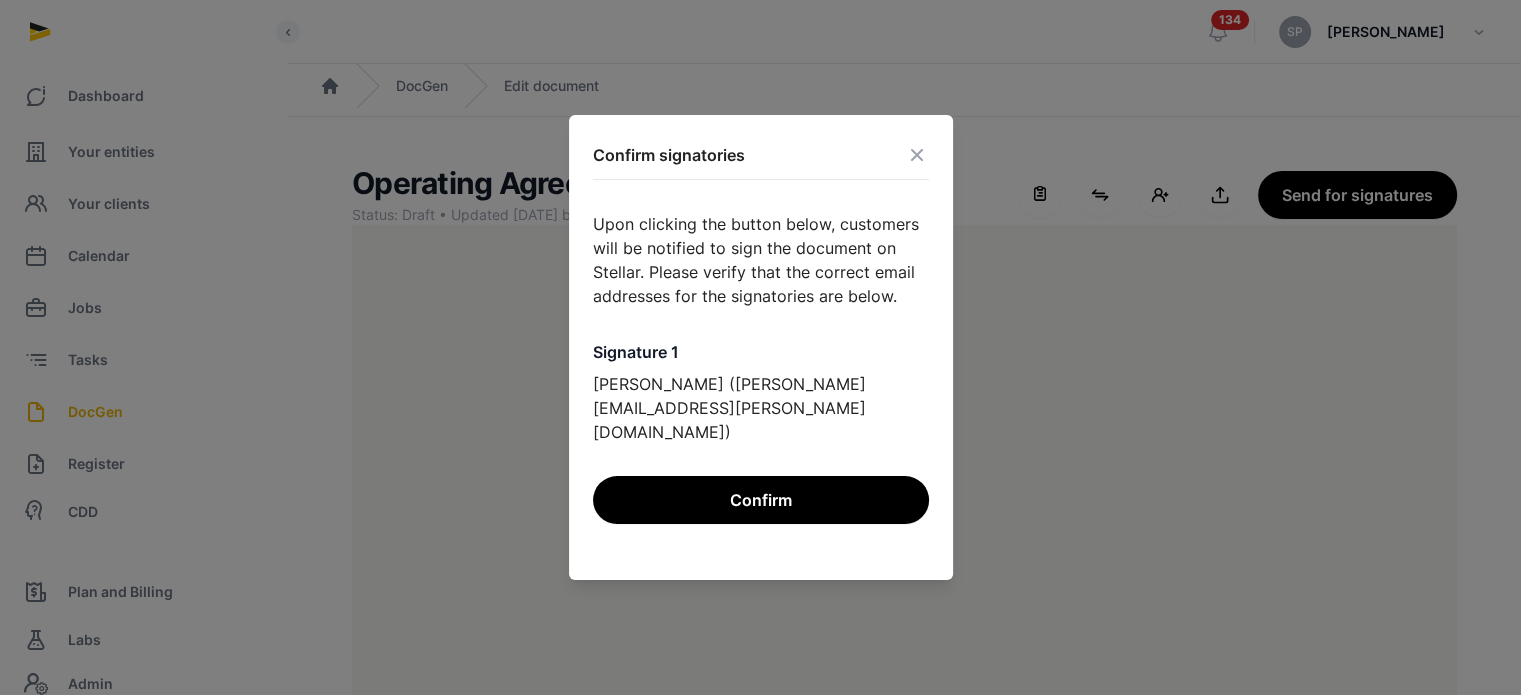 click at bounding box center [917, 155] 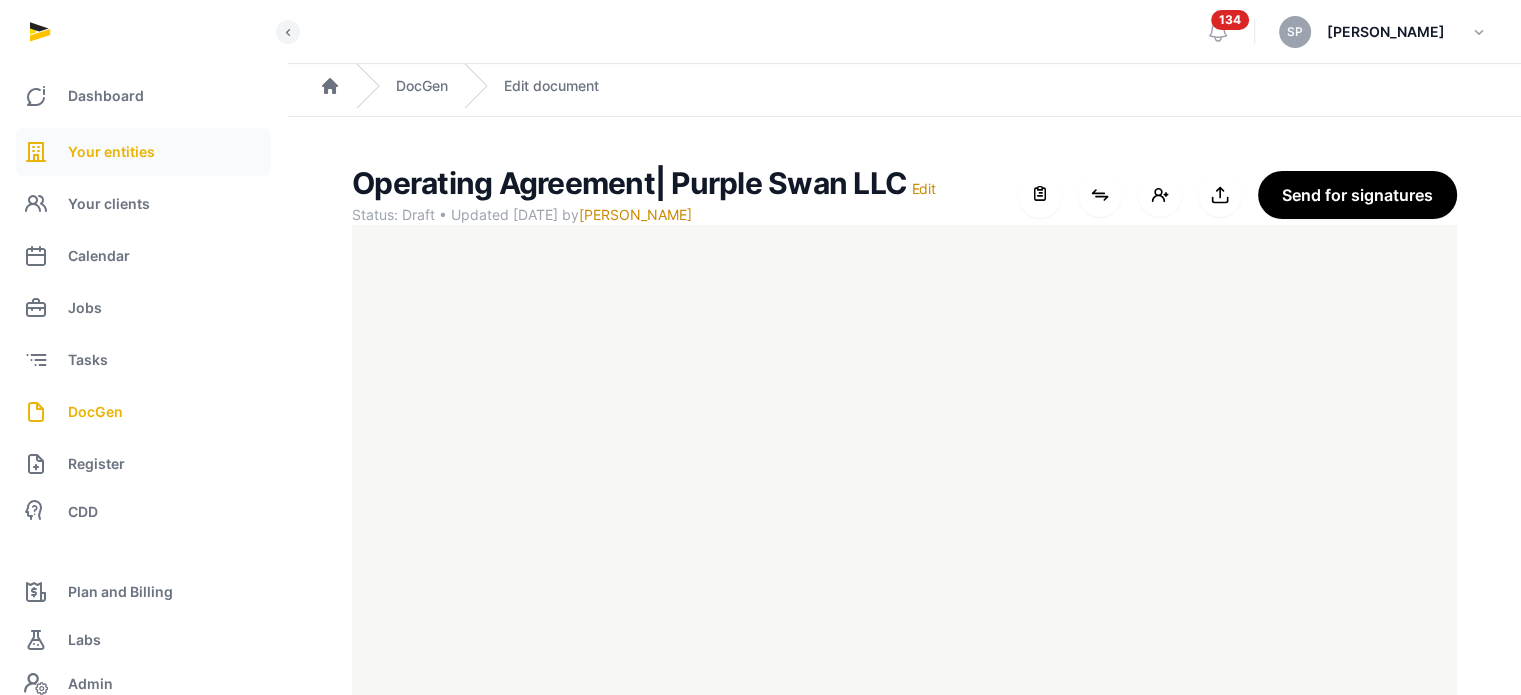 click on "Your entities" at bounding box center (111, 152) 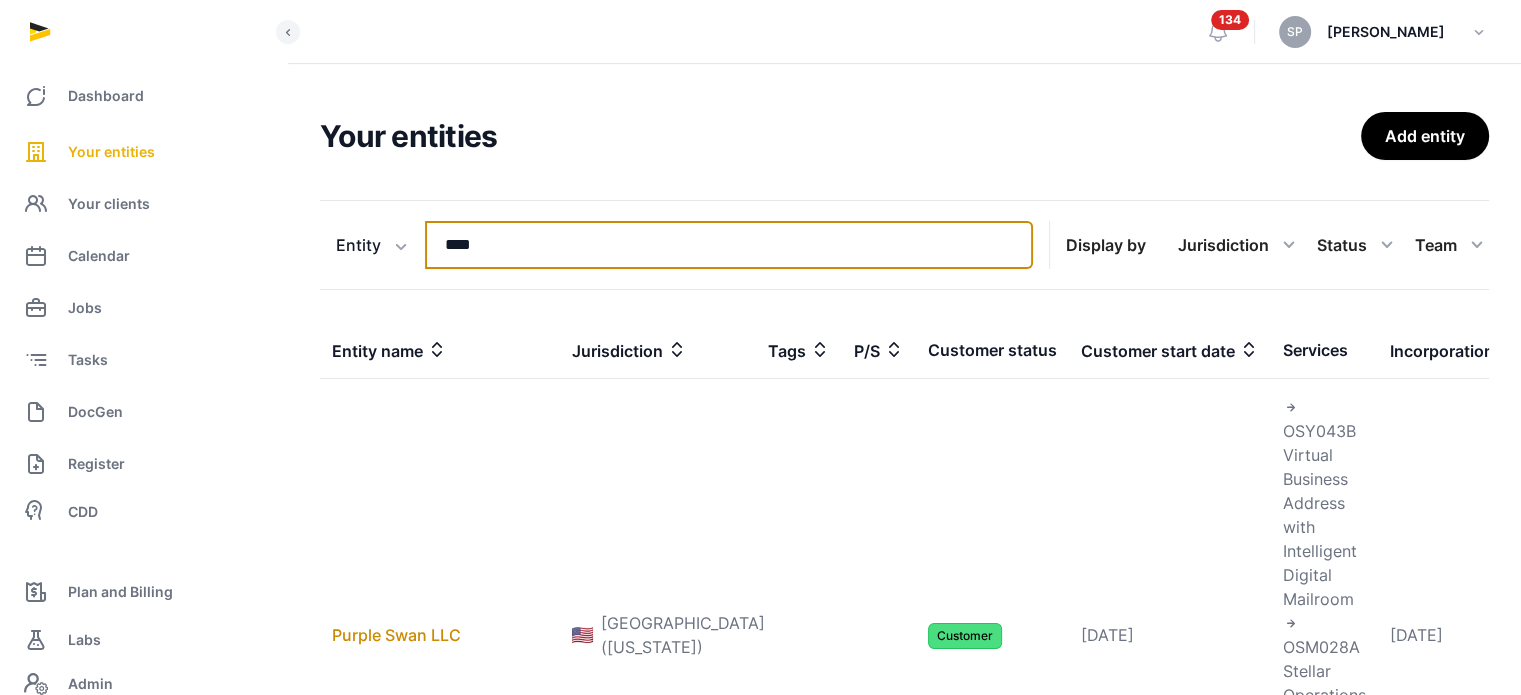 click on "****" at bounding box center [729, 245] 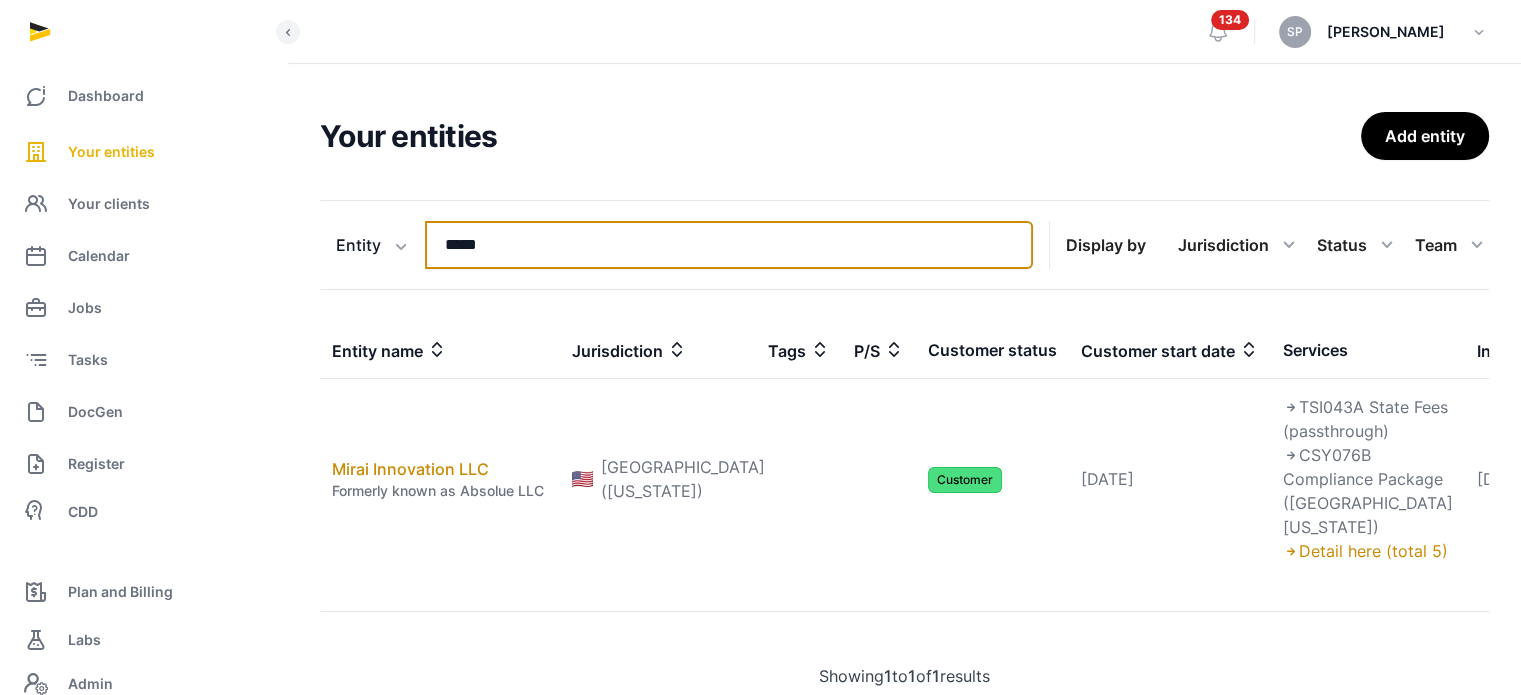click on "*****" at bounding box center [729, 245] 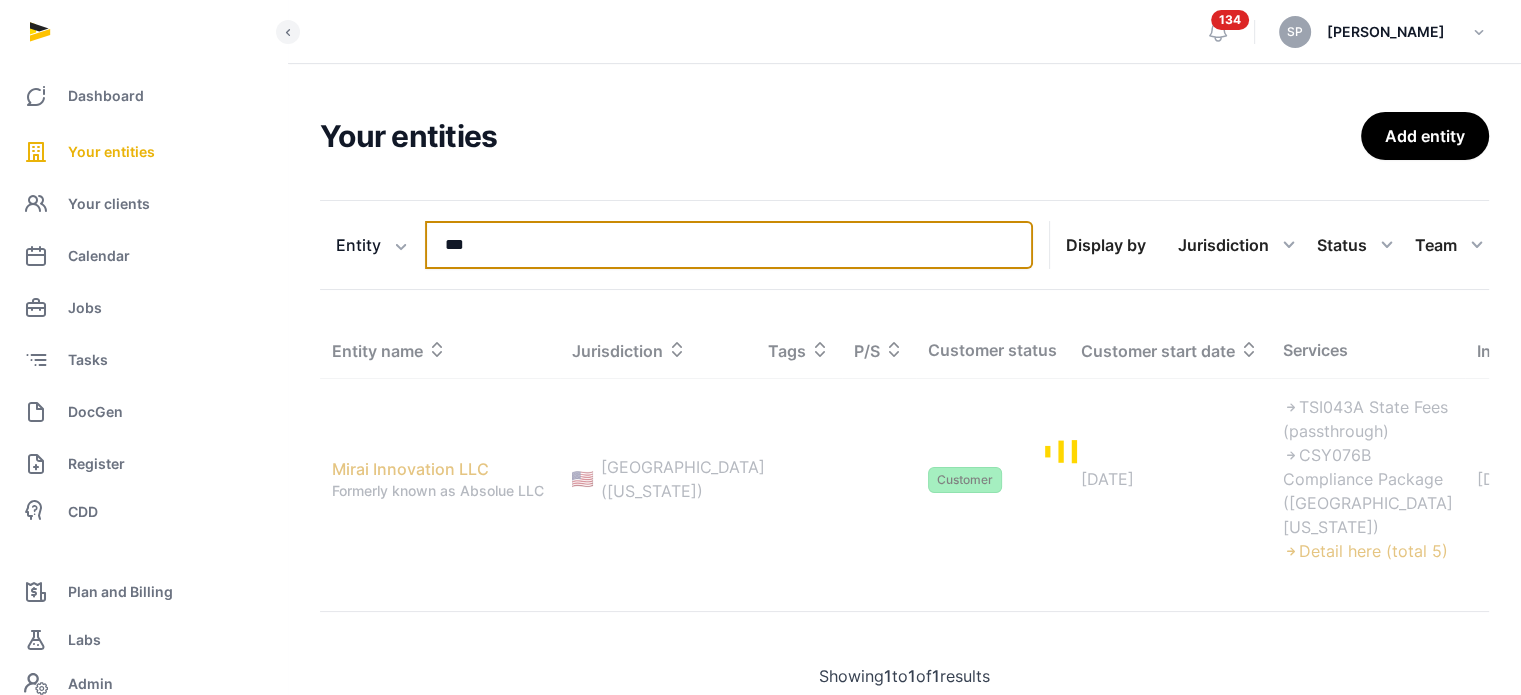 type on "****" 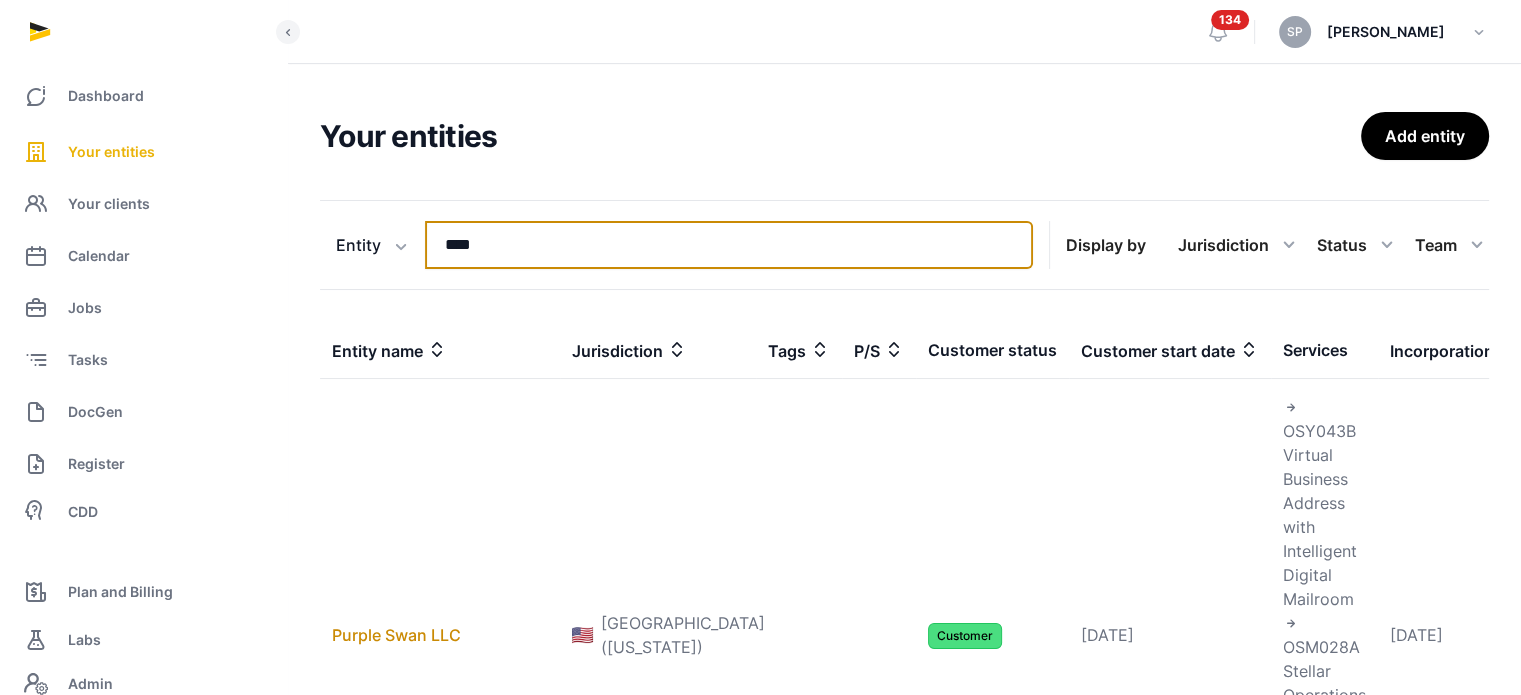 scroll, scrollTop: 387, scrollLeft: 0, axis: vertical 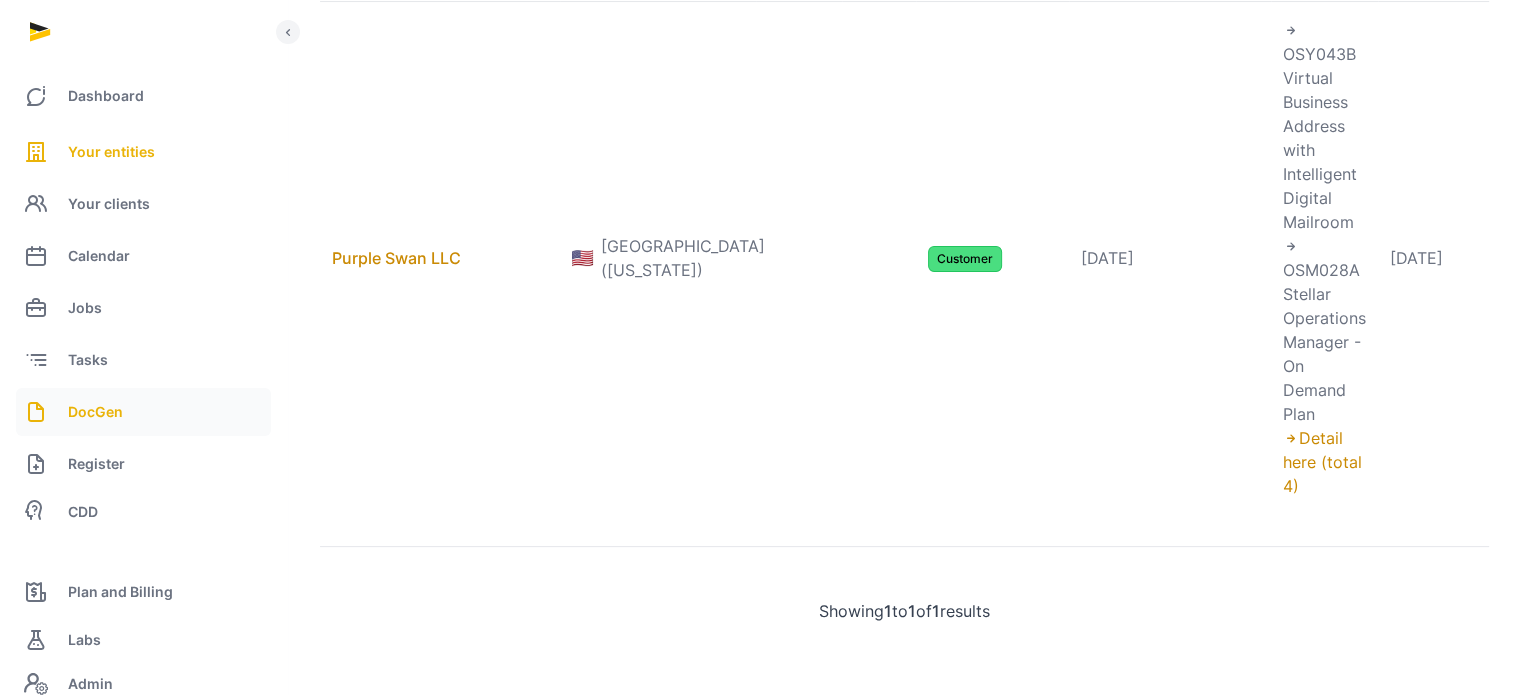 click on "DocGen" at bounding box center (95, 412) 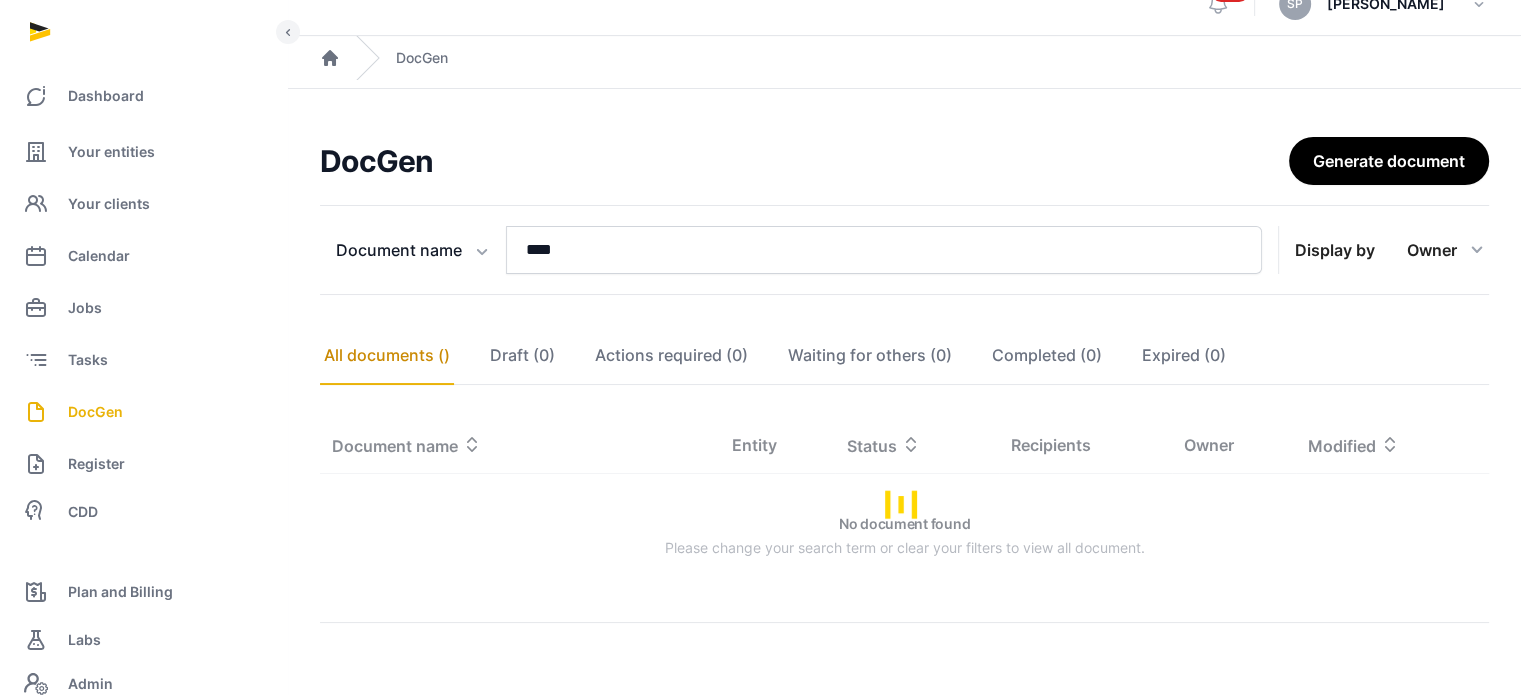 scroll, scrollTop: 135, scrollLeft: 0, axis: vertical 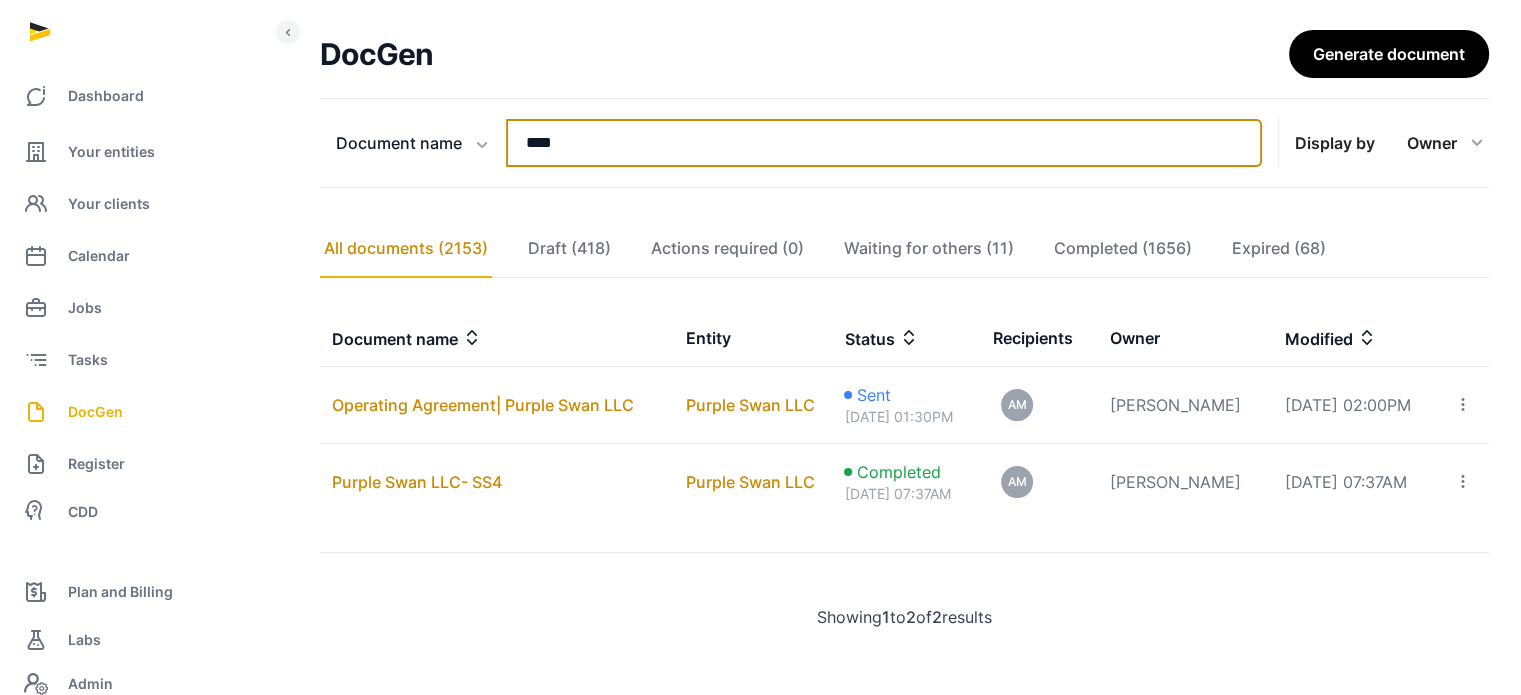 click on "****" at bounding box center [884, 143] 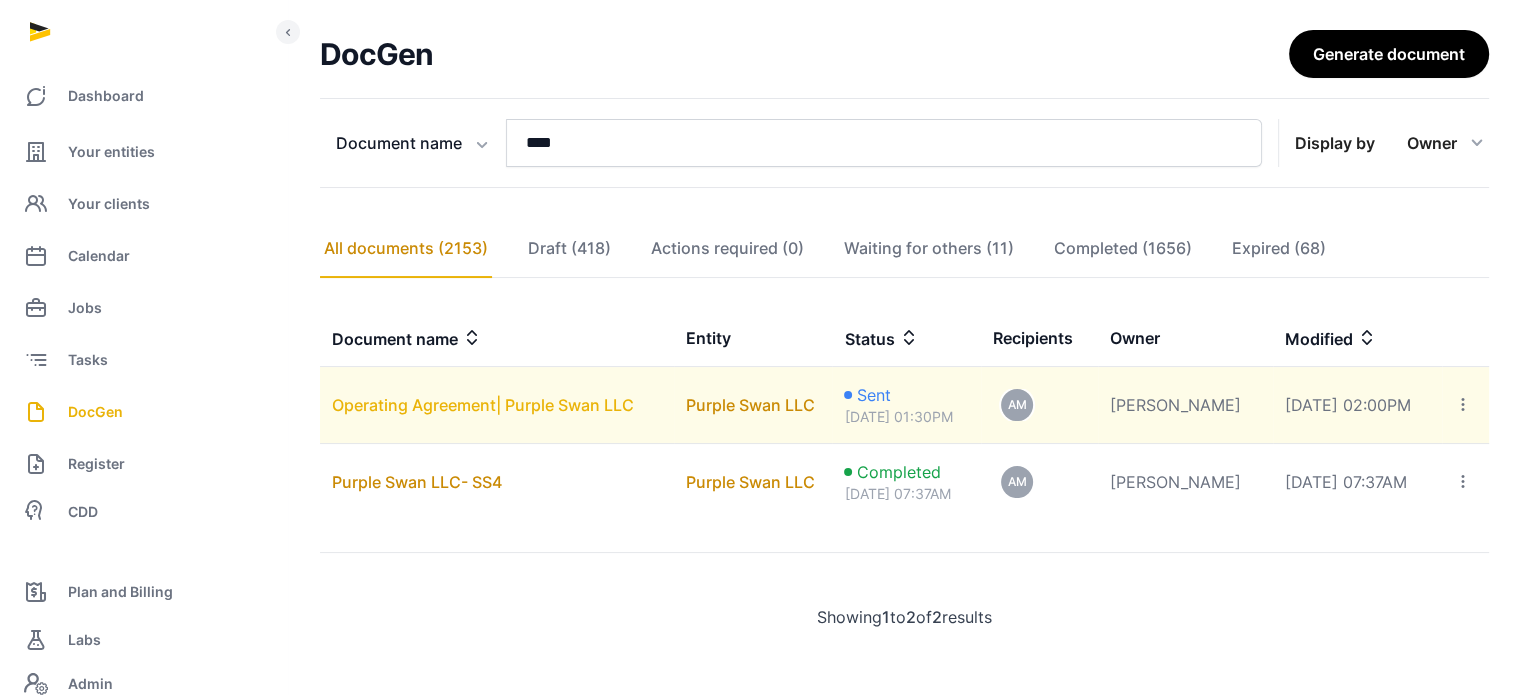 click on "Operating Agreement| Purple Swan LLC" at bounding box center (483, 405) 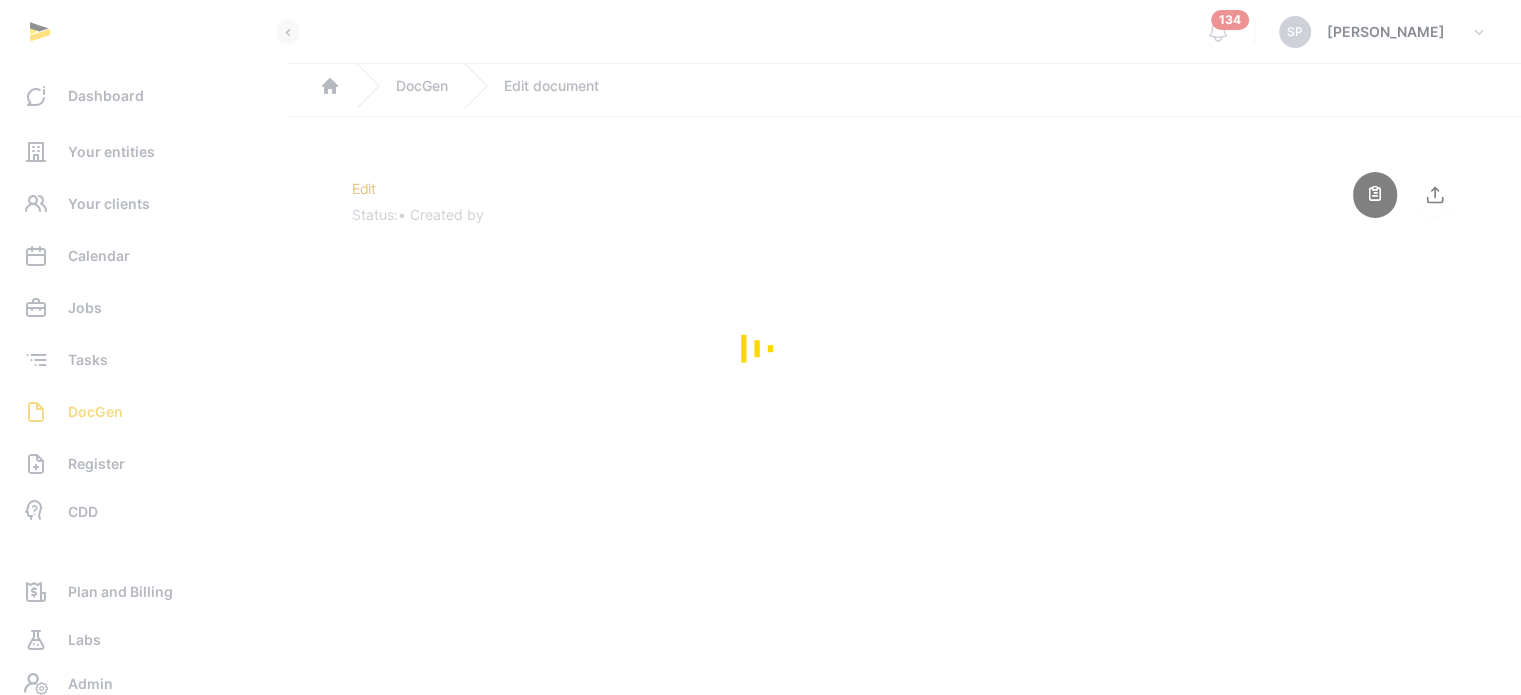 scroll, scrollTop: 0, scrollLeft: 0, axis: both 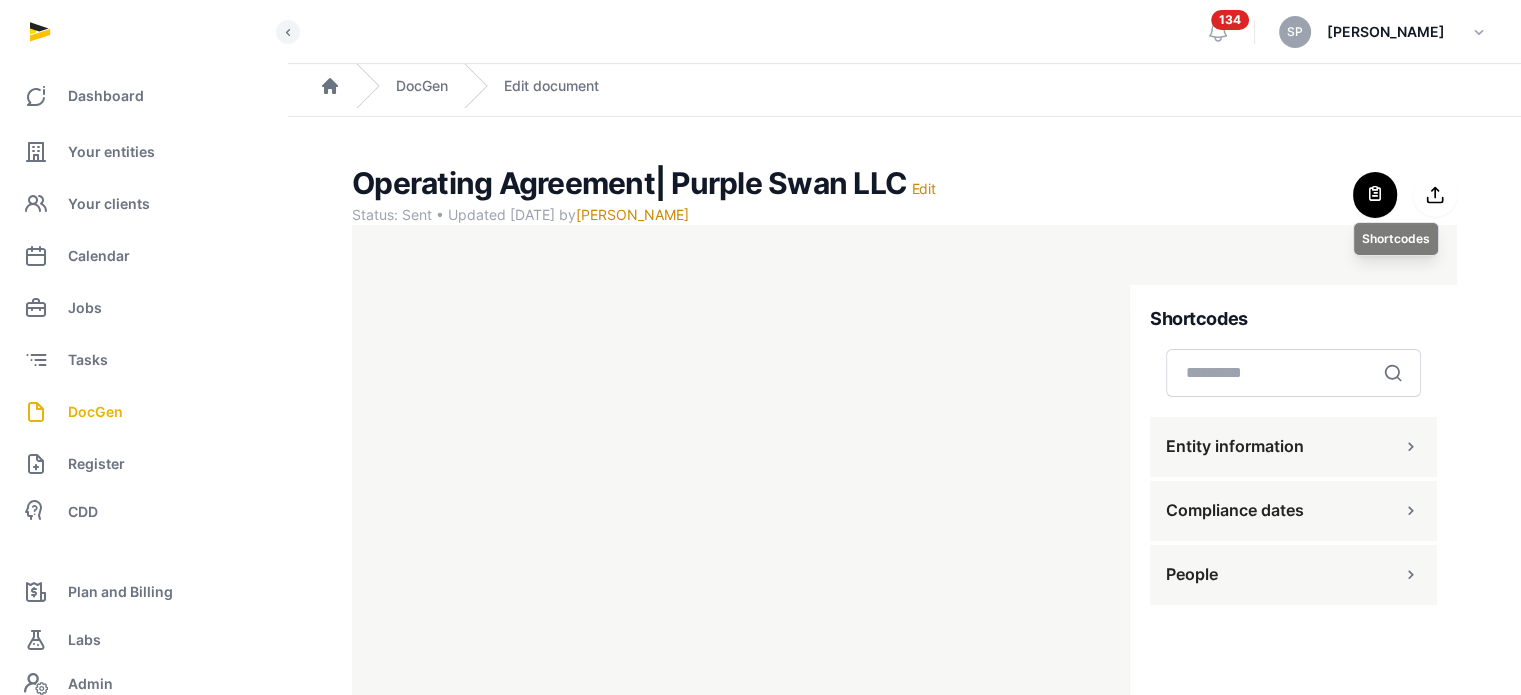 click at bounding box center [1375, 195] 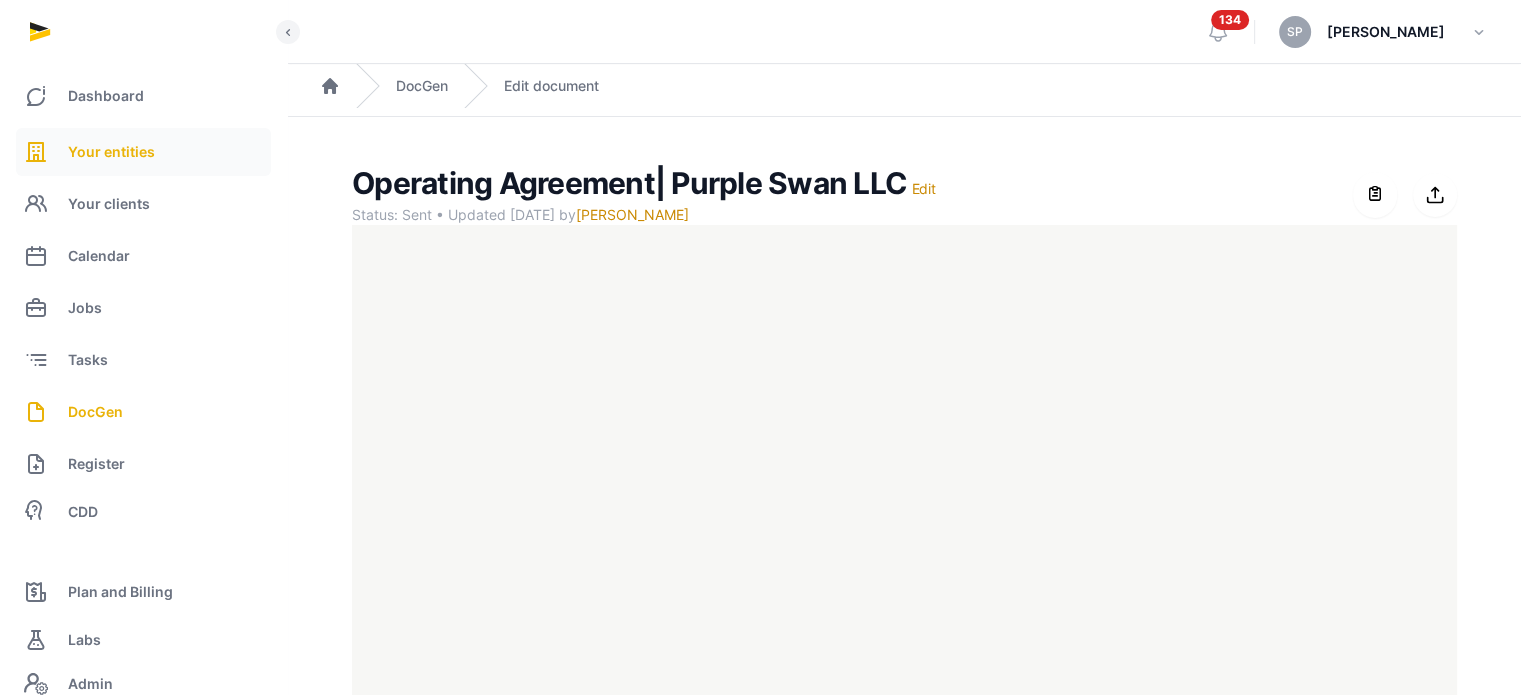 click on "Your entities" at bounding box center [111, 152] 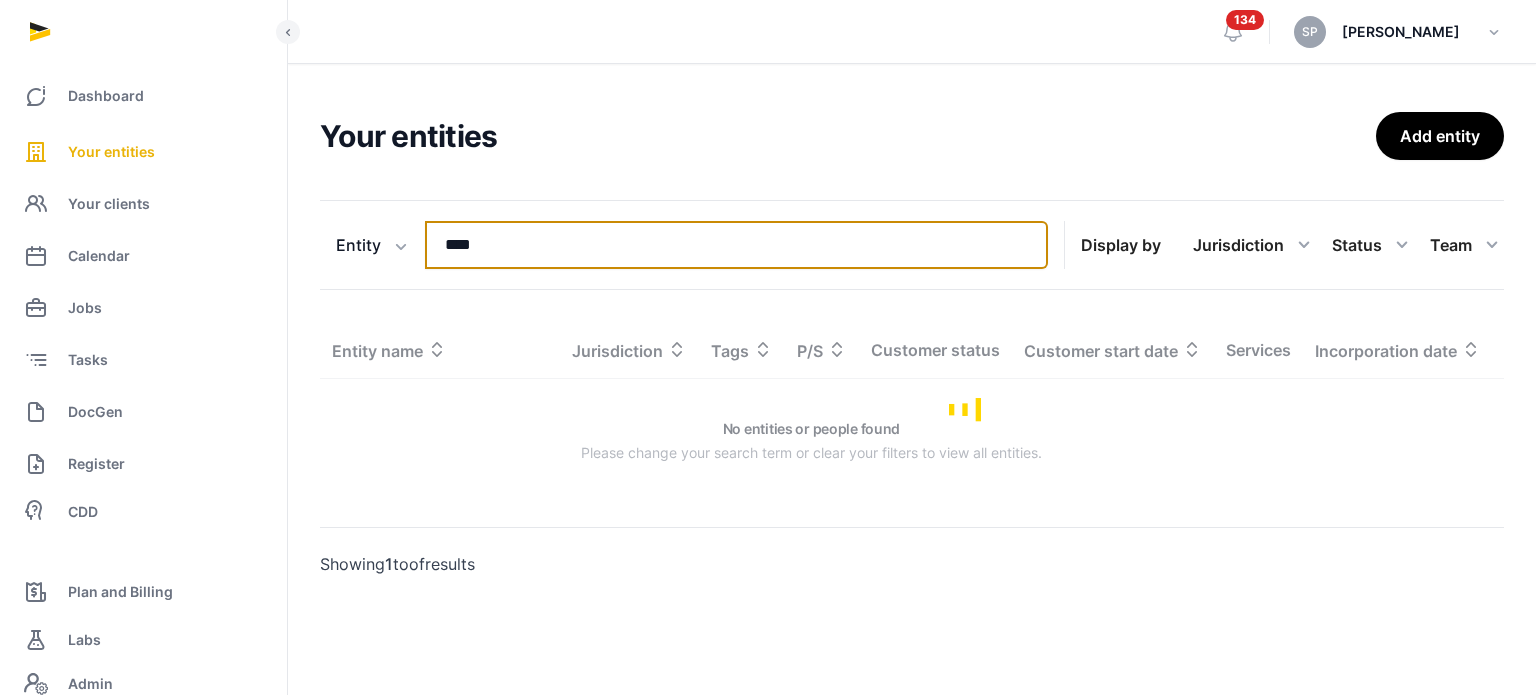 click on "****" at bounding box center [736, 245] 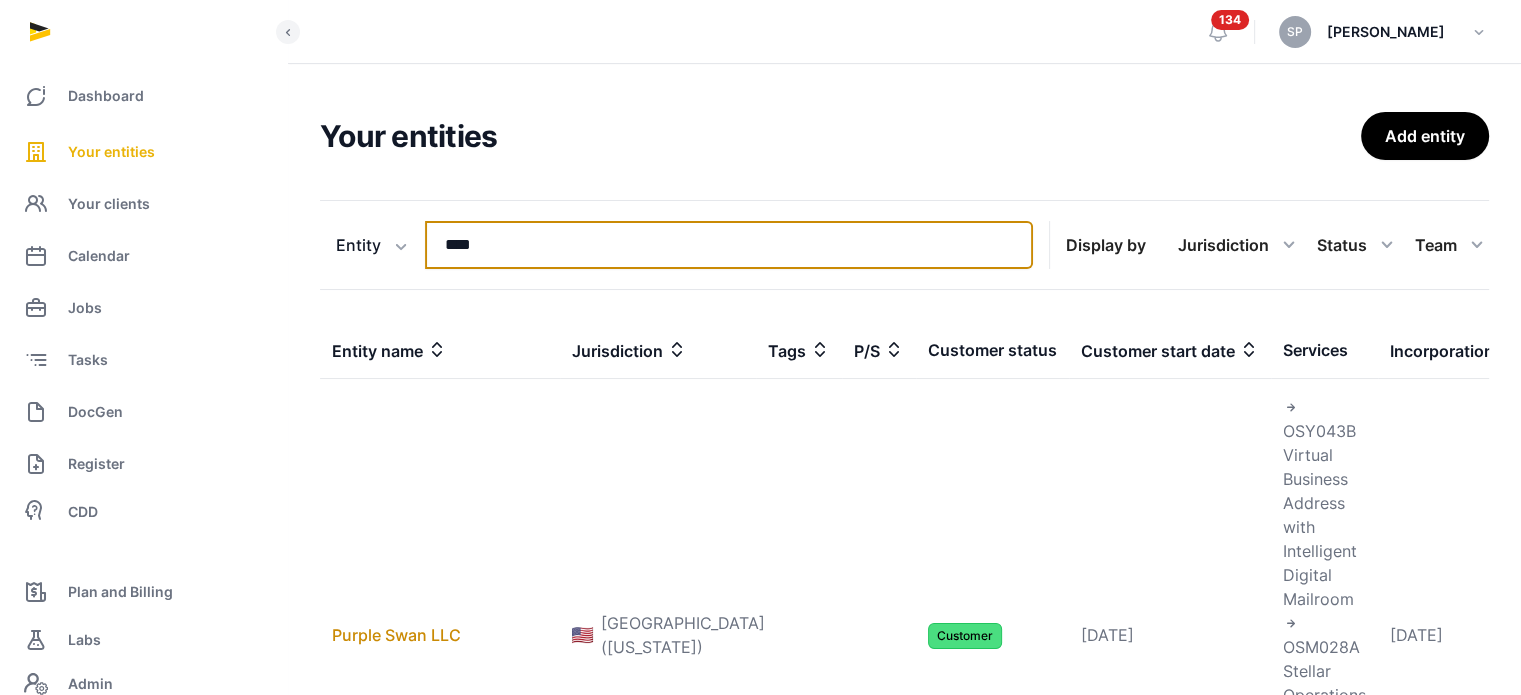 click on "****" at bounding box center [729, 245] 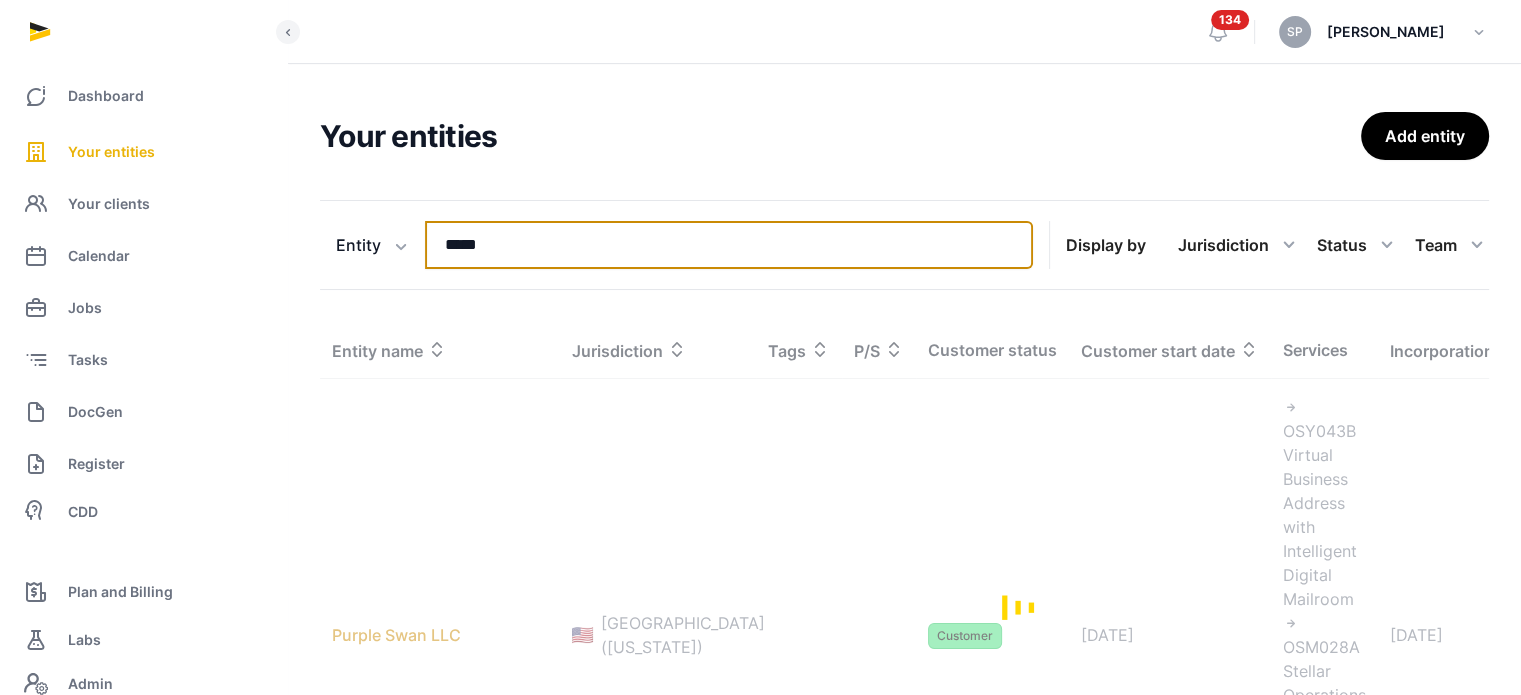 type on "*****" 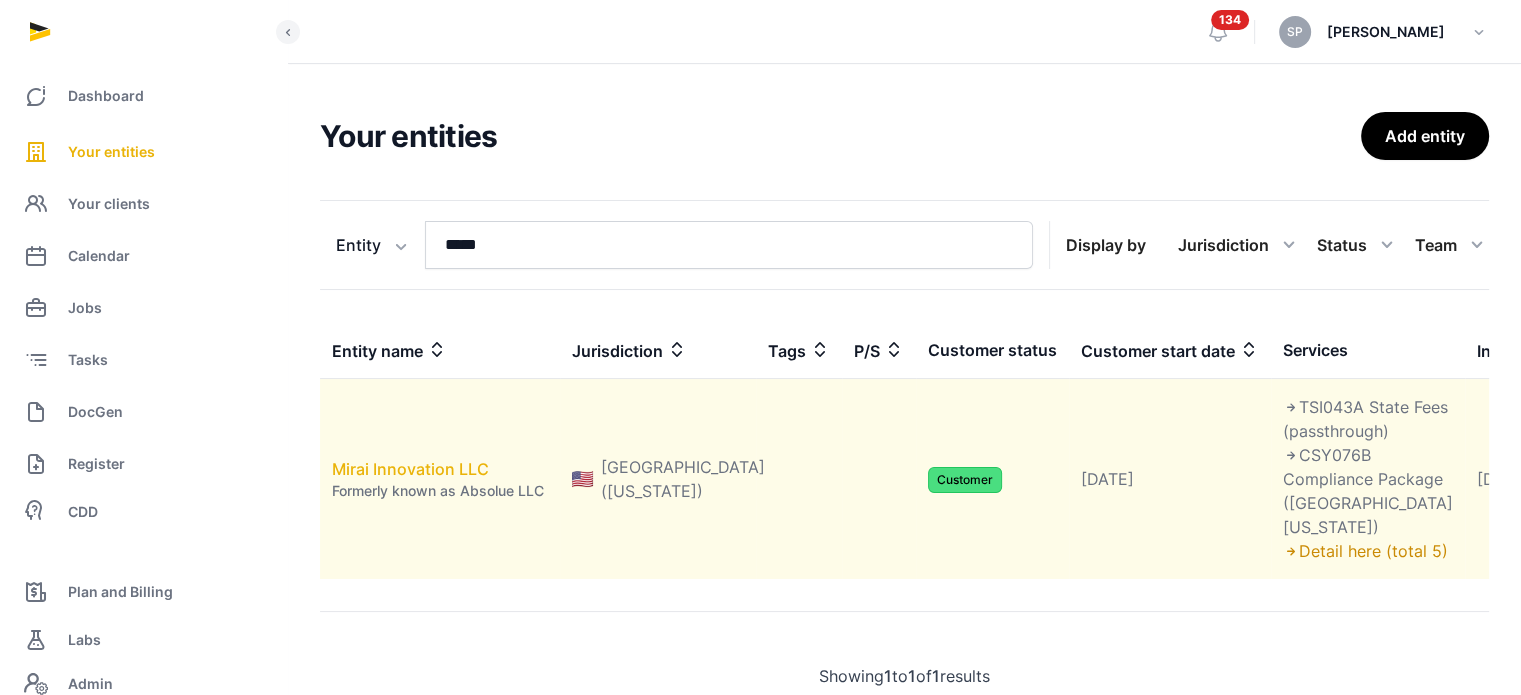 click on "Mirai Innovation LLC" at bounding box center [410, 469] 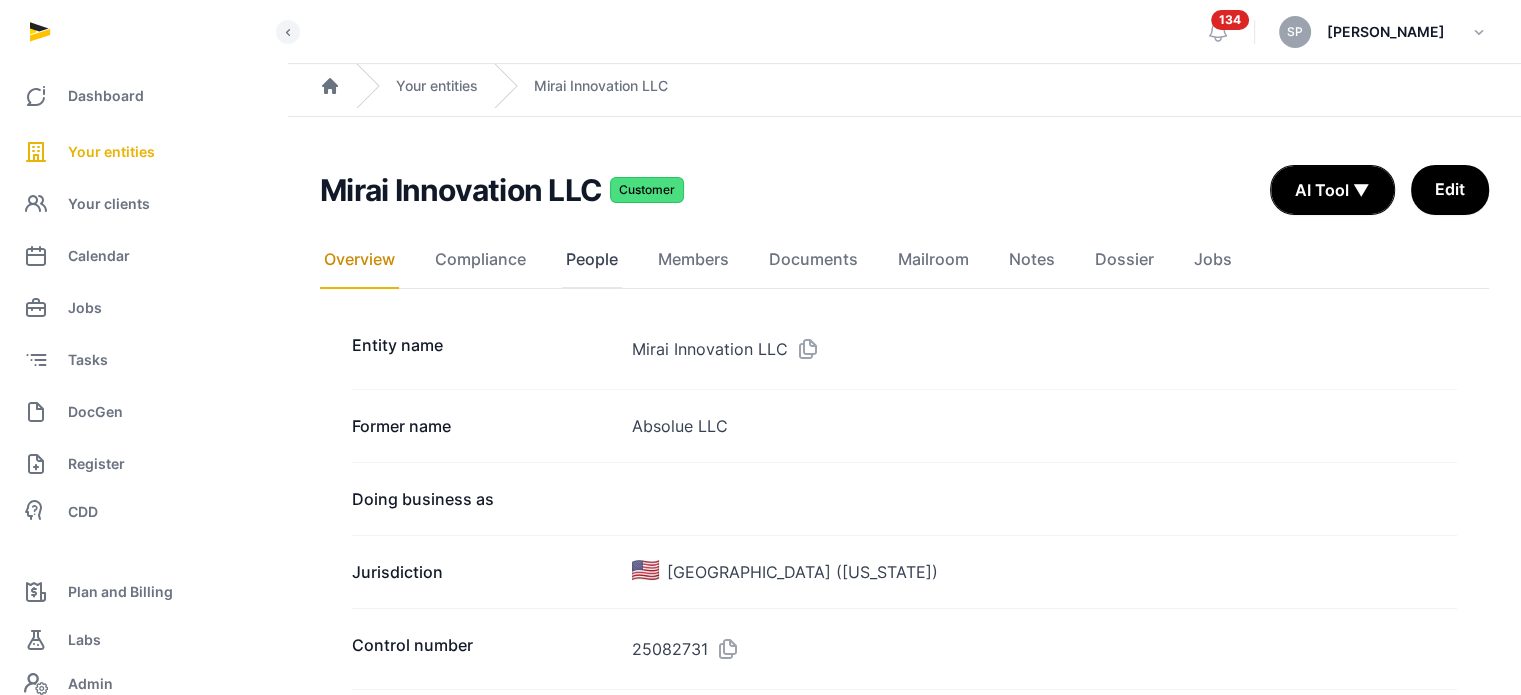 click on "People" 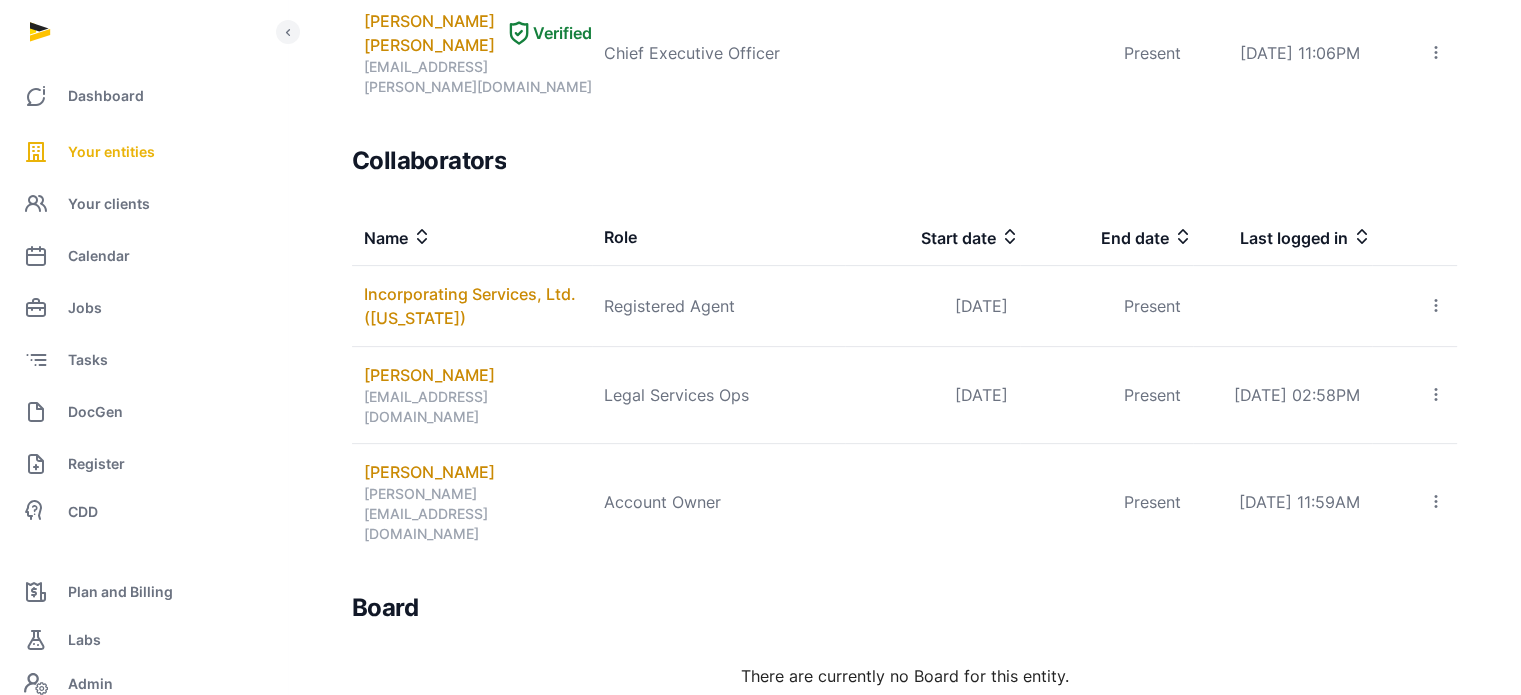 scroll, scrollTop: 564, scrollLeft: 0, axis: vertical 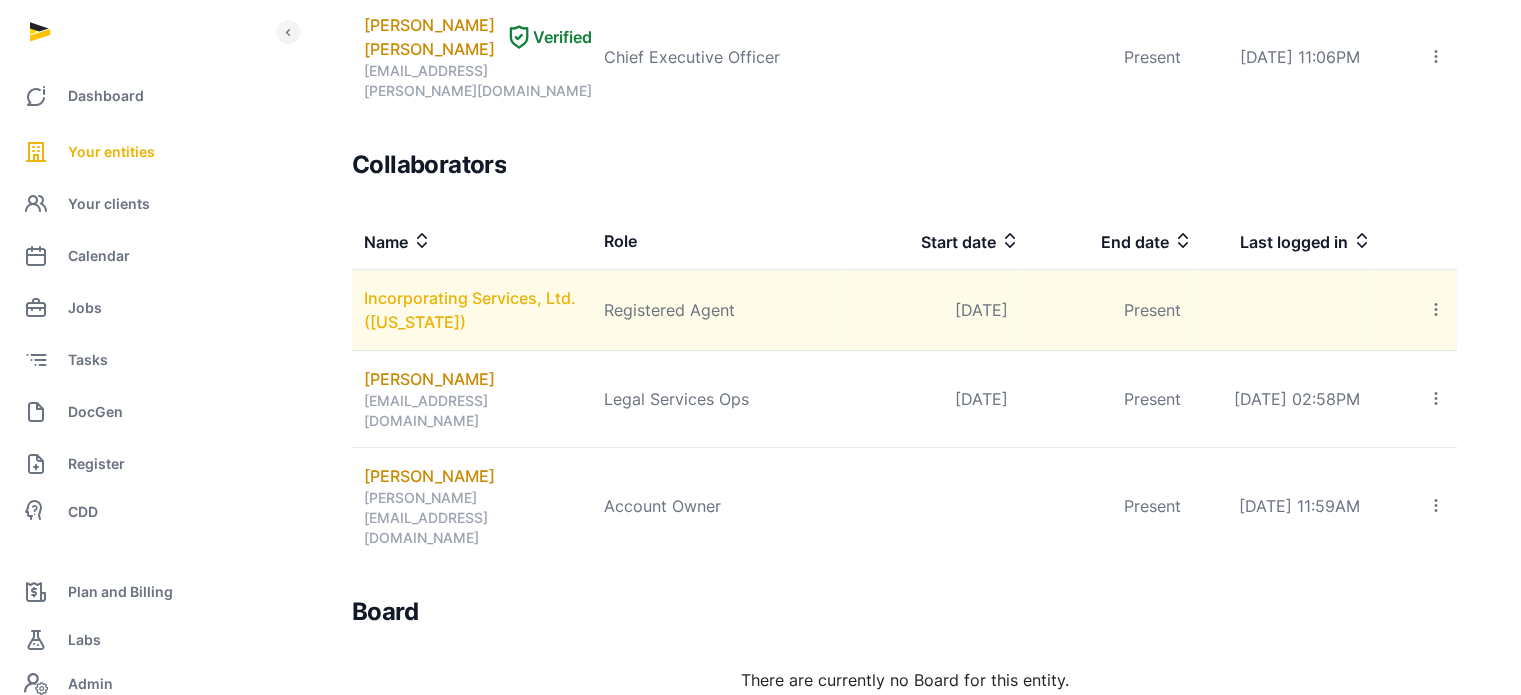 click on "Incorporating Services, Ltd. (Georgia)" at bounding box center (470, 310) 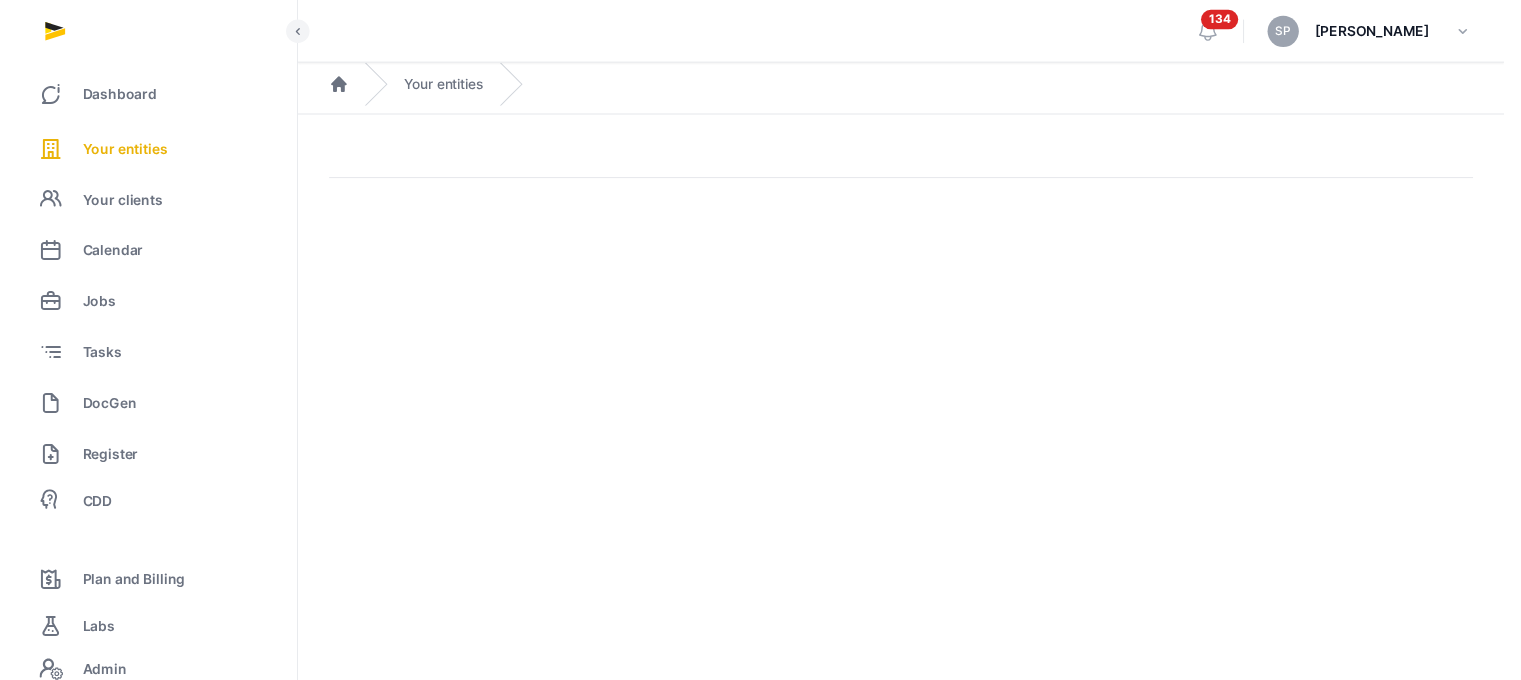scroll, scrollTop: 0, scrollLeft: 0, axis: both 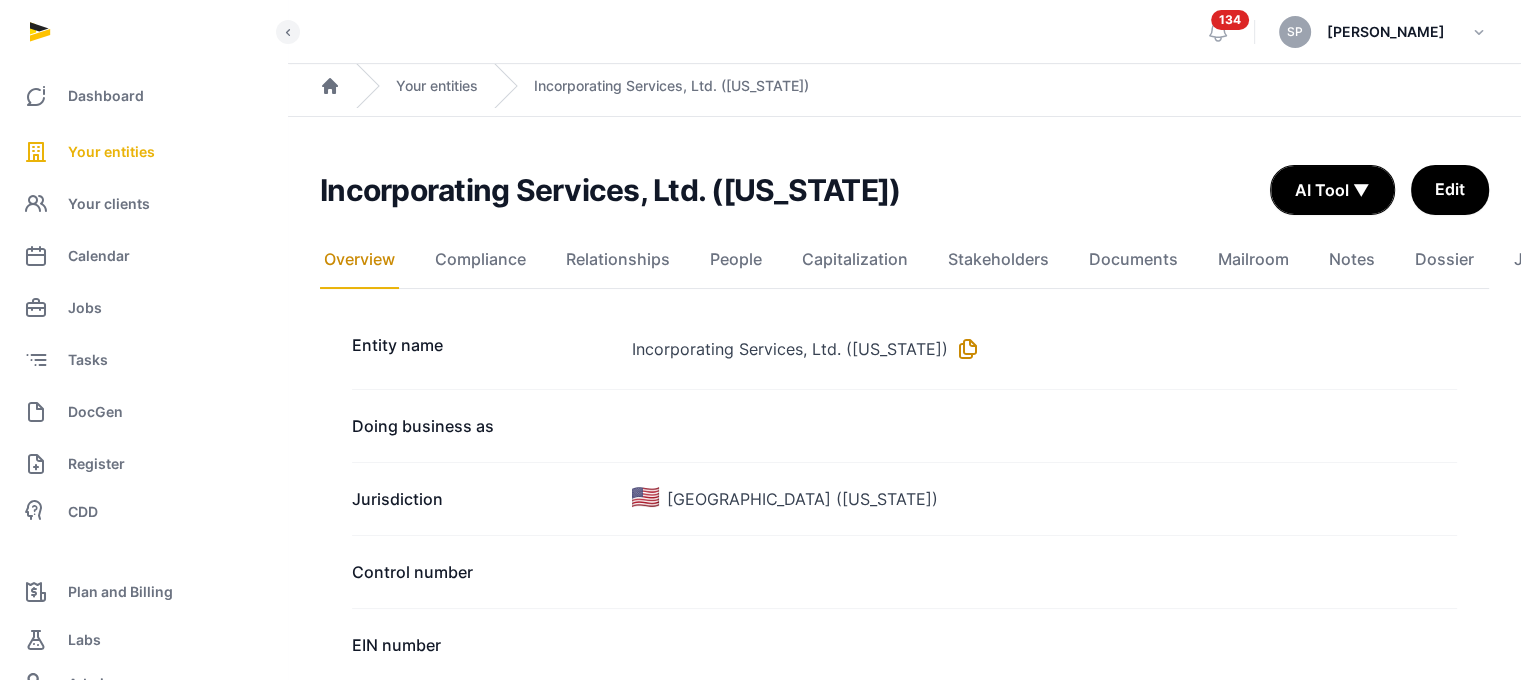 click at bounding box center (964, 349) 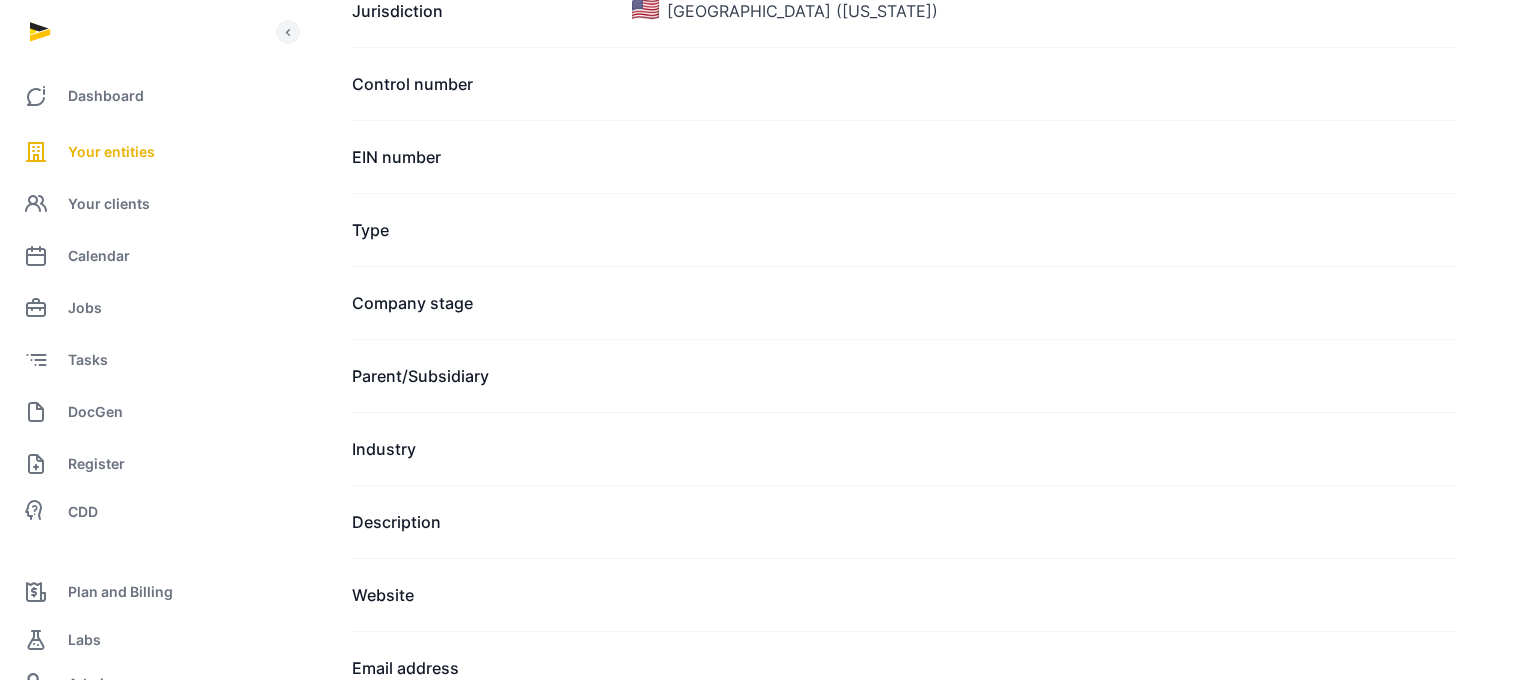scroll, scrollTop: 1005, scrollLeft: 0, axis: vertical 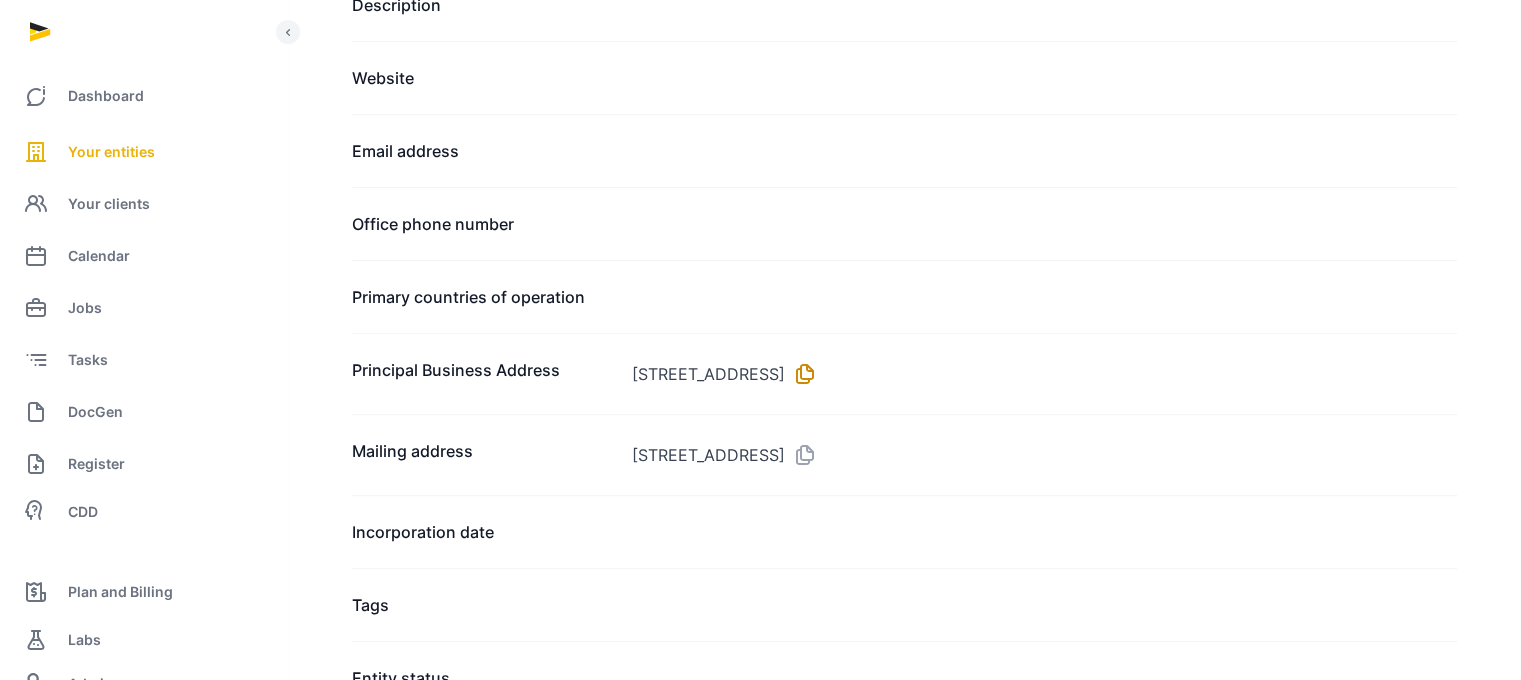 click at bounding box center [801, 374] 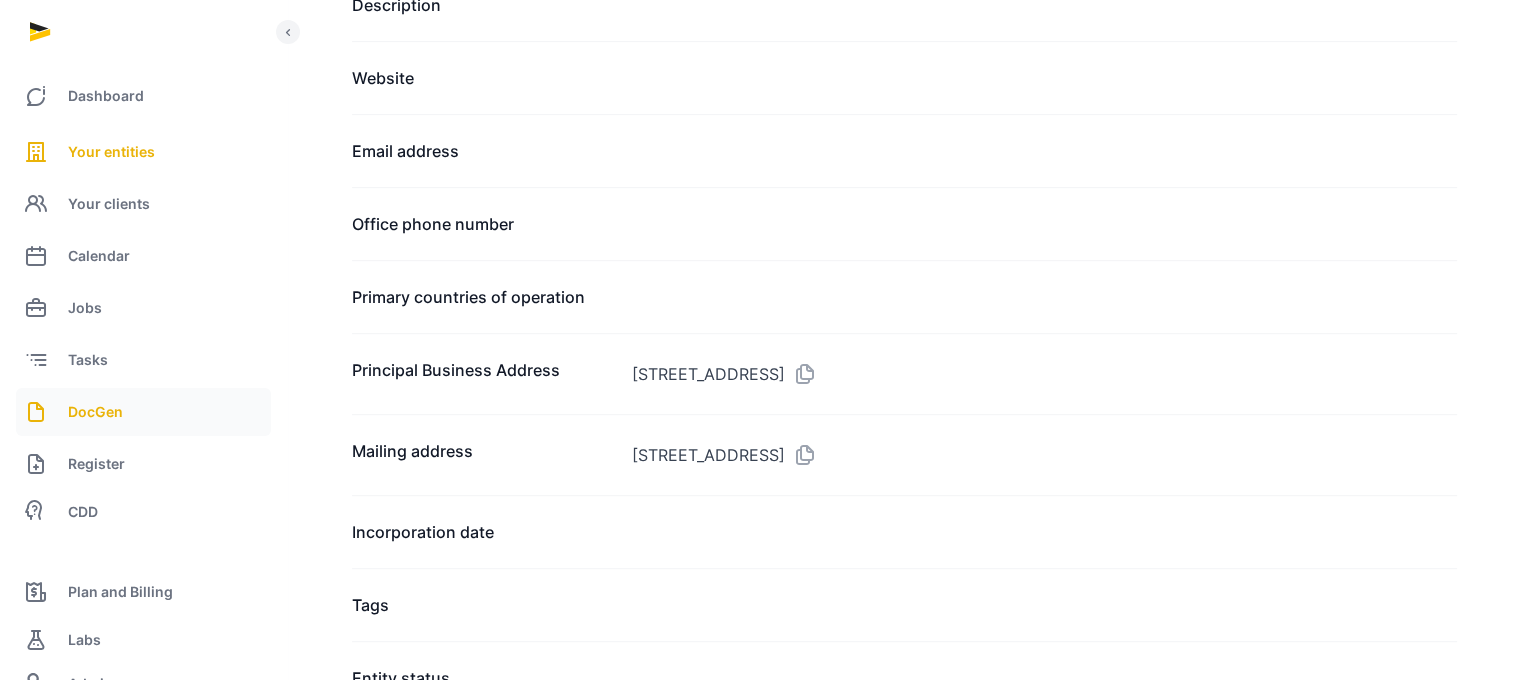 click on "DocGen" at bounding box center [143, 412] 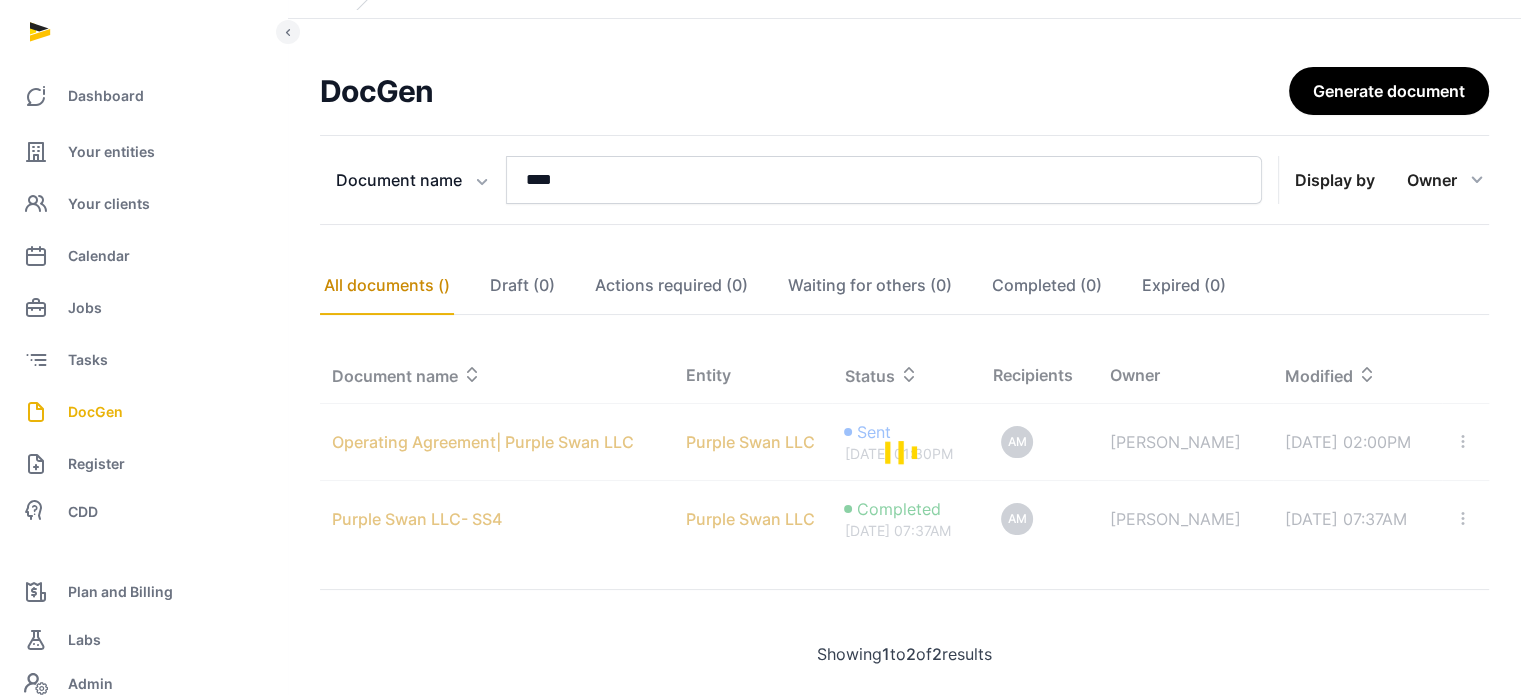 scroll, scrollTop: 135, scrollLeft: 0, axis: vertical 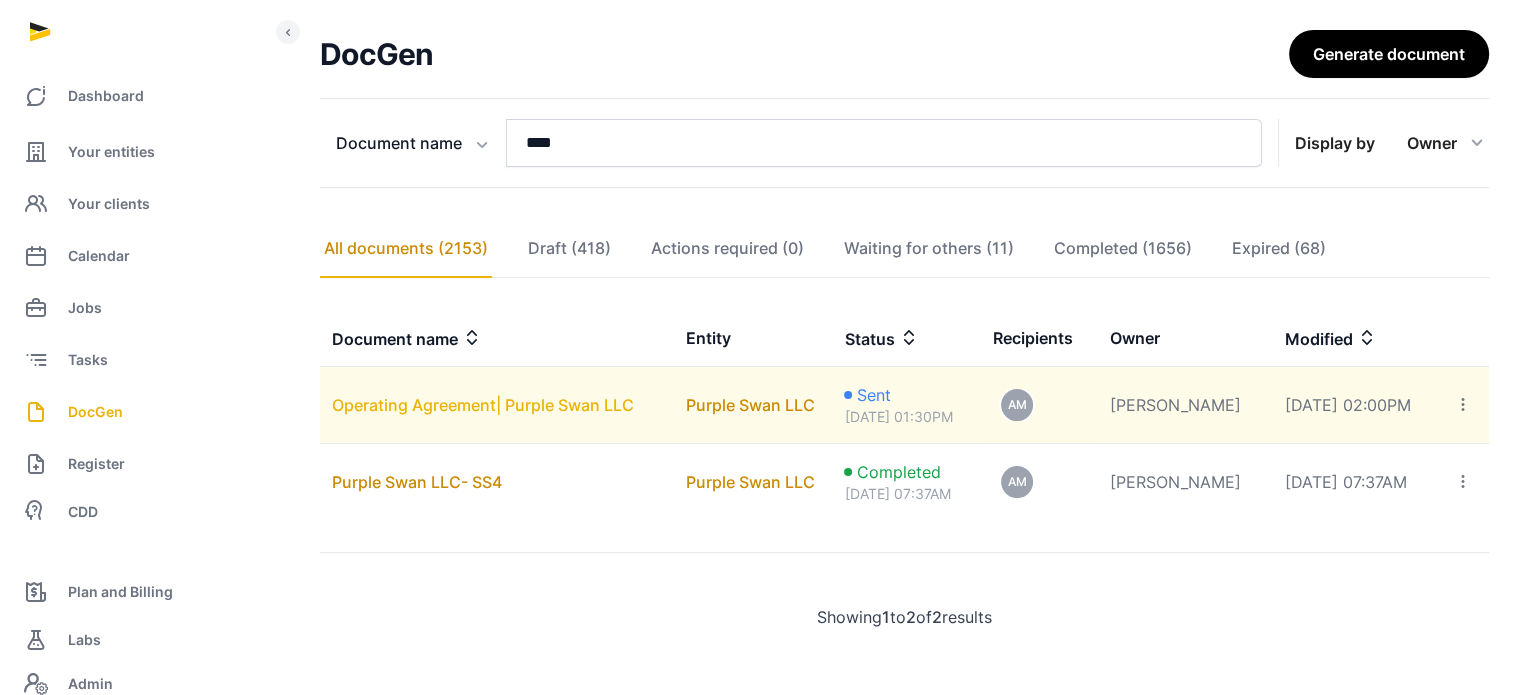 click on "Operating Agreement| Purple Swan LLC" at bounding box center (483, 405) 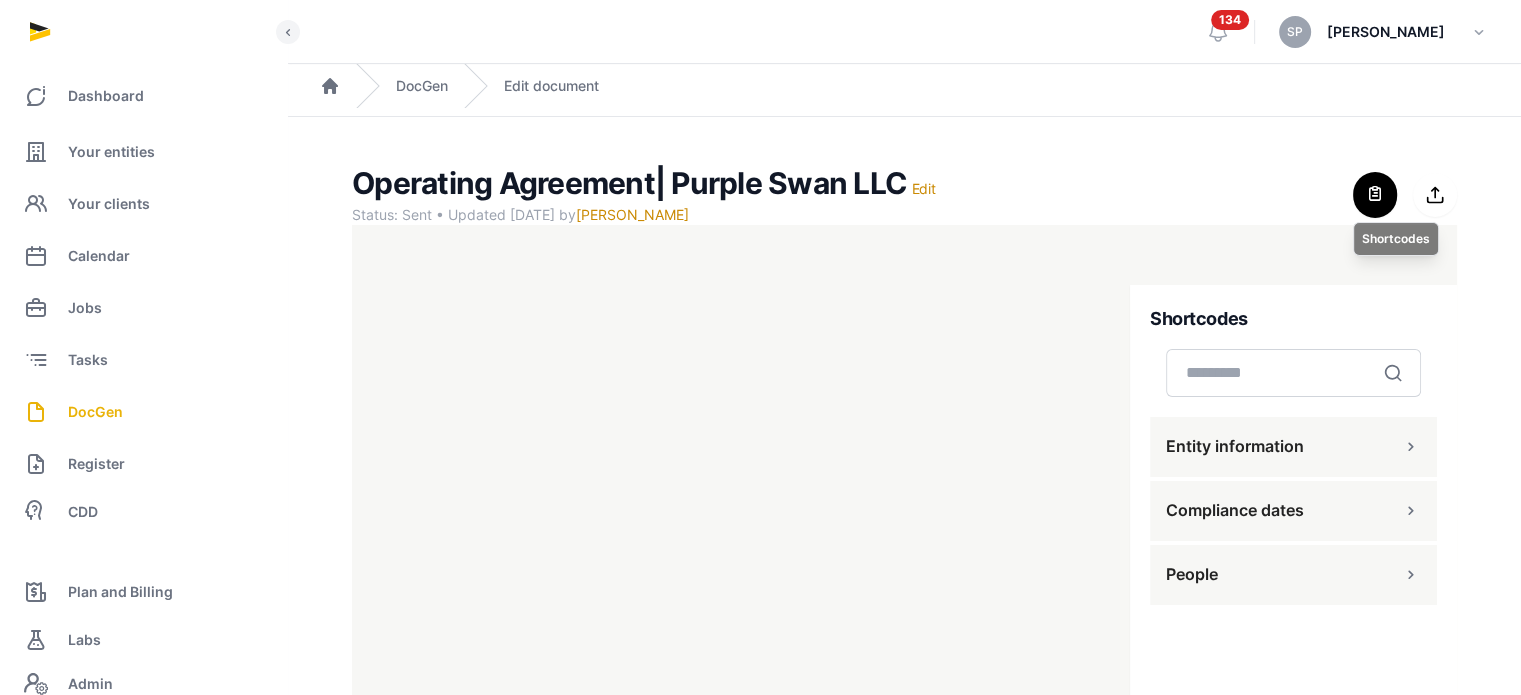 click at bounding box center (1375, 195) 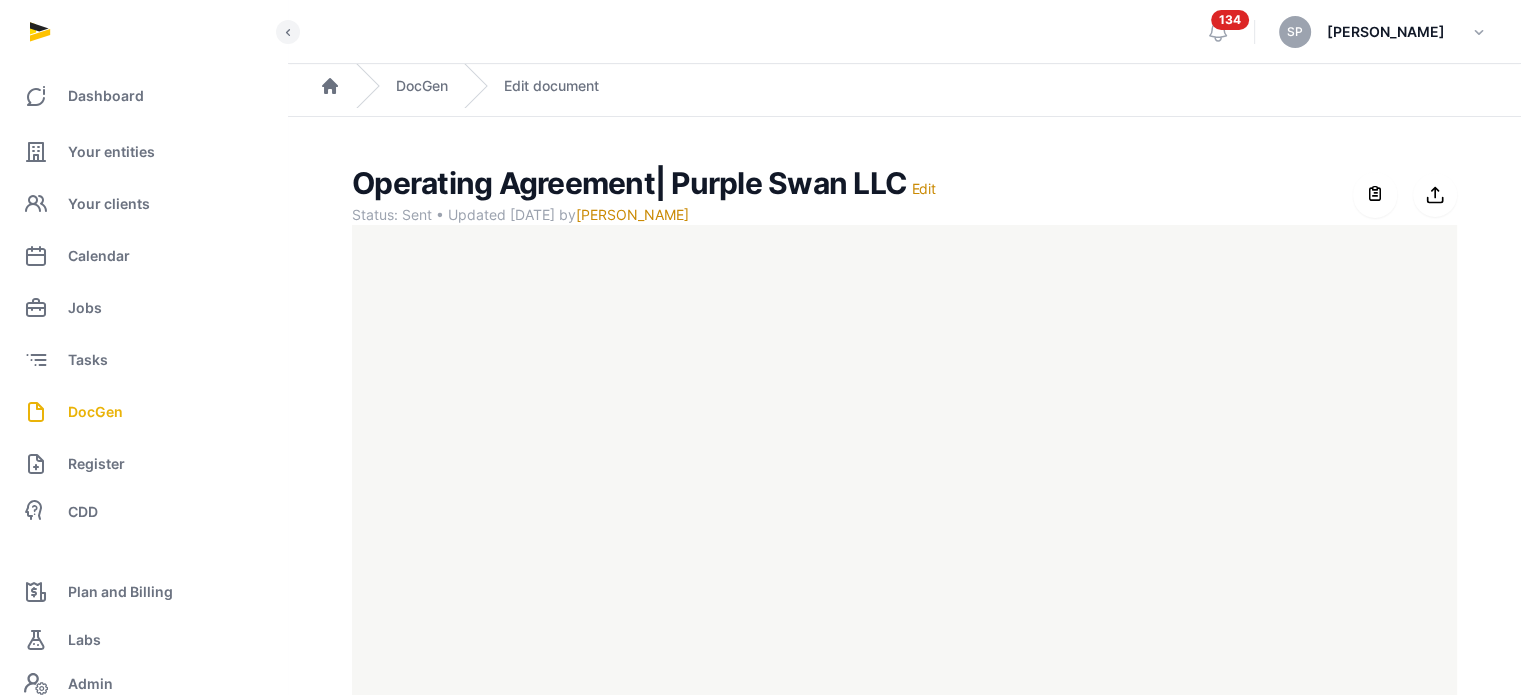 type 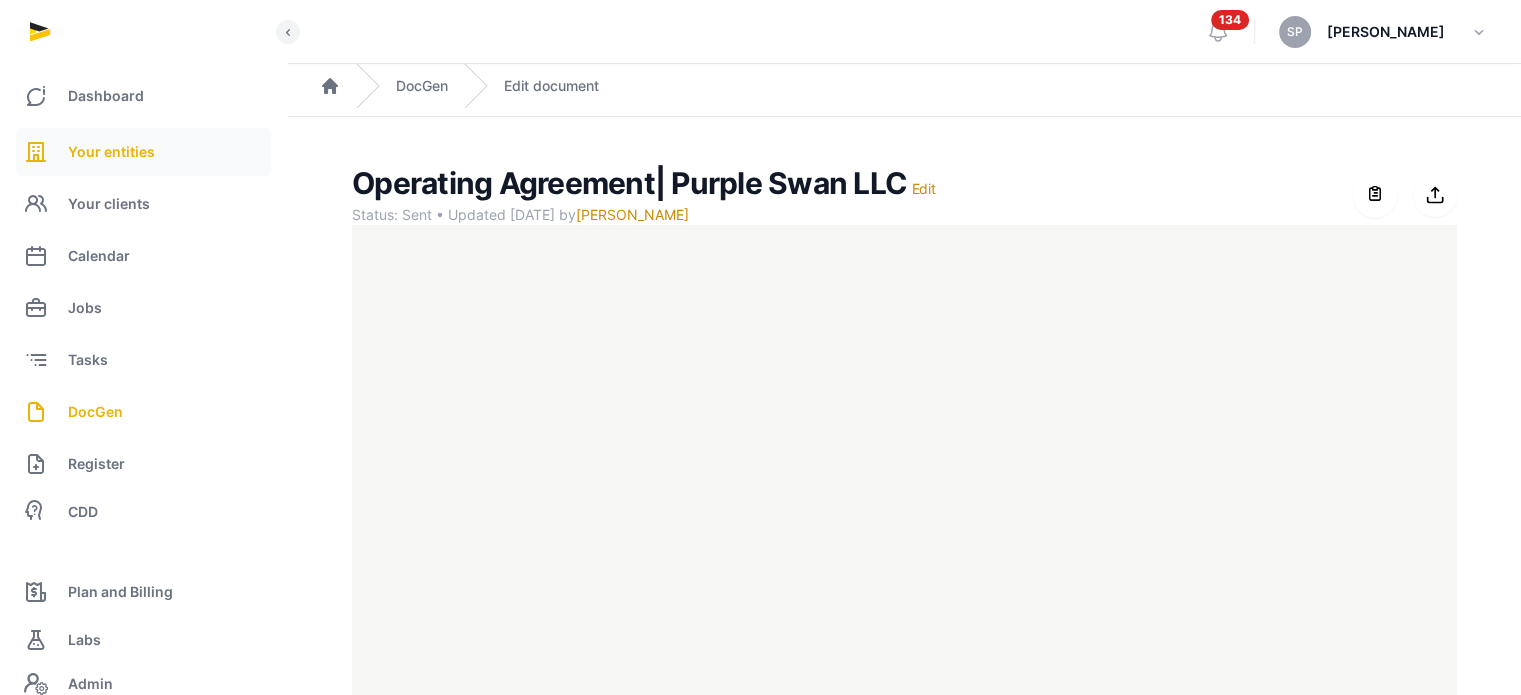 click on "Your entities" at bounding box center [111, 152] 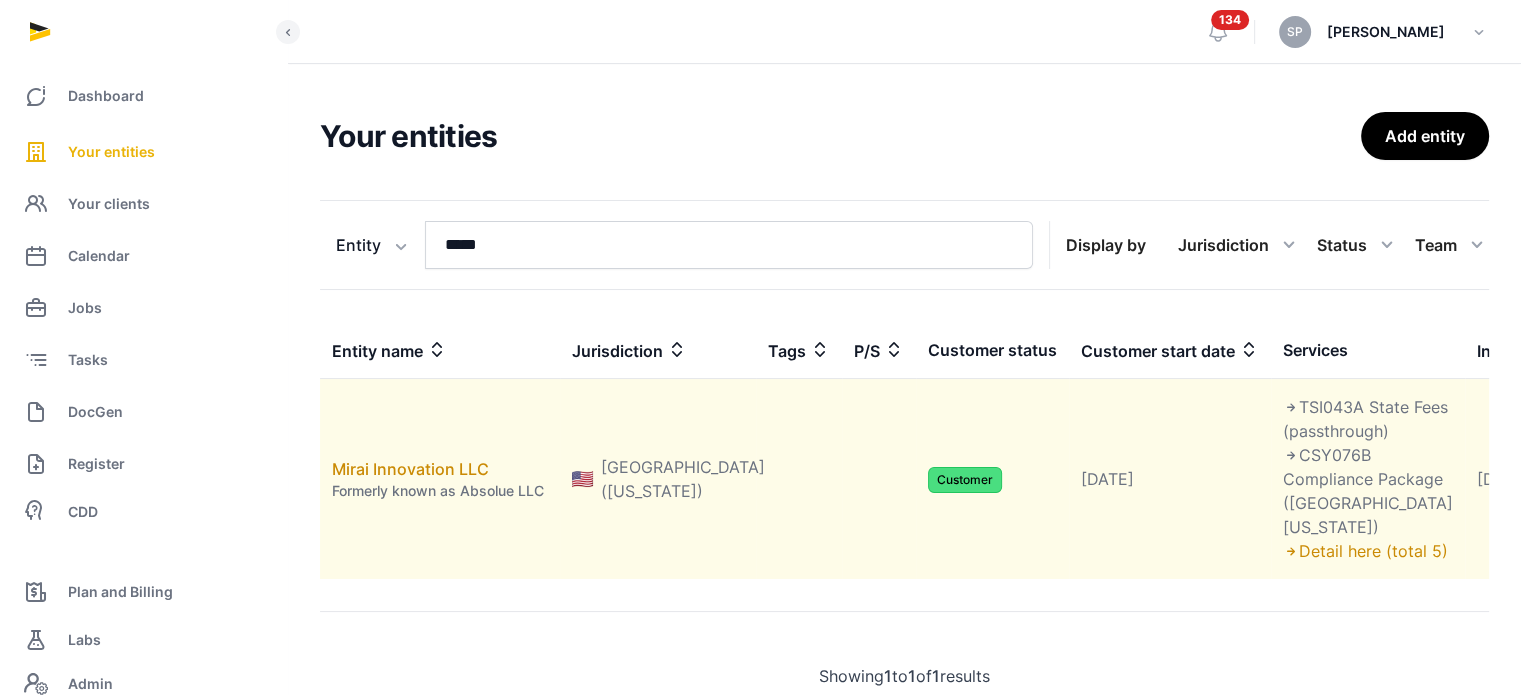click on "Mirai Innovation LLC Formerly known as Absolue LLC" at bounding box center [440, 479] 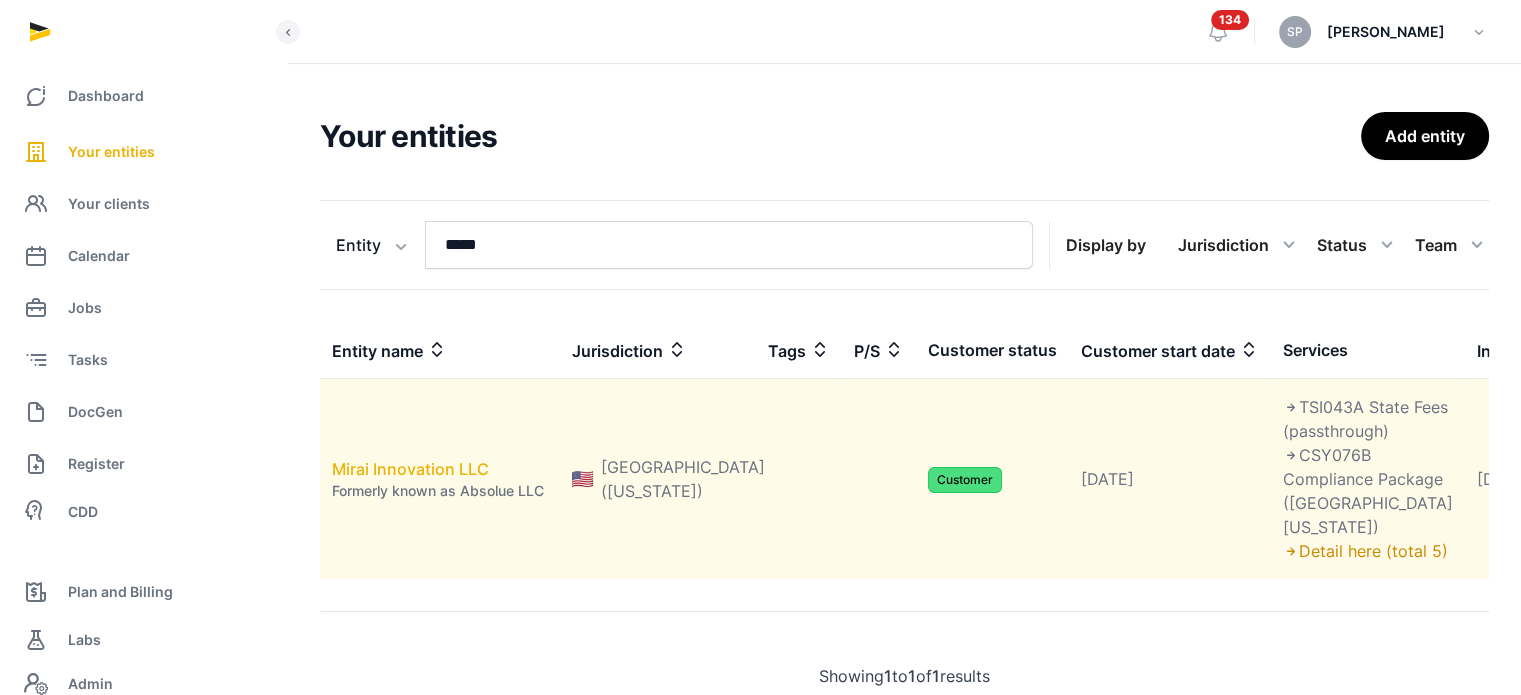 click on "Mirai Innovation LLC" at bounding box center [410, 469] 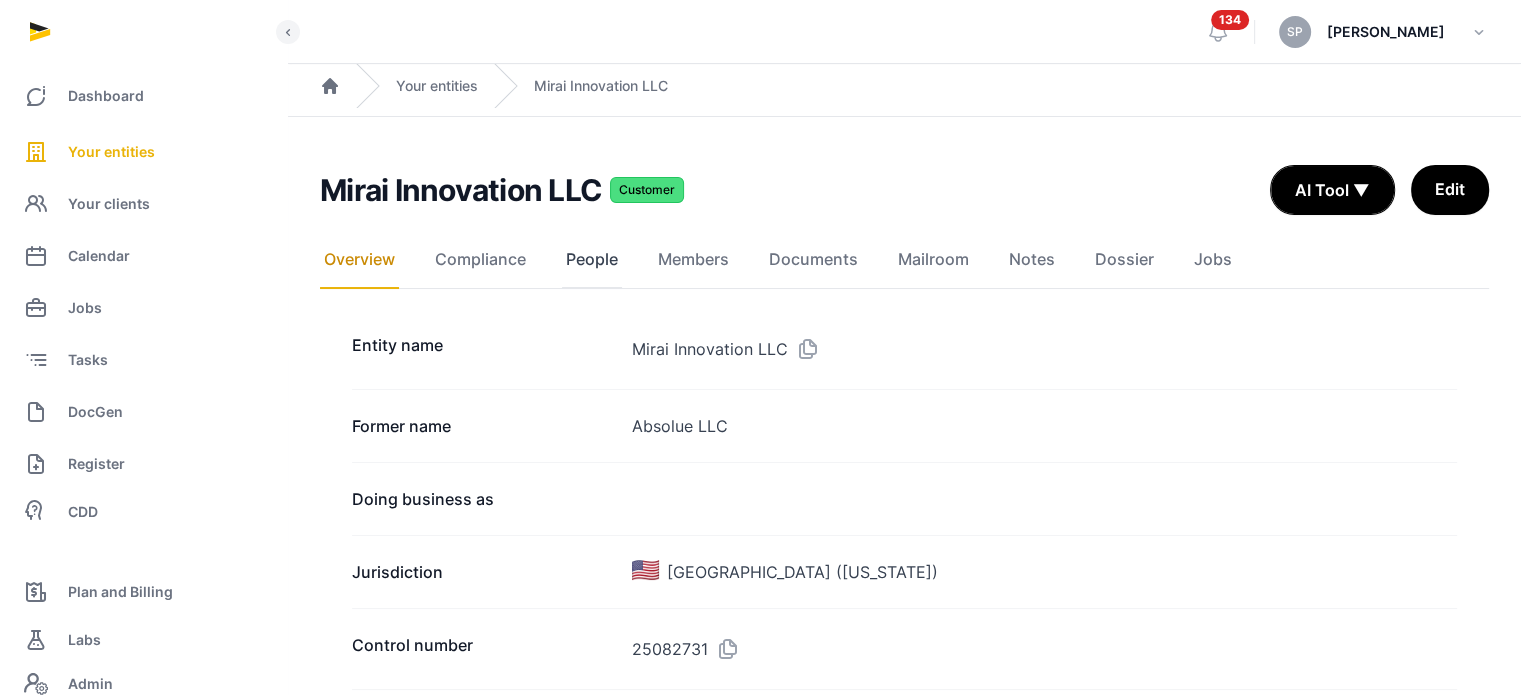 click on "People" 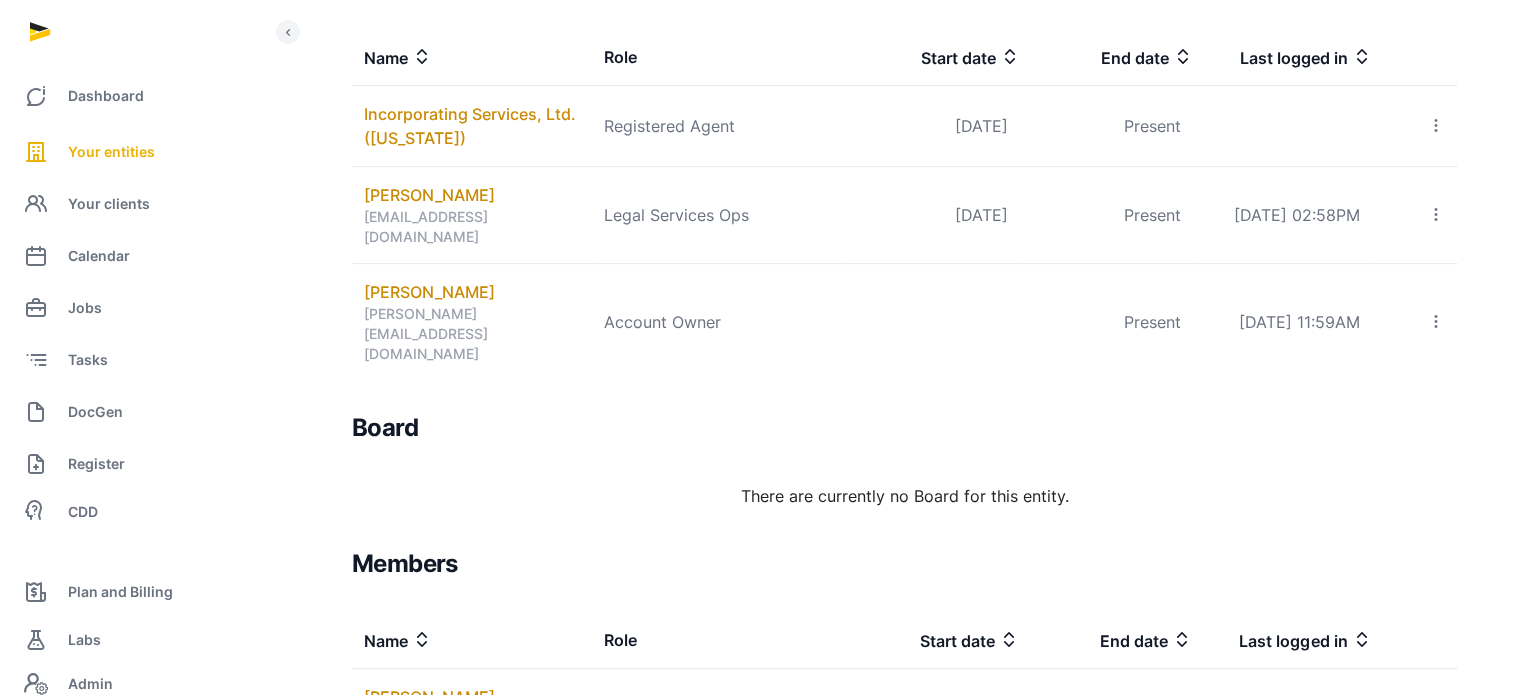 scroll, scrollTop: 0, scrollLeft: 0, axis: both 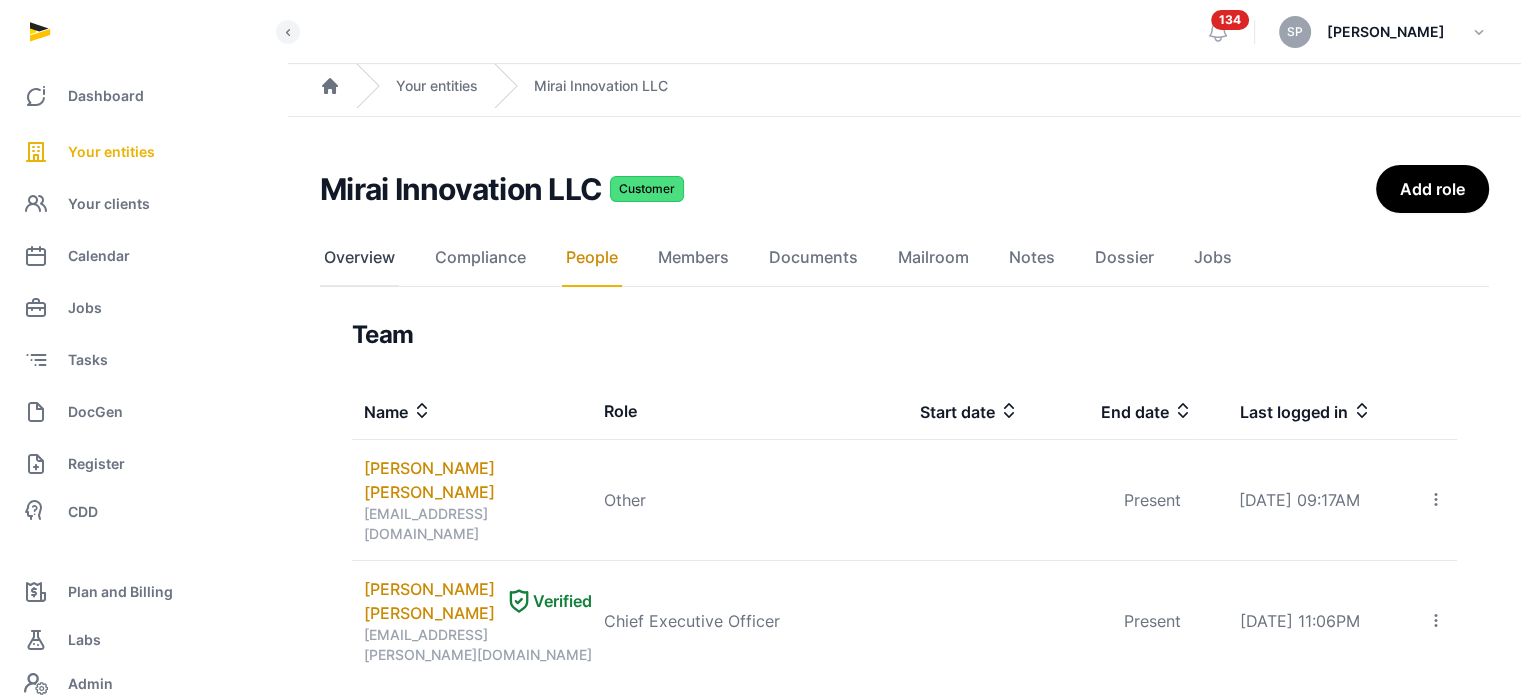 click on "Overview" 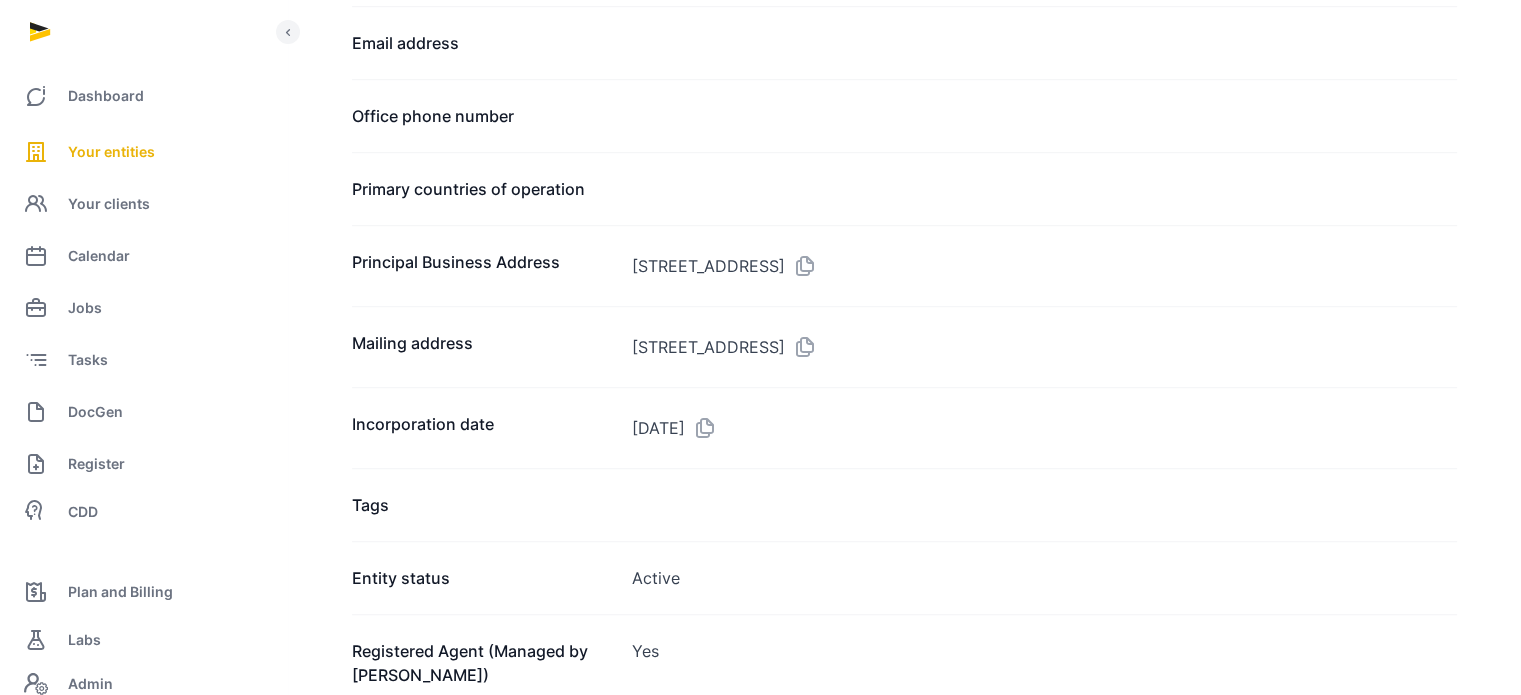 scroll, scrollTop: 1277, scrollLeft: 0, axis: vertical 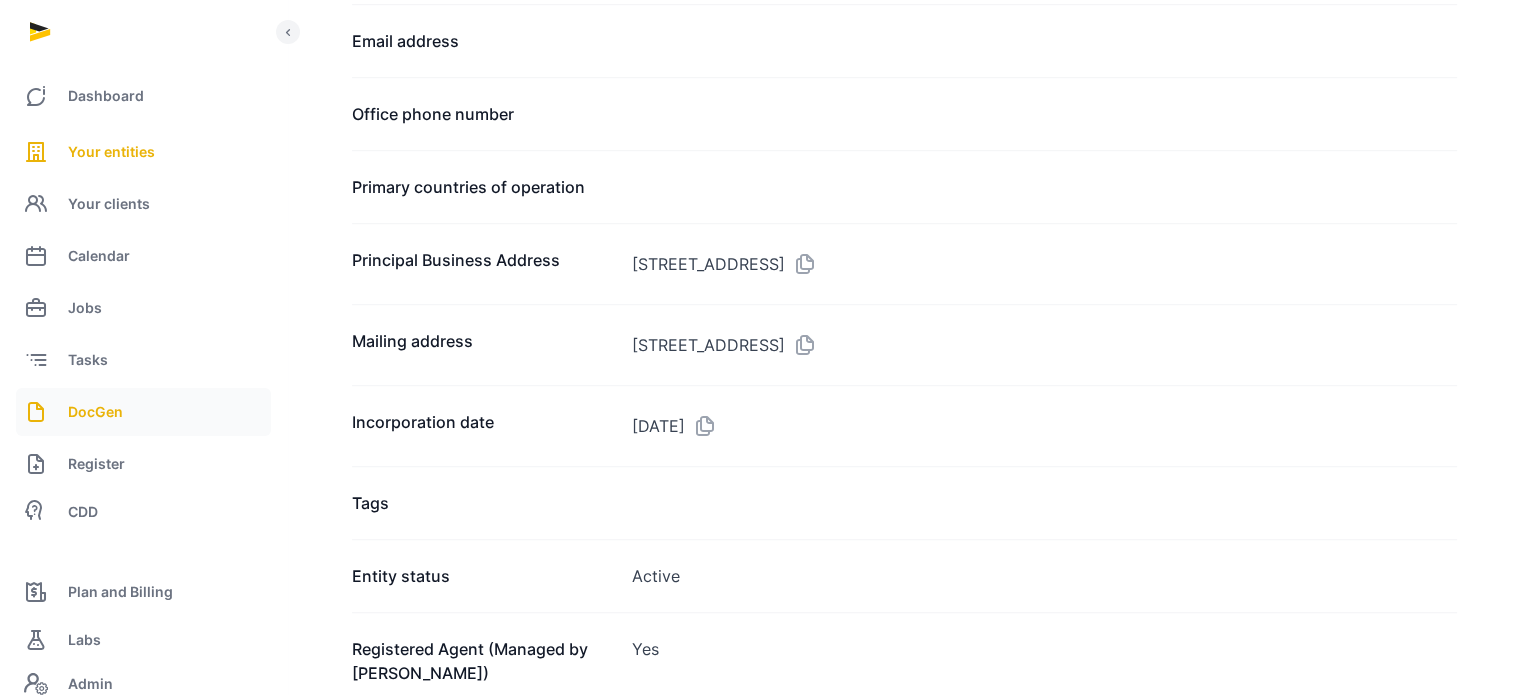 click on "DocGen" at bounding box center (143, 412) 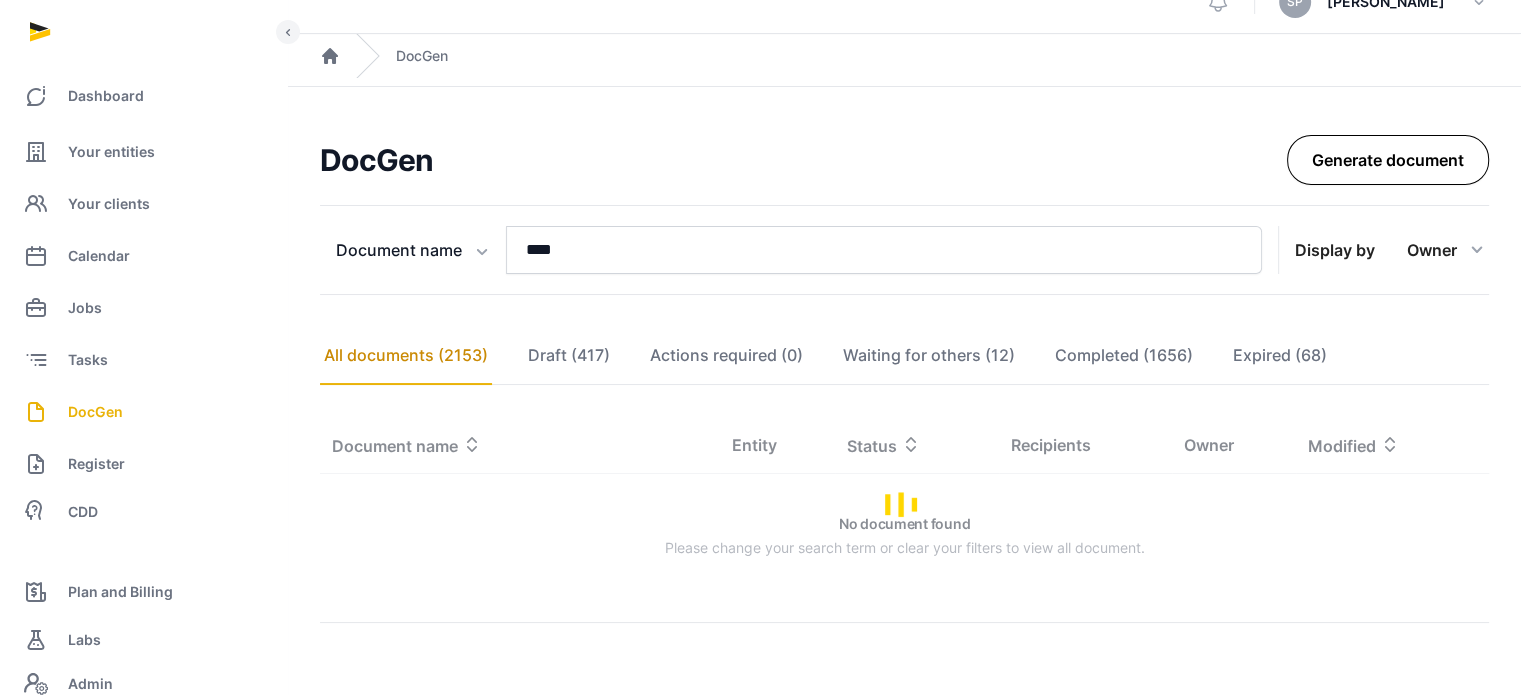 scroll, scrollTop: 135, scrollLeft: 0, axis: vertical 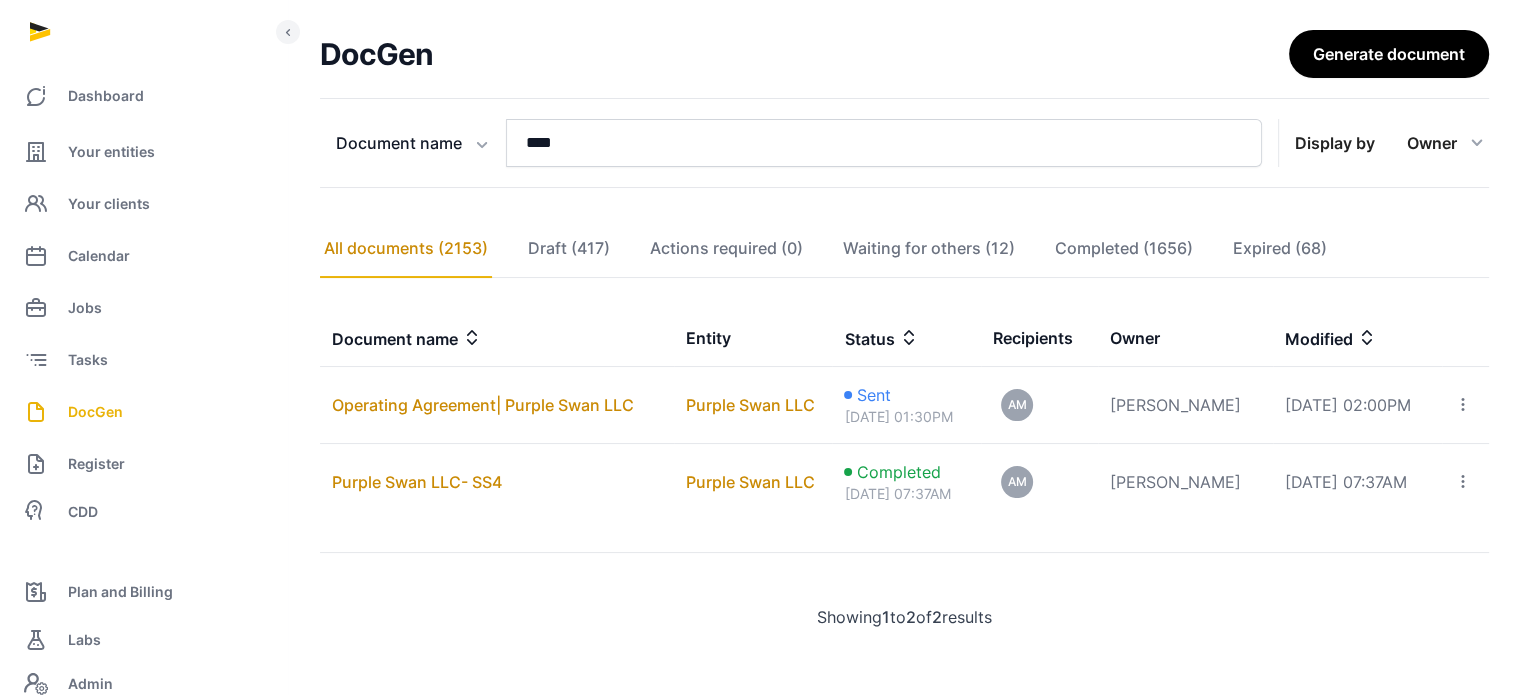 click on "**********" at bounding box center [904, 349] 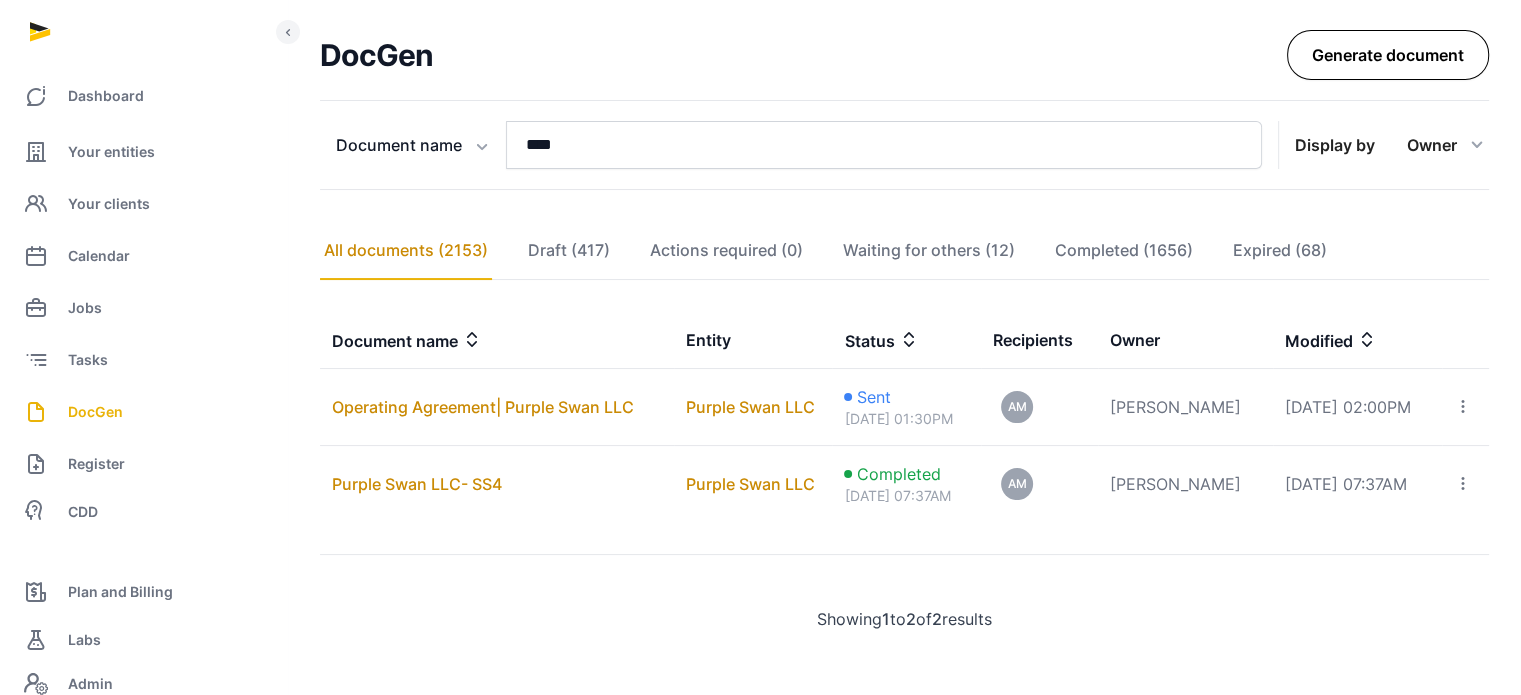 scroll, scrollTop: 136, scrollLeft: 0, axis: vertical 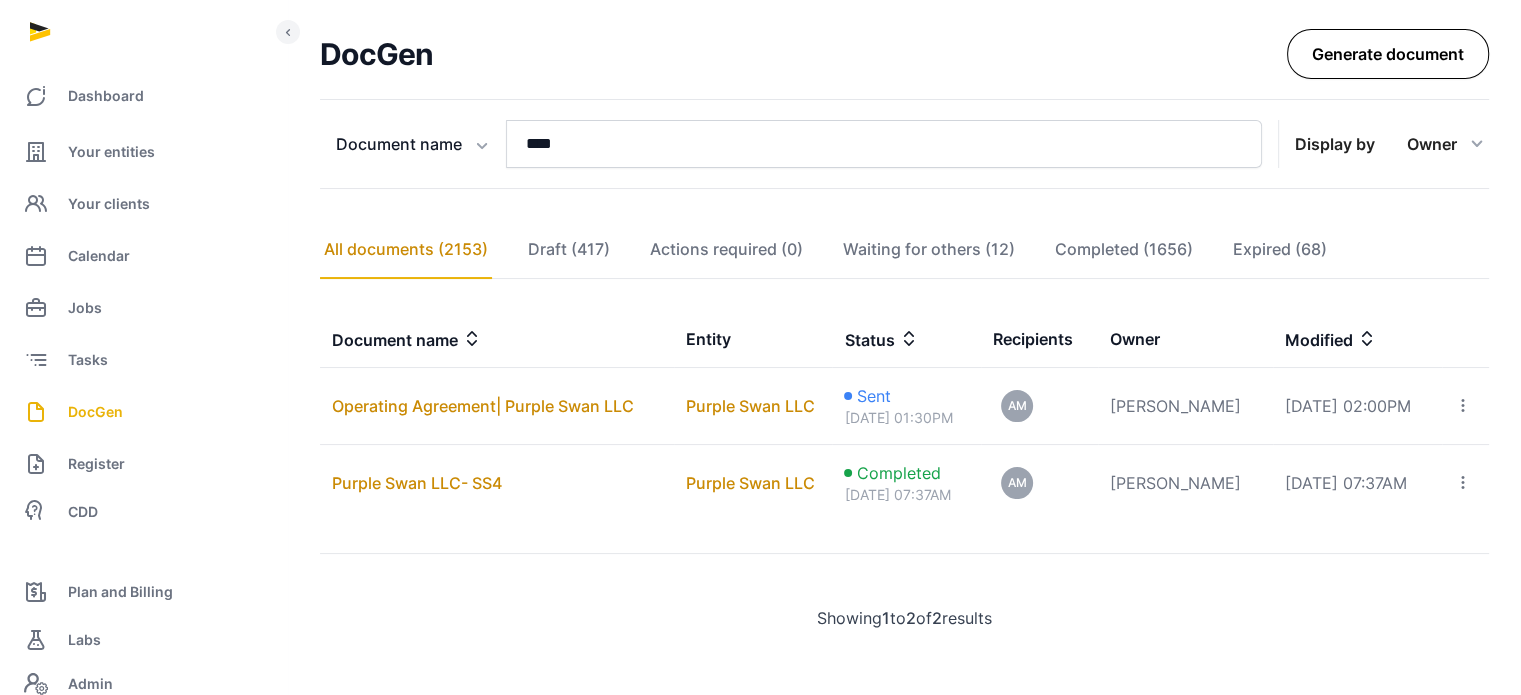 click on "Generate document" at bounding box center (1388, 54) 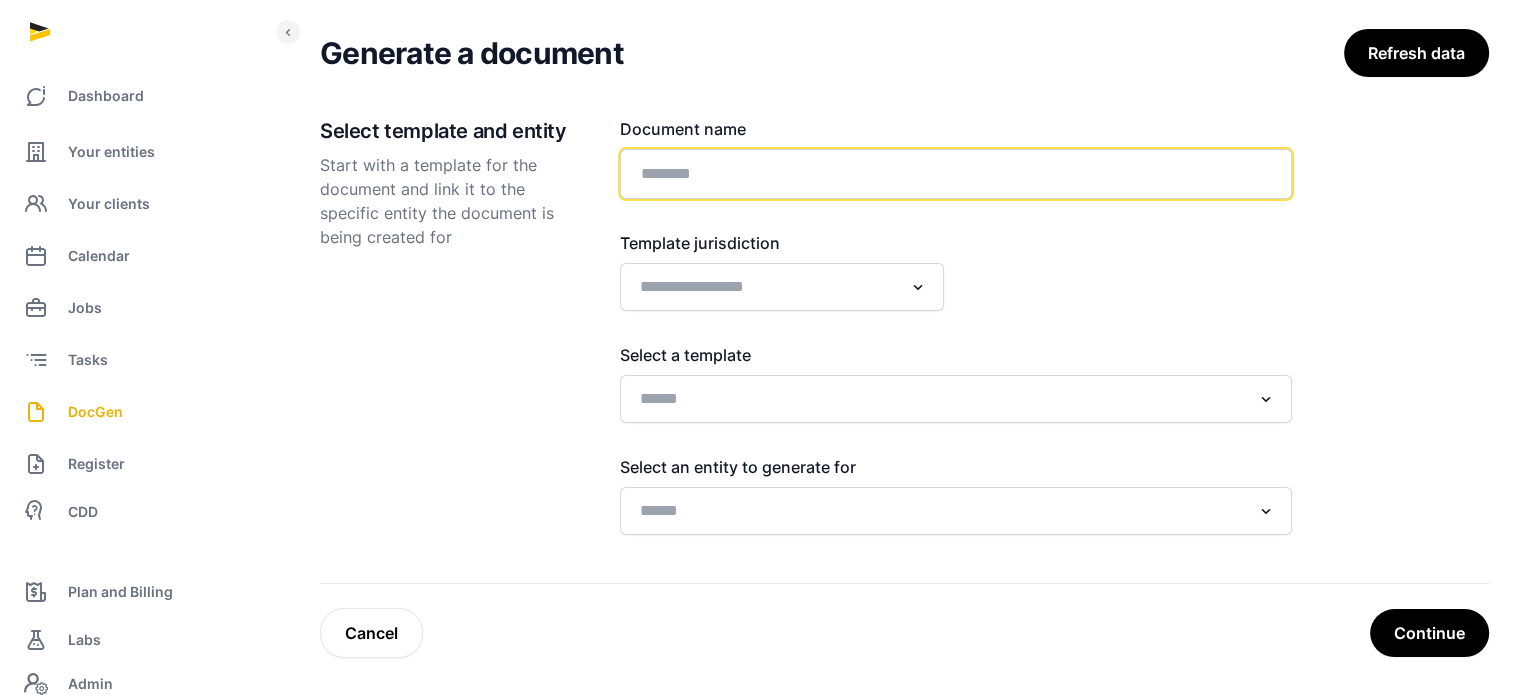 click 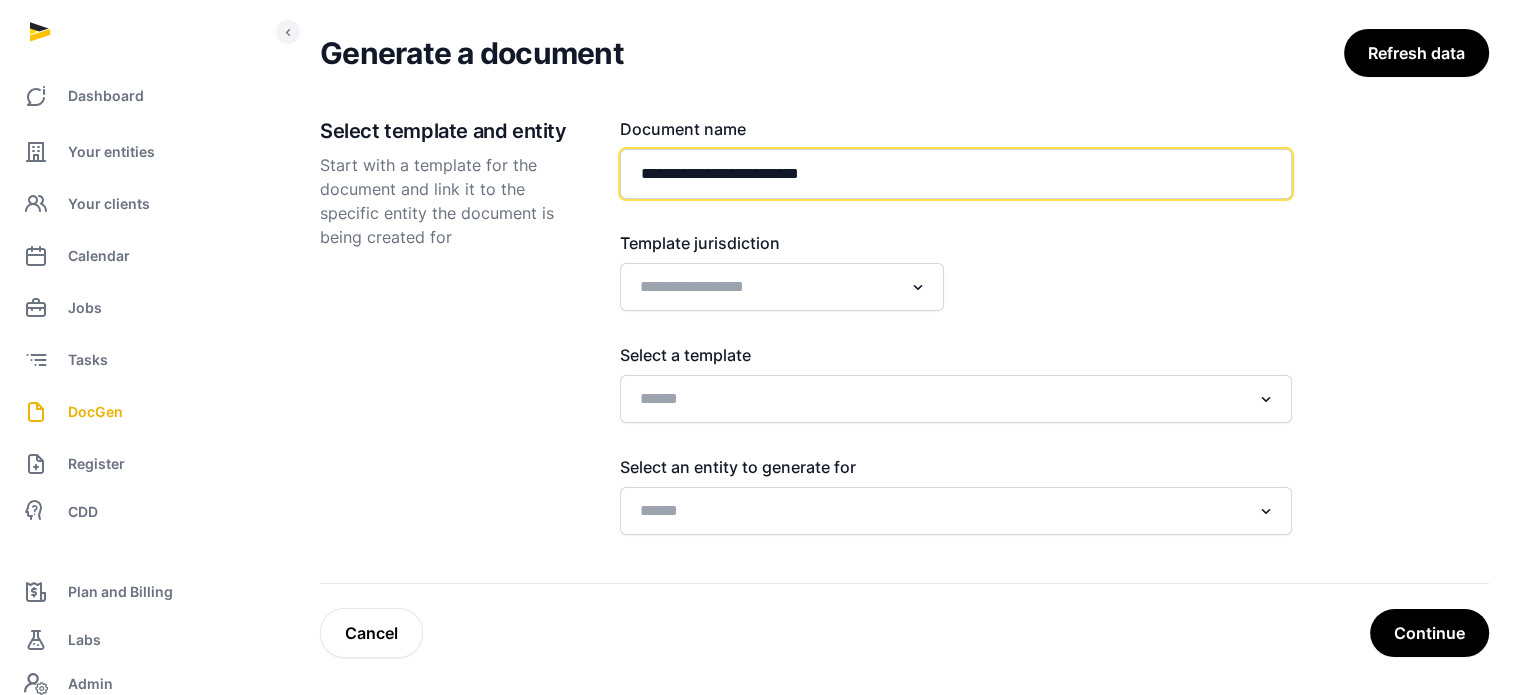 paste on "**********" 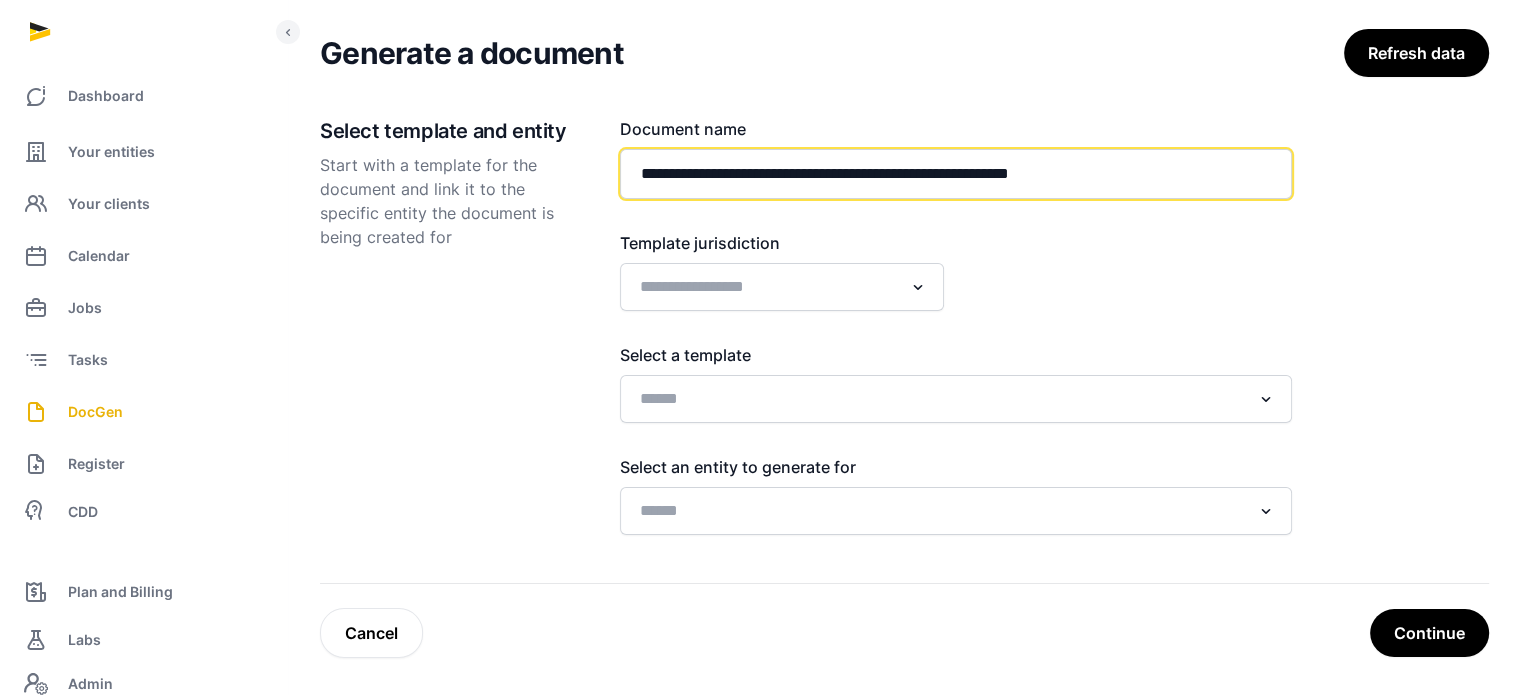 type on "**********" 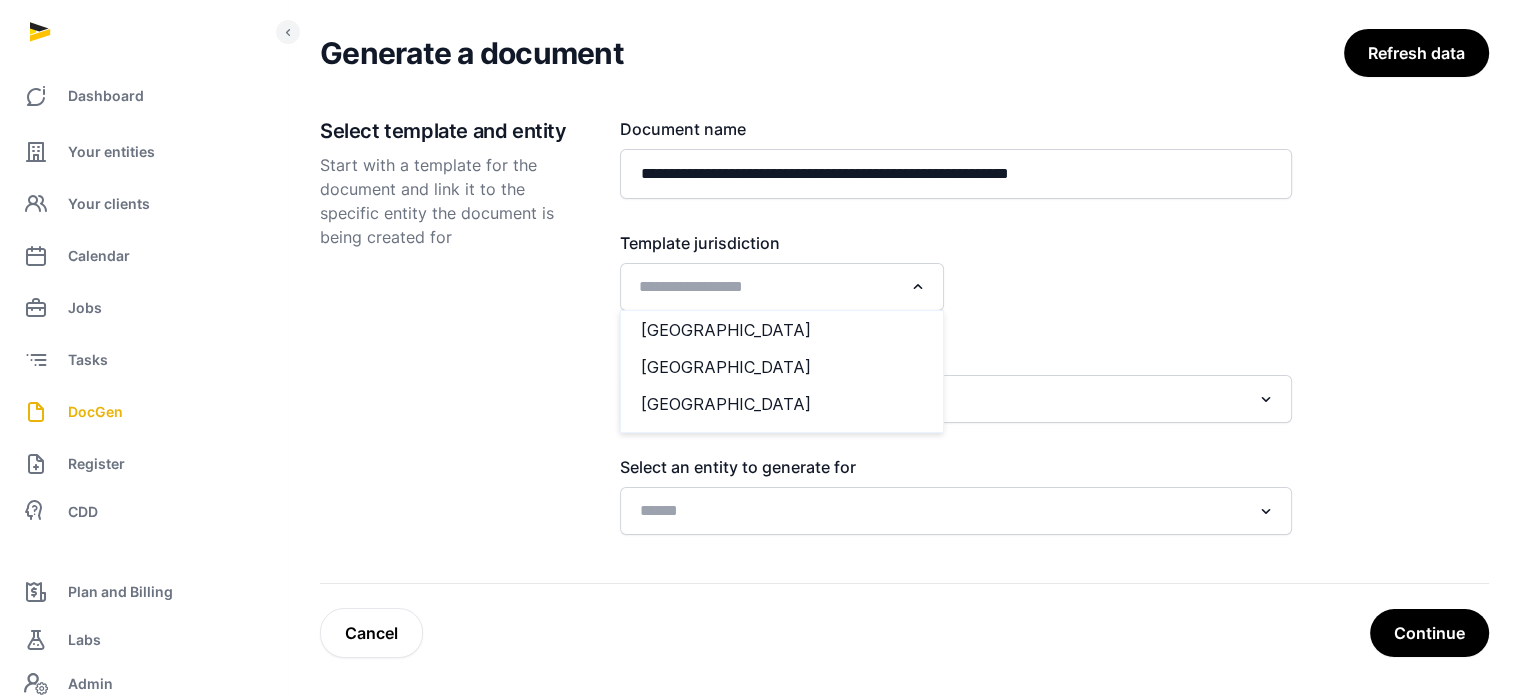 click on "Loading..." 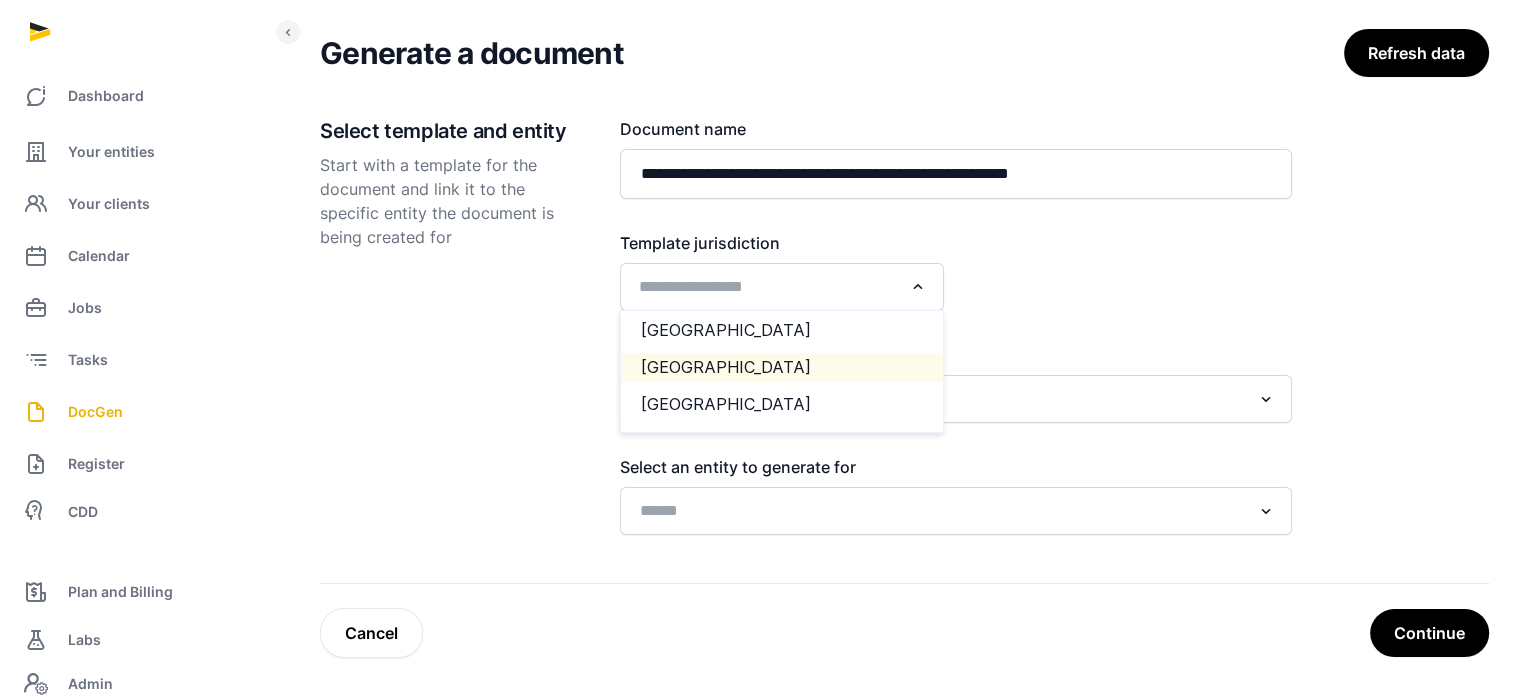 click on "[GEOGRAPHIC_DATA]" 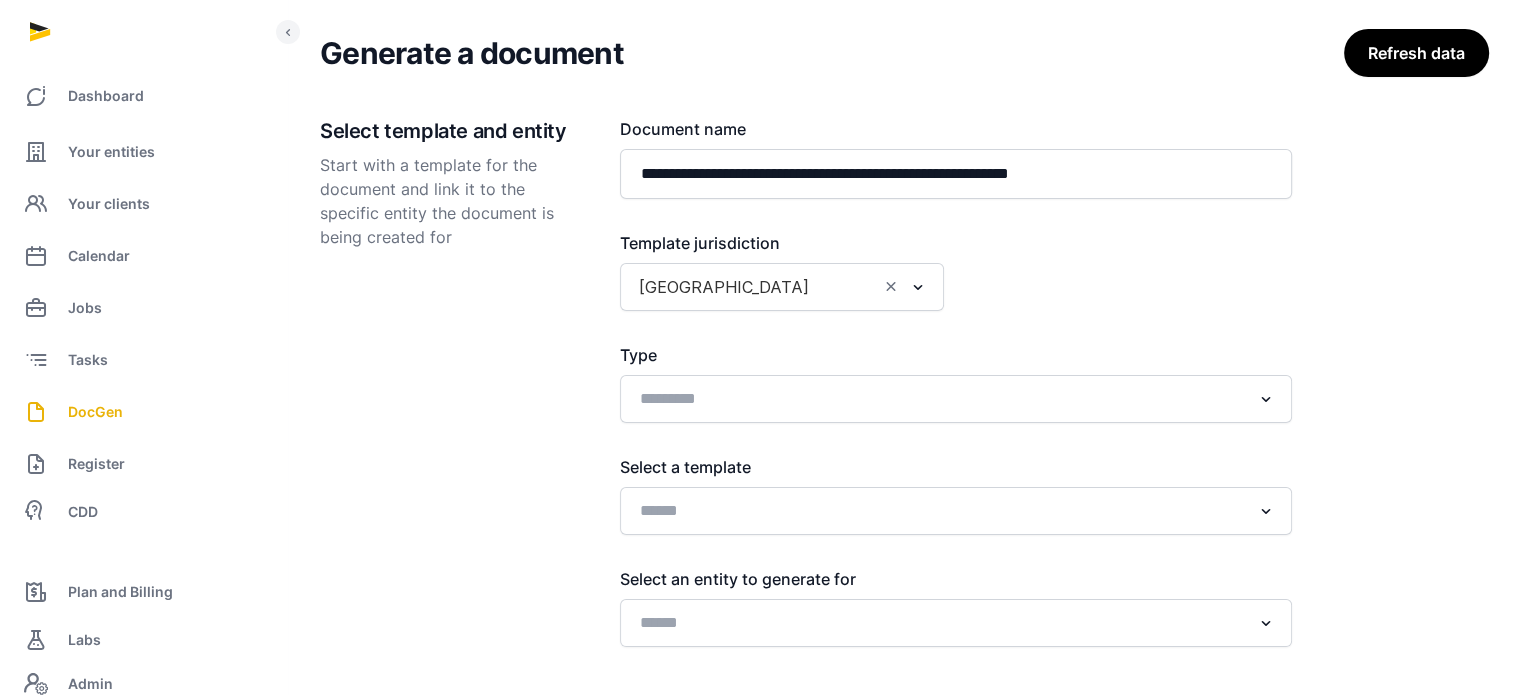 scroll, scrollTop: 249, scrollLeft: 0, axis: vertical 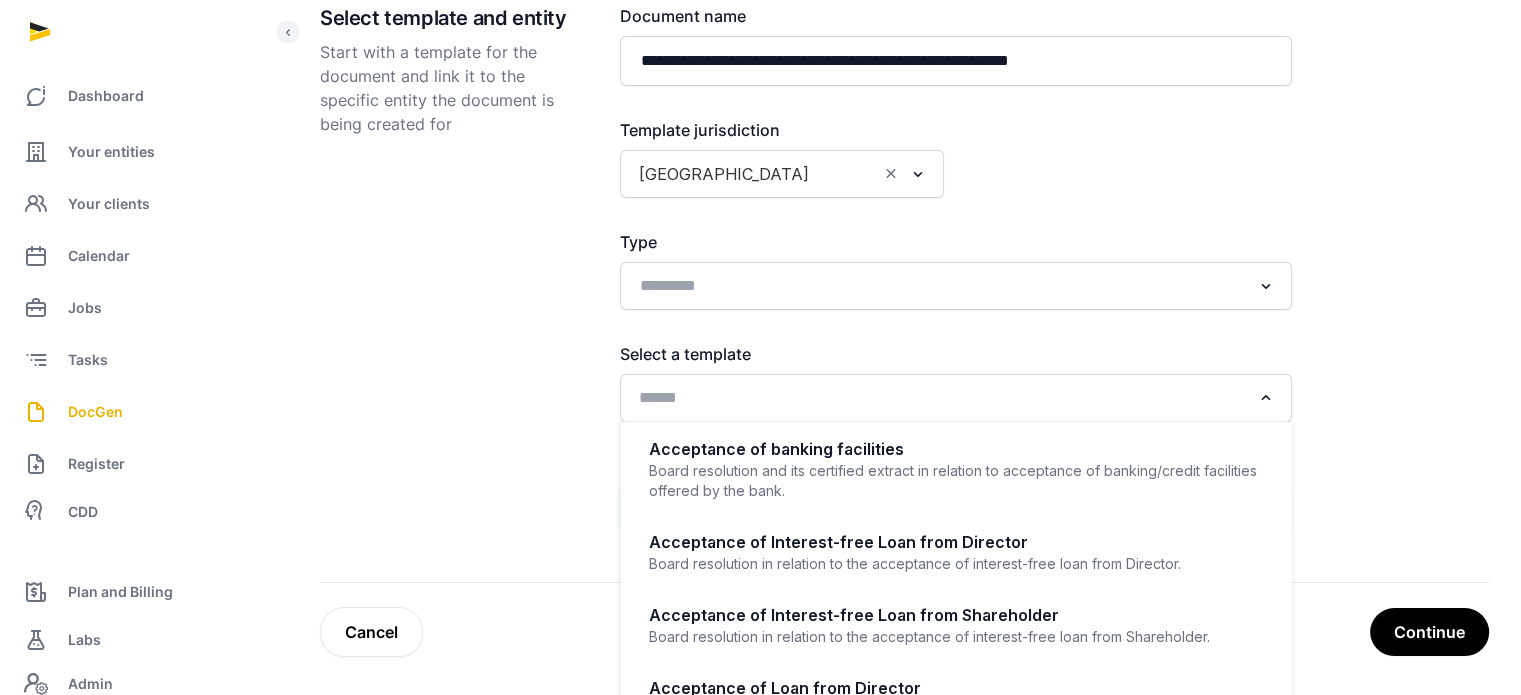 click 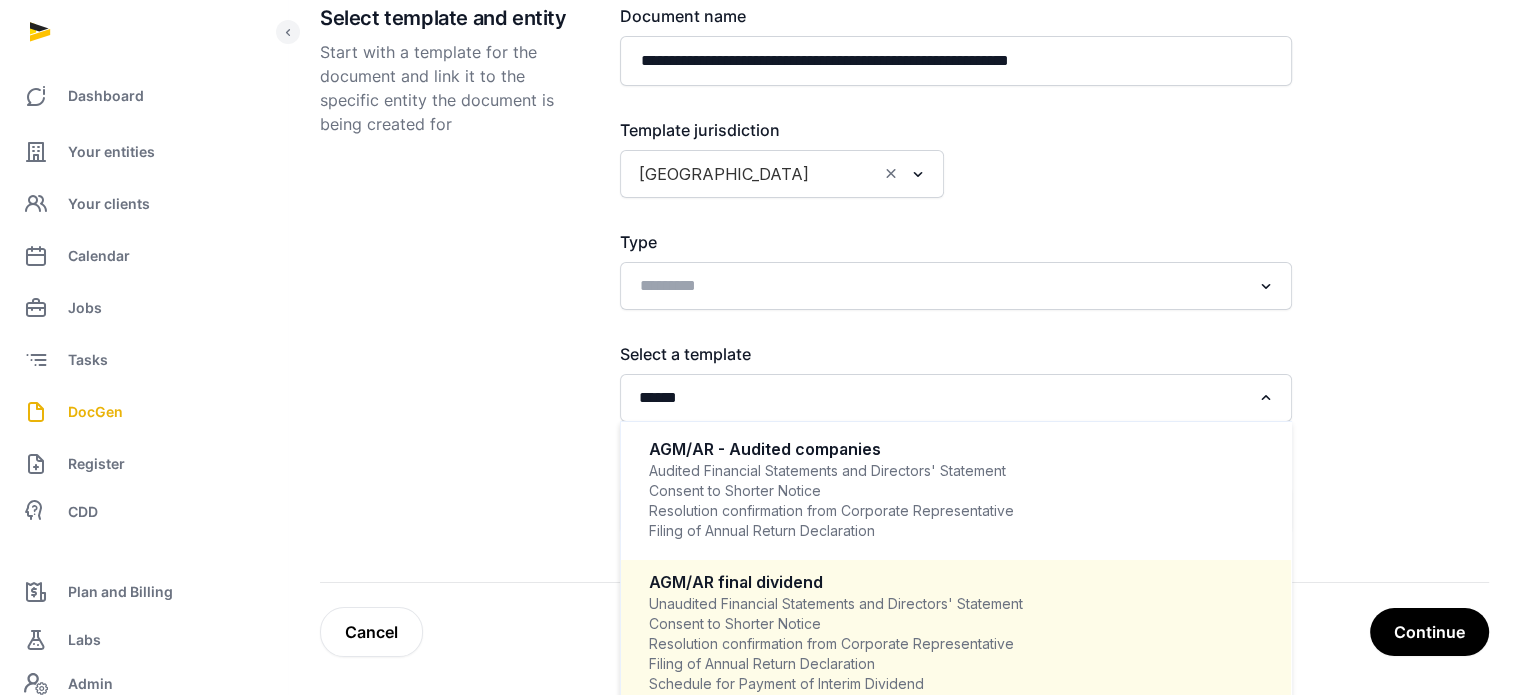 scroll, scrollTop: 140, scrollLeft: 0, axis: vertical 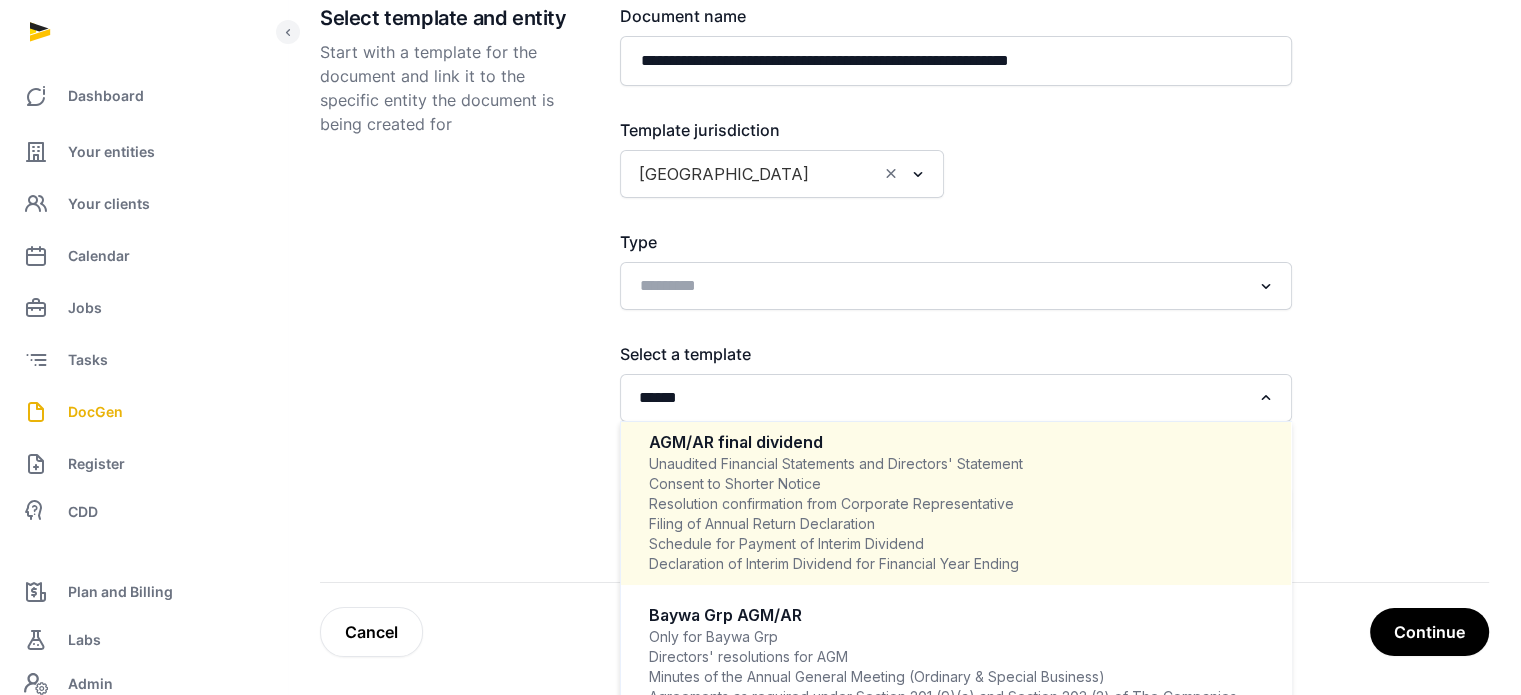 type on "******" 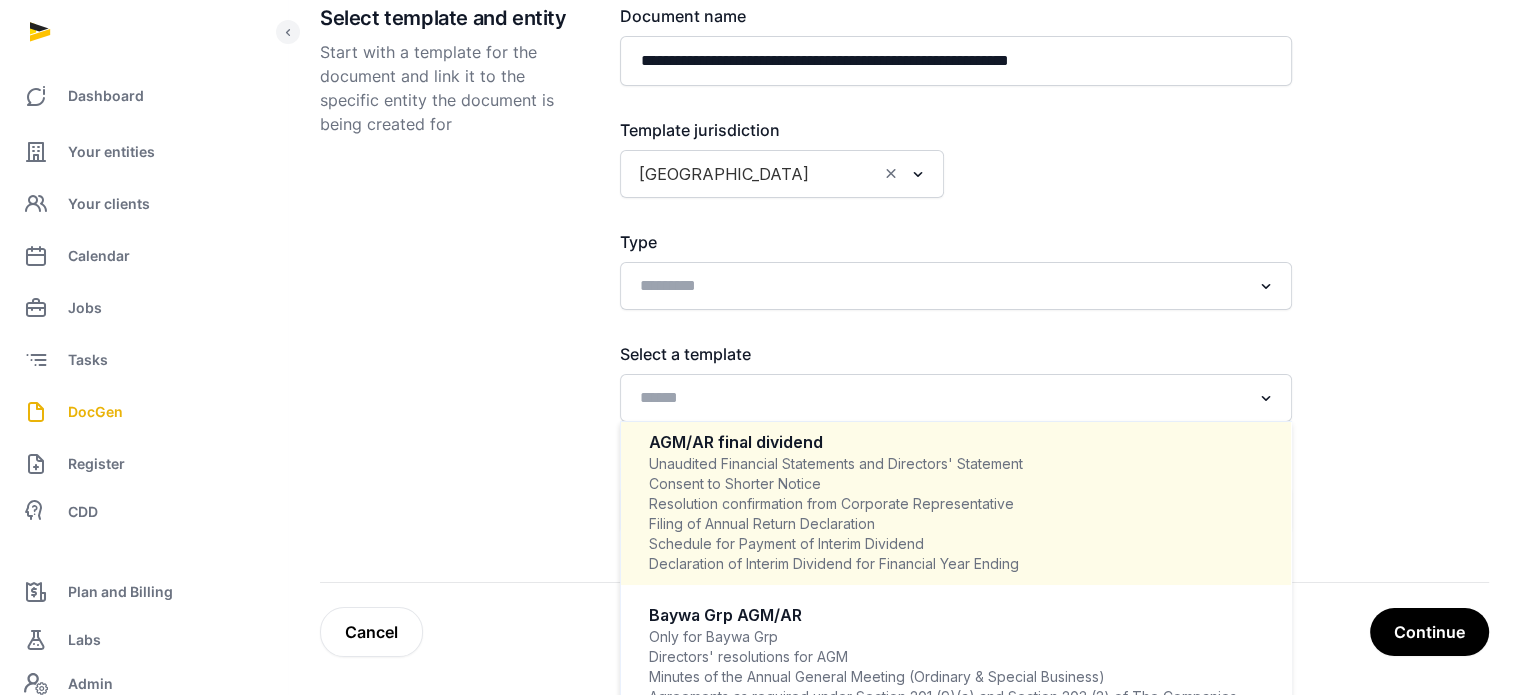 scroll, scrollTop: 4, scrollLeft: 0, axis: vertical 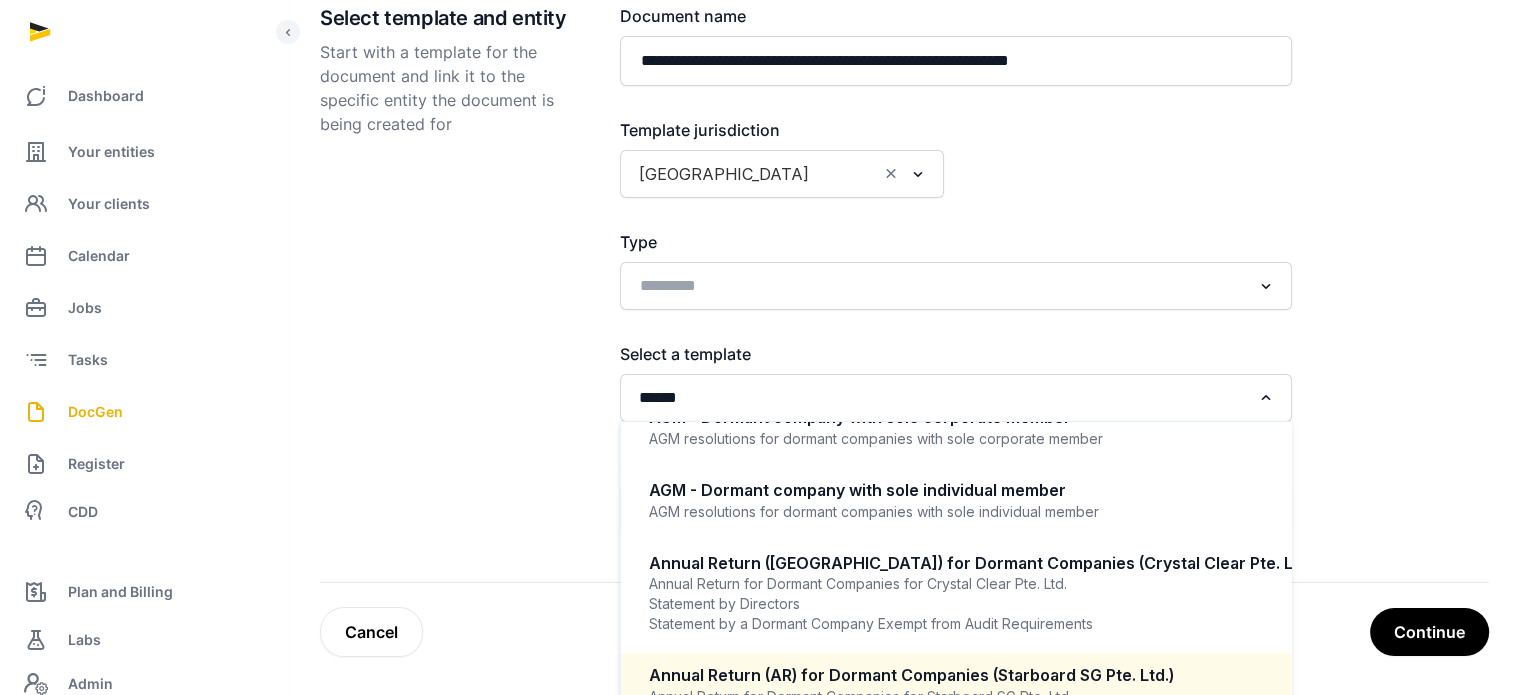 click on "Annual Return (AR) for Dormant Companies (Starboard SG Pte. Ltd.)" at bounding box center (956, 675) 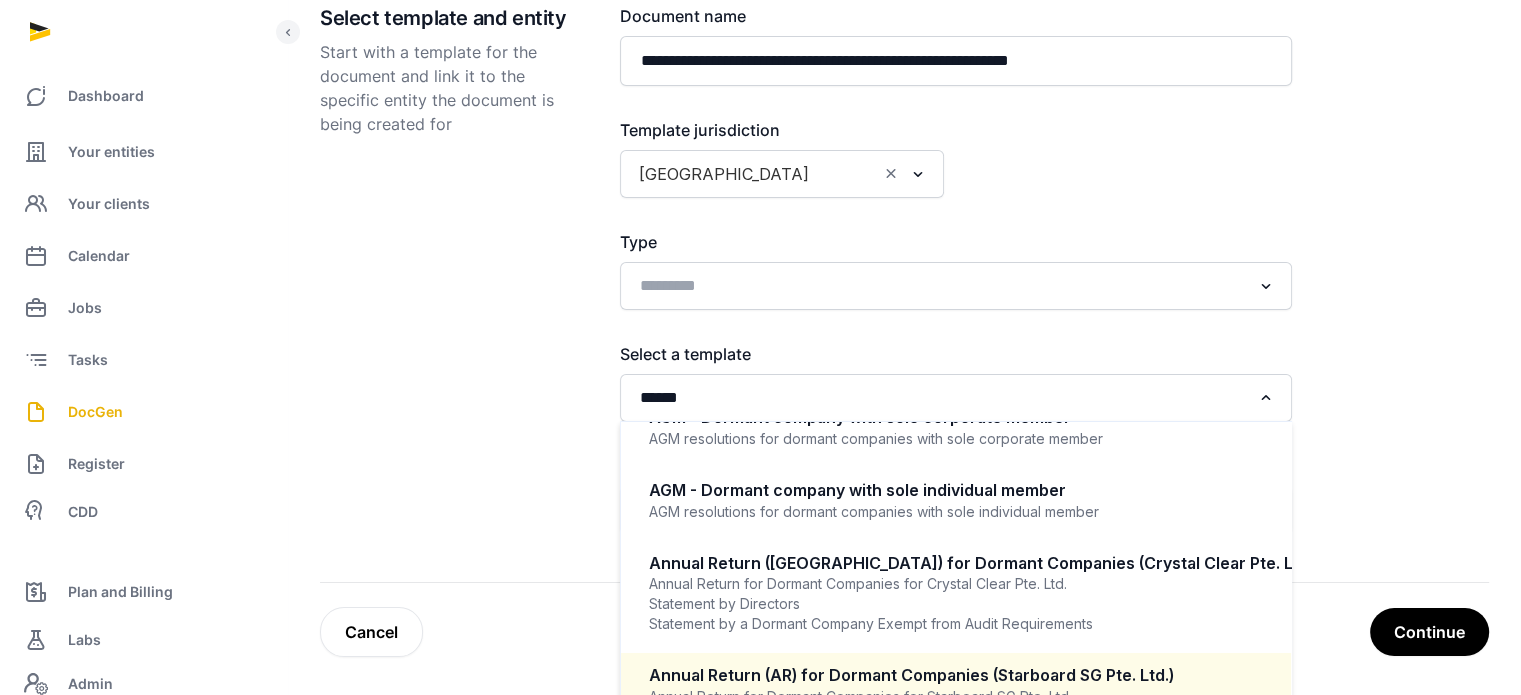 type 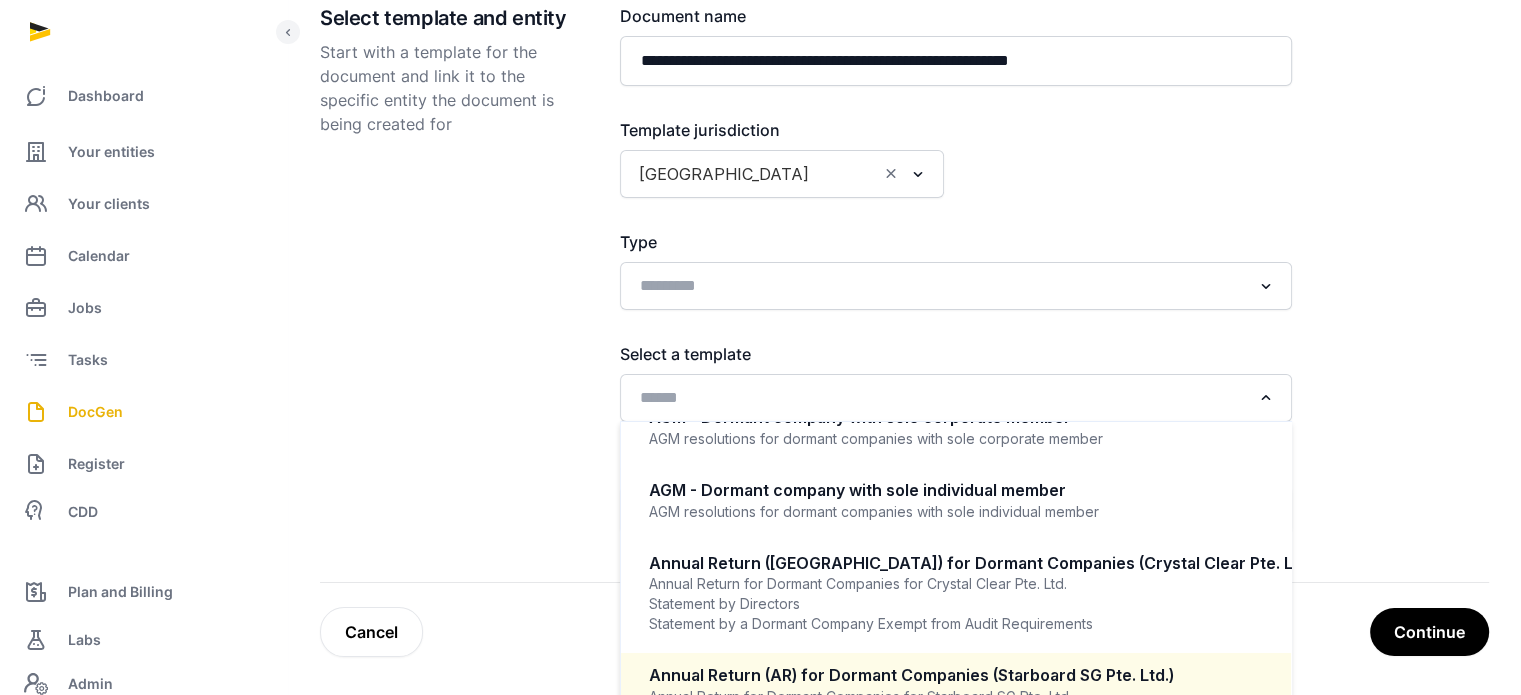 scroll, scrollTop: 4, scrollLeft: 0, axis: vertical 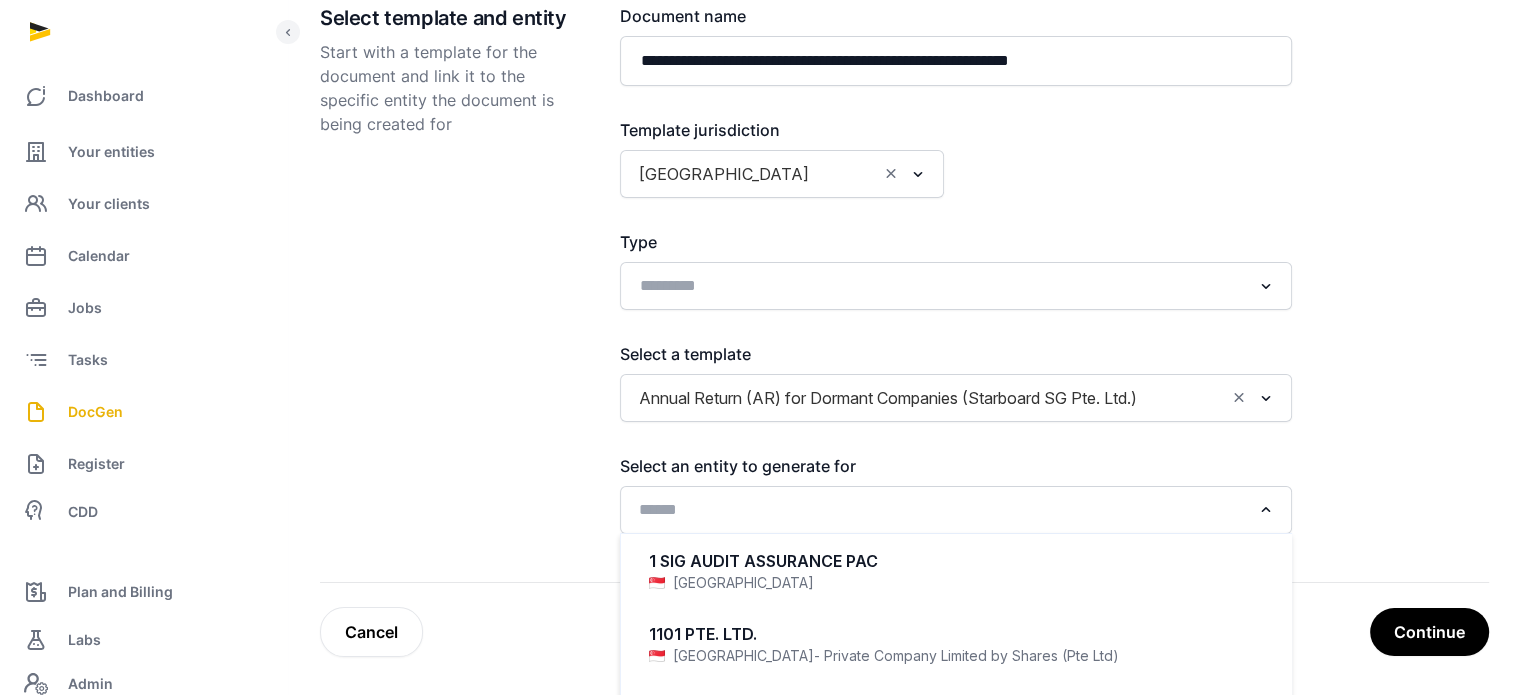 click 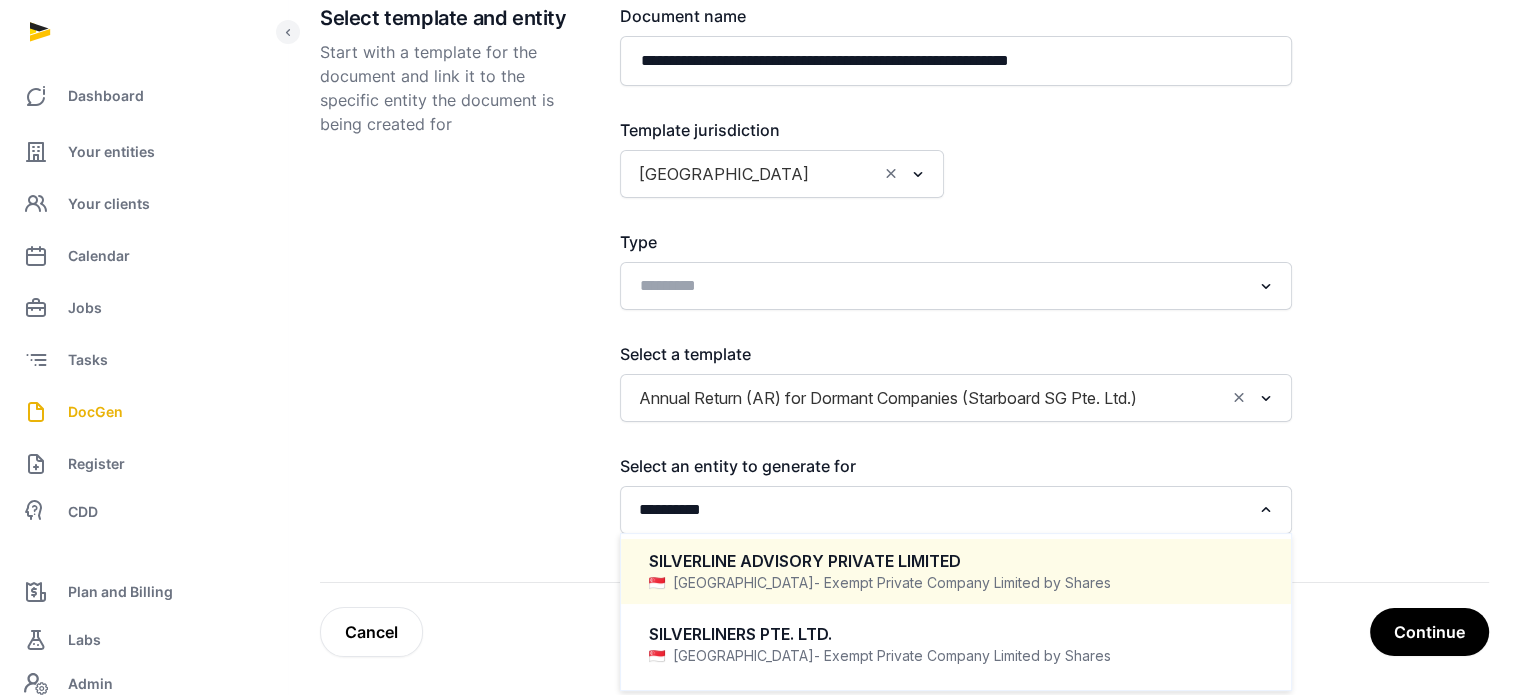click on "SILVERLINE ADVISORY PRIVATE LIMITED" at bounding box center [956, 561] 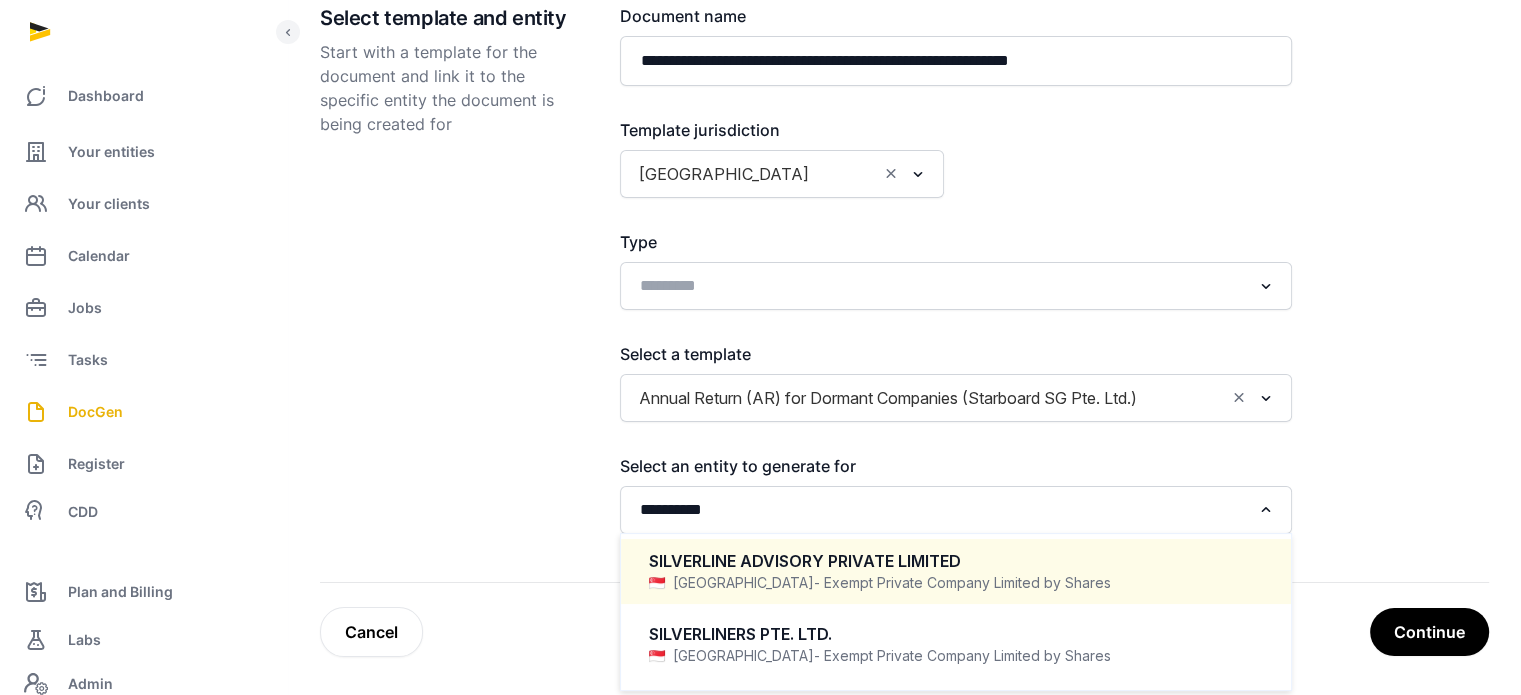type 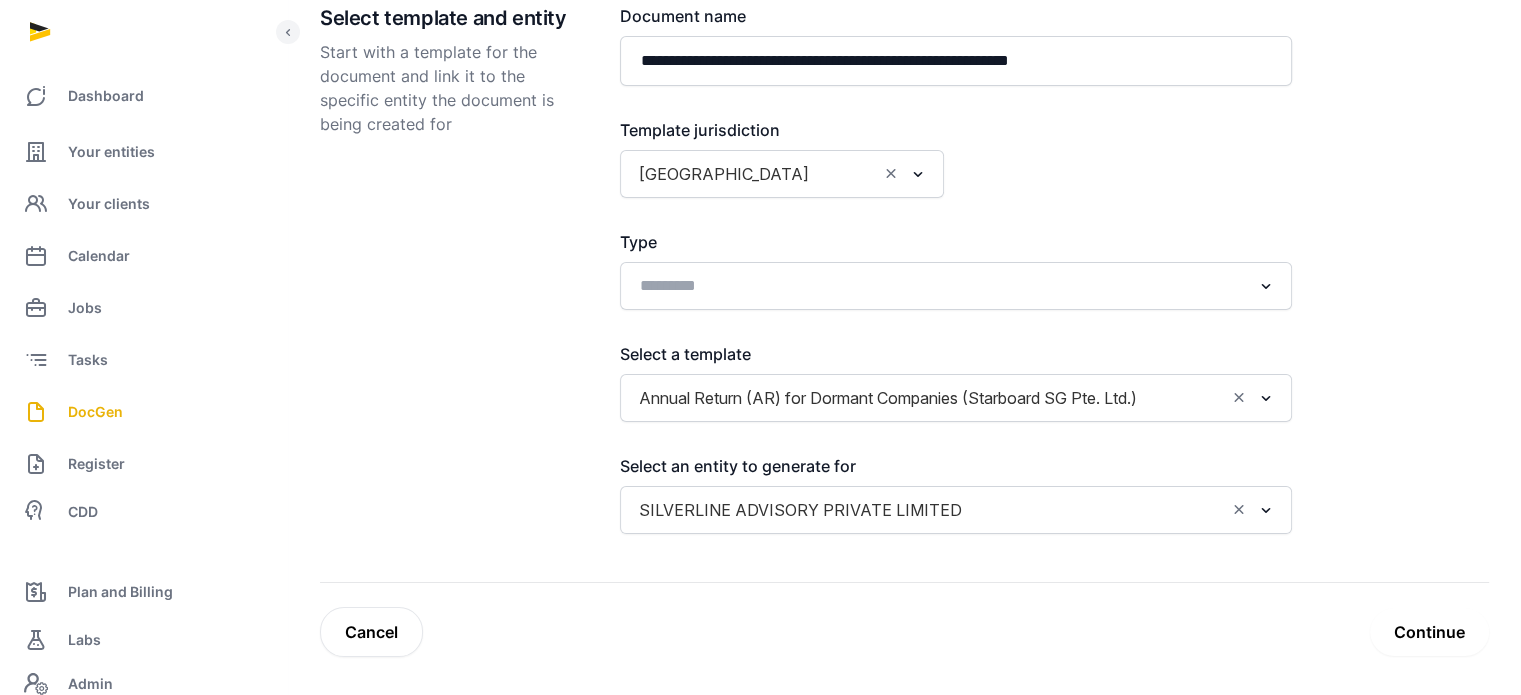 click on "Continue" at bounding box center (1429, 632) 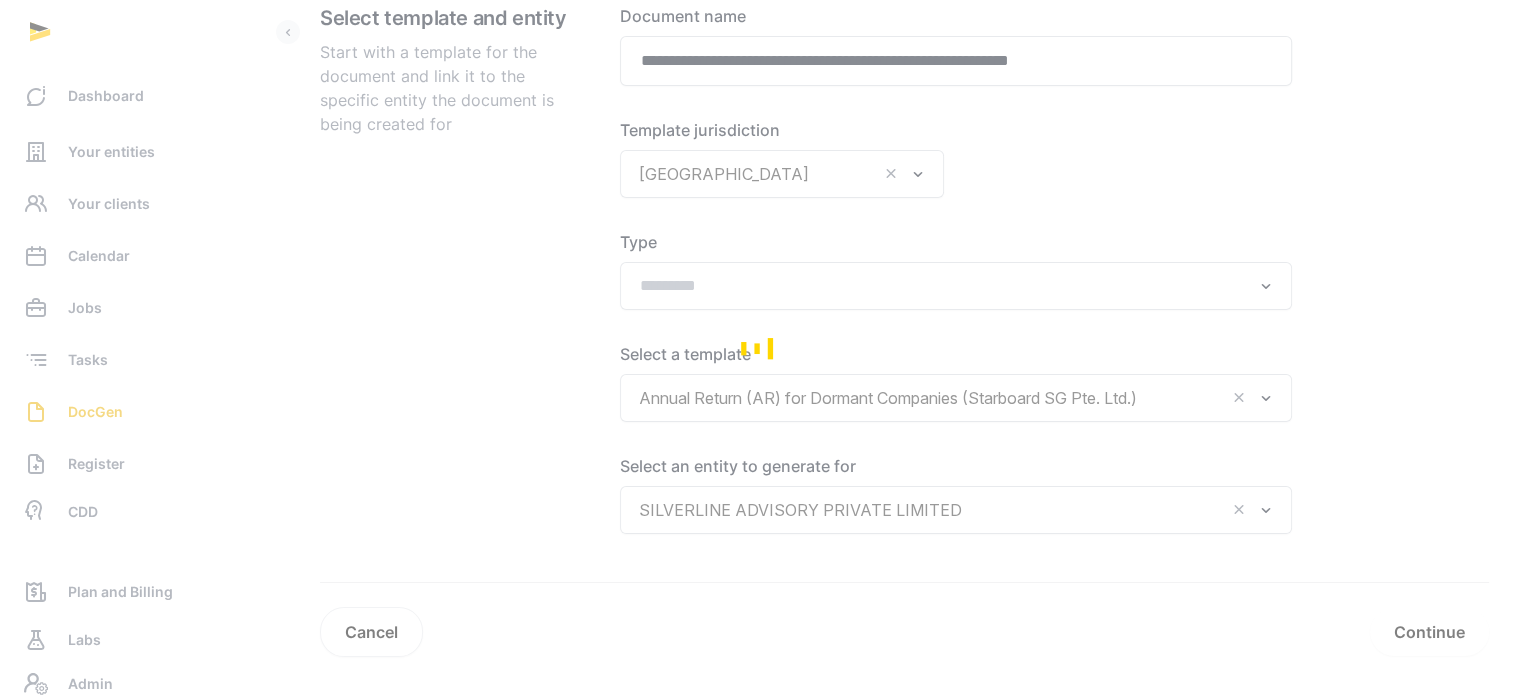 scroll, scrollTop: 308, scrollLeft: 0, axis: vertical 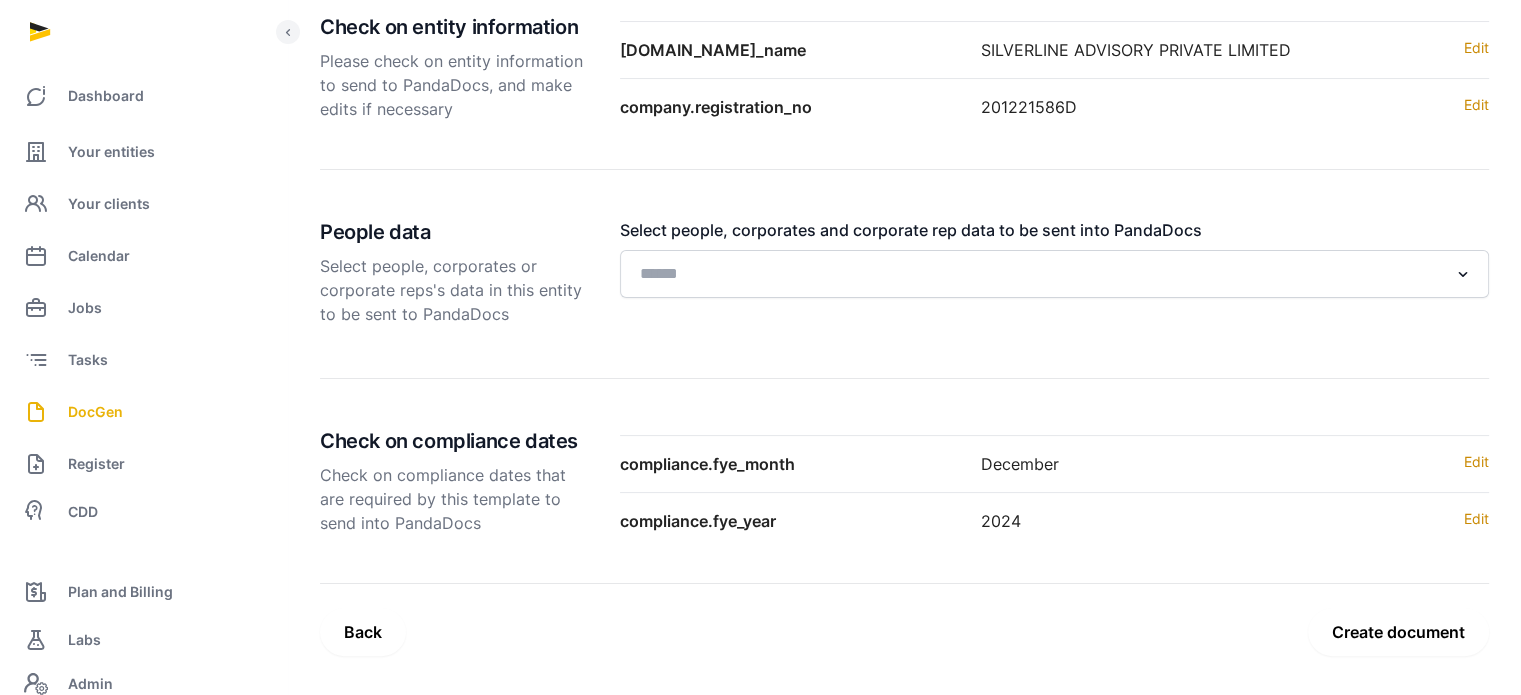 click on "Create document" at bounding box center (1398, 632) 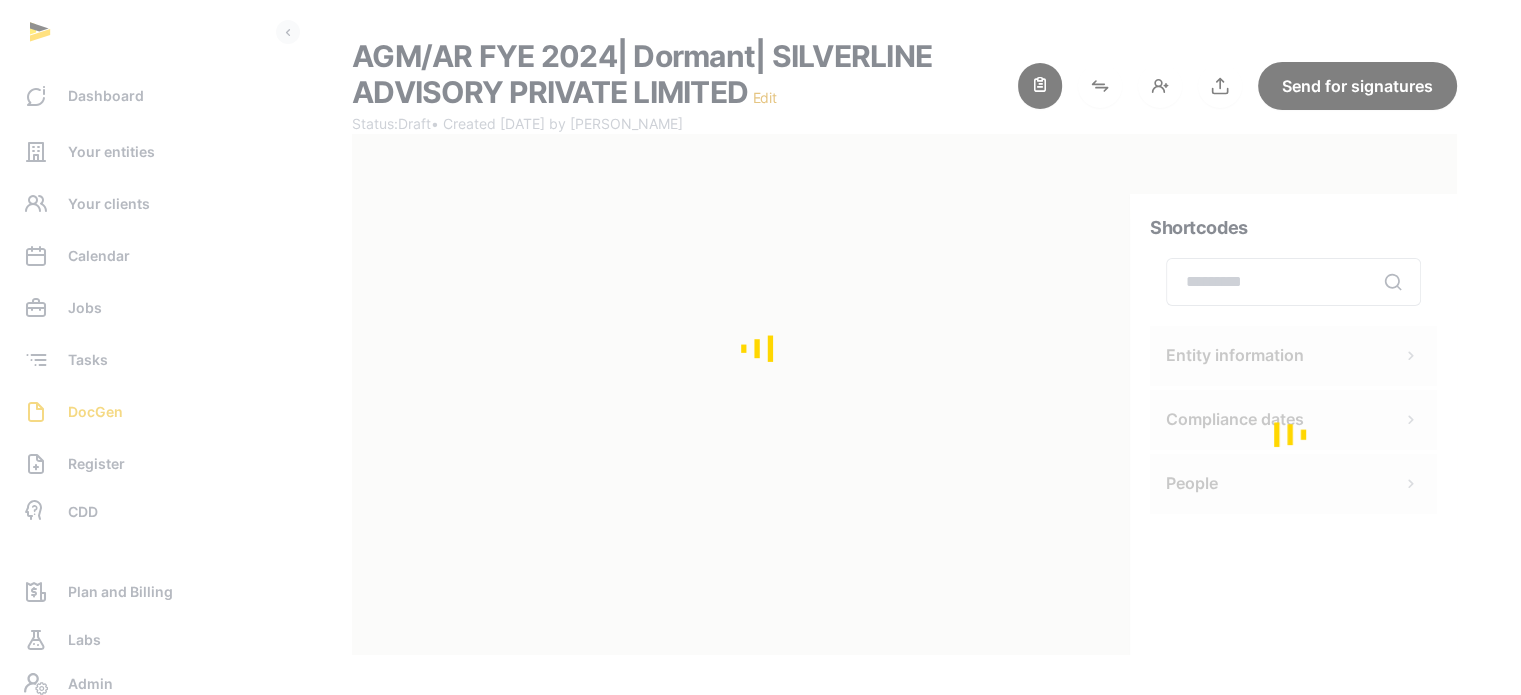 scroll, scrollTop: 0, scrollLeft: 0, axis: both 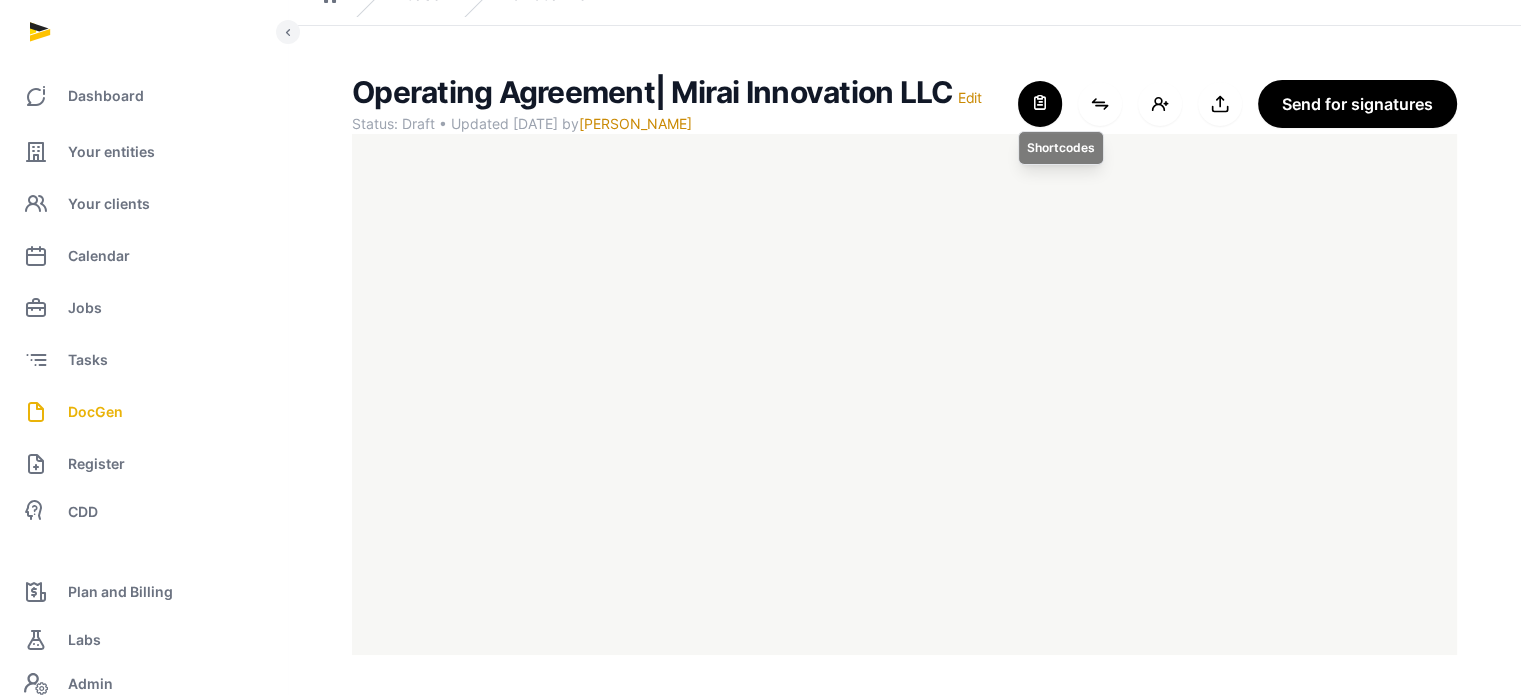 click at bounding box center (1040, 104) 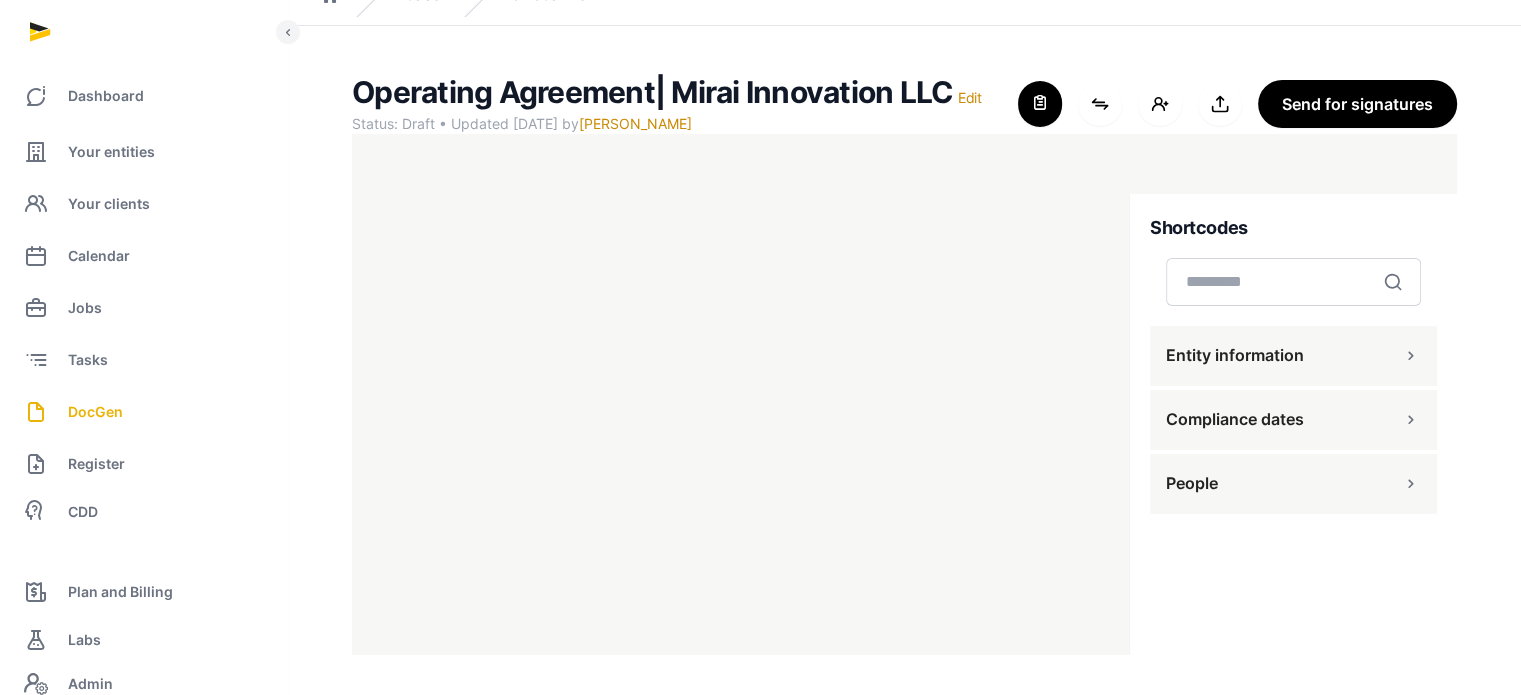 click on "People" at bounding box center [1293, 484] 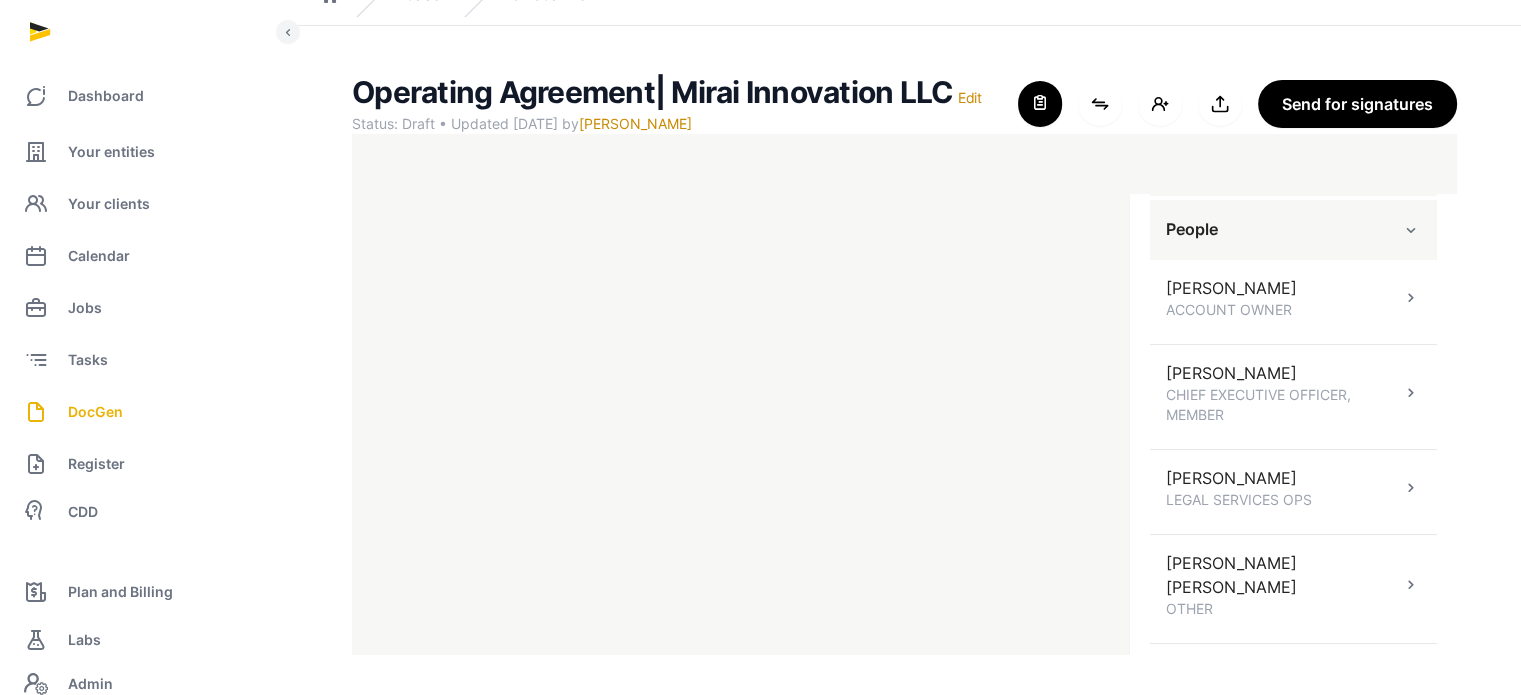 scroll, scrollTop: 258, scrollLeft: 0, axis: vertical 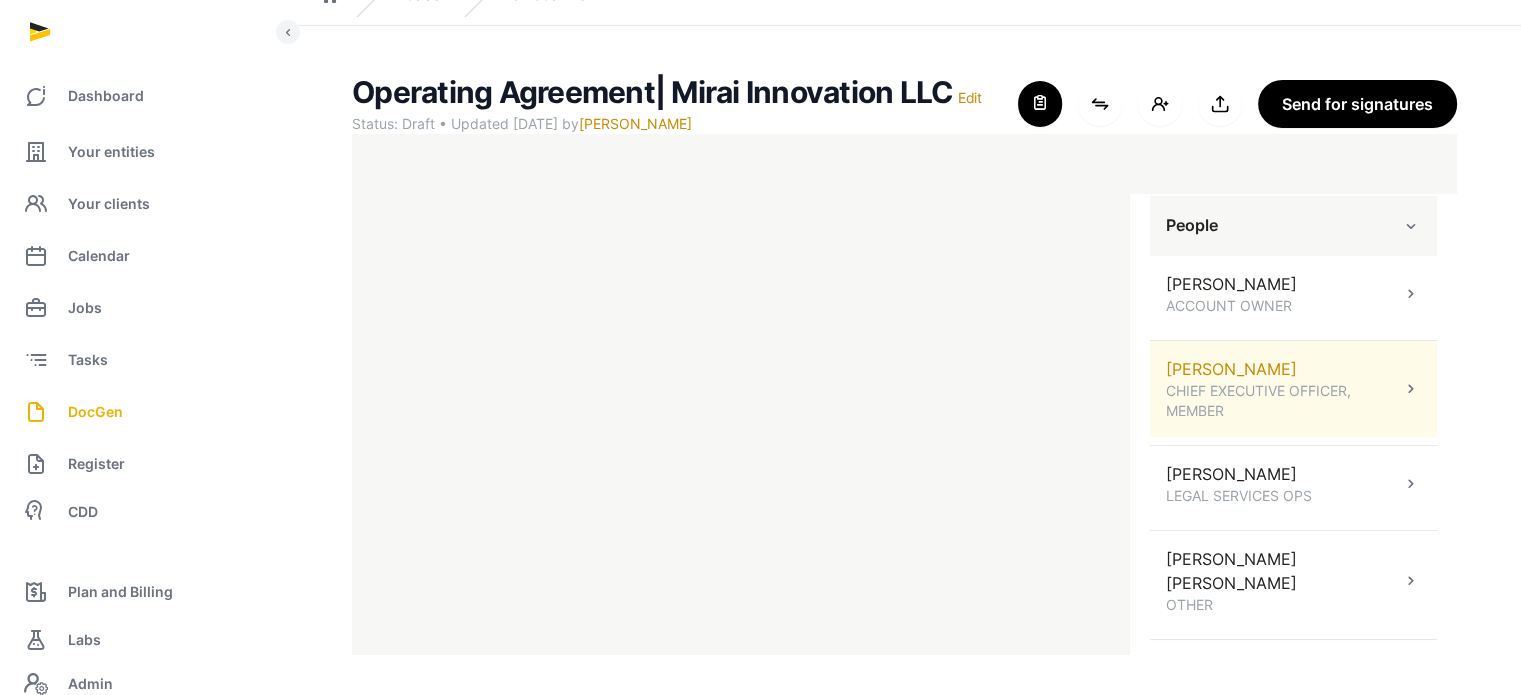 click at bounding box center (1411, 389) 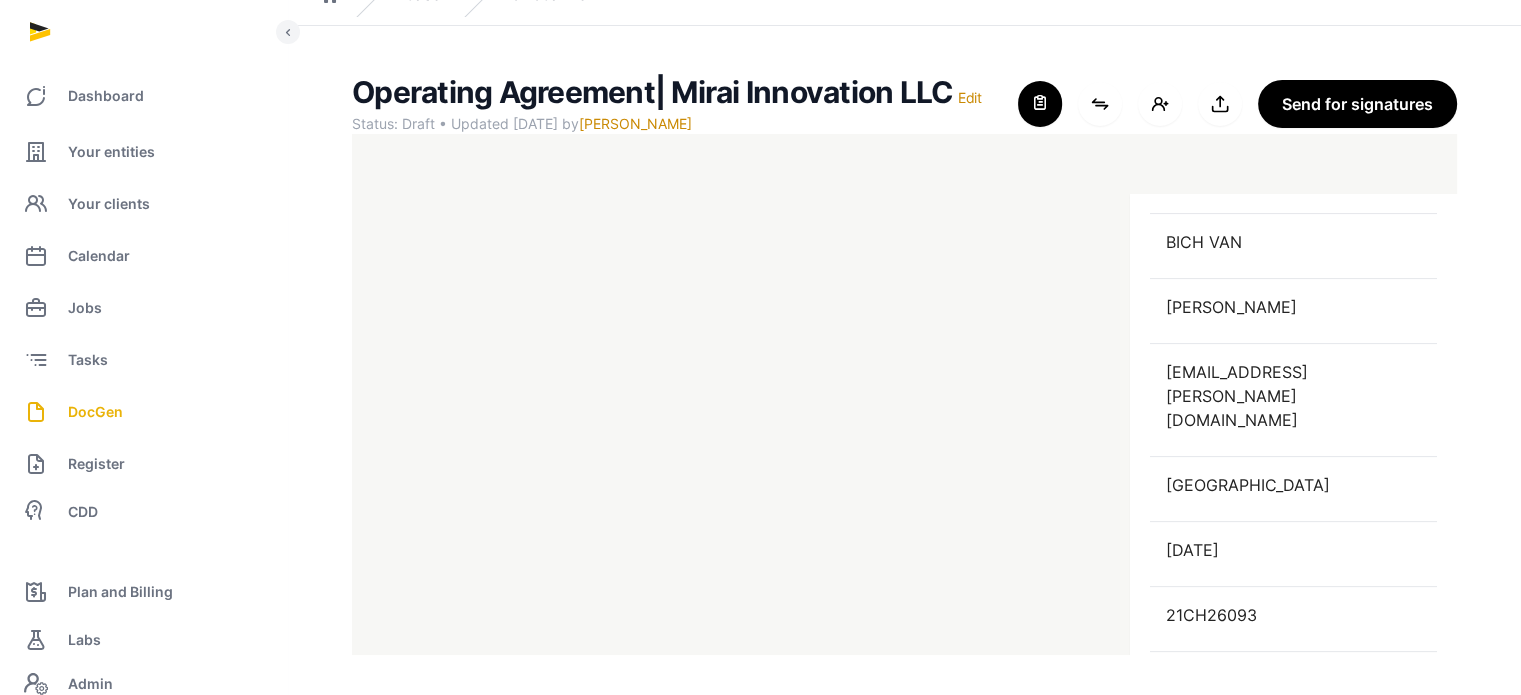 scroll, scrollTop: 616, scrollLeft: 0, axis: vertical 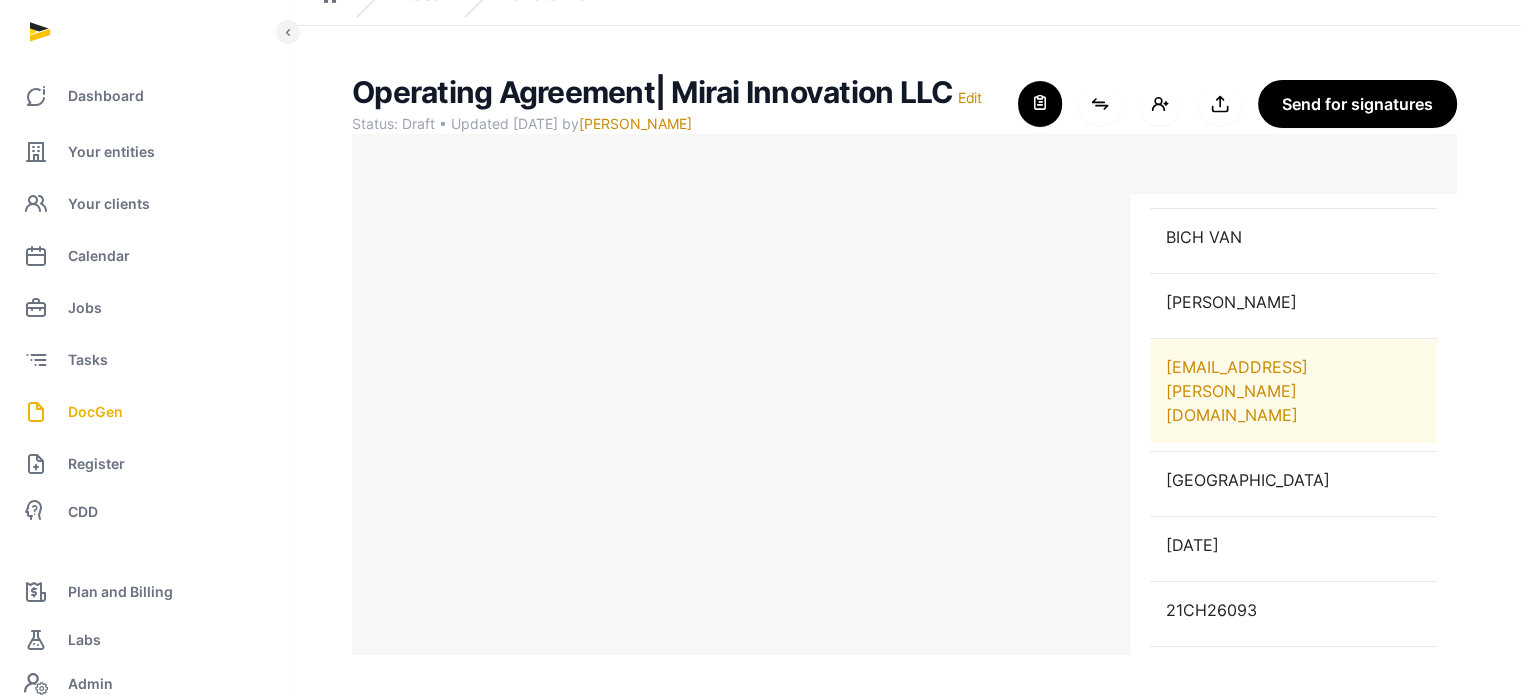 click on "VAN@VAN-NGUYEN.NET" at bounding box center [1293, 391] 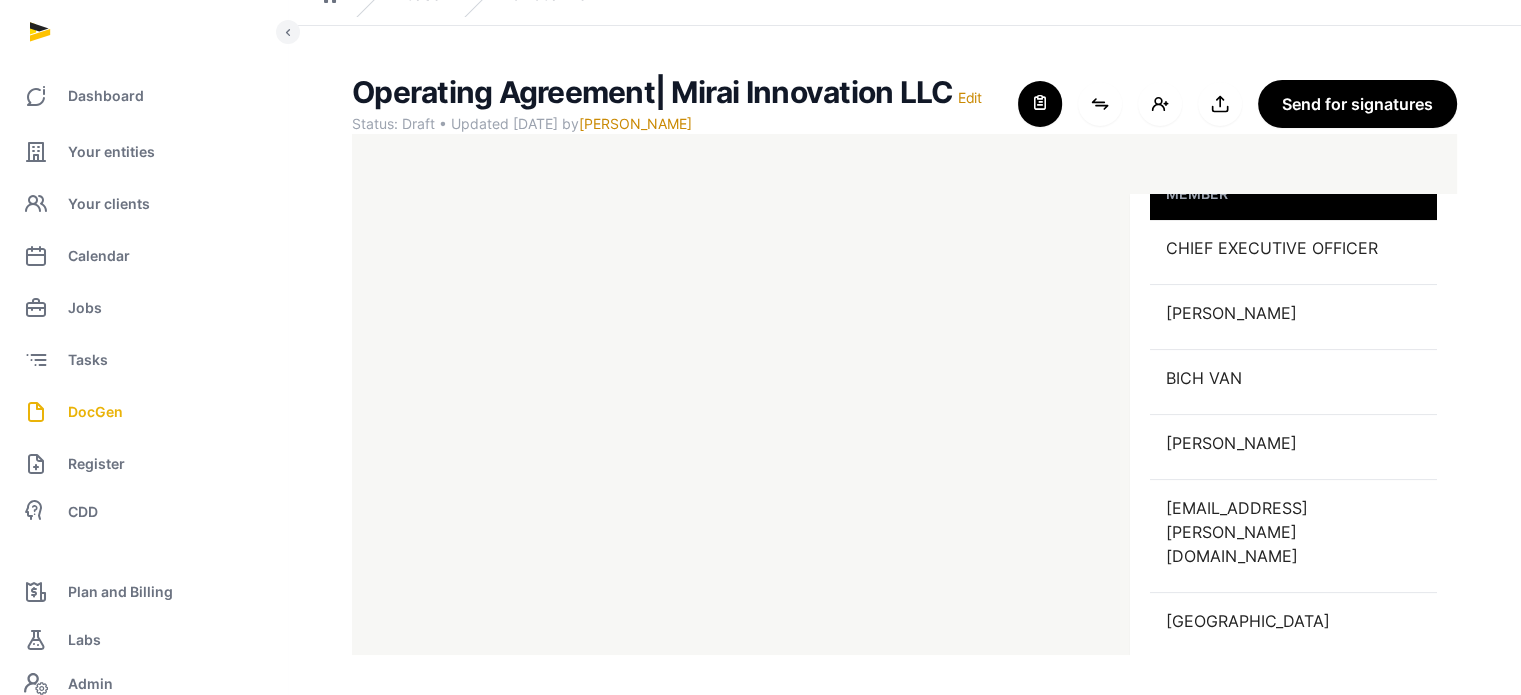 scroll, scrollTop: 464, scrollLeft: 0, axis: vertical 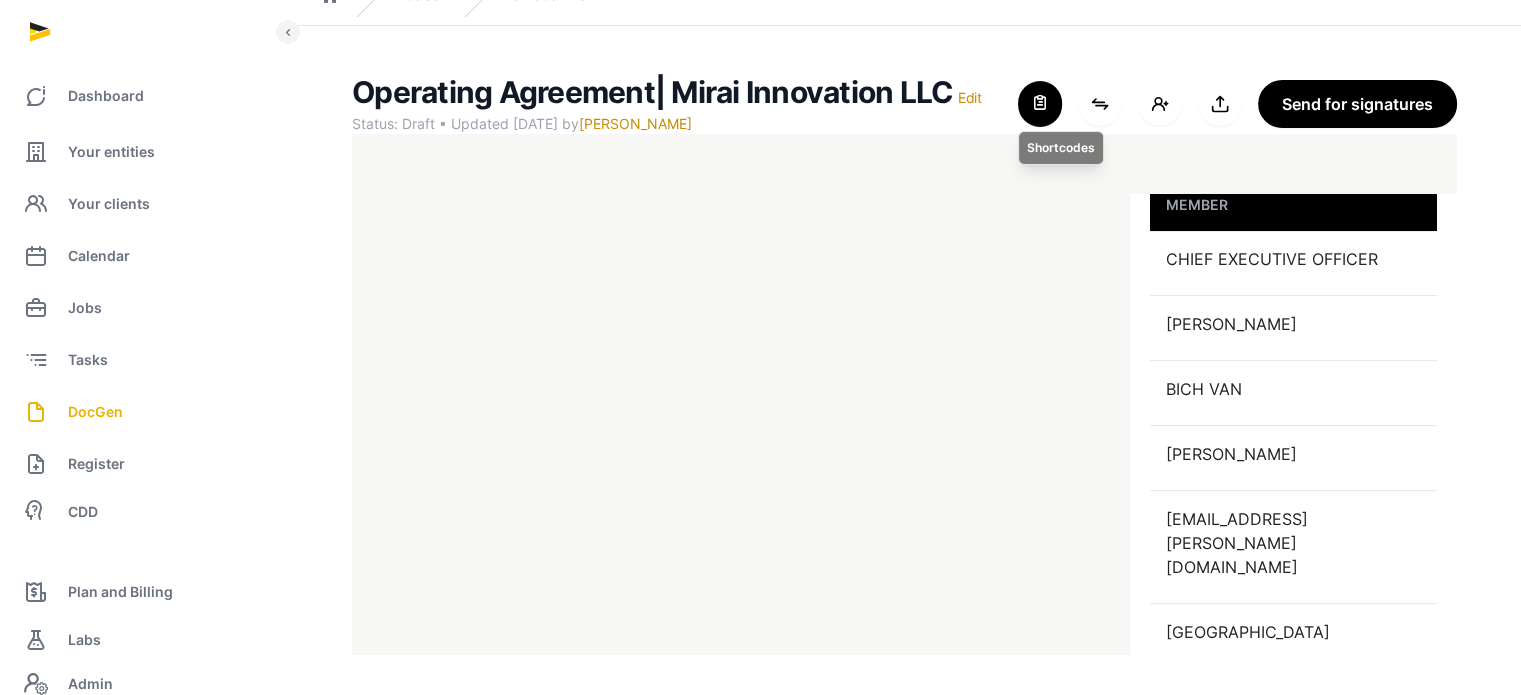 click at bounding box center (1040, 104) 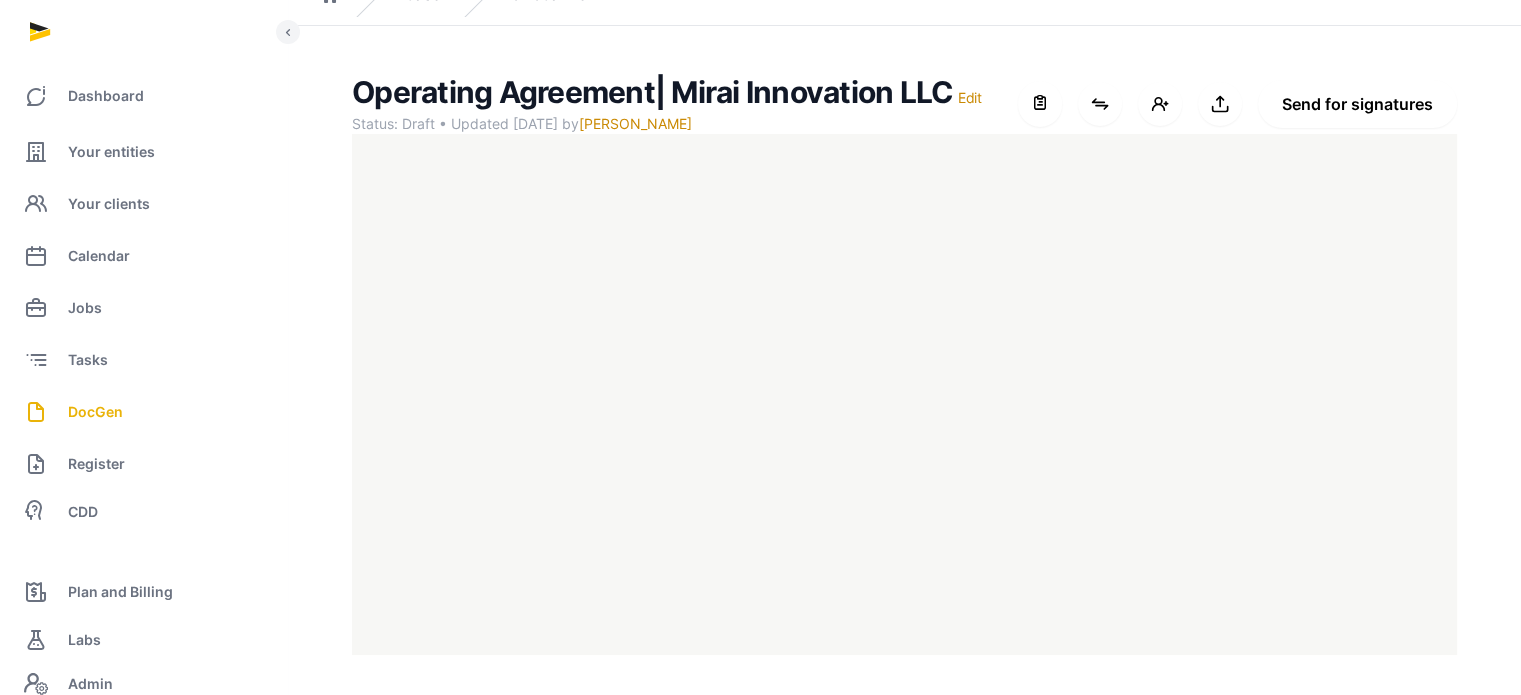 click on "Send for signatures" at bounding box center [1357, 104] 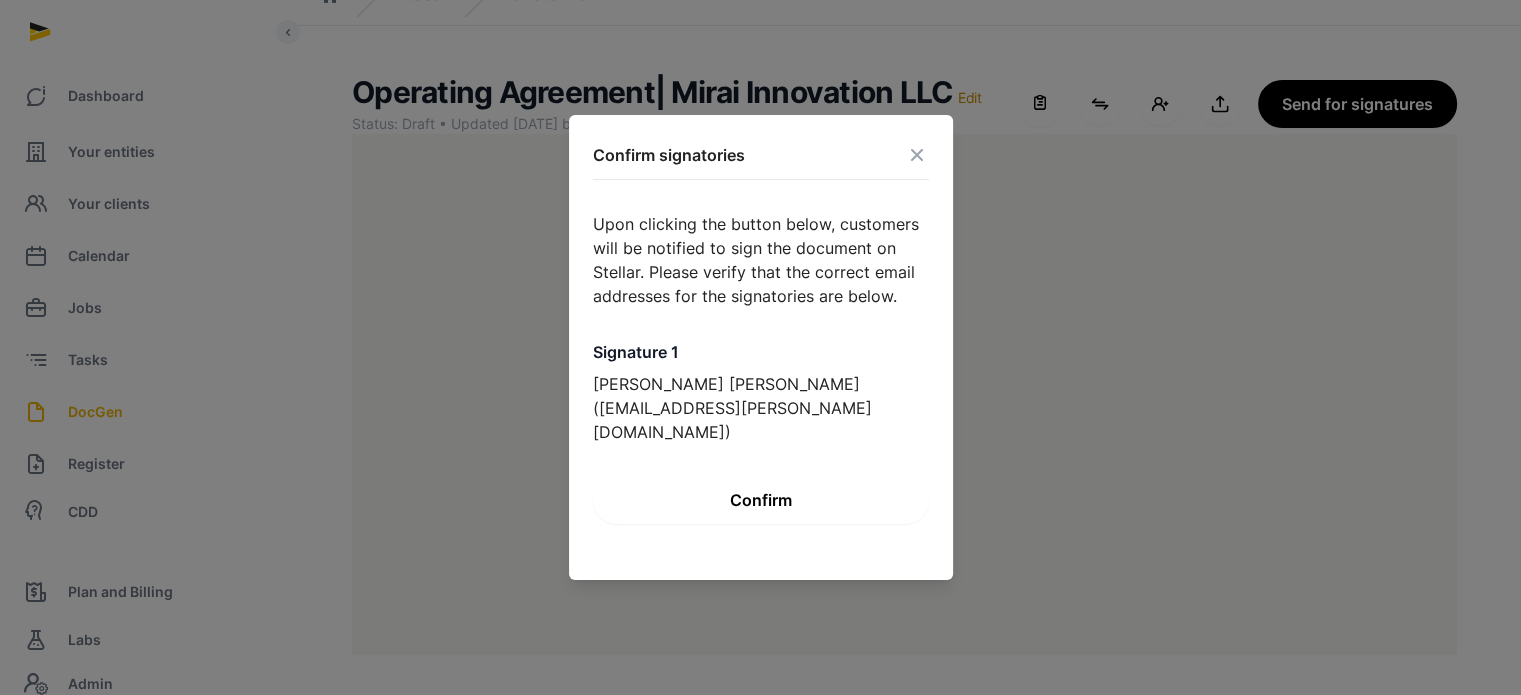click on "Confirm" at bounding box center [761, 500] 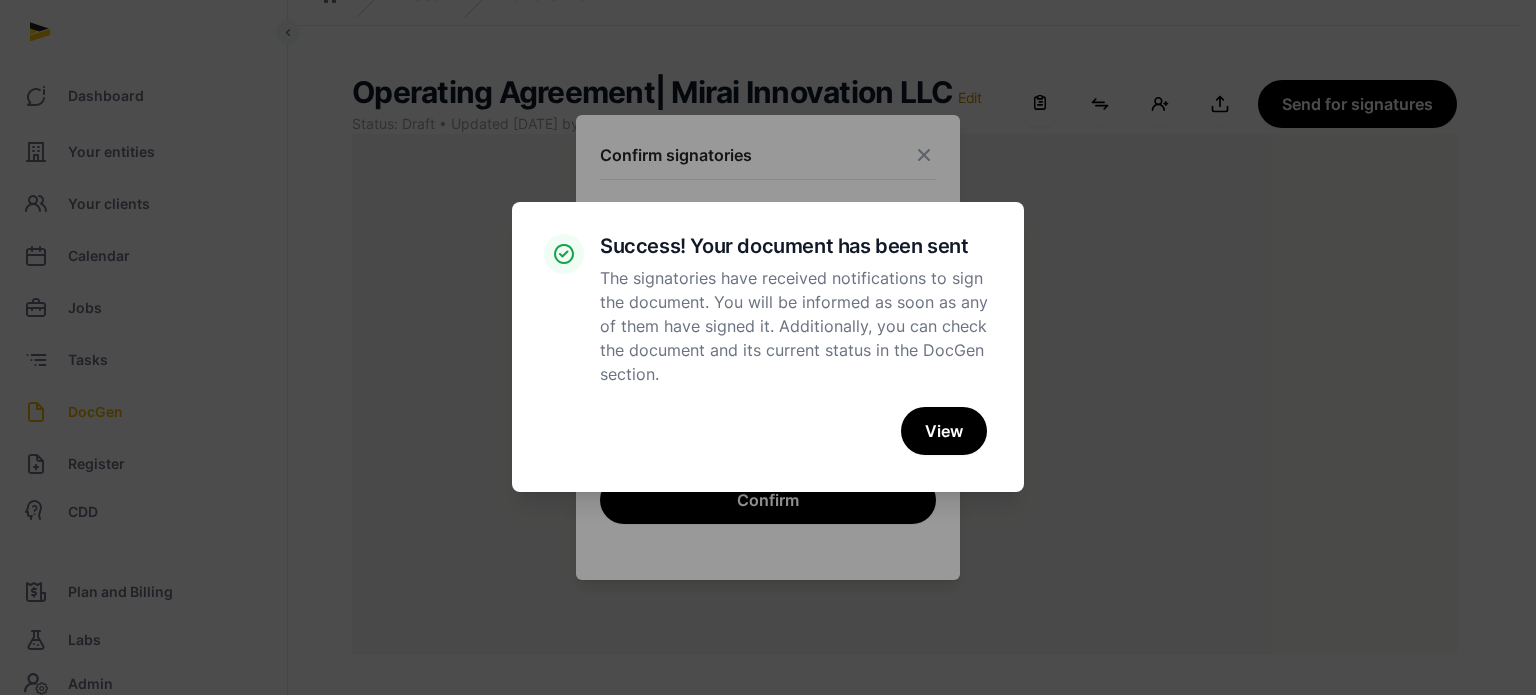 click on "×
Success! Your document has been sent
The signatories have received notifications to sign the document. You will be informed as soon as any of them have signed it. Additionally, you can check the document and its current status in the DocGen section.
Cancel No View" at bounding box center (768, 347) 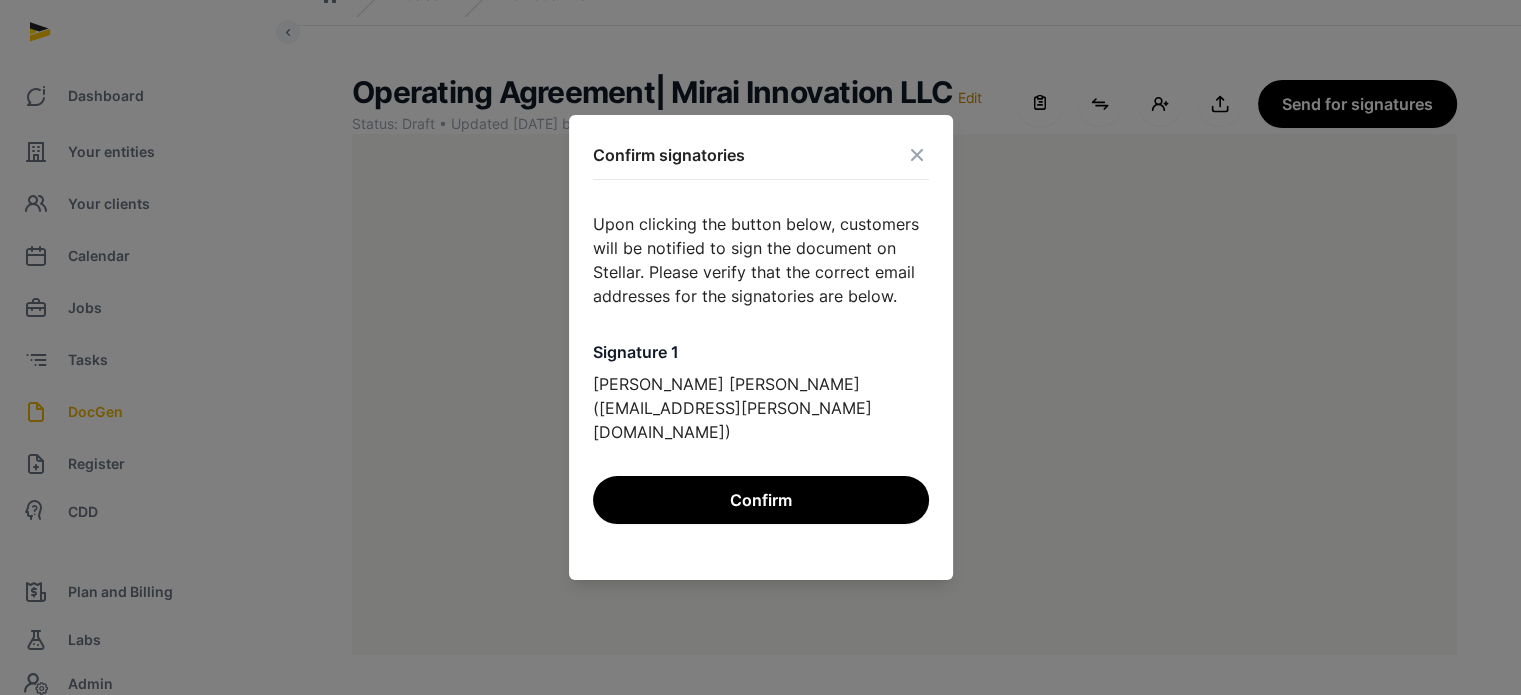 click at bounding box center [917, 155] 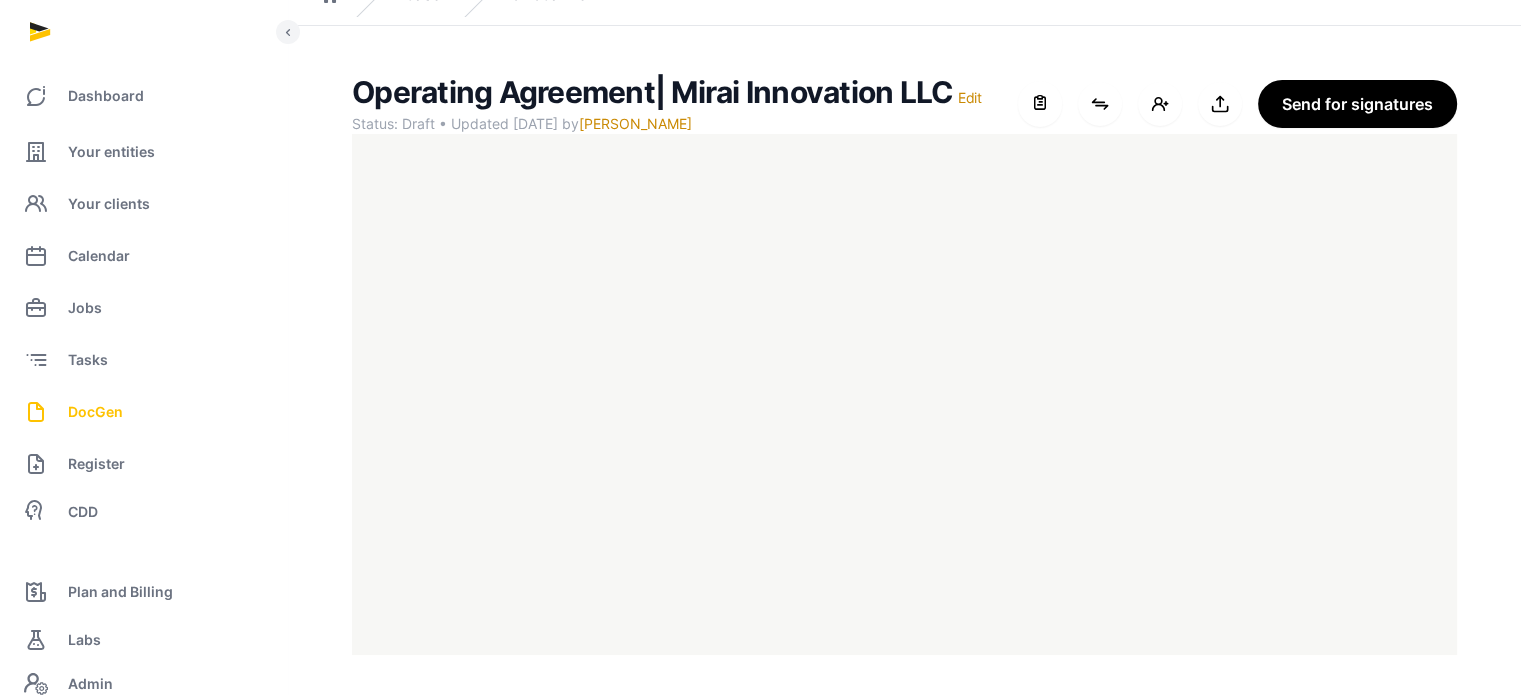 click on "DocGen" at bounding box center [95, 412] 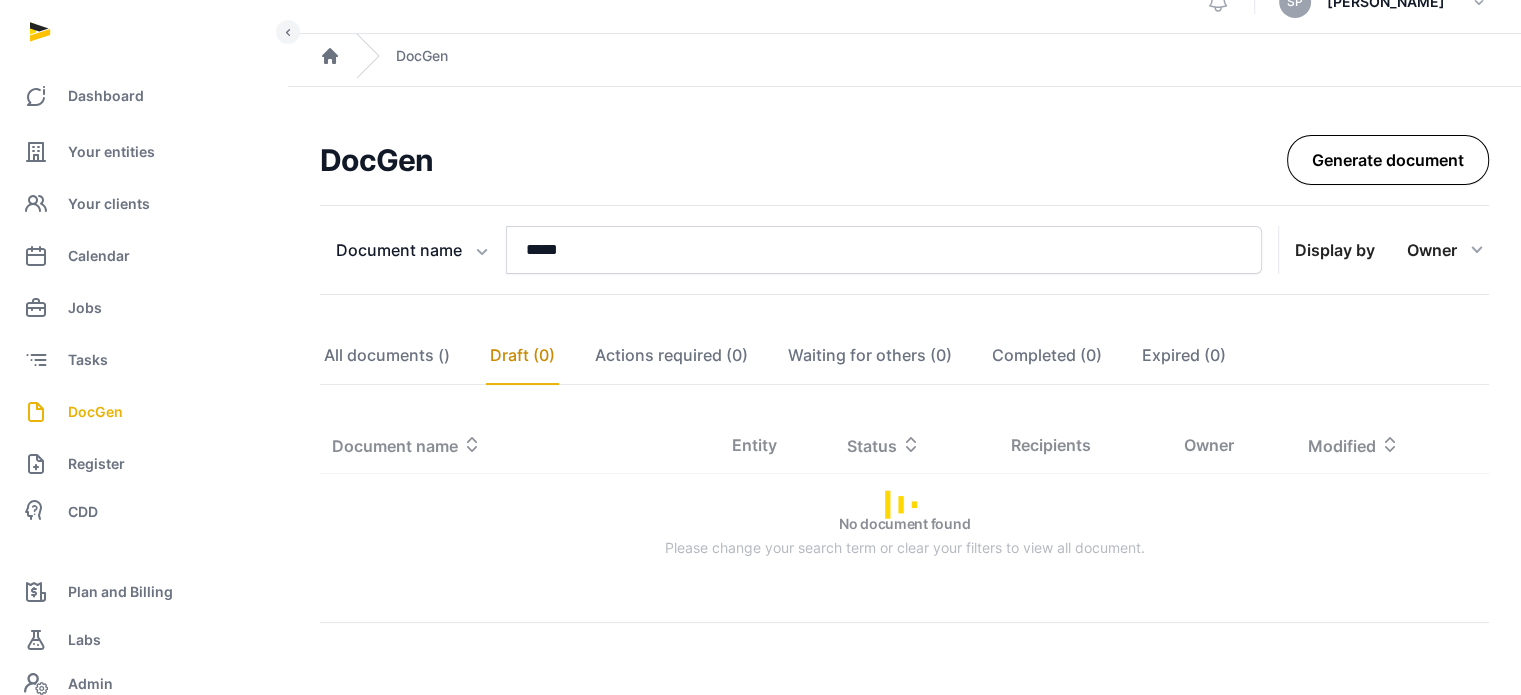 click on "Generate document" at bounding box center [1388, 160] 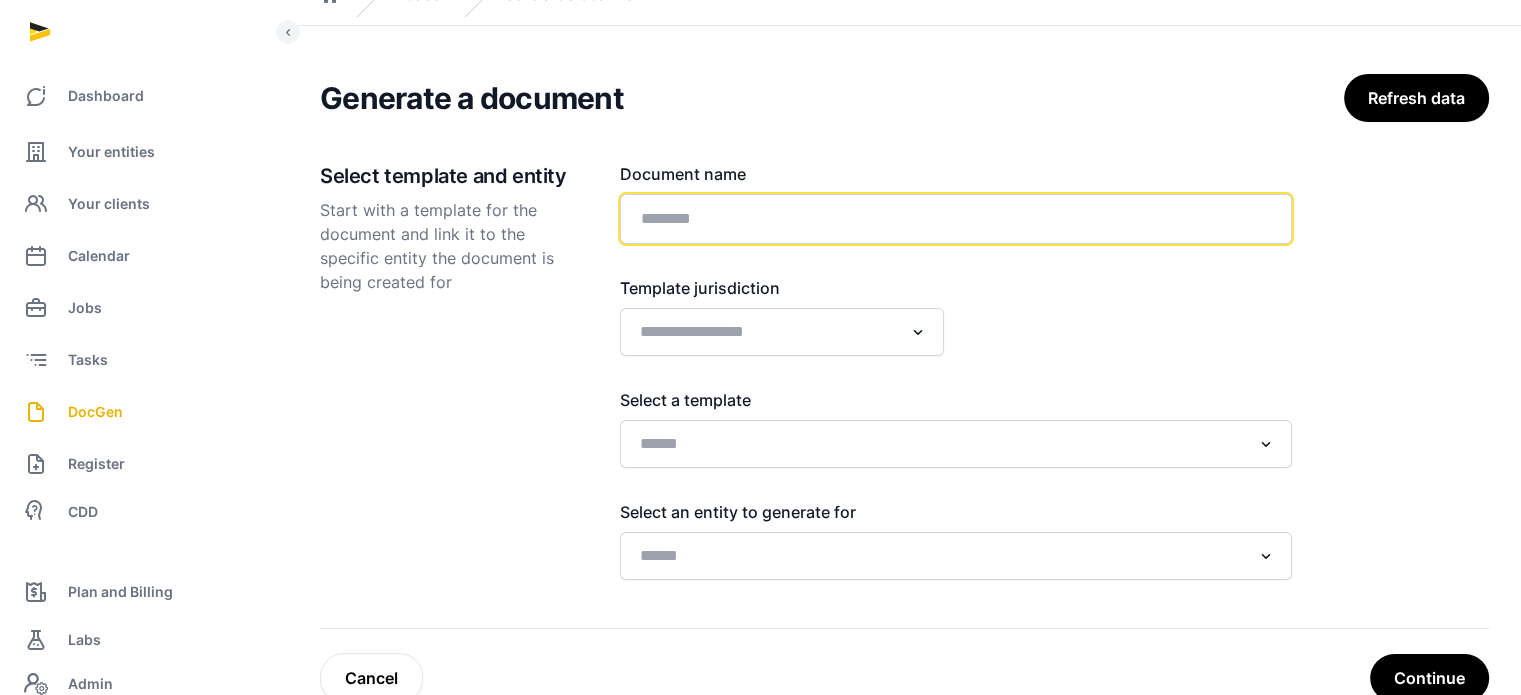 click 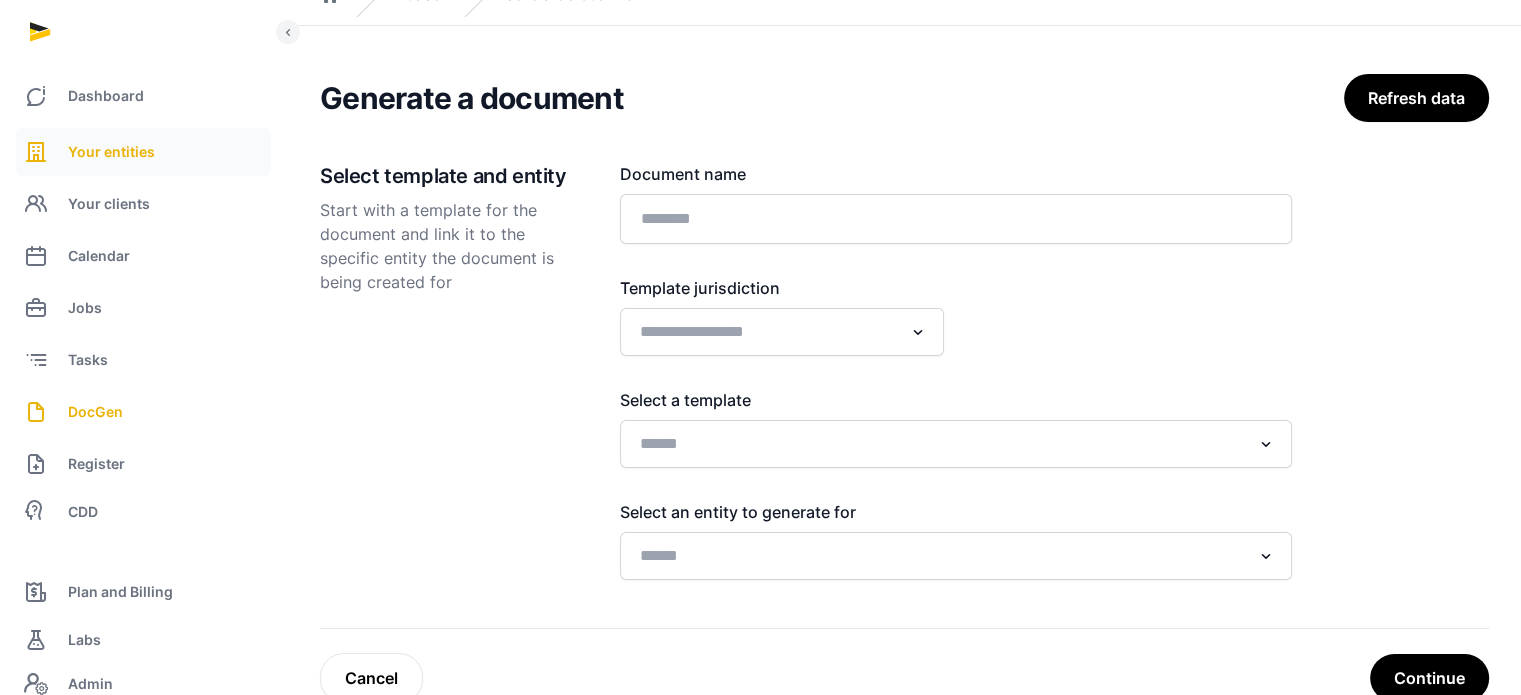 click on "Your entities" at bounding box center [111, 152] 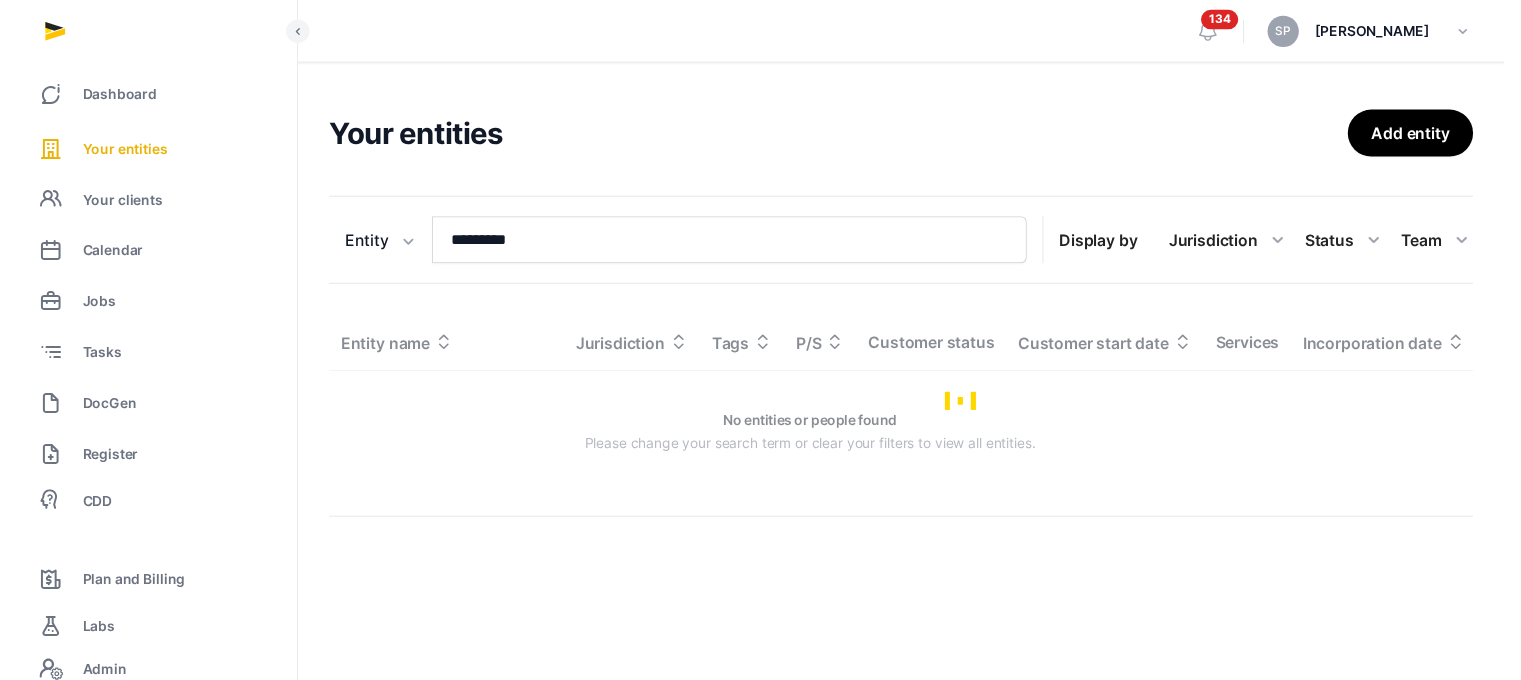 scroll, scrollTop: 0, scrollLeft: 0, axis: both 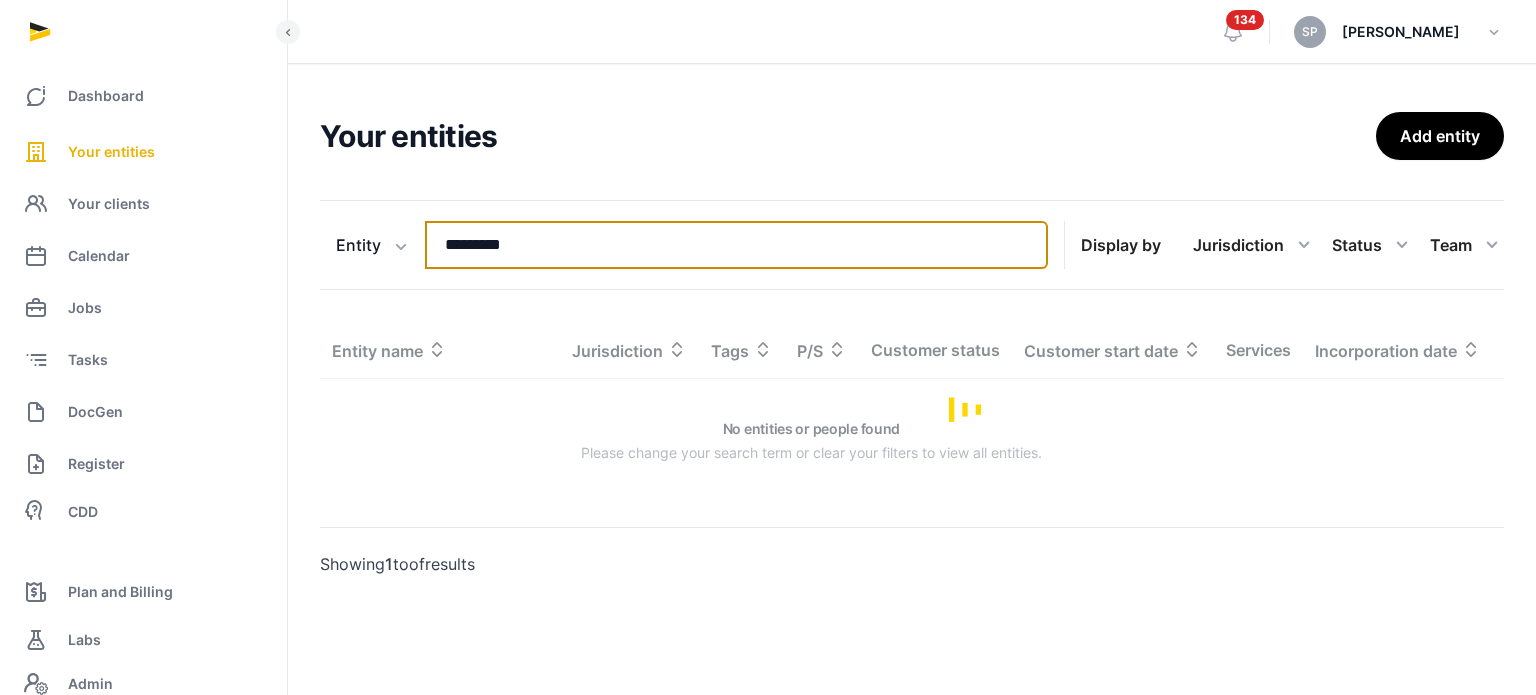 click on "*********" at bounding box center [736, 245] 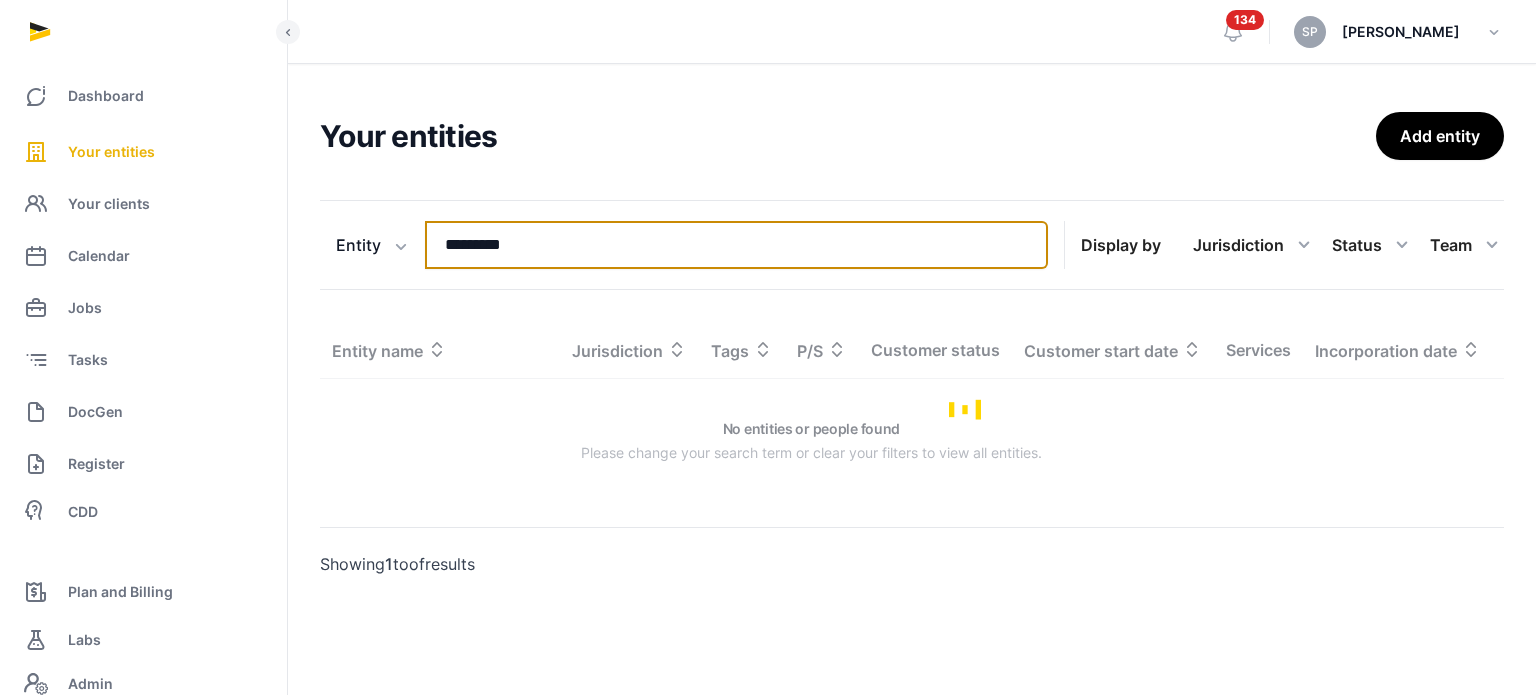 click on "*********" at bounding box center (736, 245) 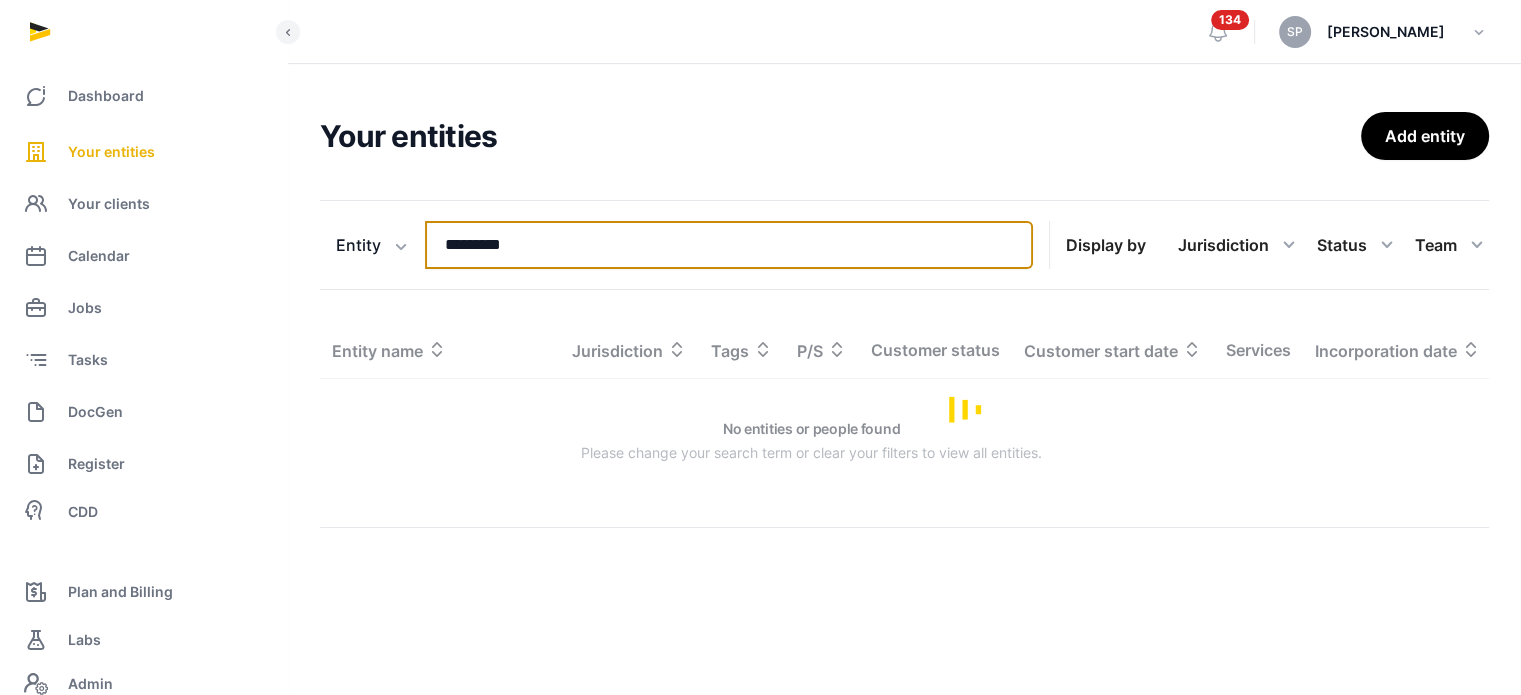click on "*********" at bounding box center [729, 245] 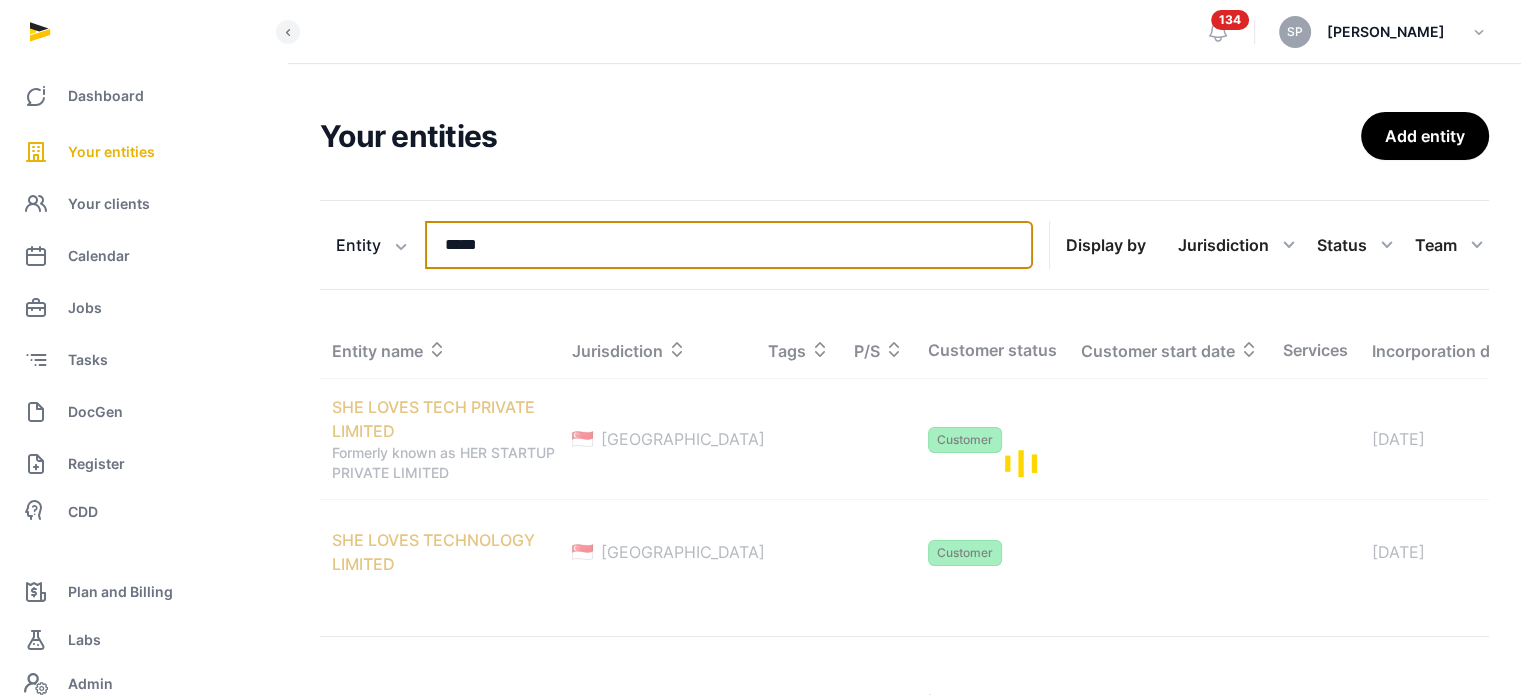 type on "*****" 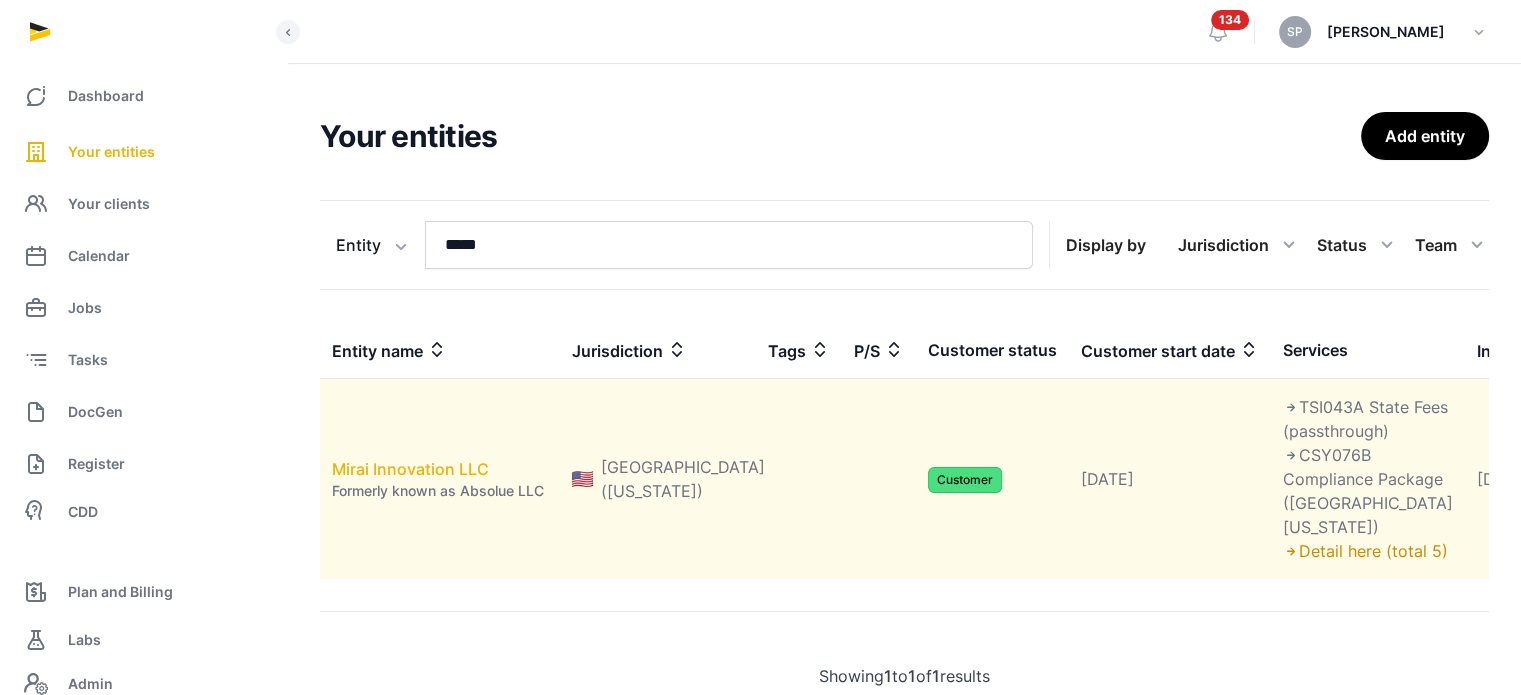 click on "Mirai Innovation LLC" at bounding box center [410, 469] 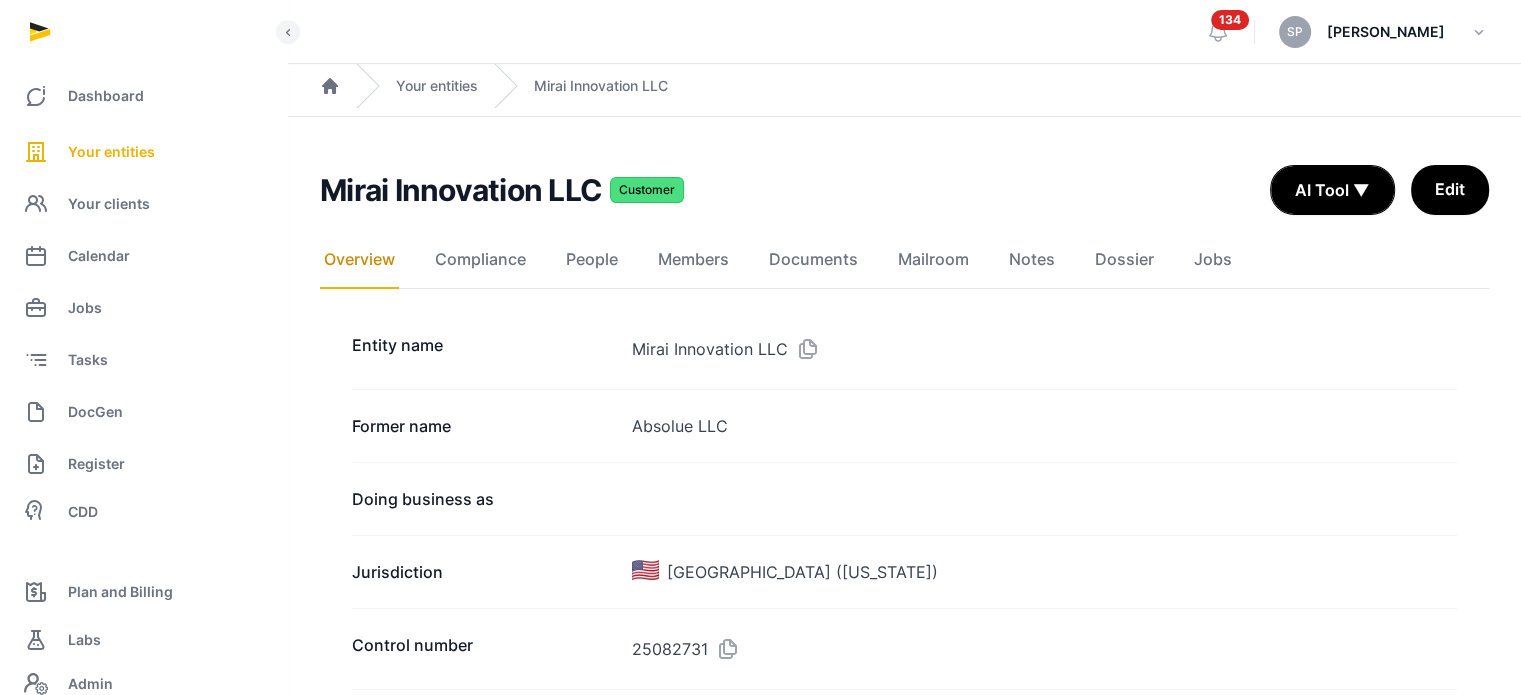 click at bounding box center (804, 349) 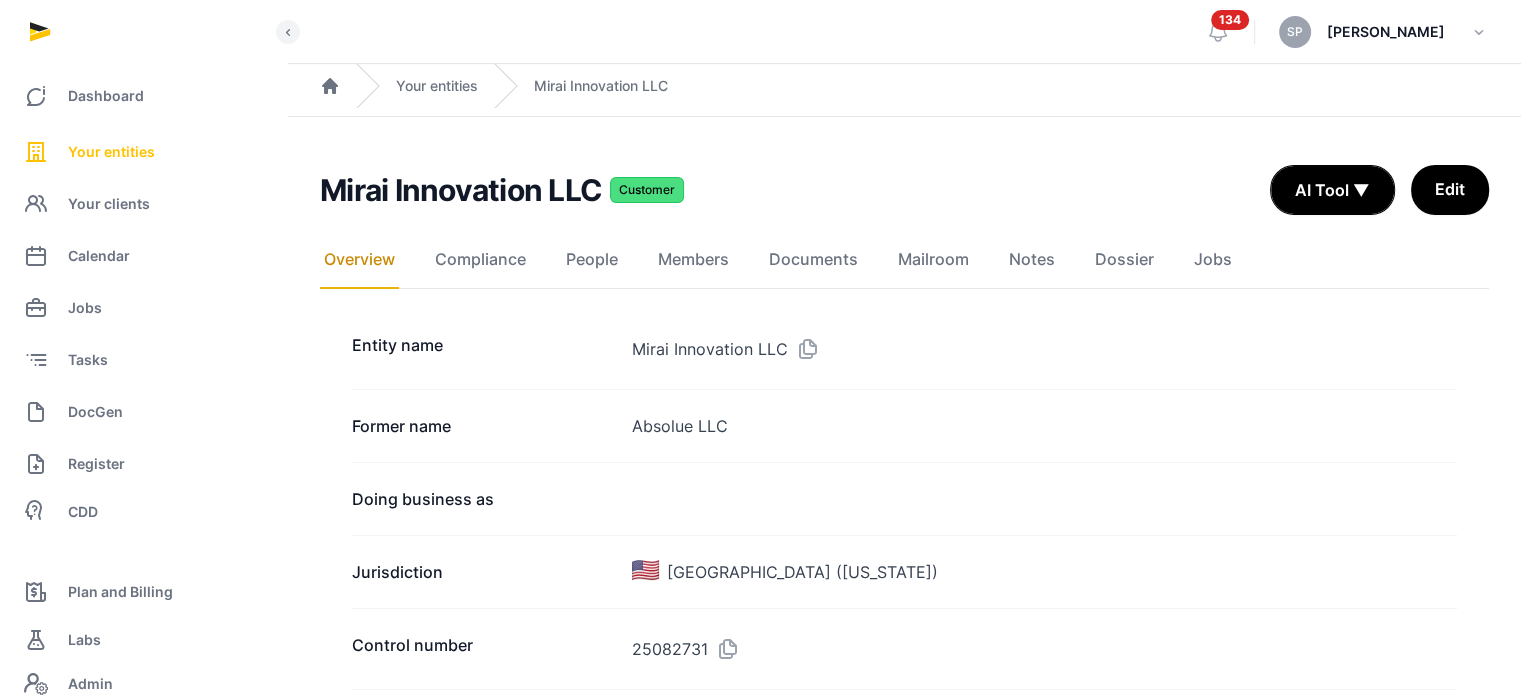 click on "Your entities" at bounding box center [143, 152] 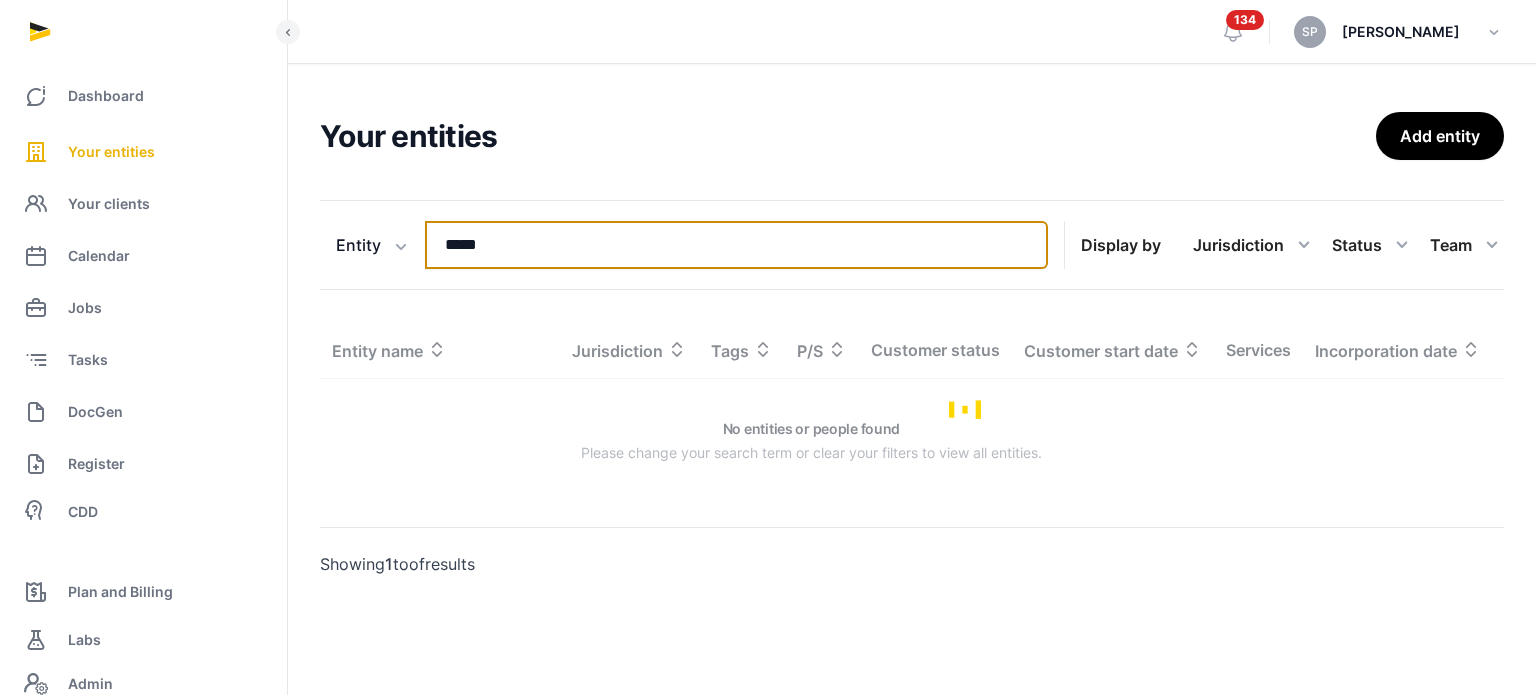 click on "*****" at bounding box center (736, 245) 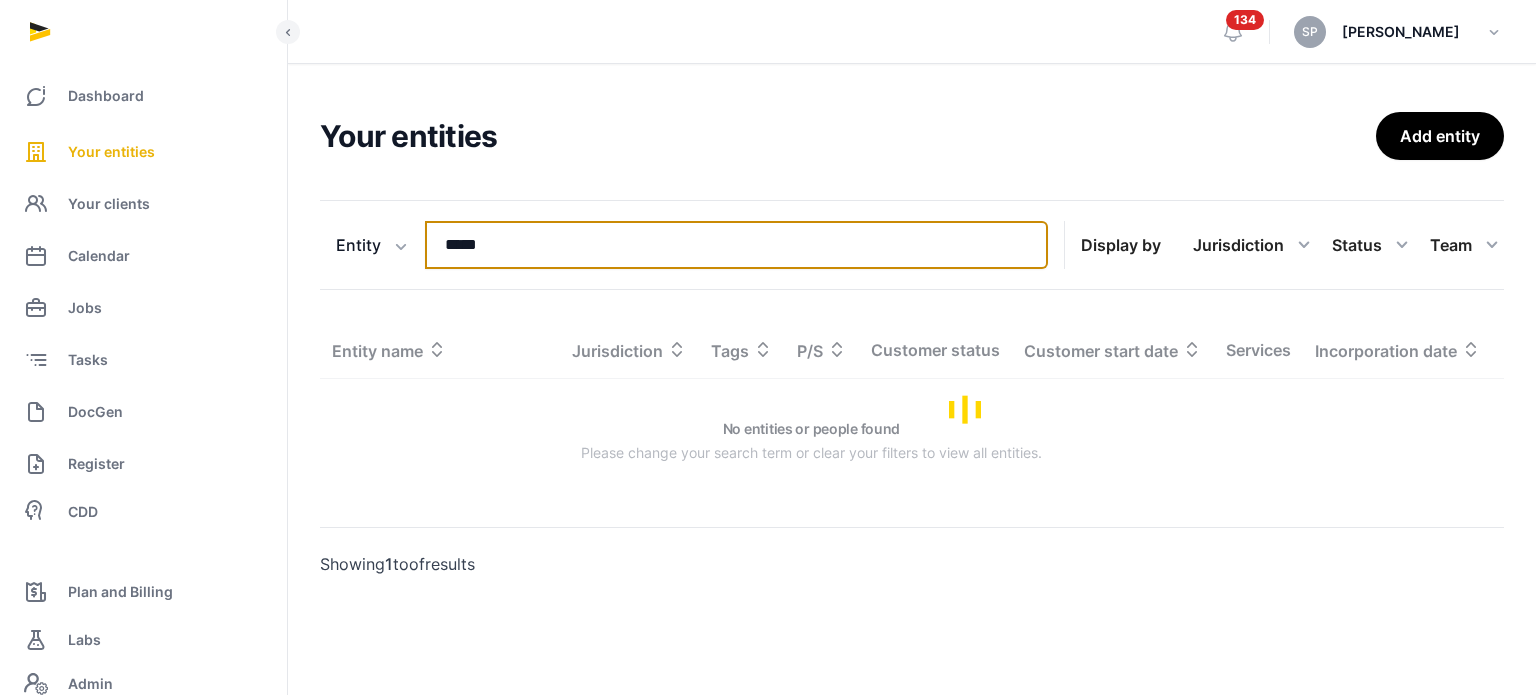 click on "*****" at bounding box center [736, 245] 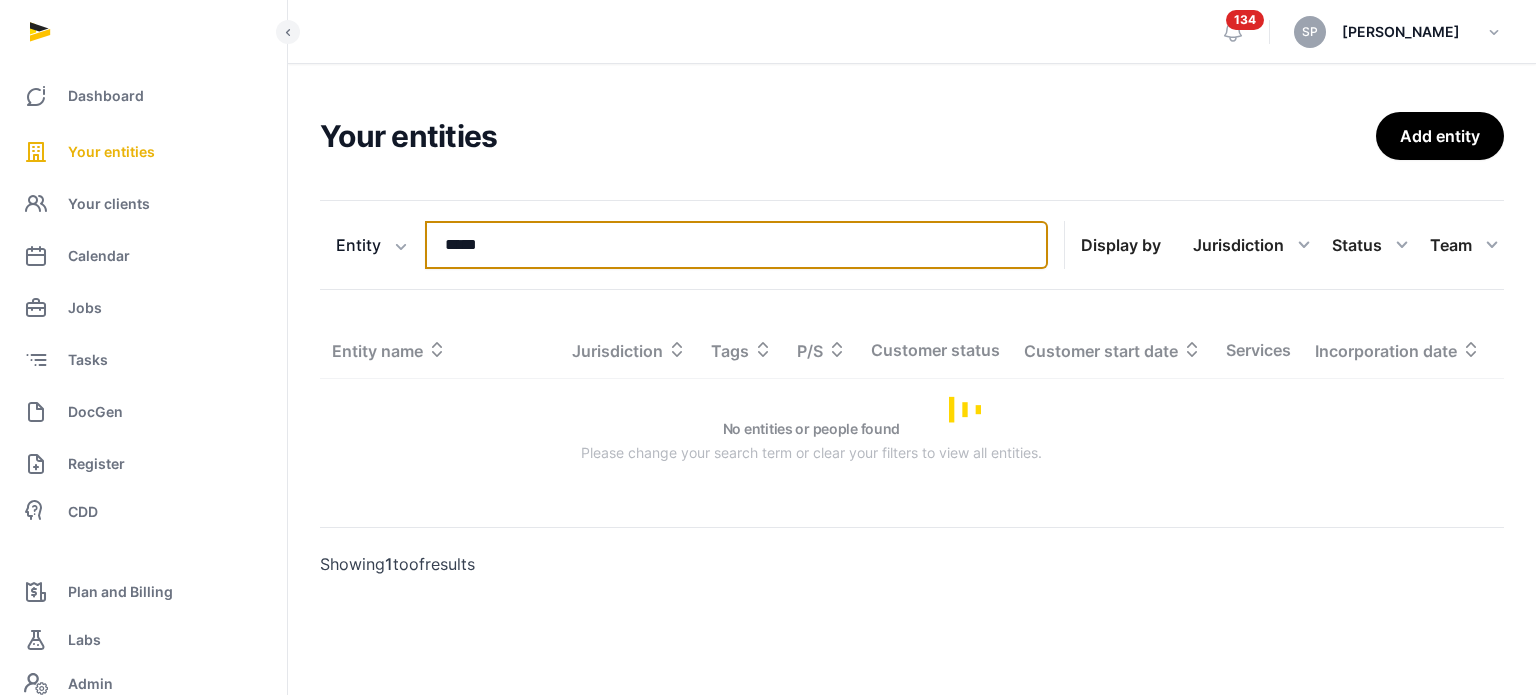 click on "*****" at bounding box center [736, 245] 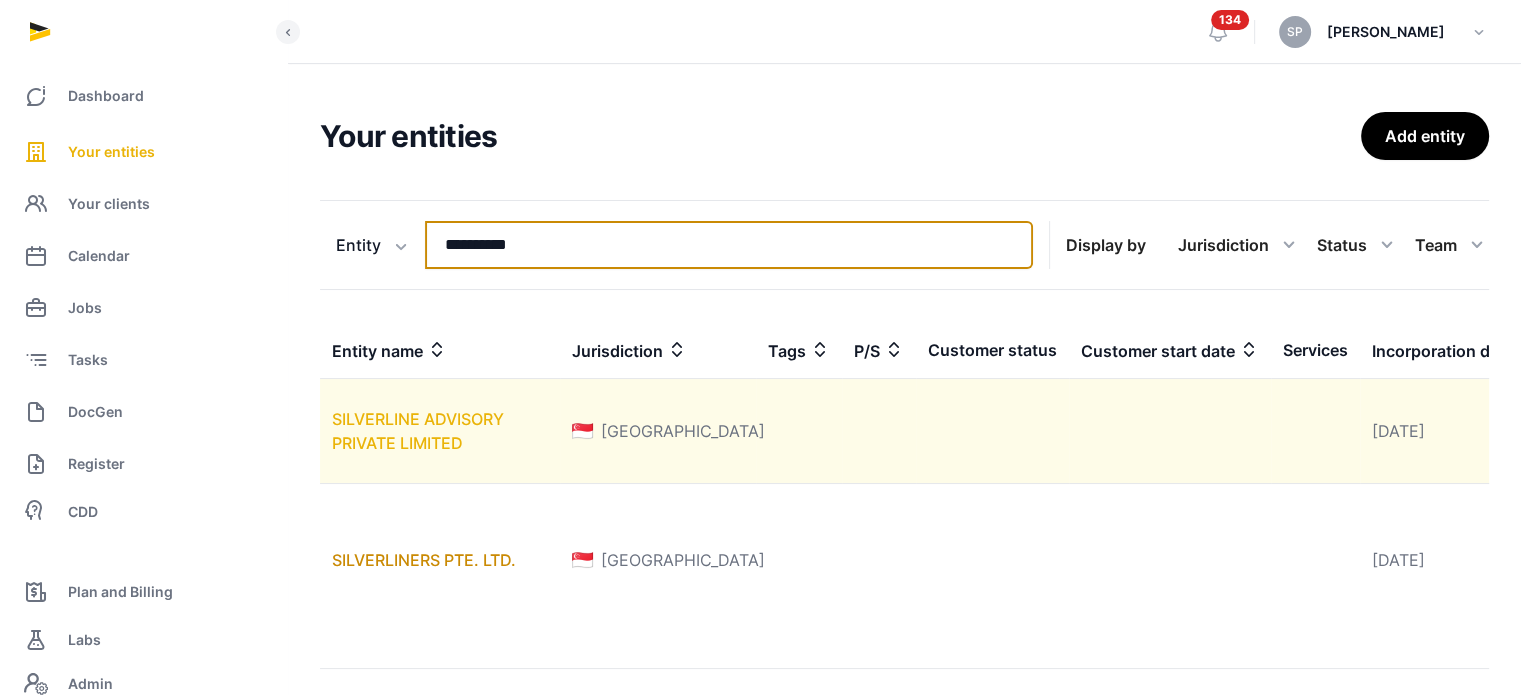 type on "**********" 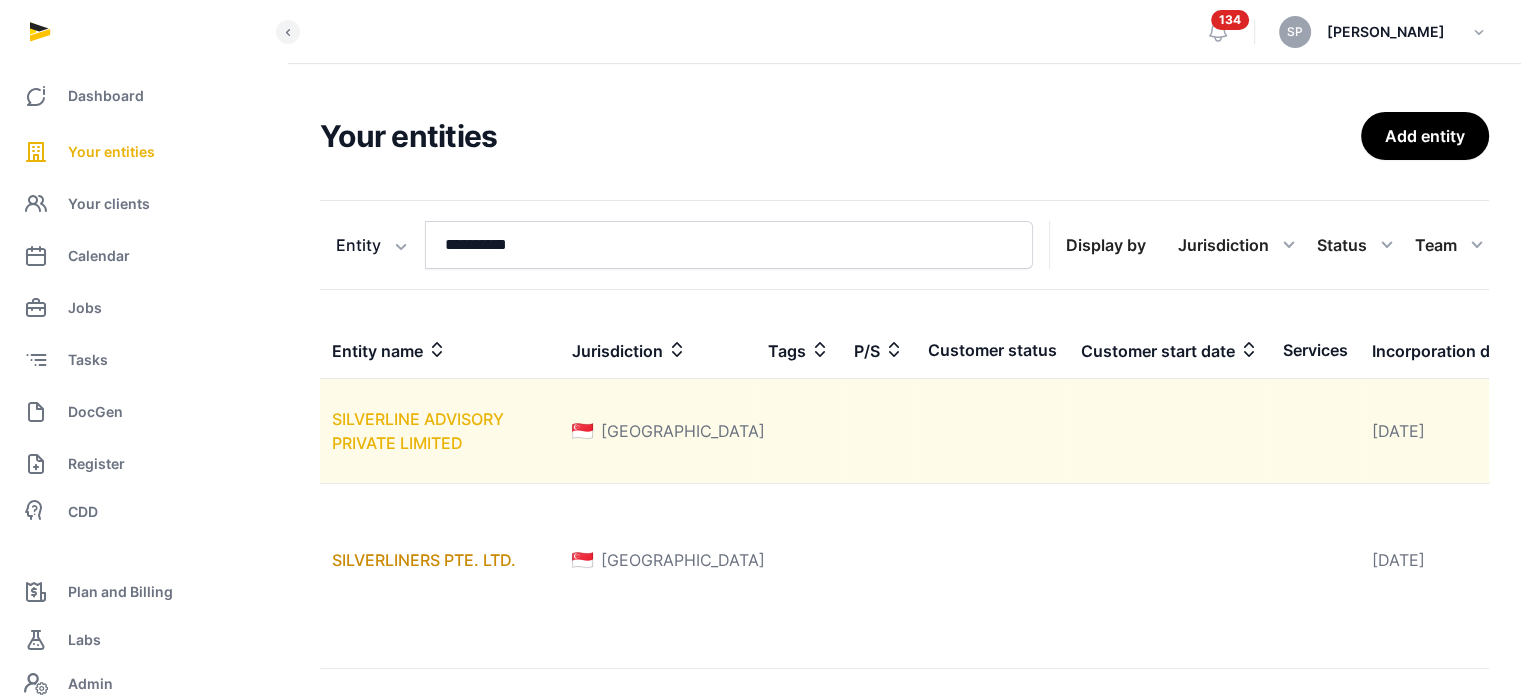 click on "SILVERLINE ADVISORY PRIVATE LIMITED" at bounding box center (418, 431) 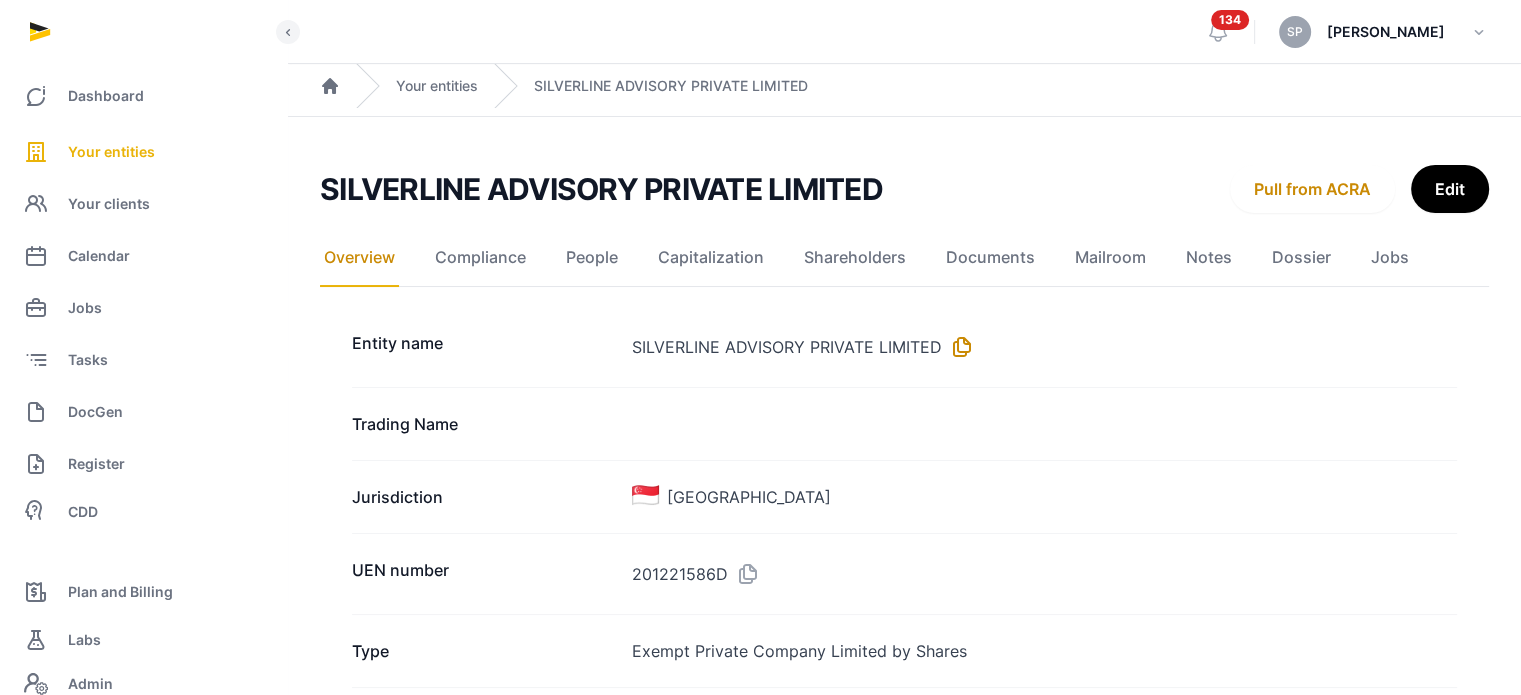 click at bounding box center [958, 347] 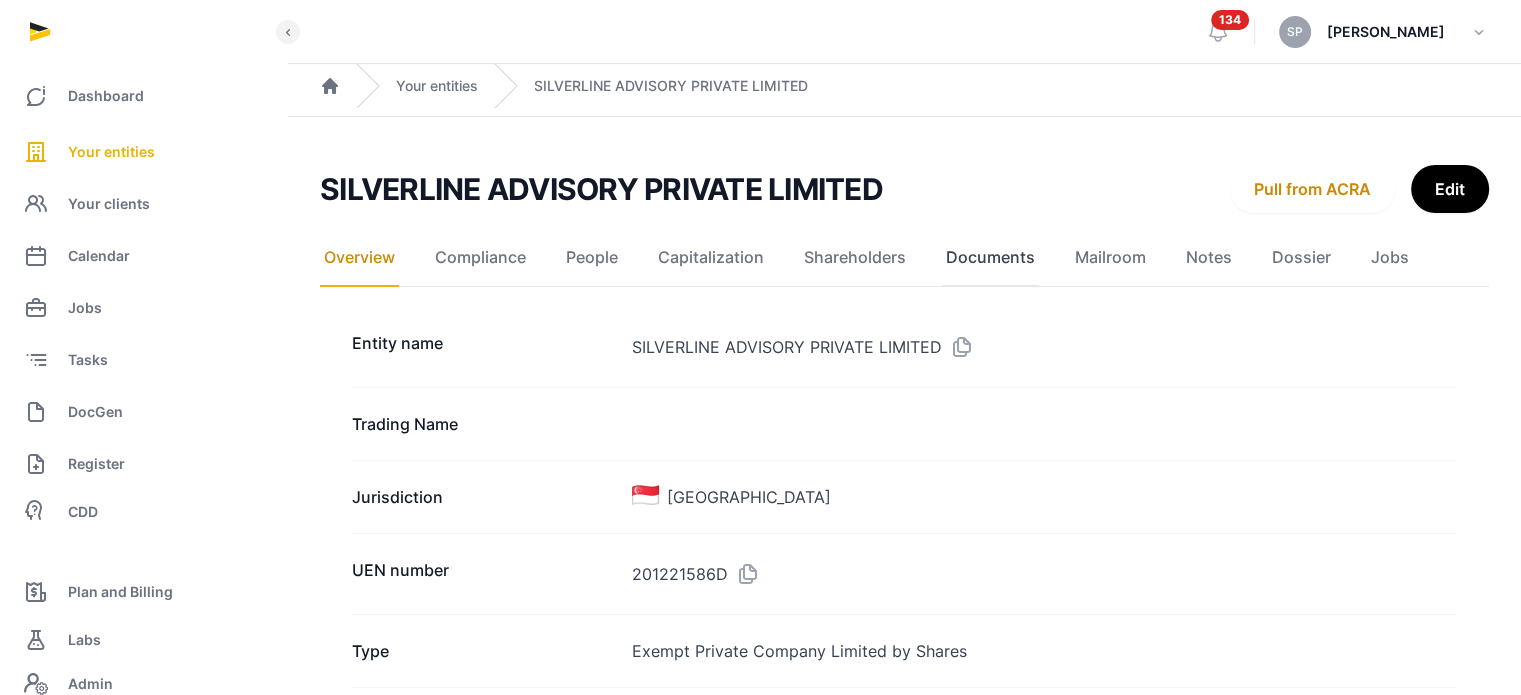 click on "Documents" 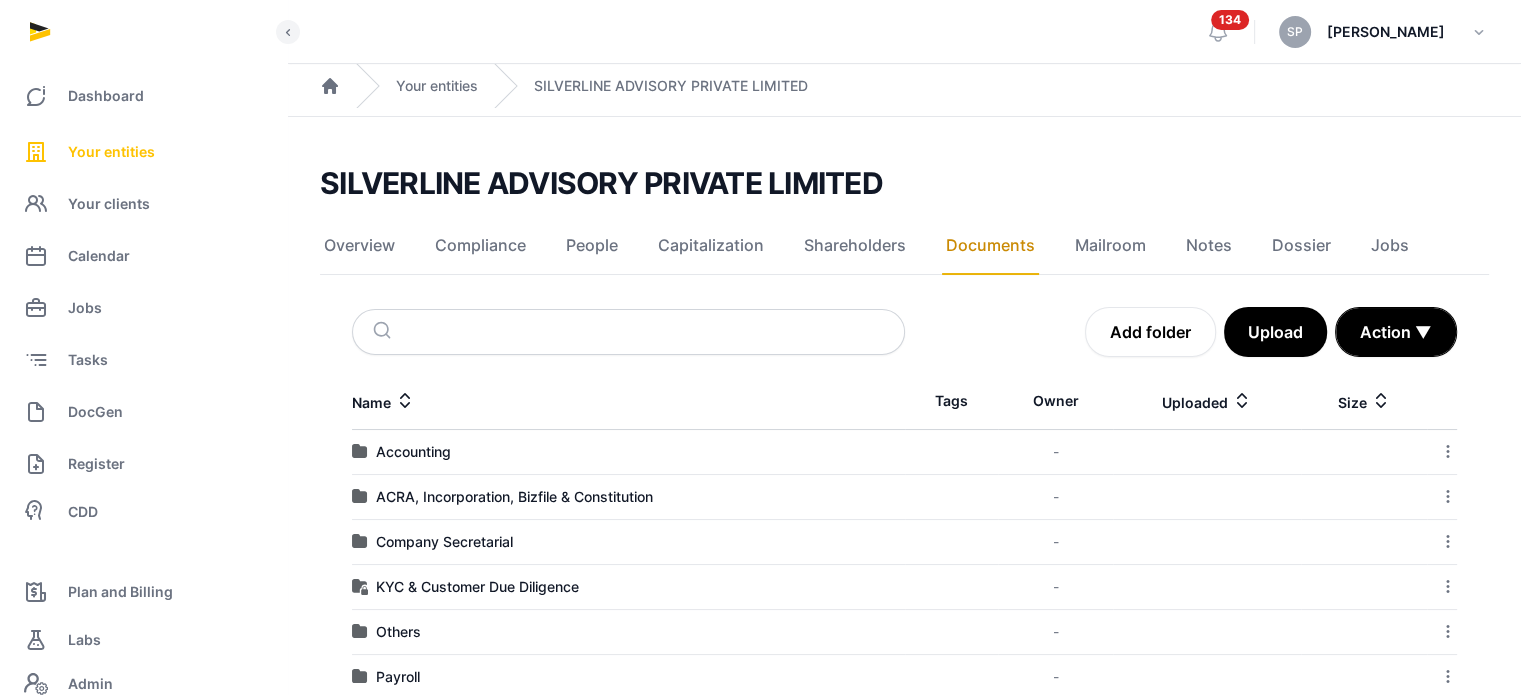 click on "Your entities" at bounding box center (143, 152) 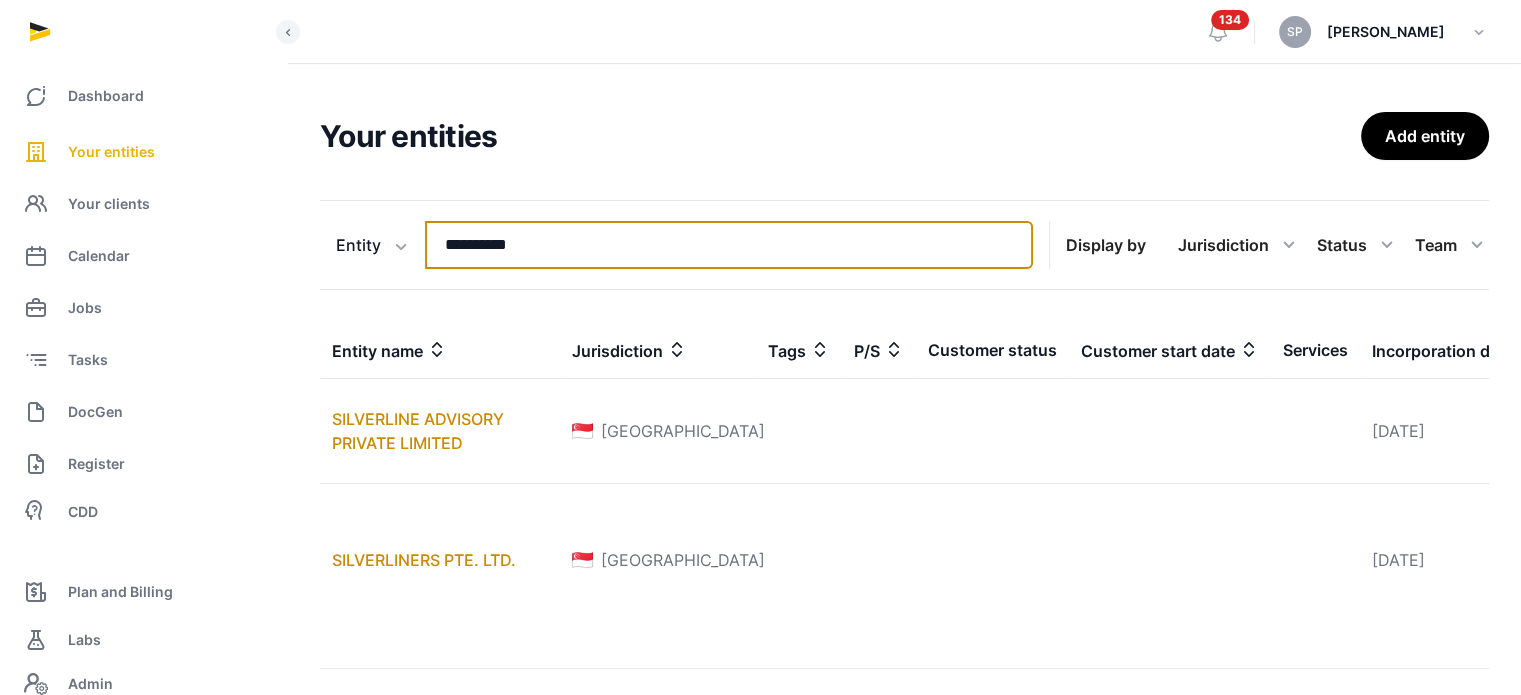 click on "**********" at bounding box center [729, 245] 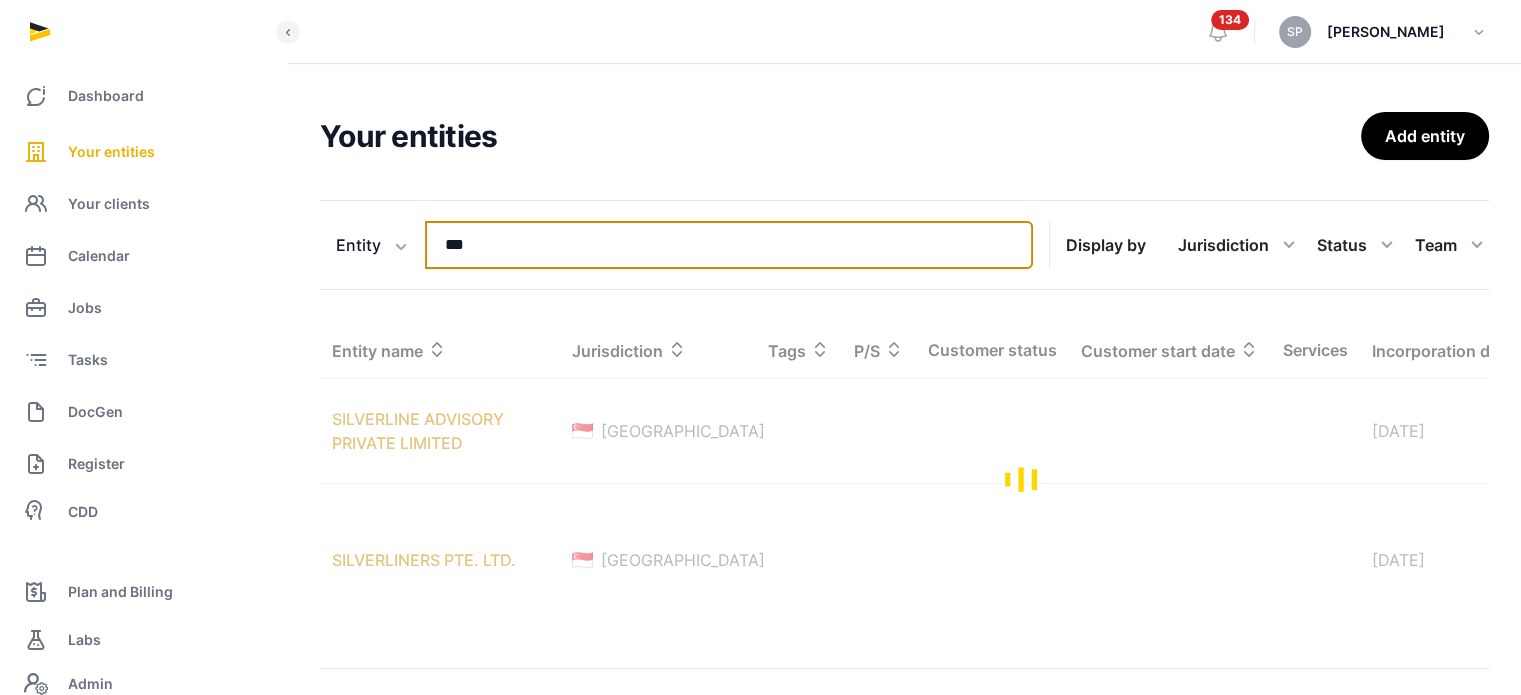 type on "***" 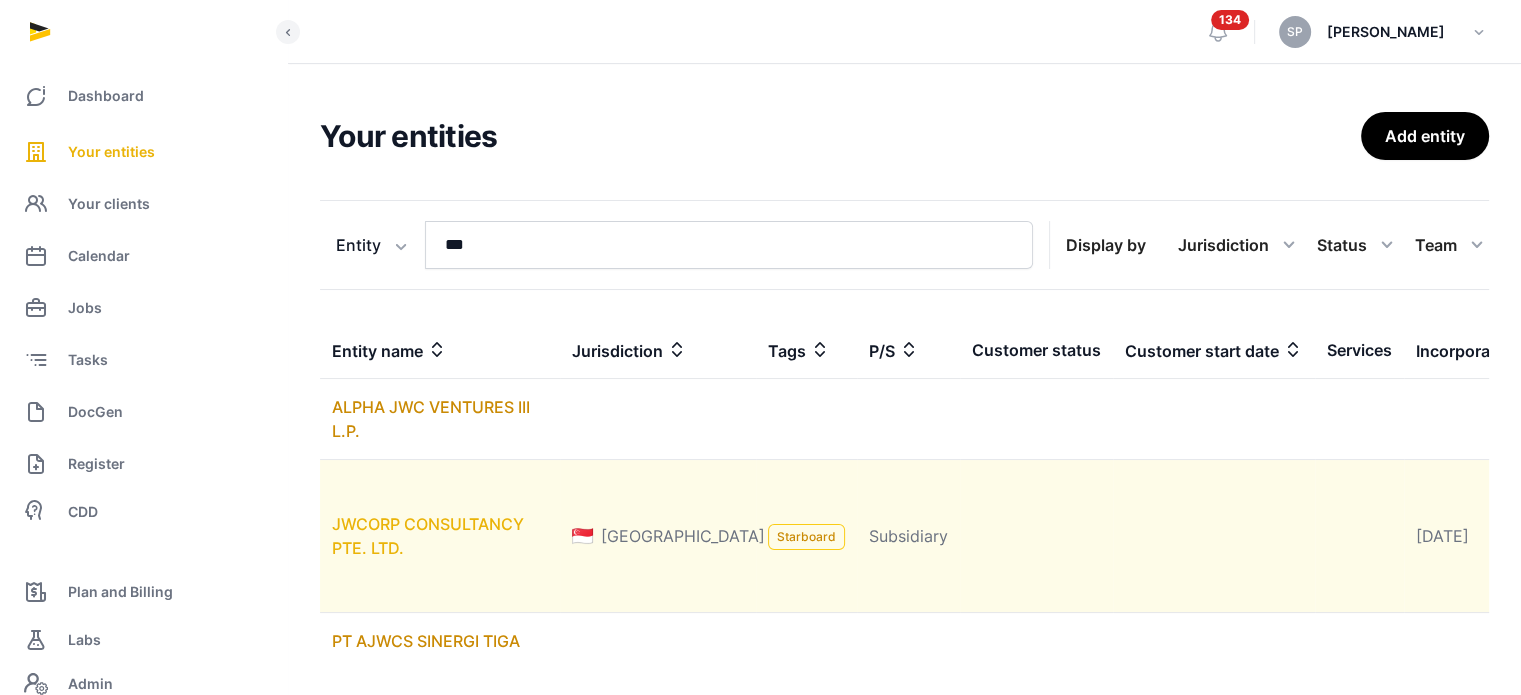click on "JWCORP CONSULTANCY PTE. LTD." at bounding box center [428, 536] 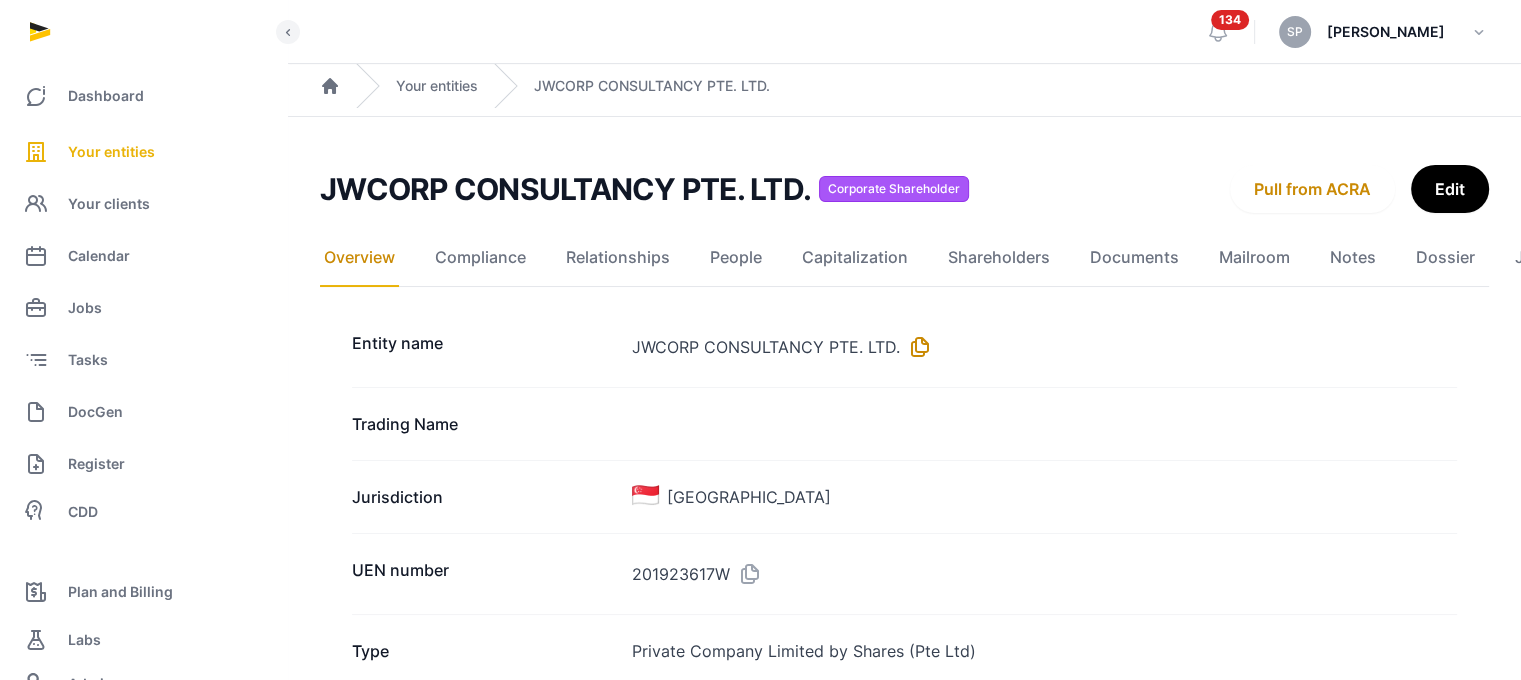 click at bounding box center [916, 347] 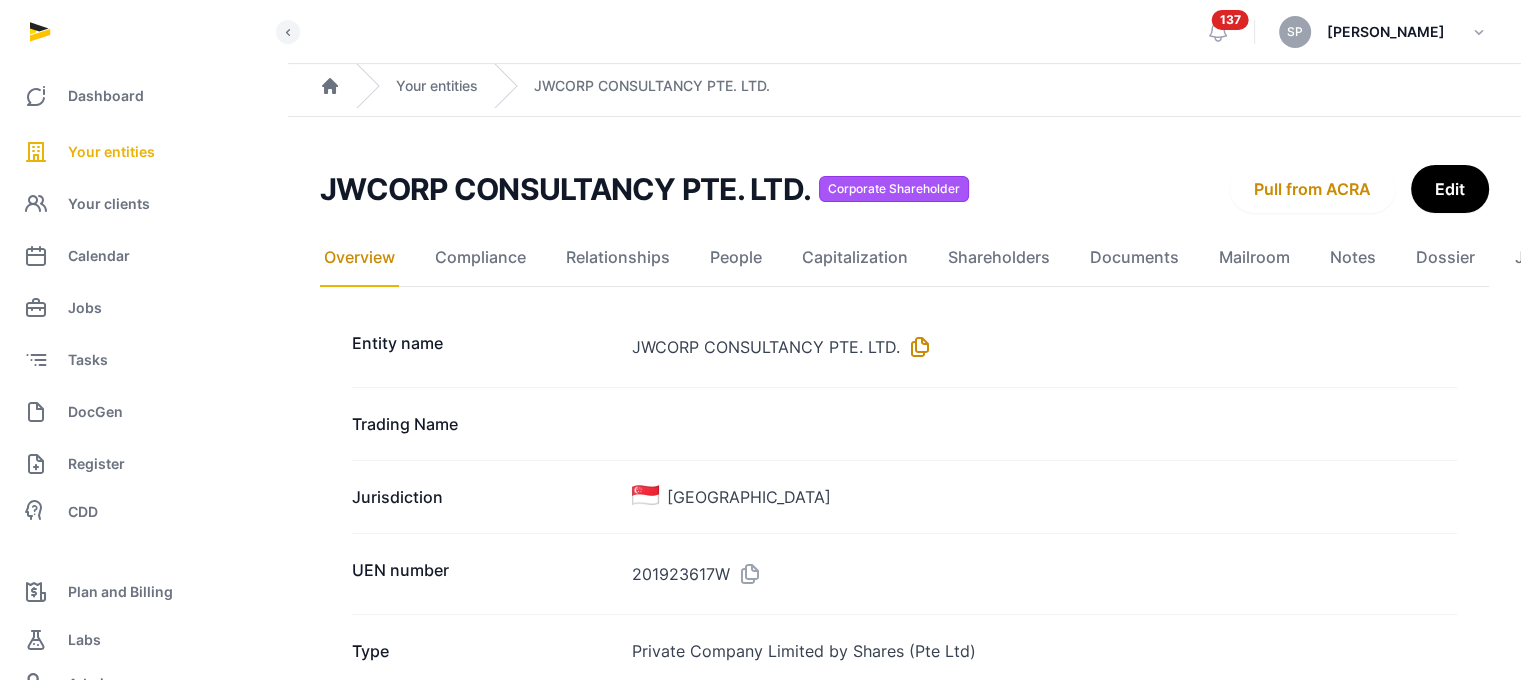 click at bounding box center (916, 347) 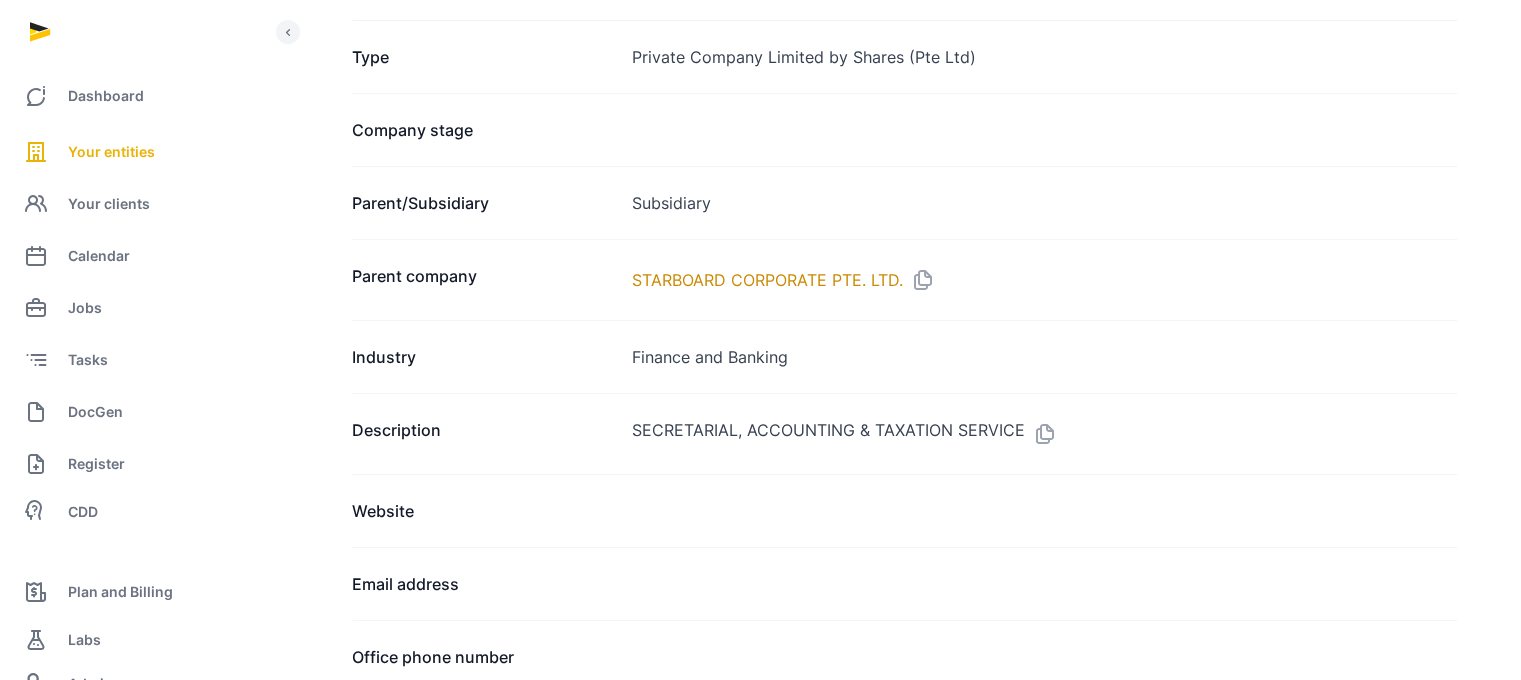 scroll, scrollTop: 1338, scrollLeft: 0, axis: vertical 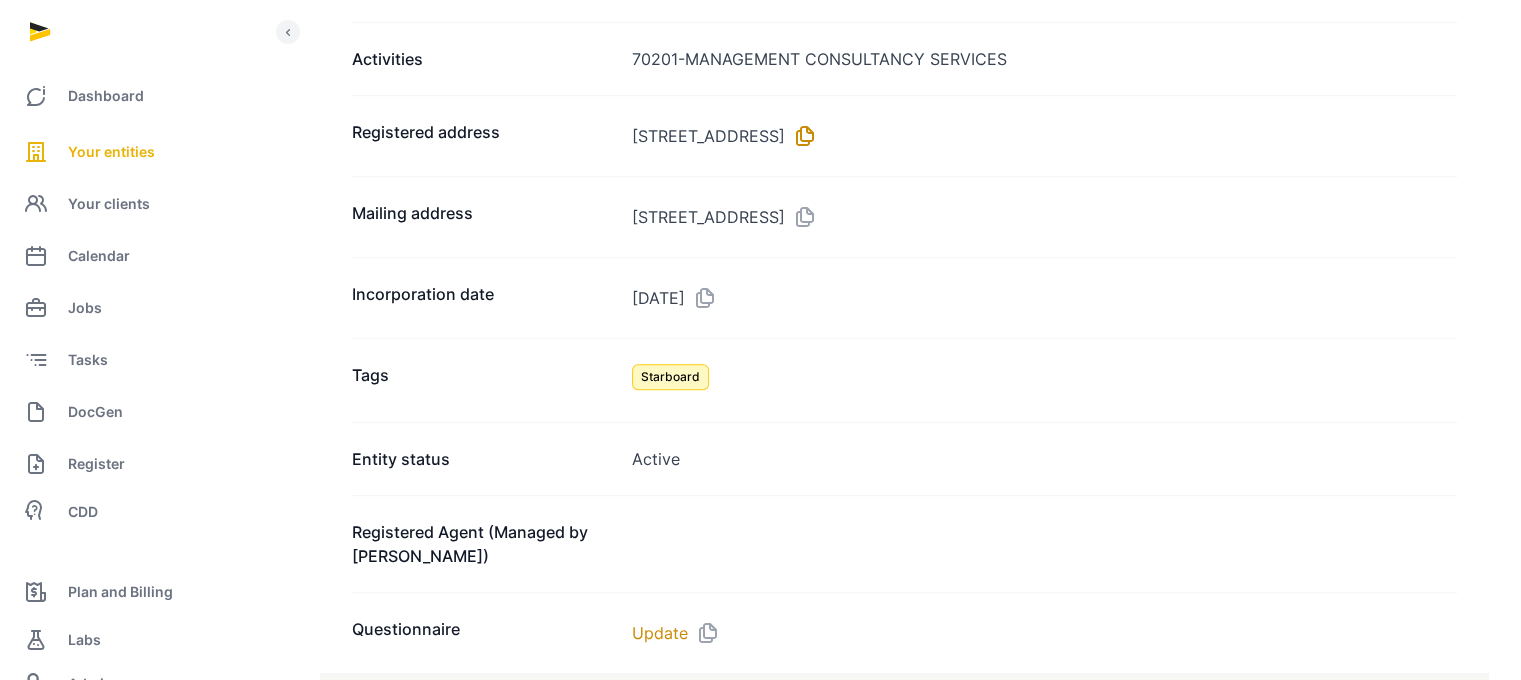 click at bounding box center [801, 136] 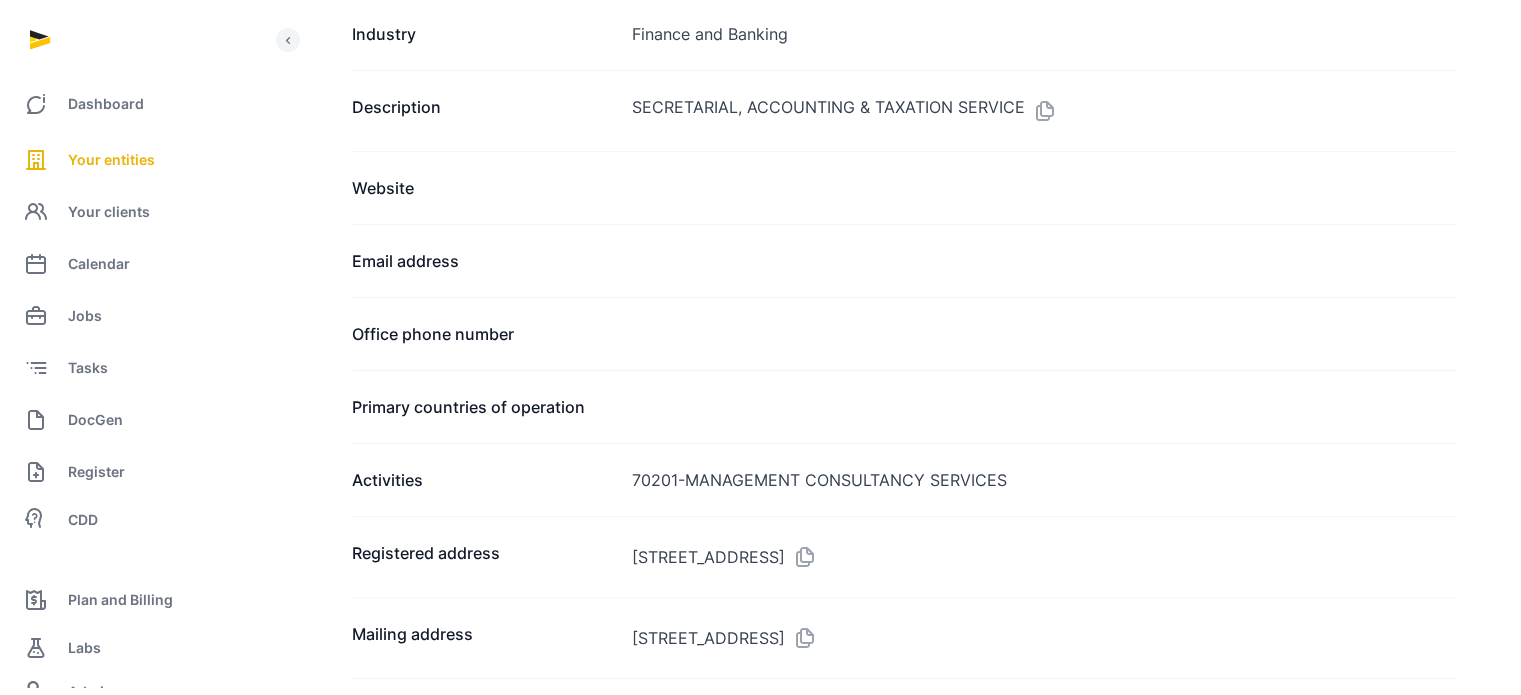 scroll, scrollTop: 0, scrollLeft: 0, axis: both 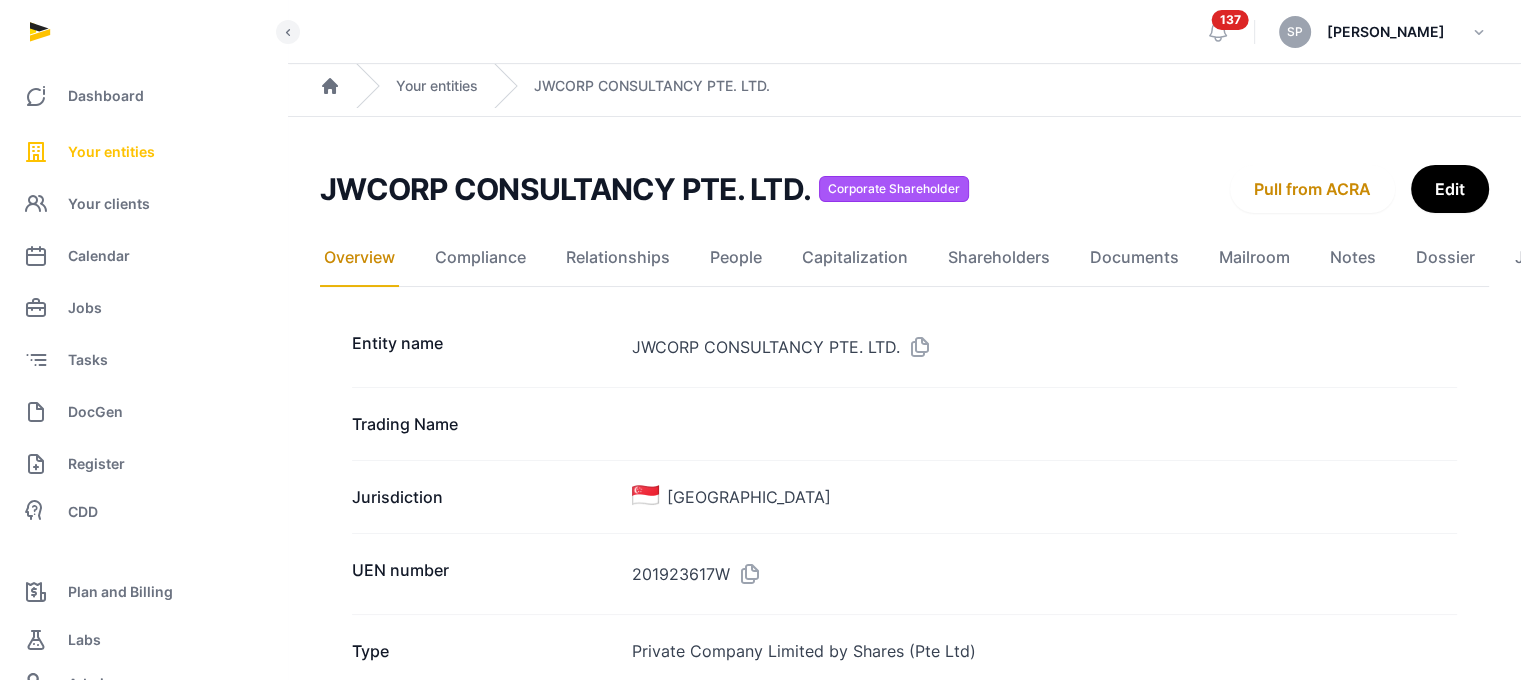 click on "Your entities" at bounding box center (111, 152) 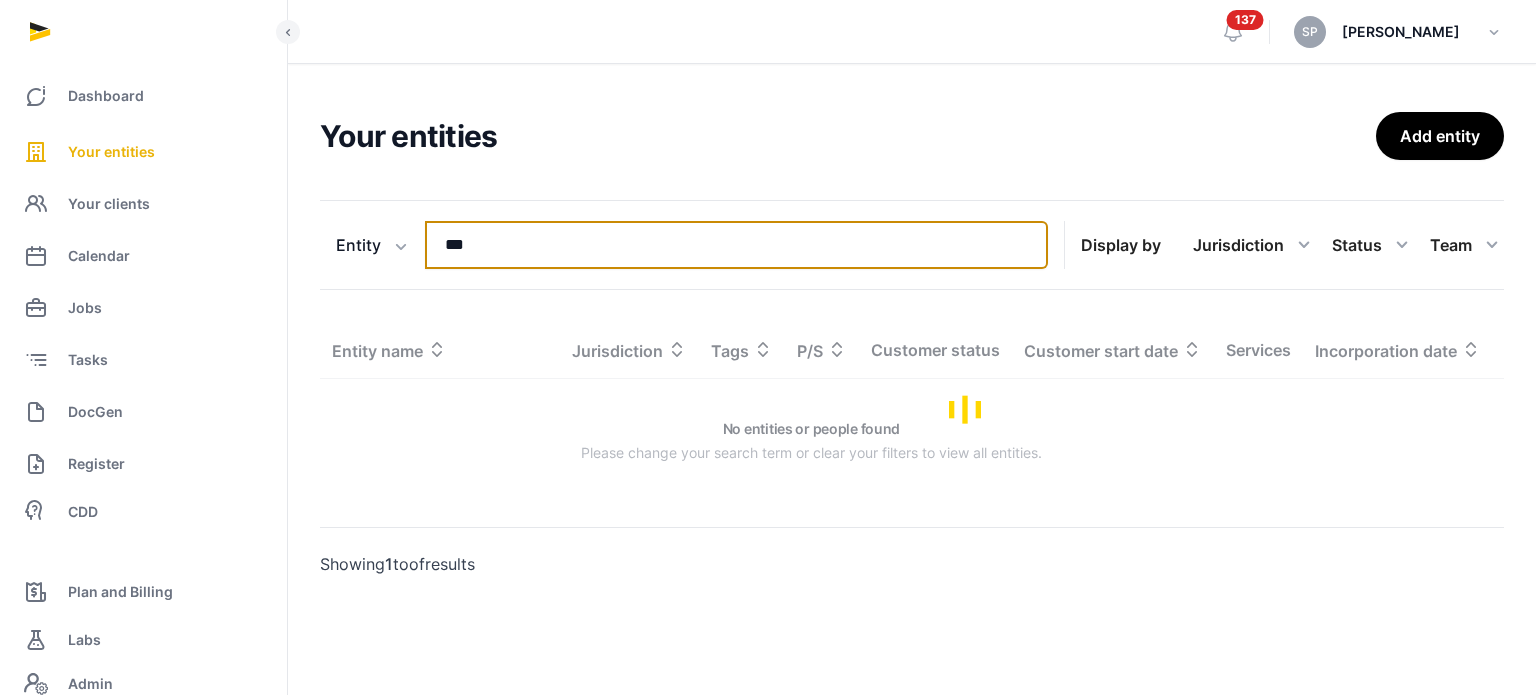 click on "***" at bounding box center (736, 245) 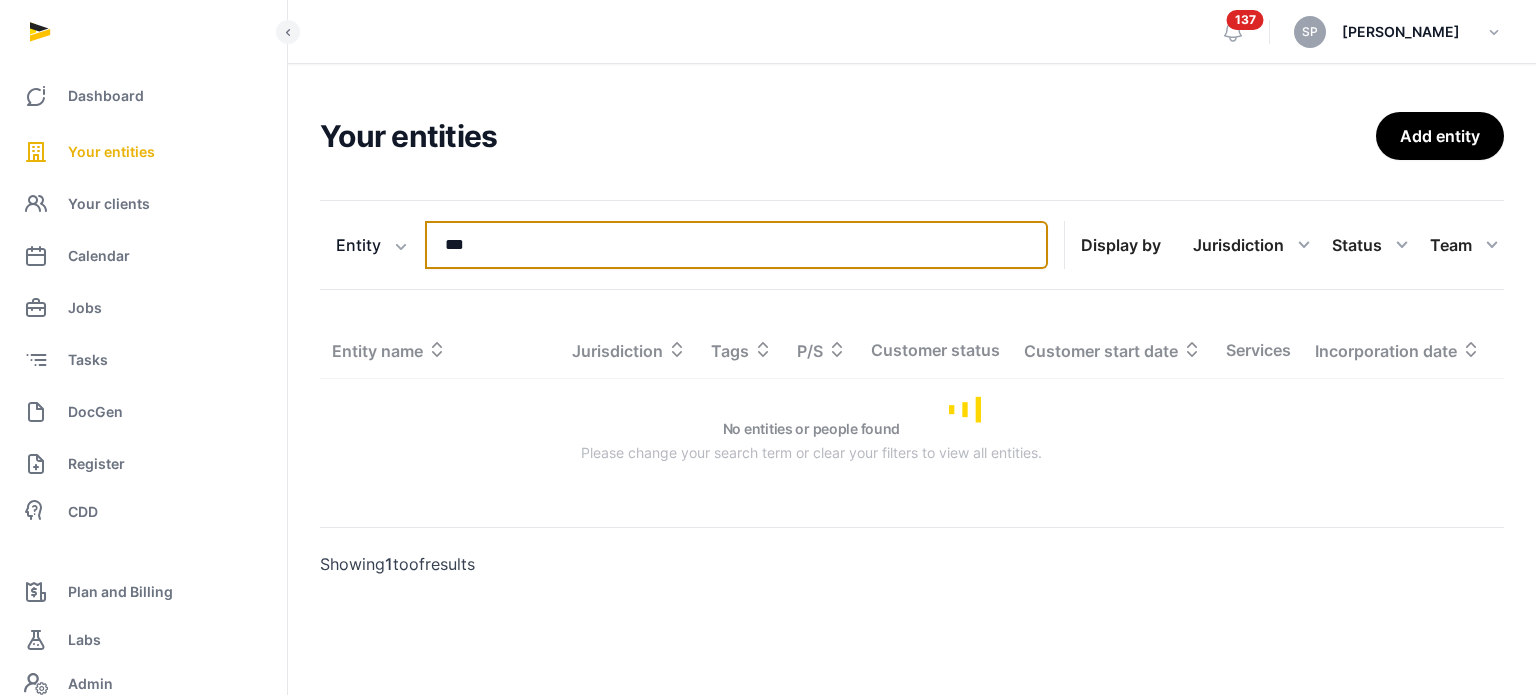 click on "***" at bounding box center (736, 245) 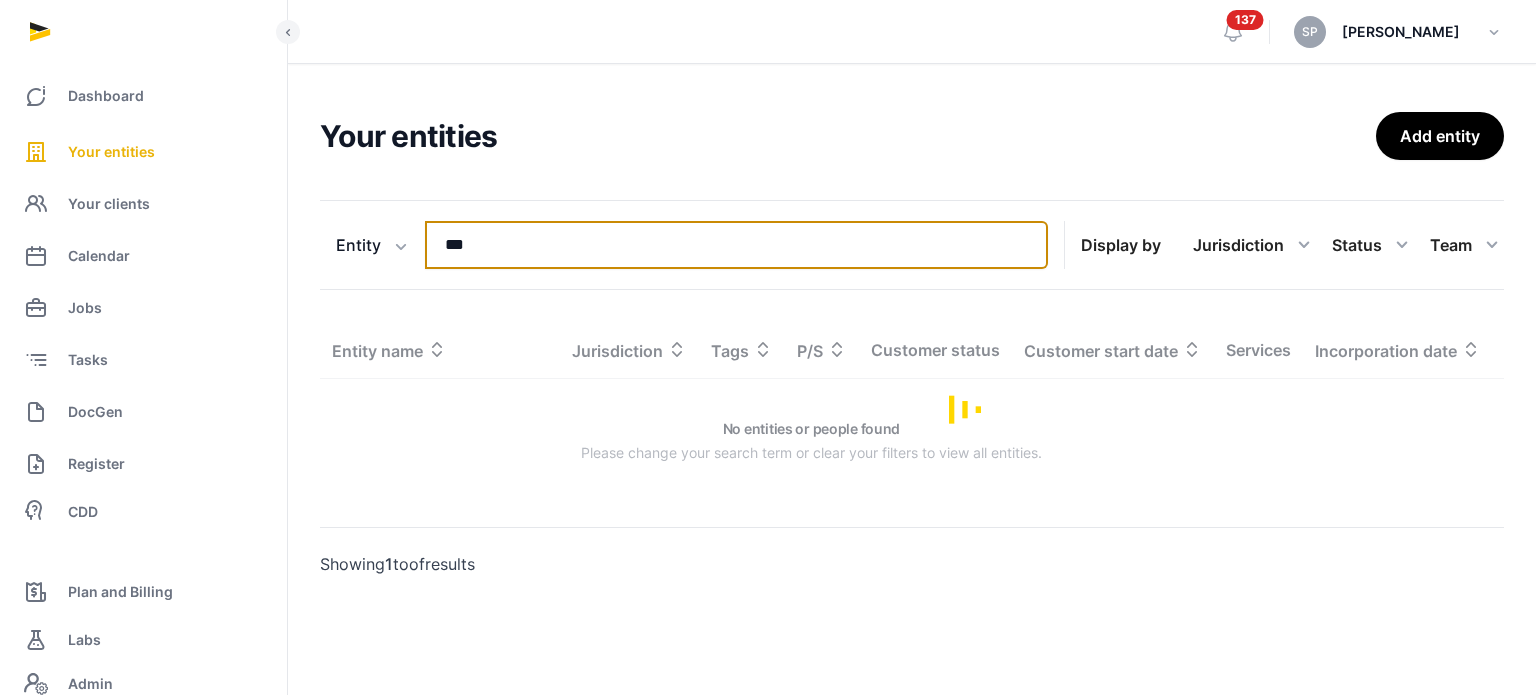 click on "***" at bounding box center (736, 245) 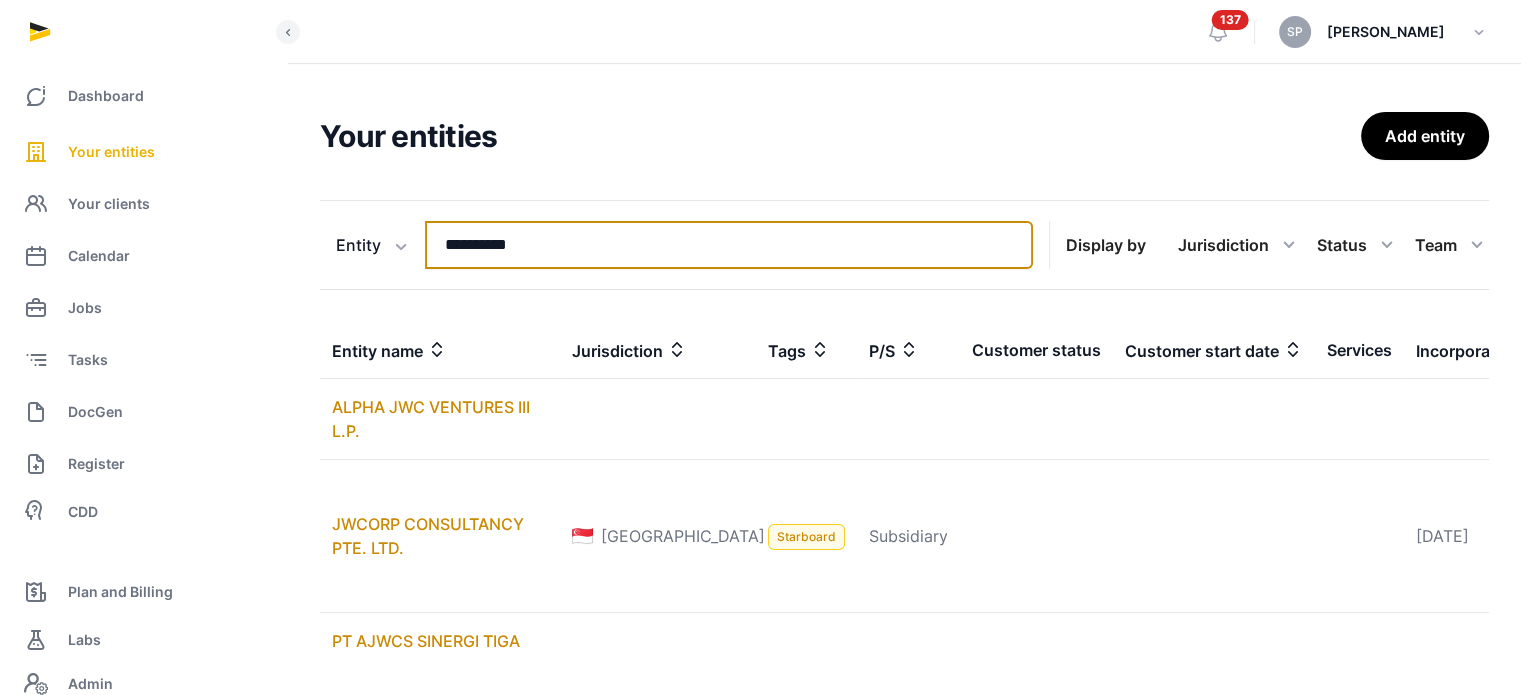type on "**********" 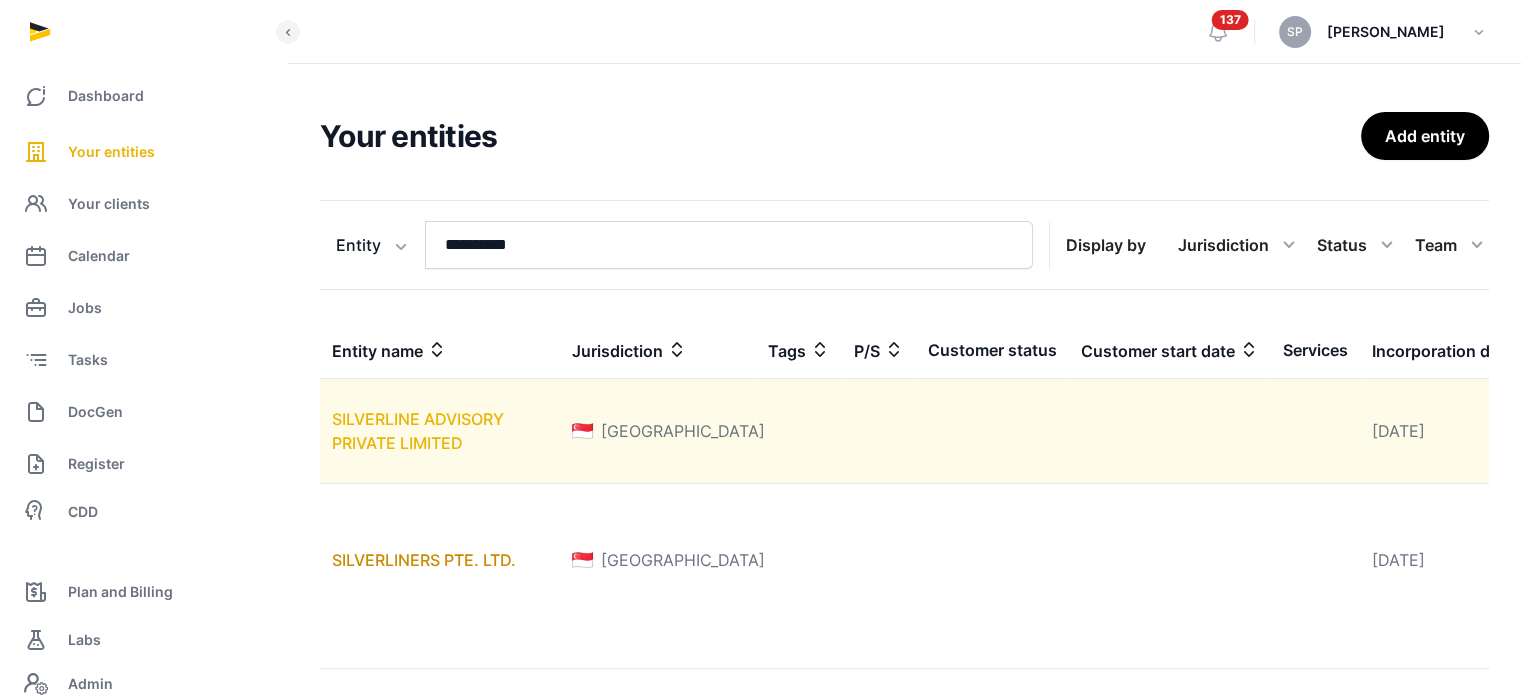 click on "SILVERLINE ADVISORY PRIVATE LIMITED" at bounding box center [418, 431] 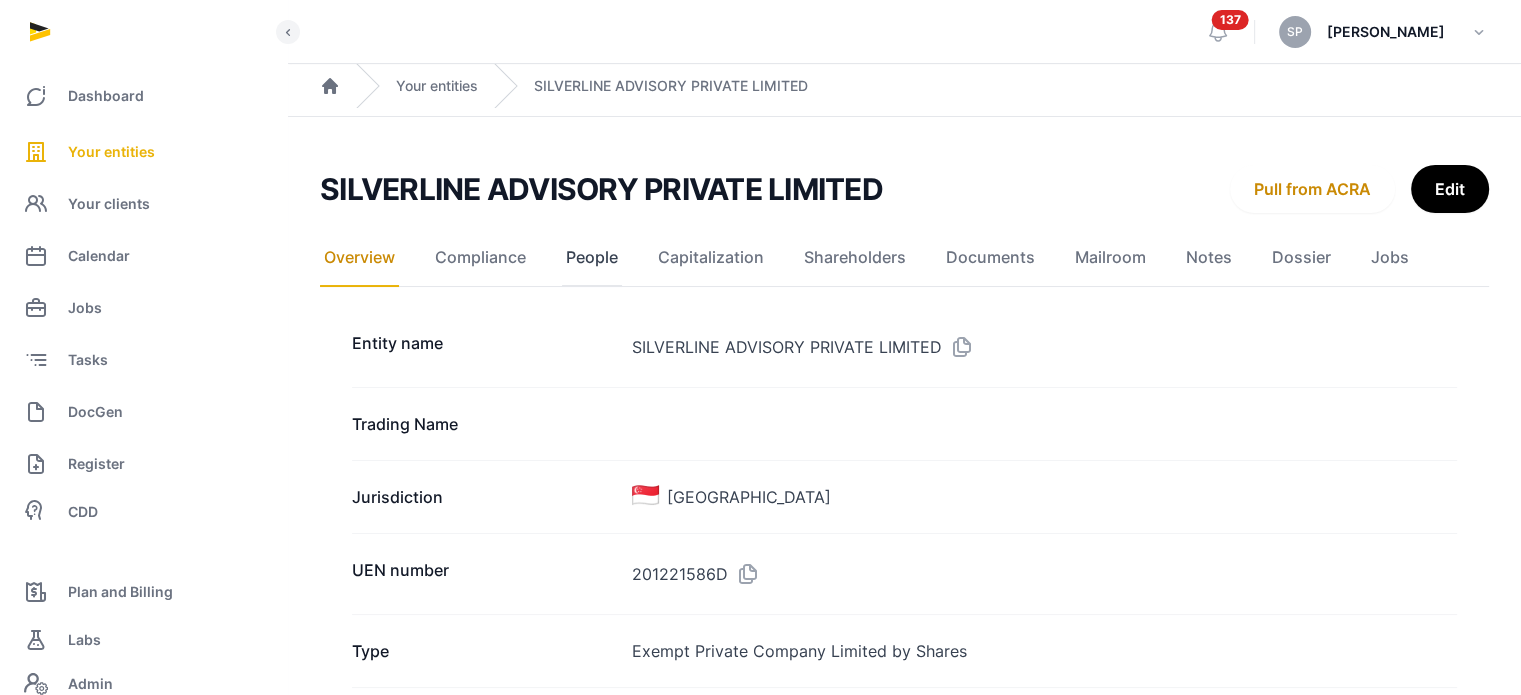 click on "People" 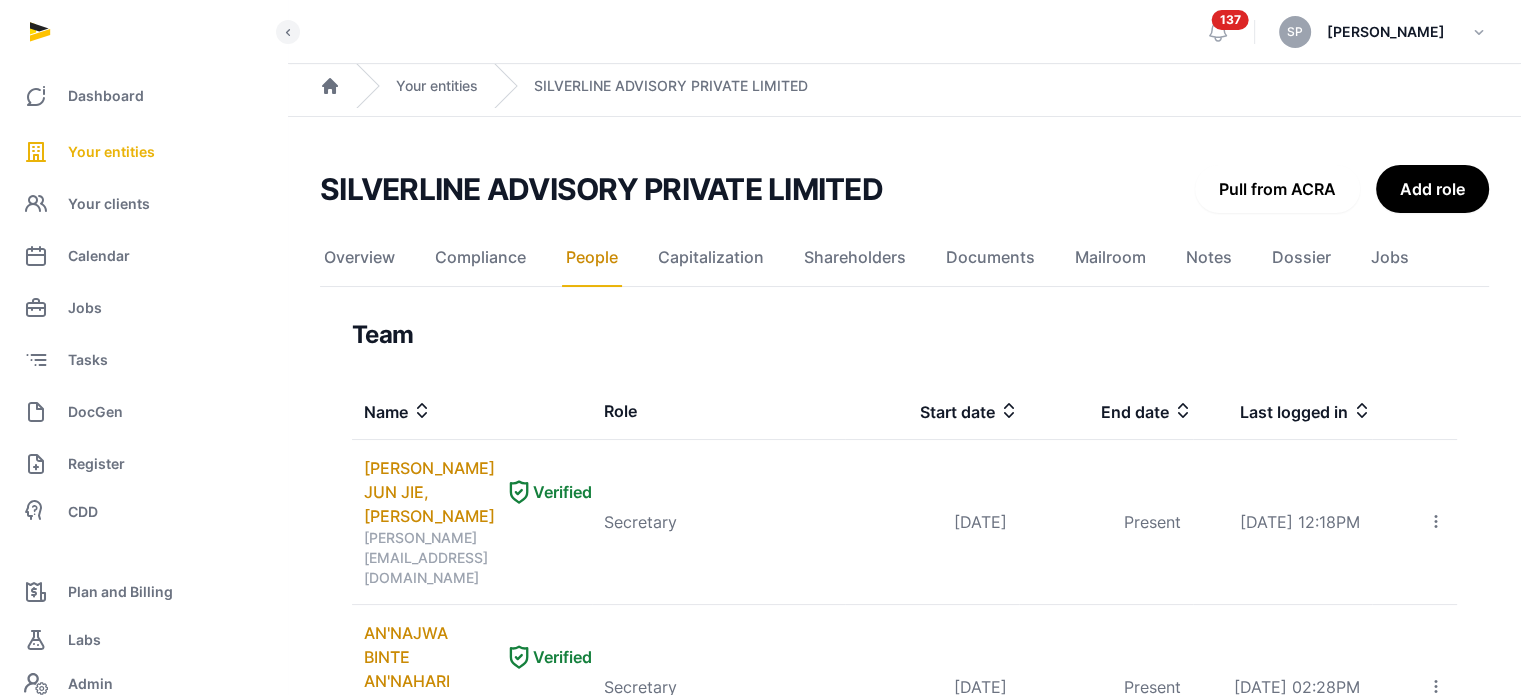 click on "Pull from ACRA" at bounding box center (1277, 189) 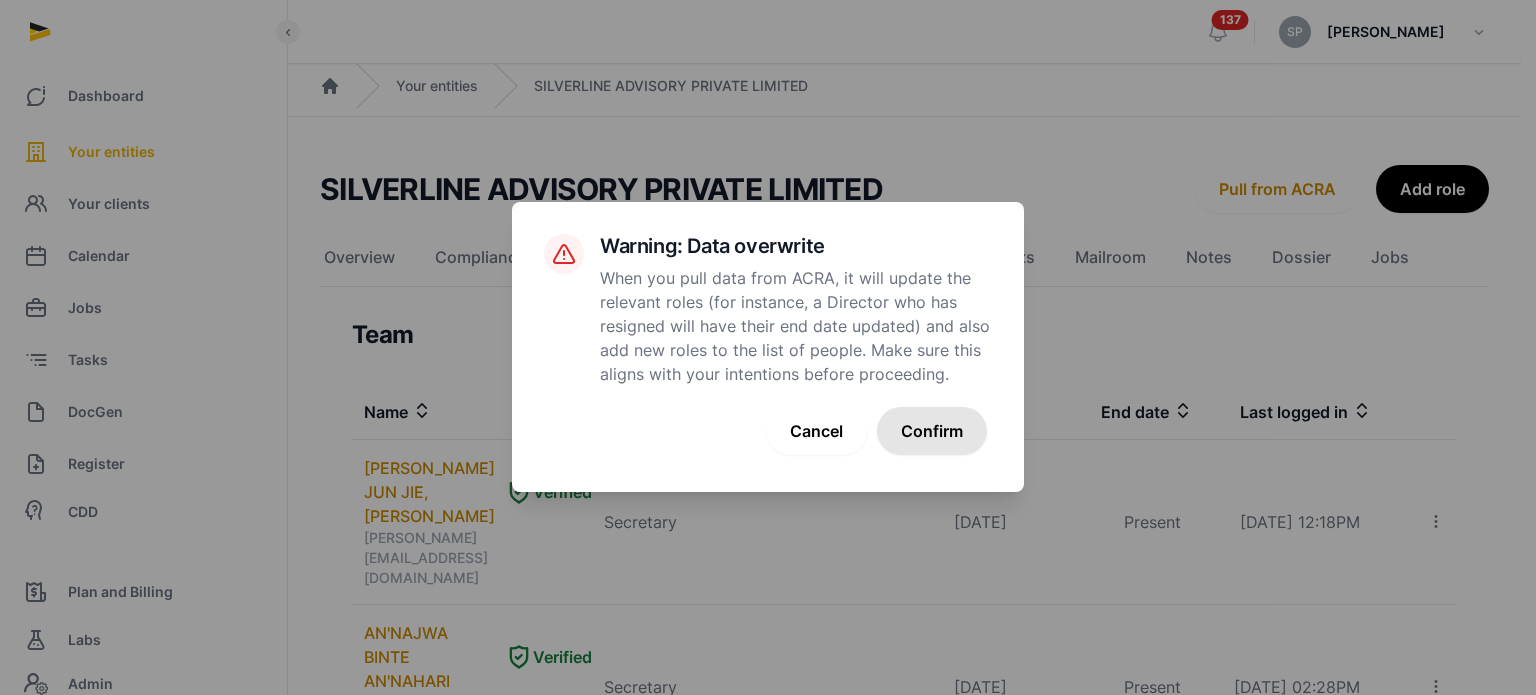 click on "Confirm" at bounding box center [932, 431] 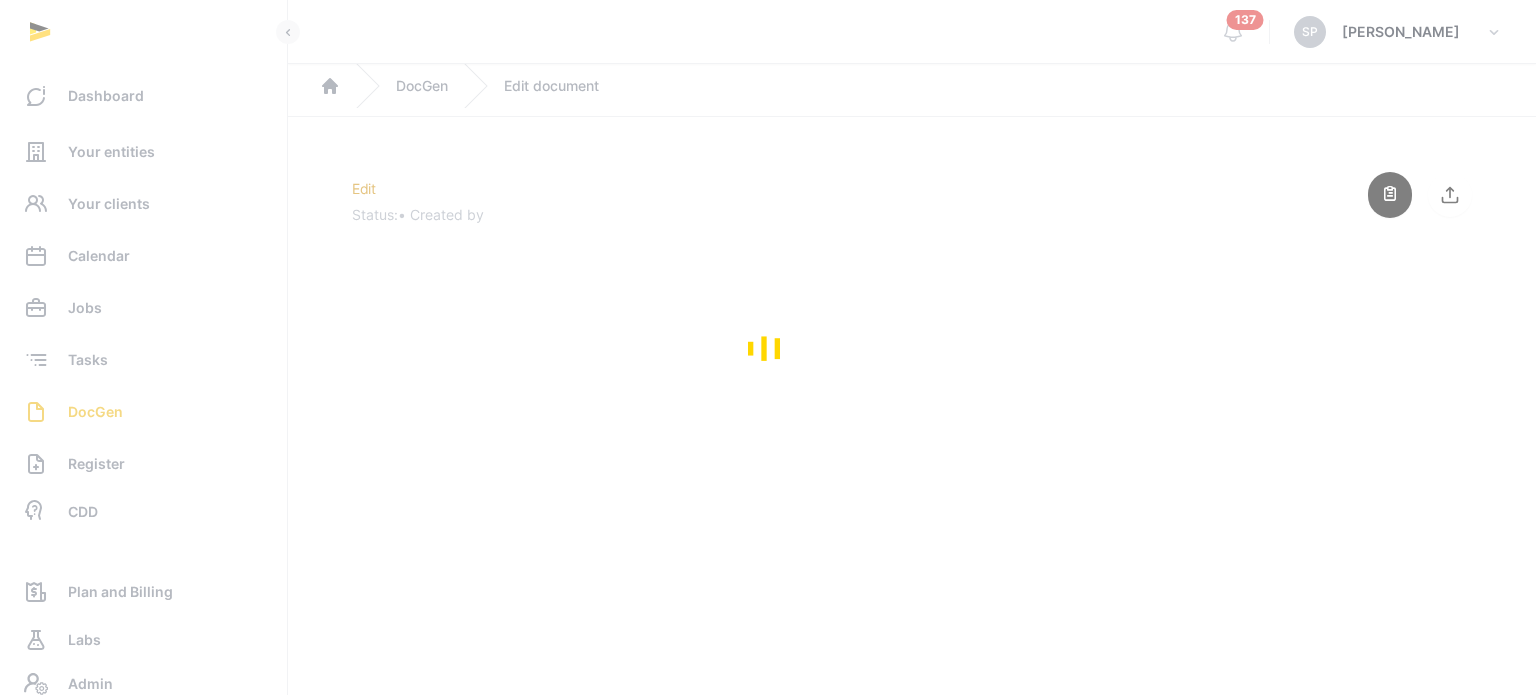 scroll, scrollTop: 0, scrollLeft: 0, axis: both 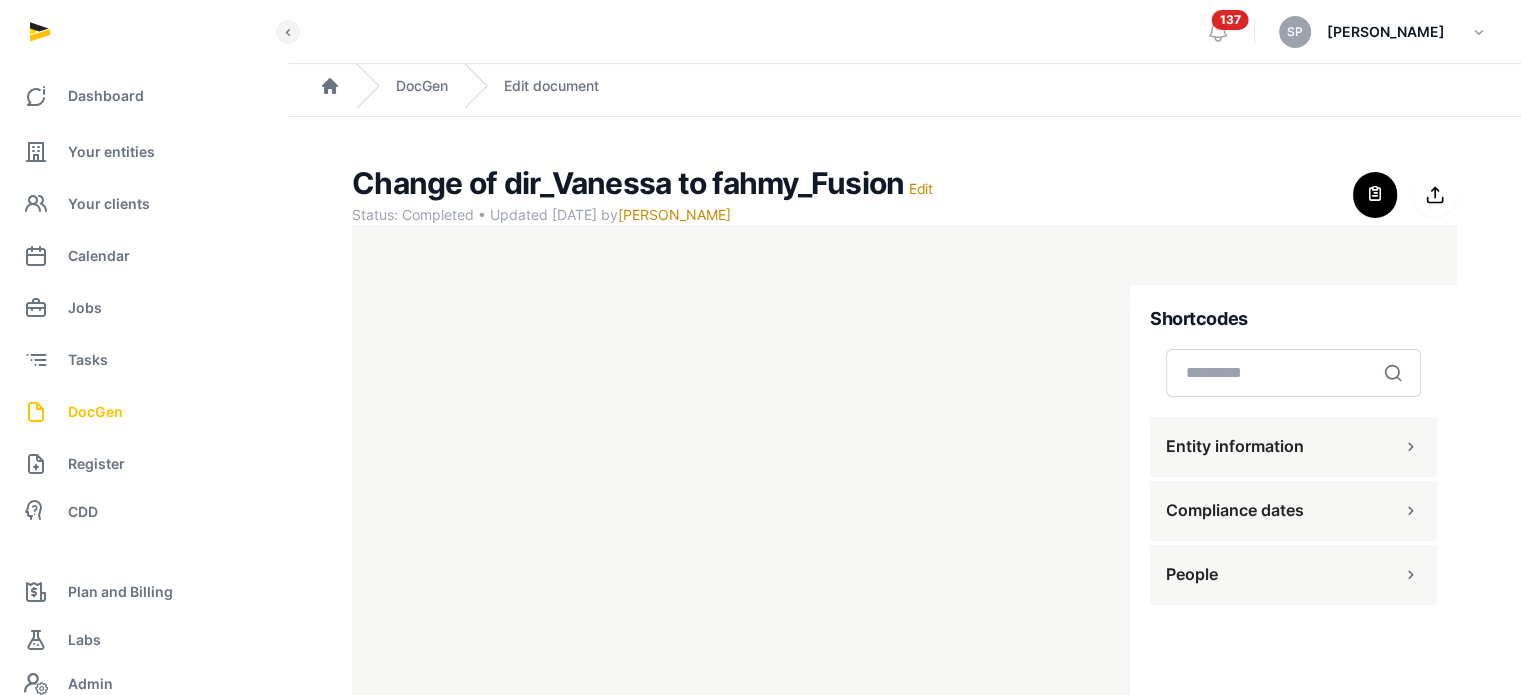 click on "DocGen" at bounding box center (95, 412) 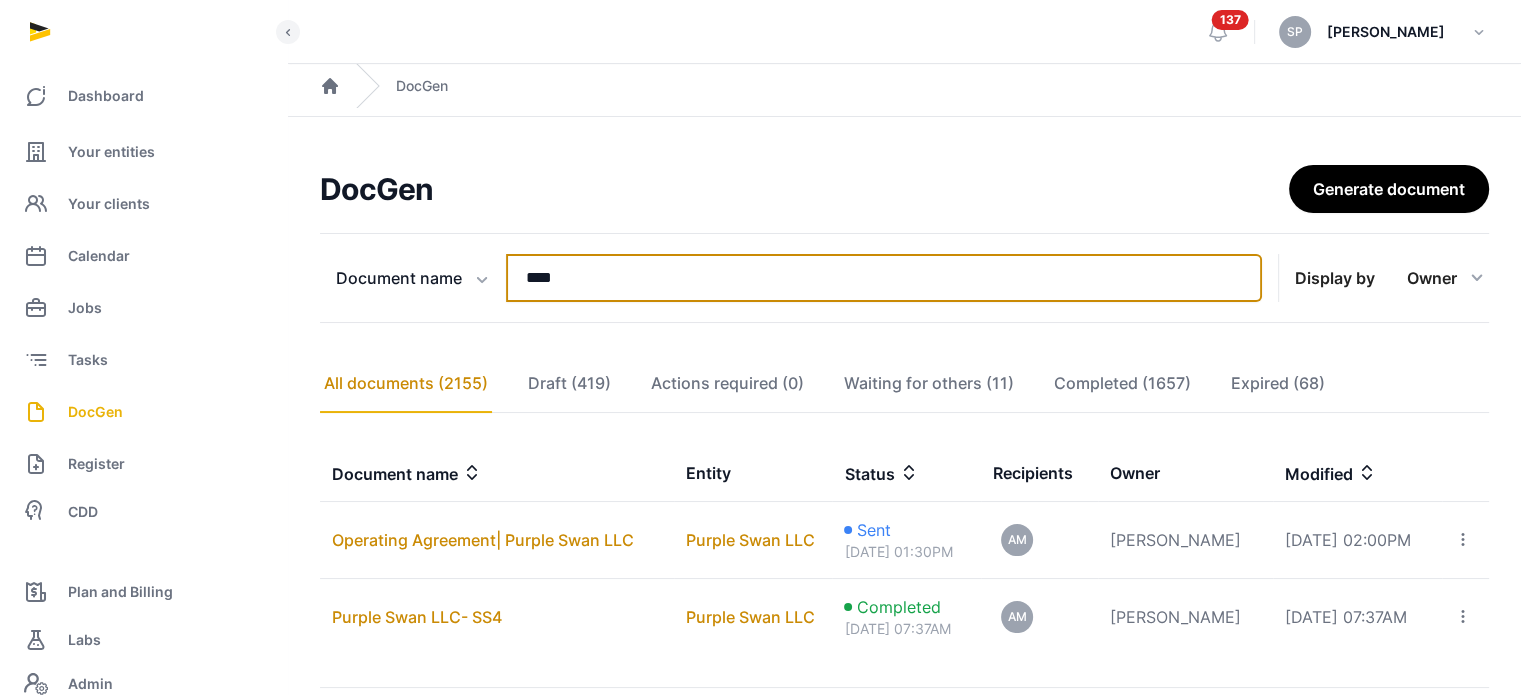 click on "****" at bounding box center [884, 278] 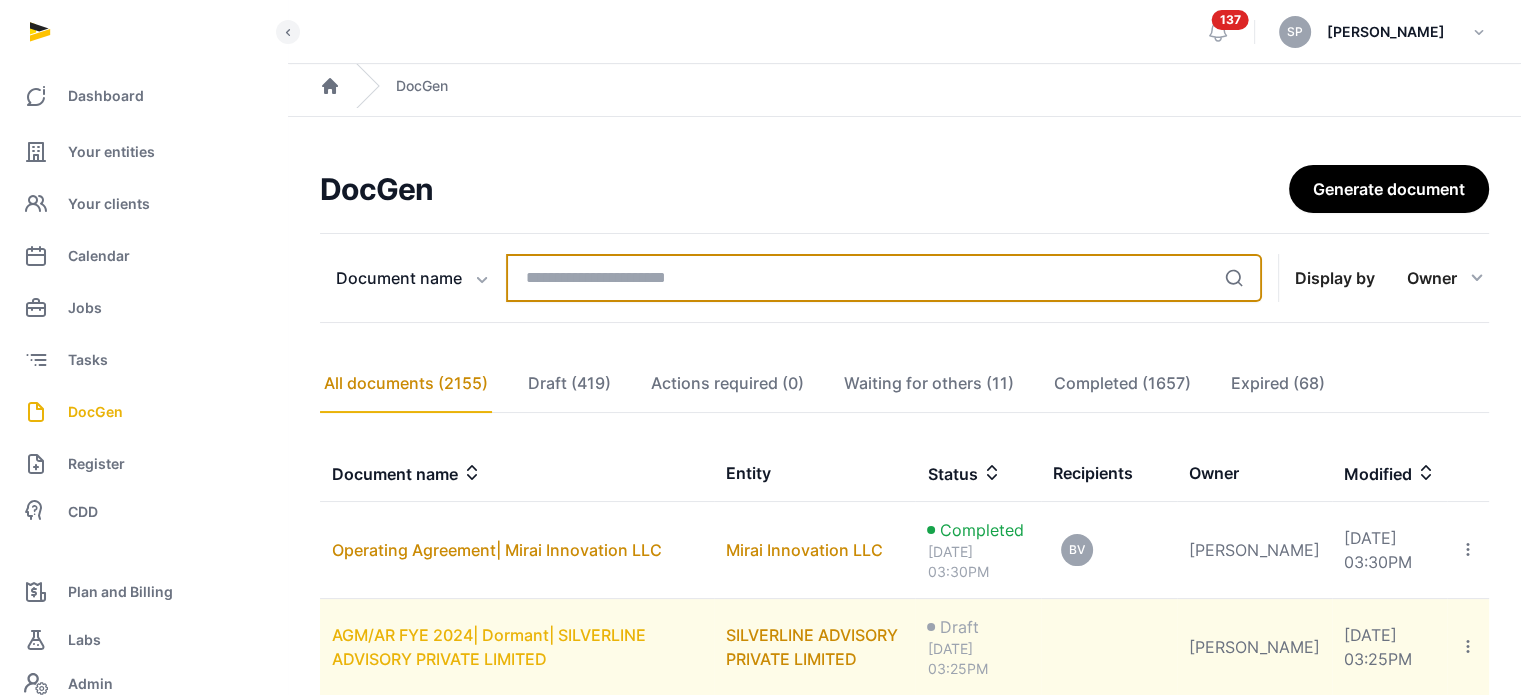 type 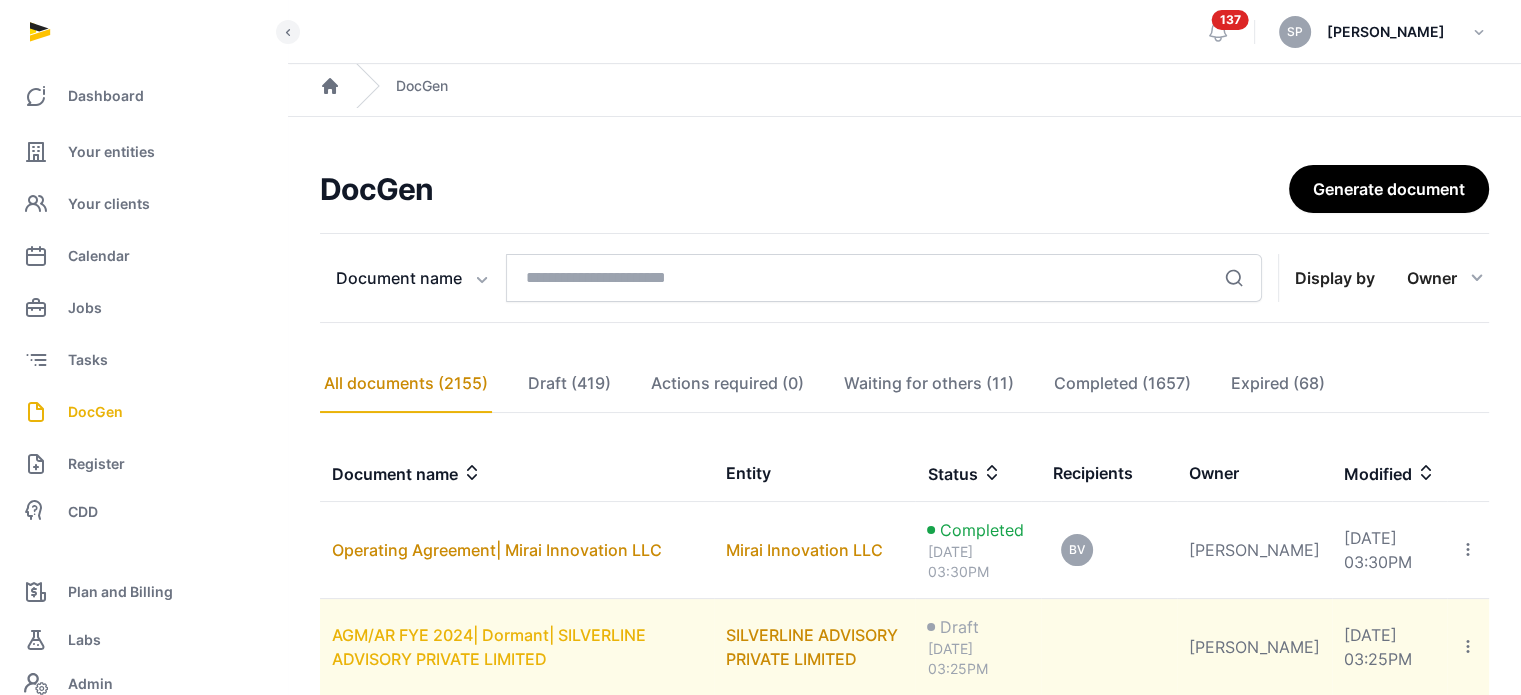 click on "AGM/AR FYE 2024| Dormant| SILVERLINE ADVISORY PRIVATE LIMITED" at bounding box center [489, 647] 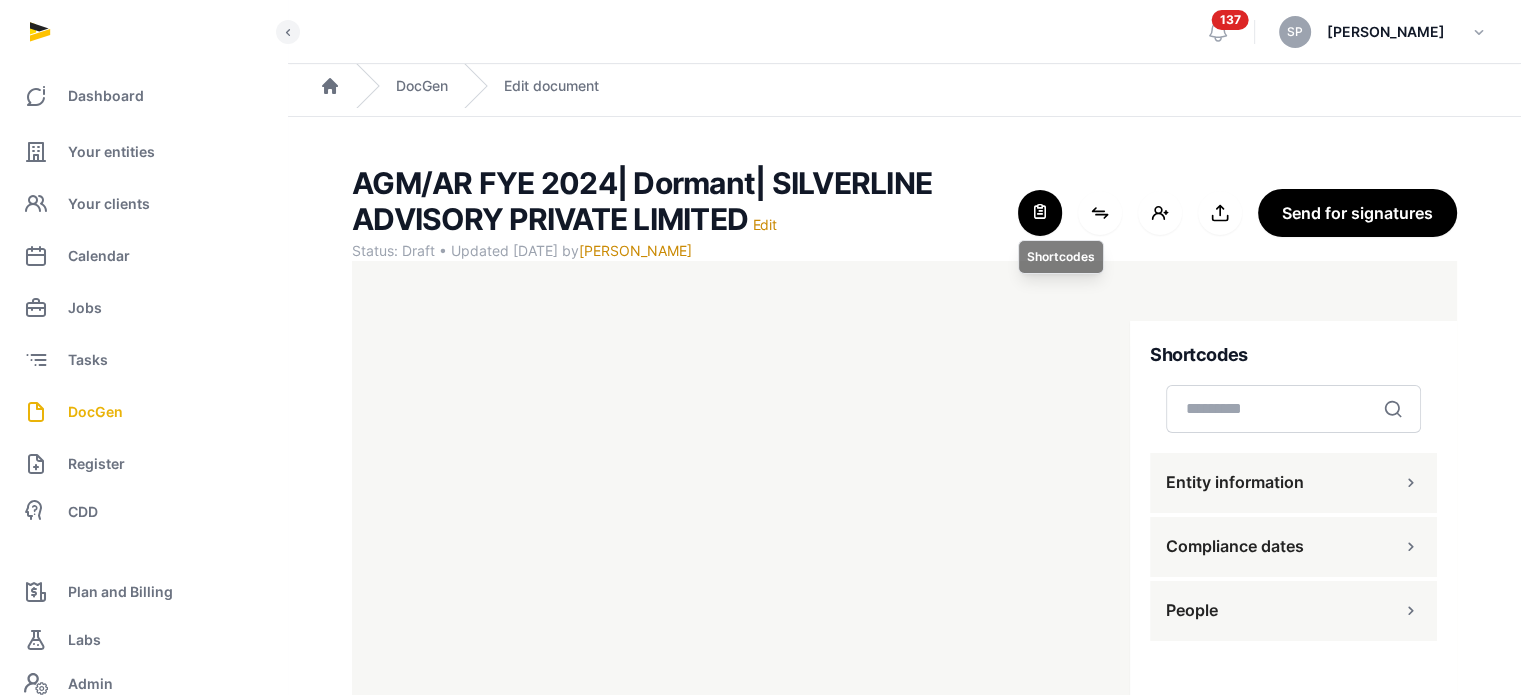 click at bounding box center (1040, 213) 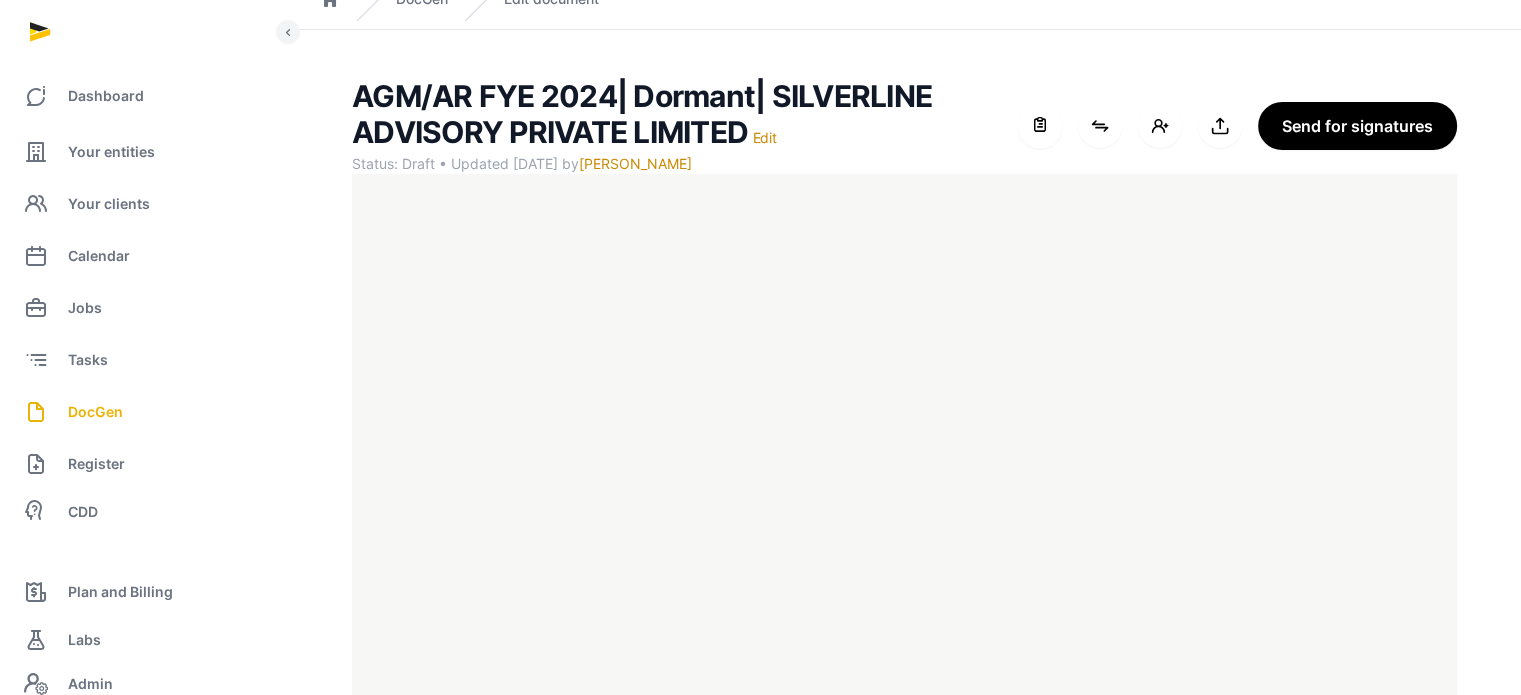 scroll, scrollTop: 127, scrollLeft: 0, axis: vertical 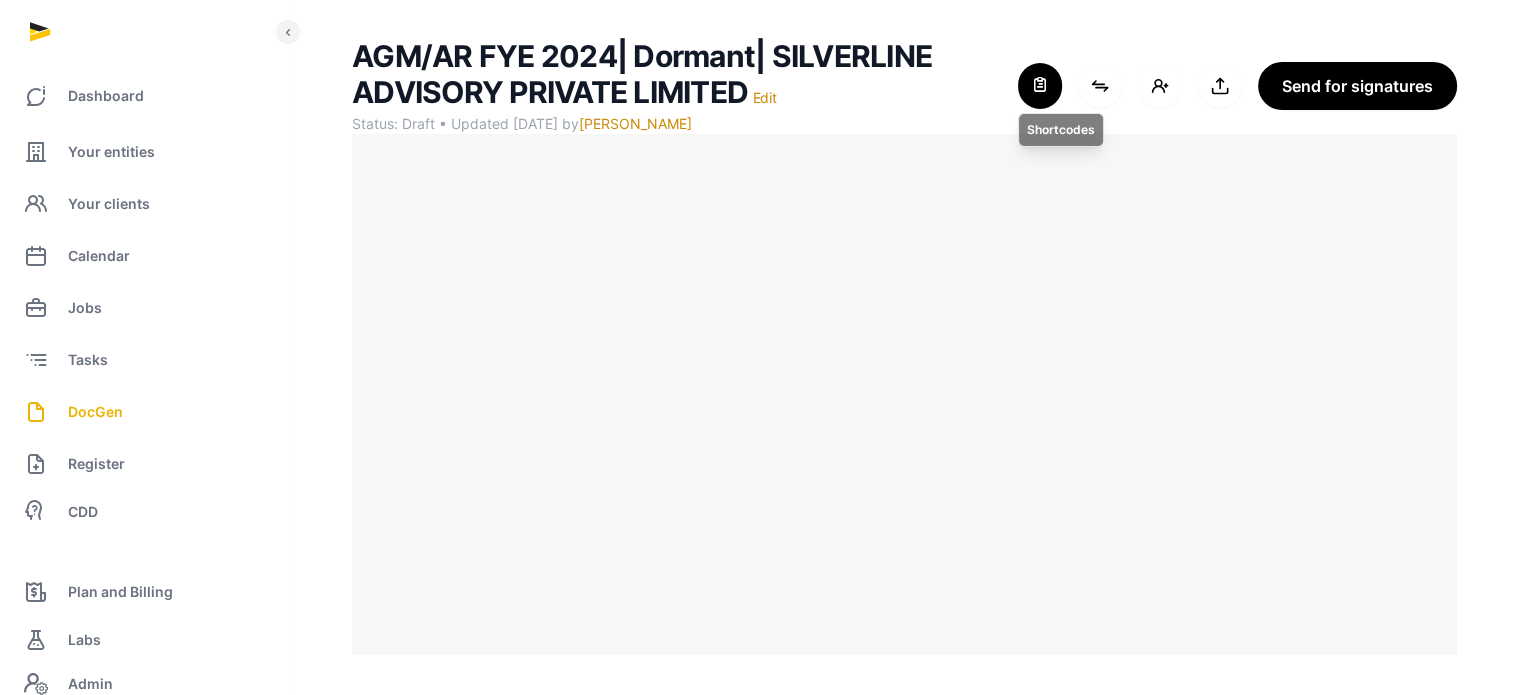 click at bounding box center [1040, 86] 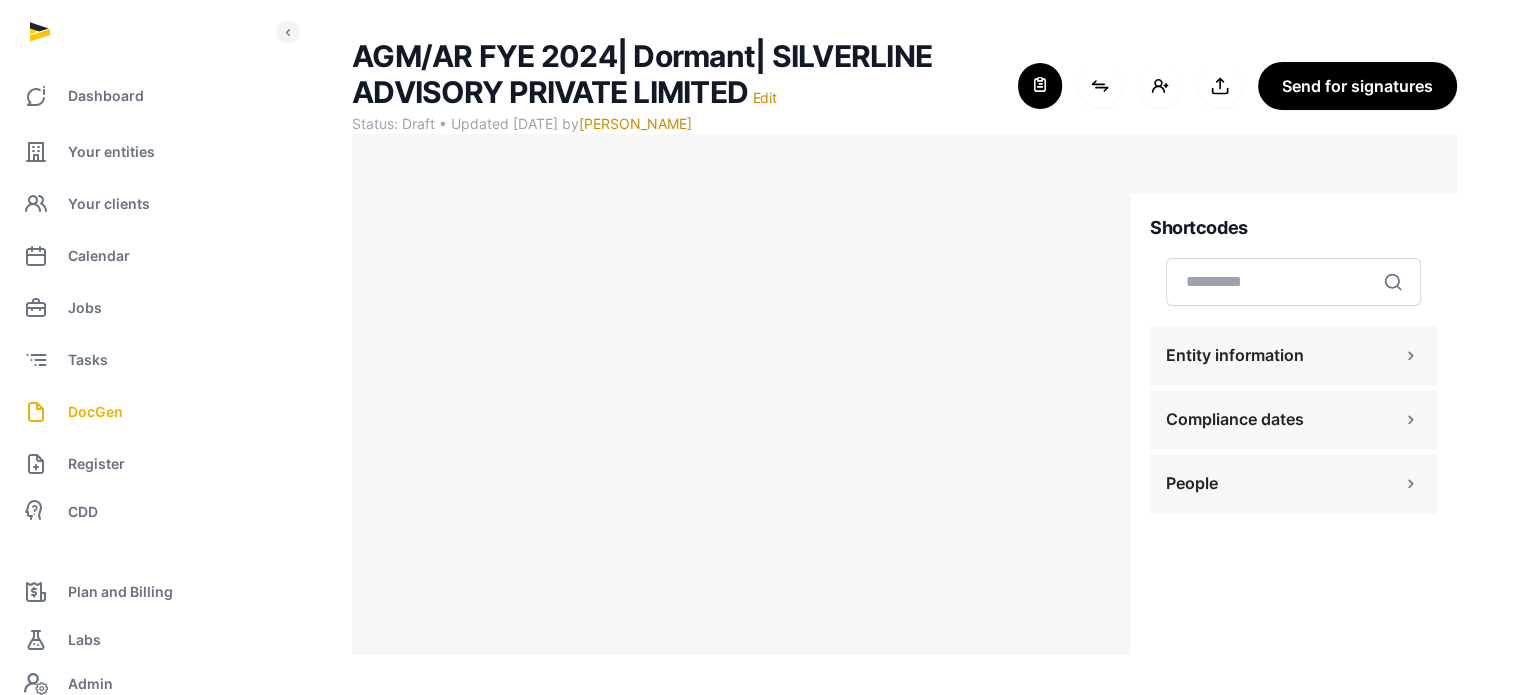click on "People" at bounding box center [1192, 483] 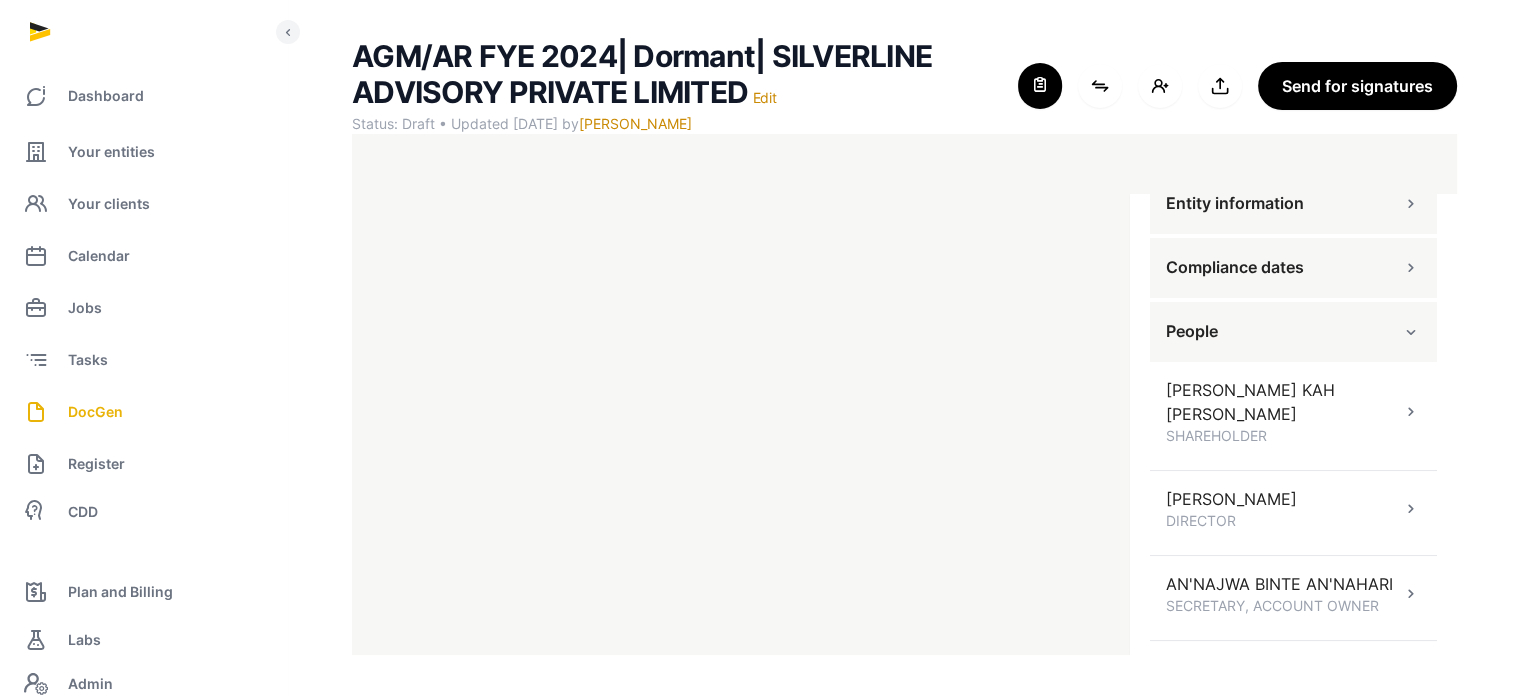 scroll, scrollTop: 224, scrollLeft: 0, axis: vertical 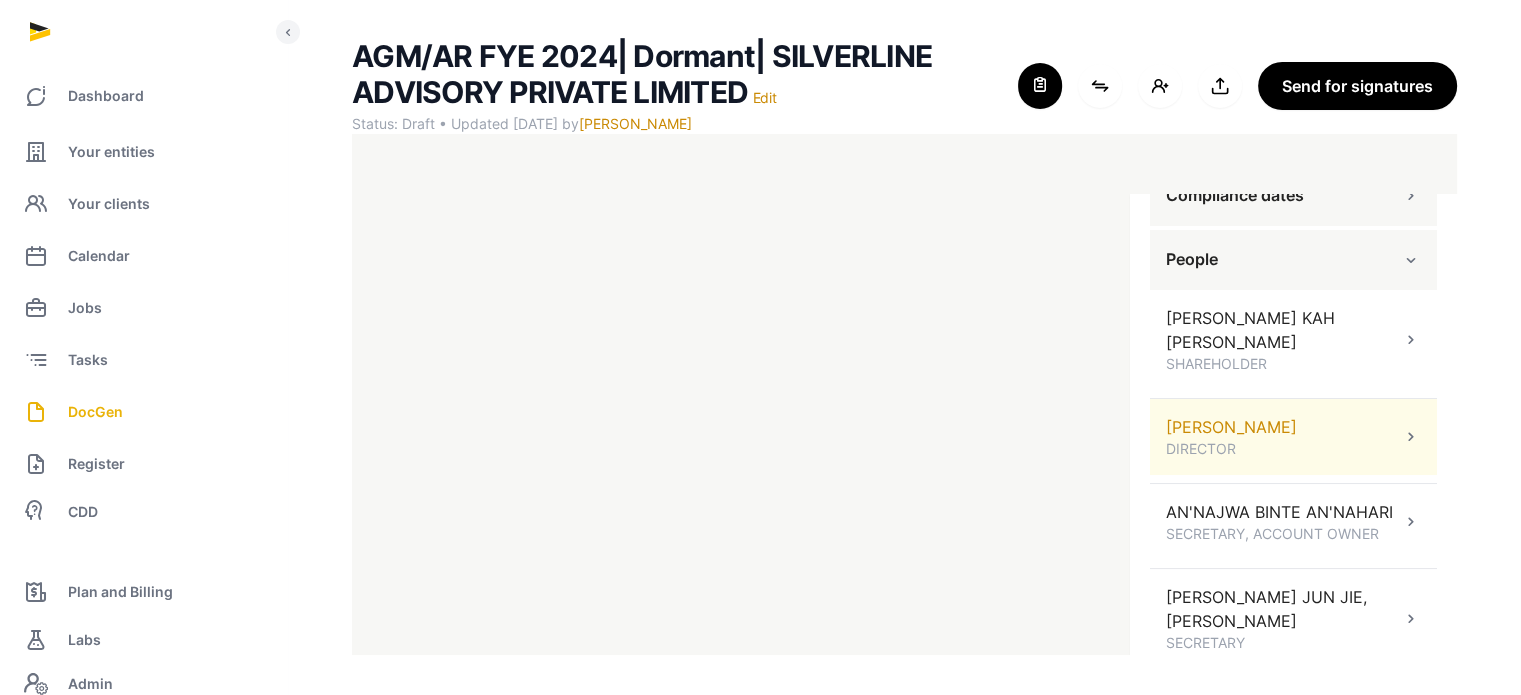 click on "WONG SHANNAN DIRECTOR" at bounding box center (1293, 437) 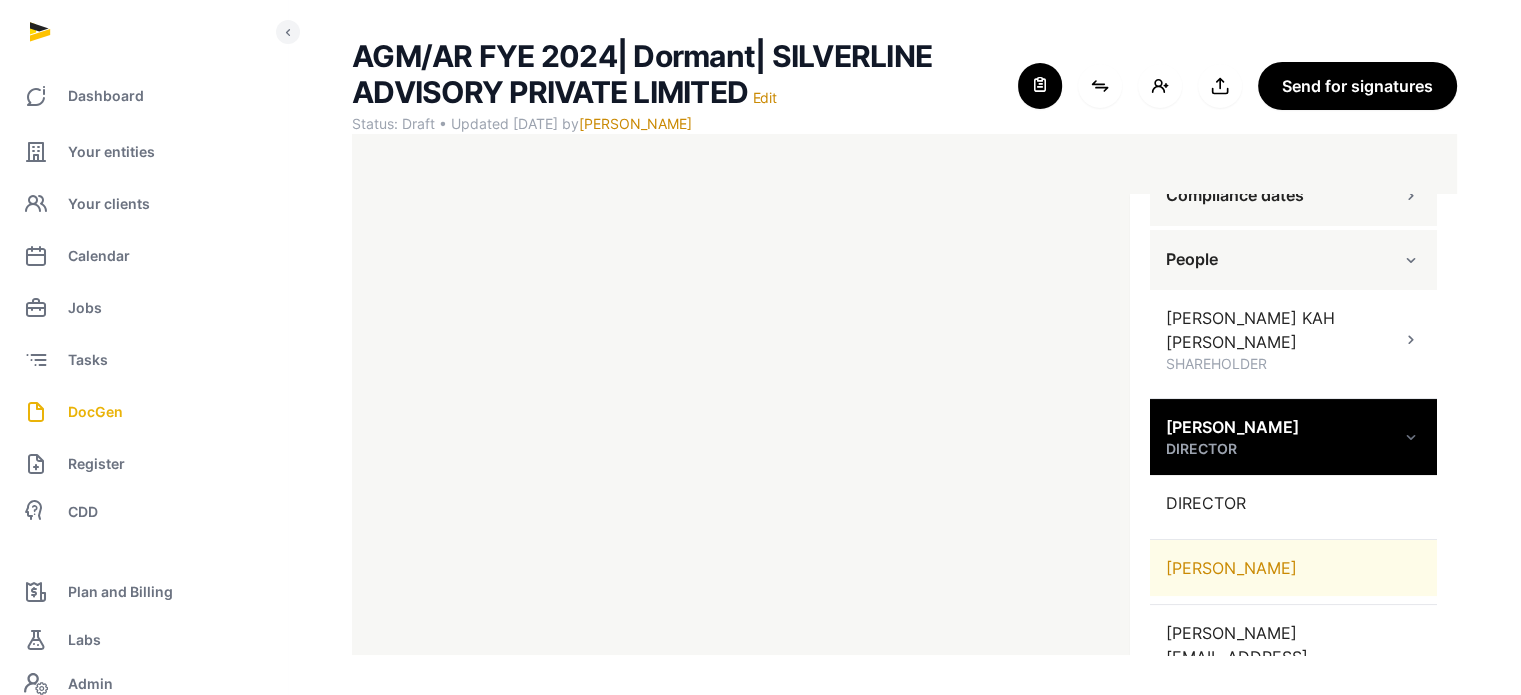 click on "[PERSON_NAME]" at bounding box center [1293, 568] 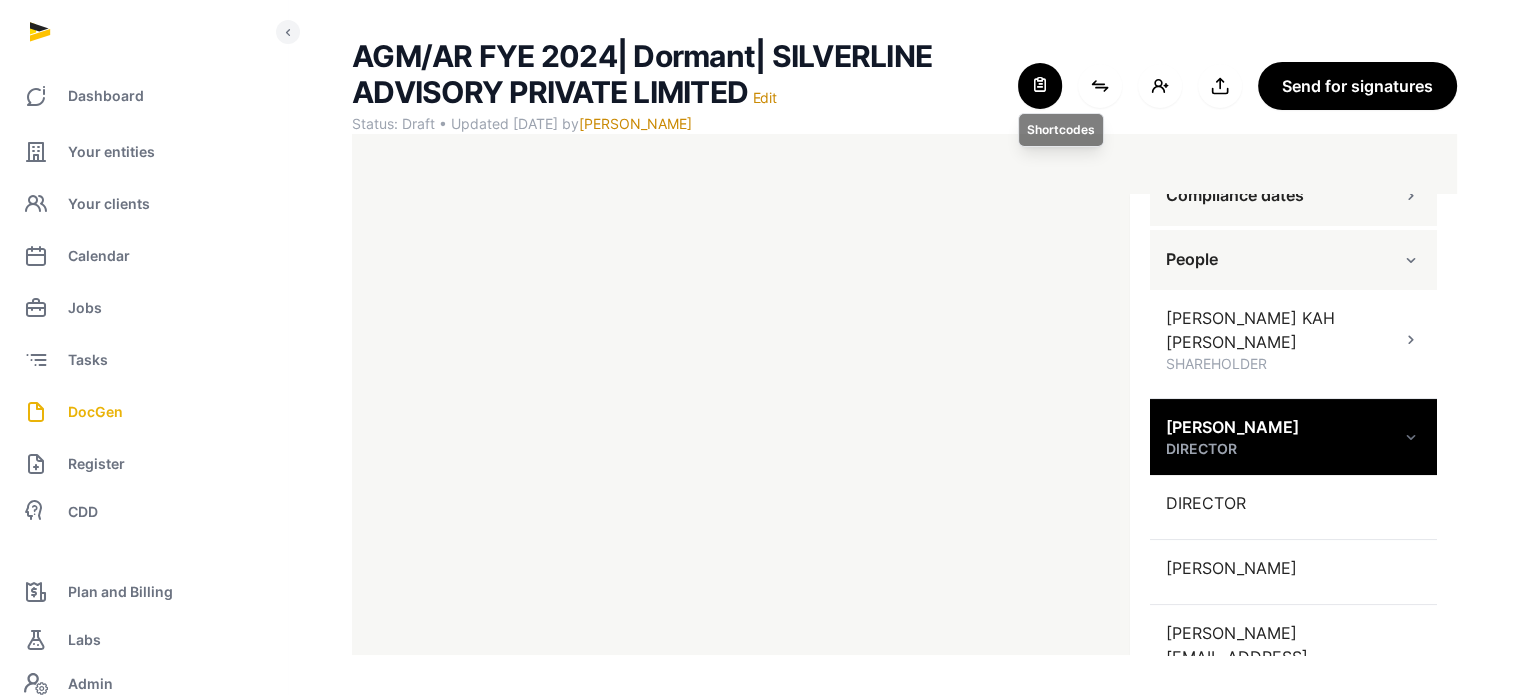 click at bounding box center (1040, 86) 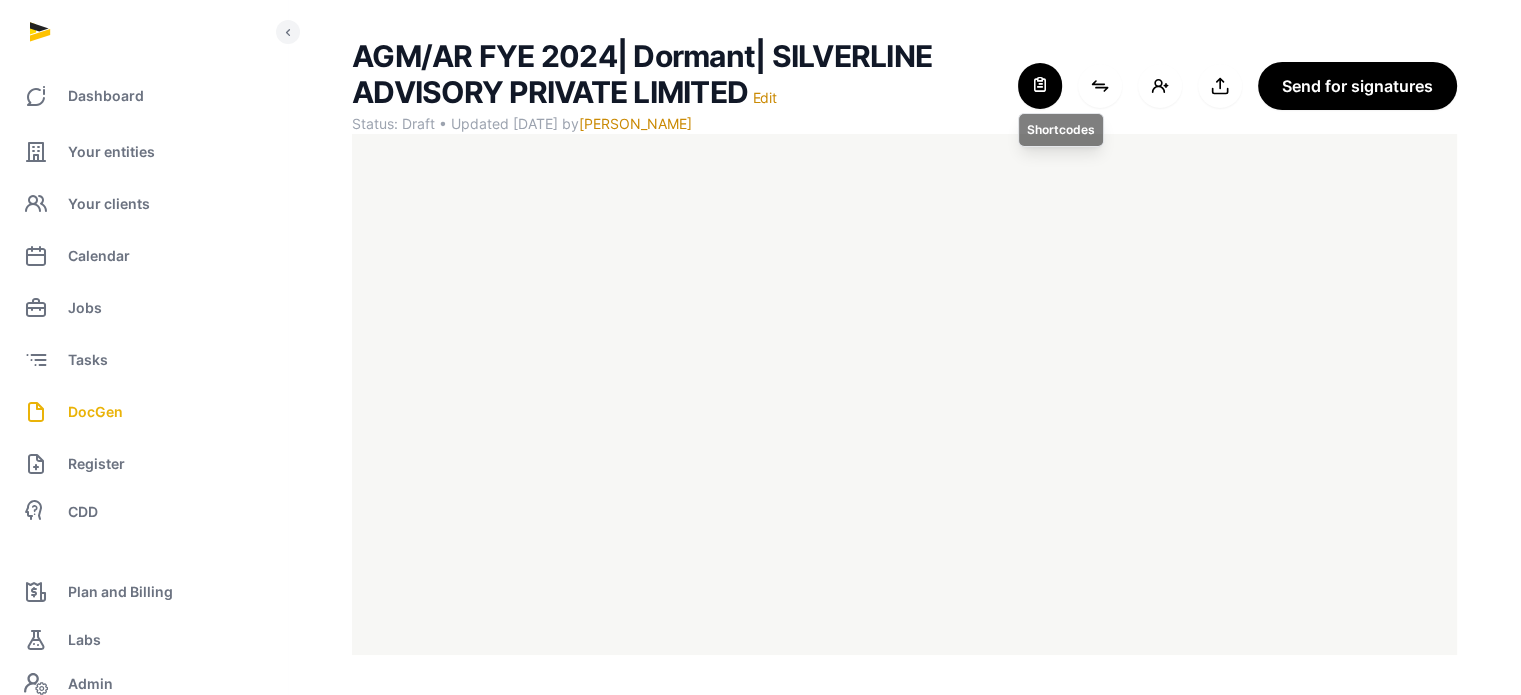 click at bounding box center (1040, 86) 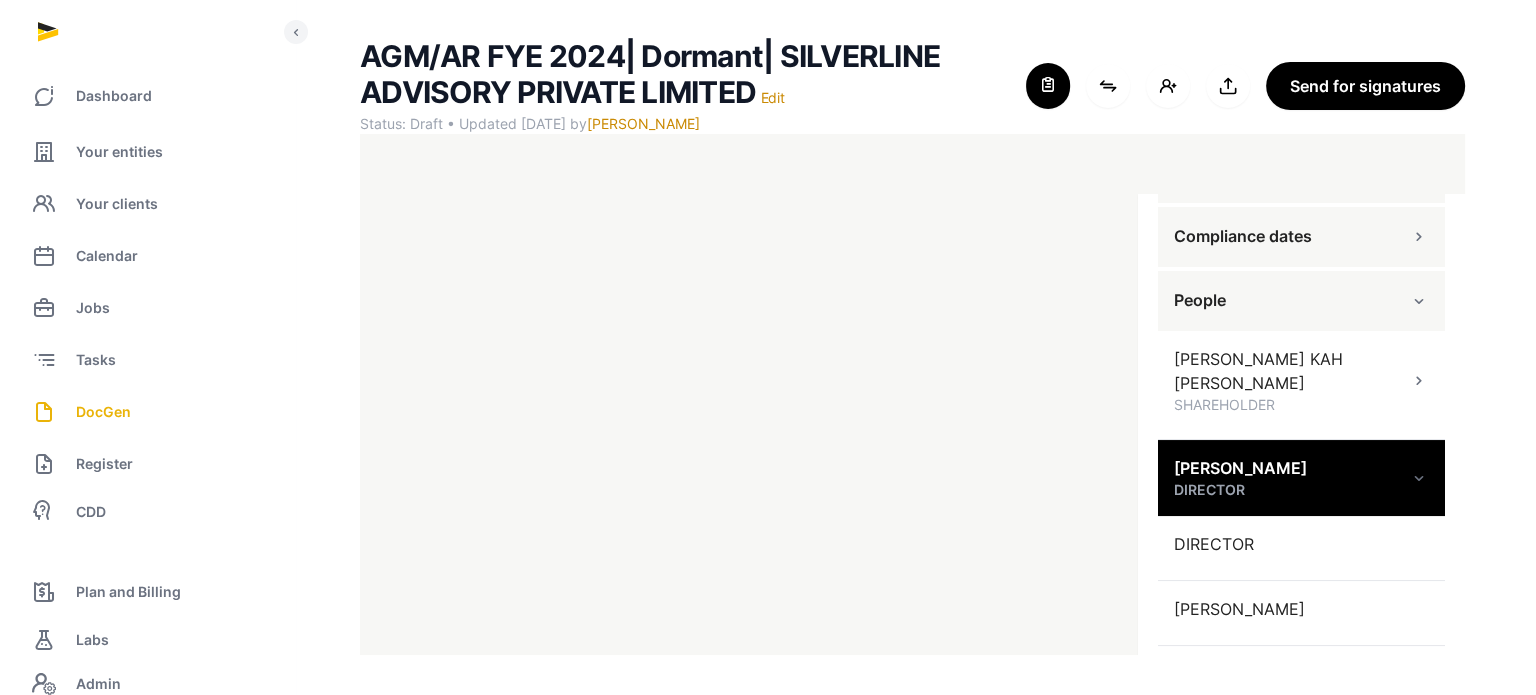scroll, scrollTop: 208, scrollLeft: 0, axis: vertical 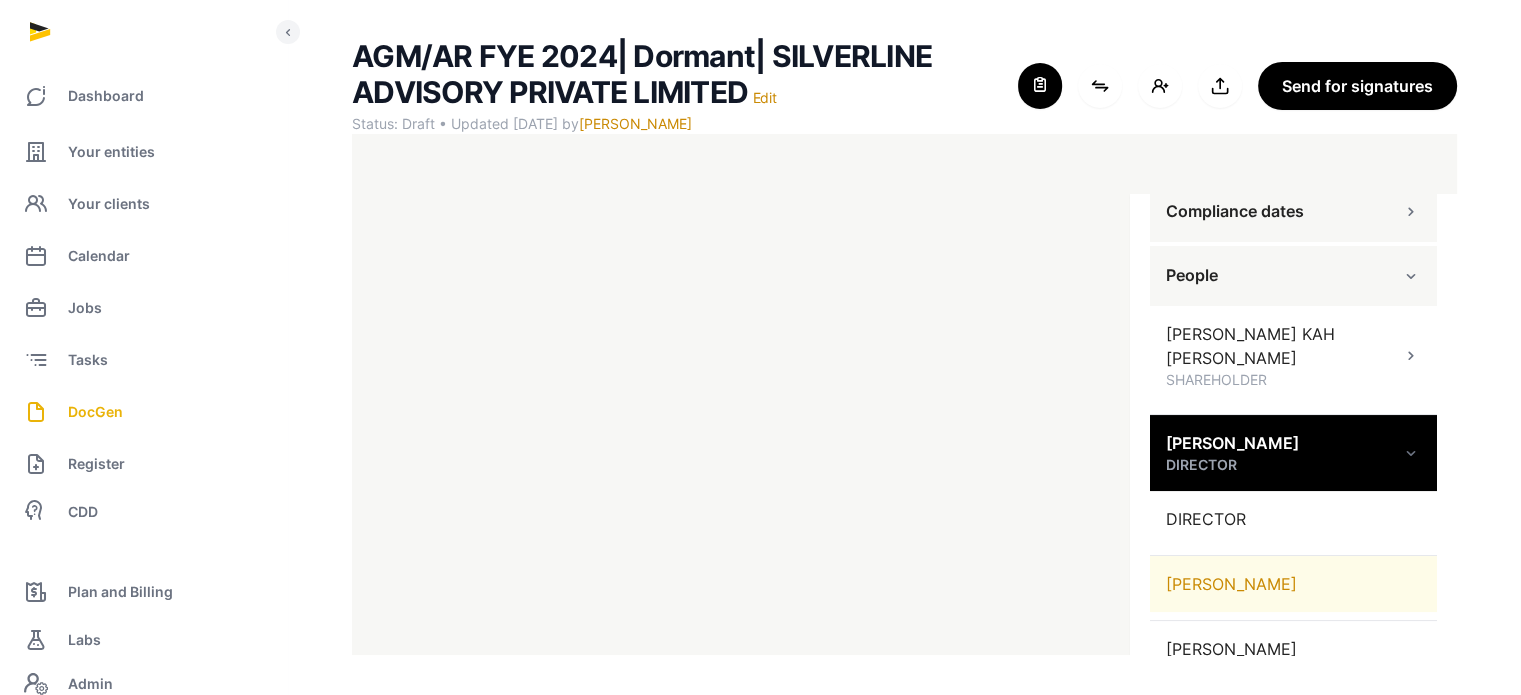 click on "[PERSON_NAME]" at bounding box center [1293, 584] 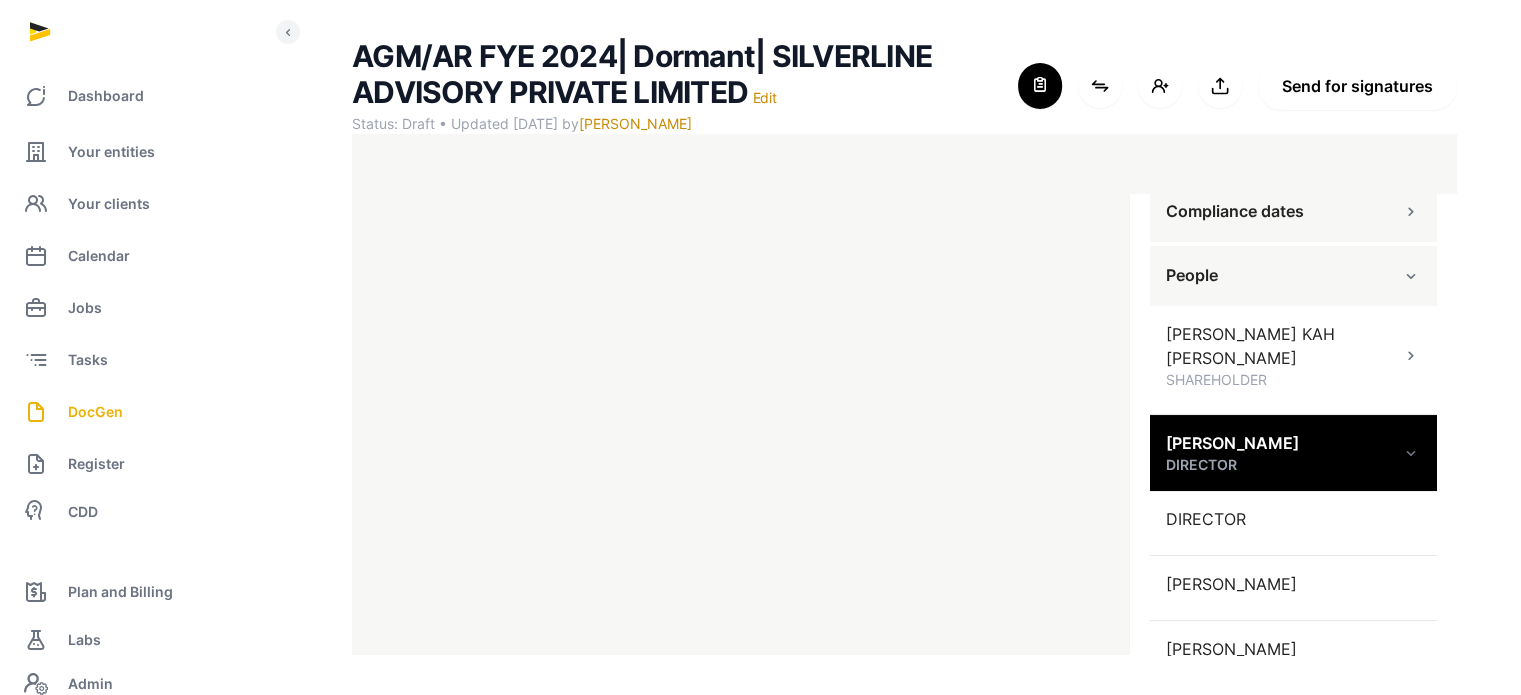 click on "Send for signatures" at bounding box center (1357, 86) 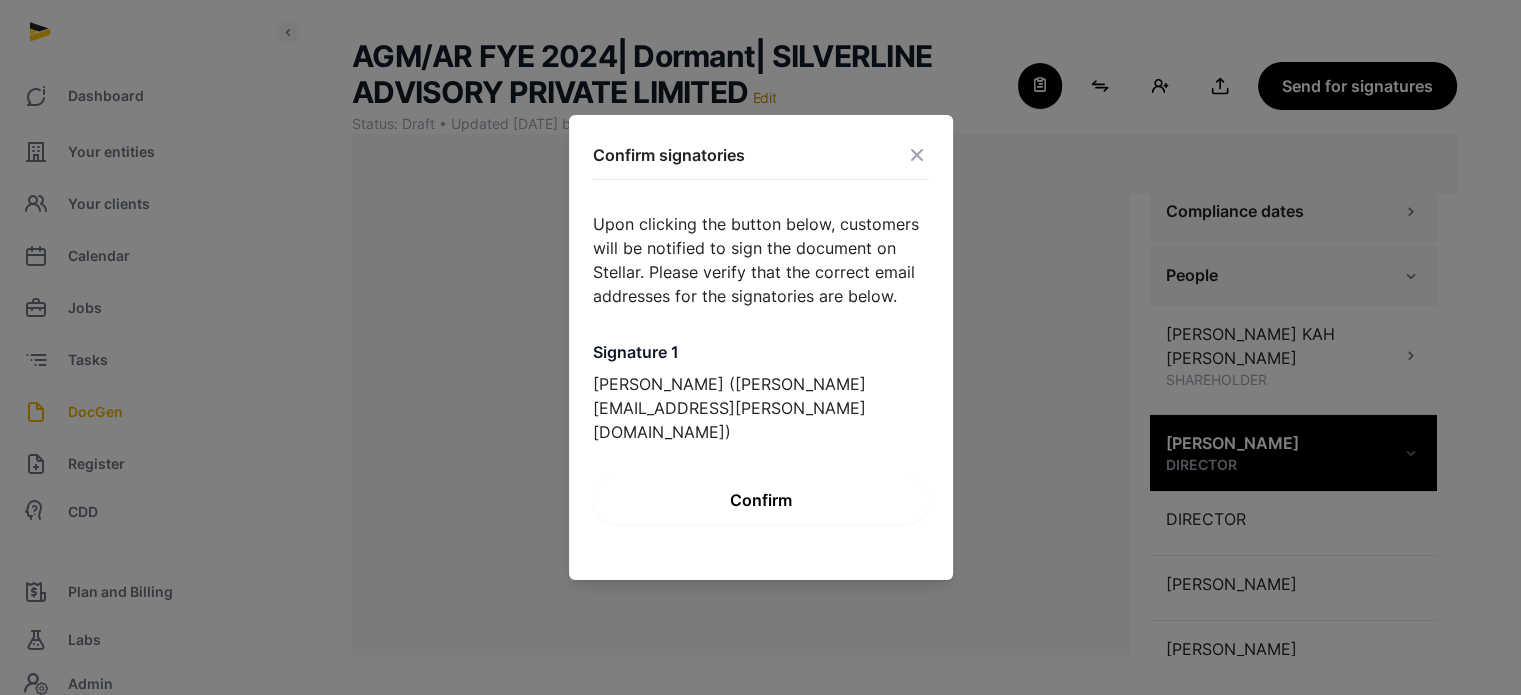 click on "Confirm" at bounding box center [761, 500] 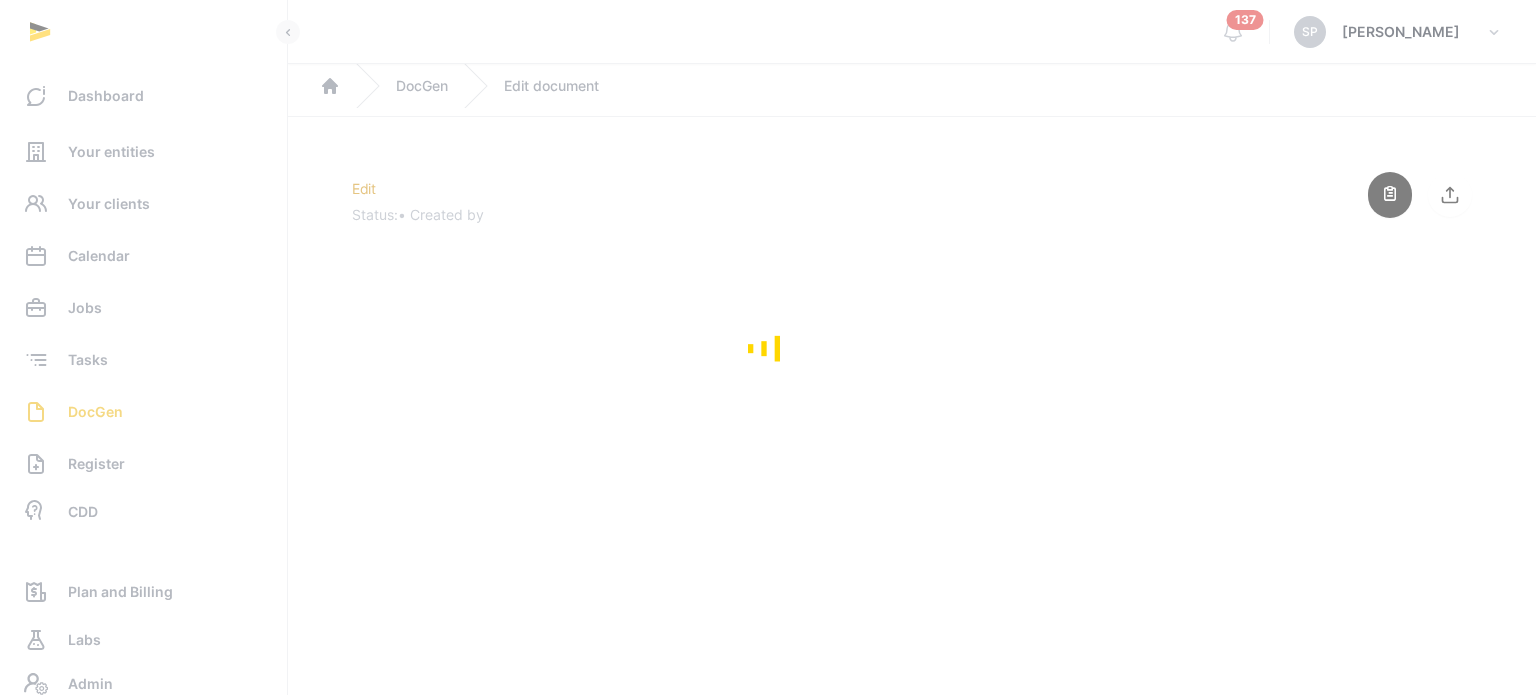 scroll, scrollTop: 0, scrollLeft: 0, axis: both 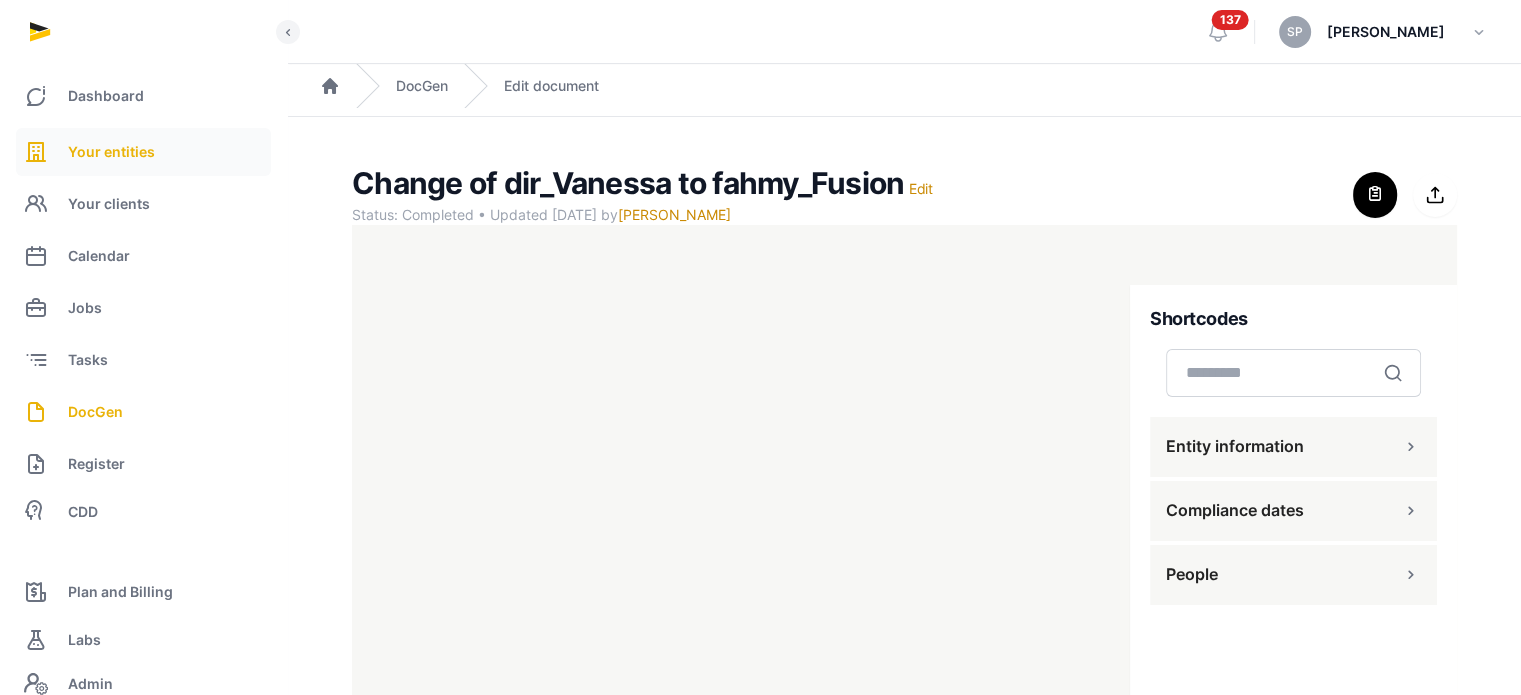 click on "Your entities" at bounding box center (111, 152) 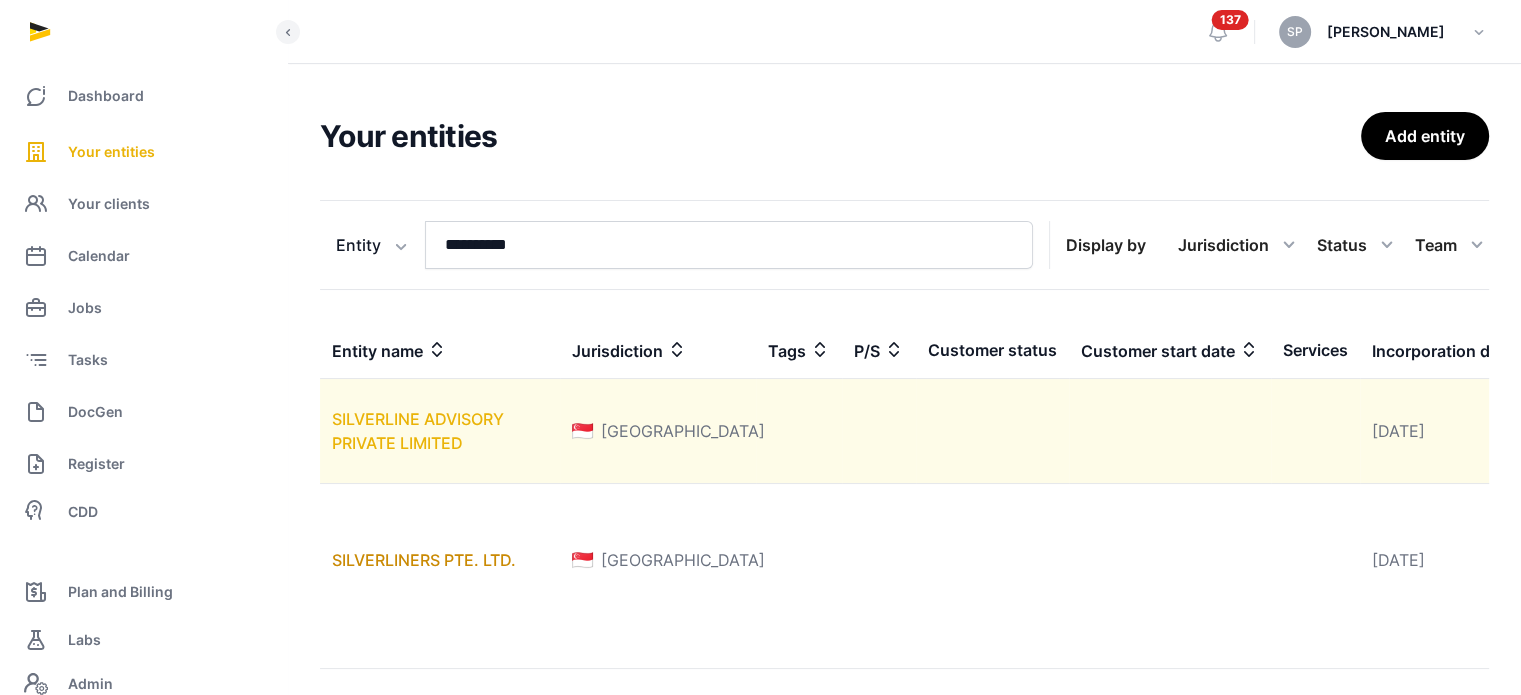 click on "SILVERLINE ADVISORY PRIVATE LIMITED" at bounding box center [418, 431] 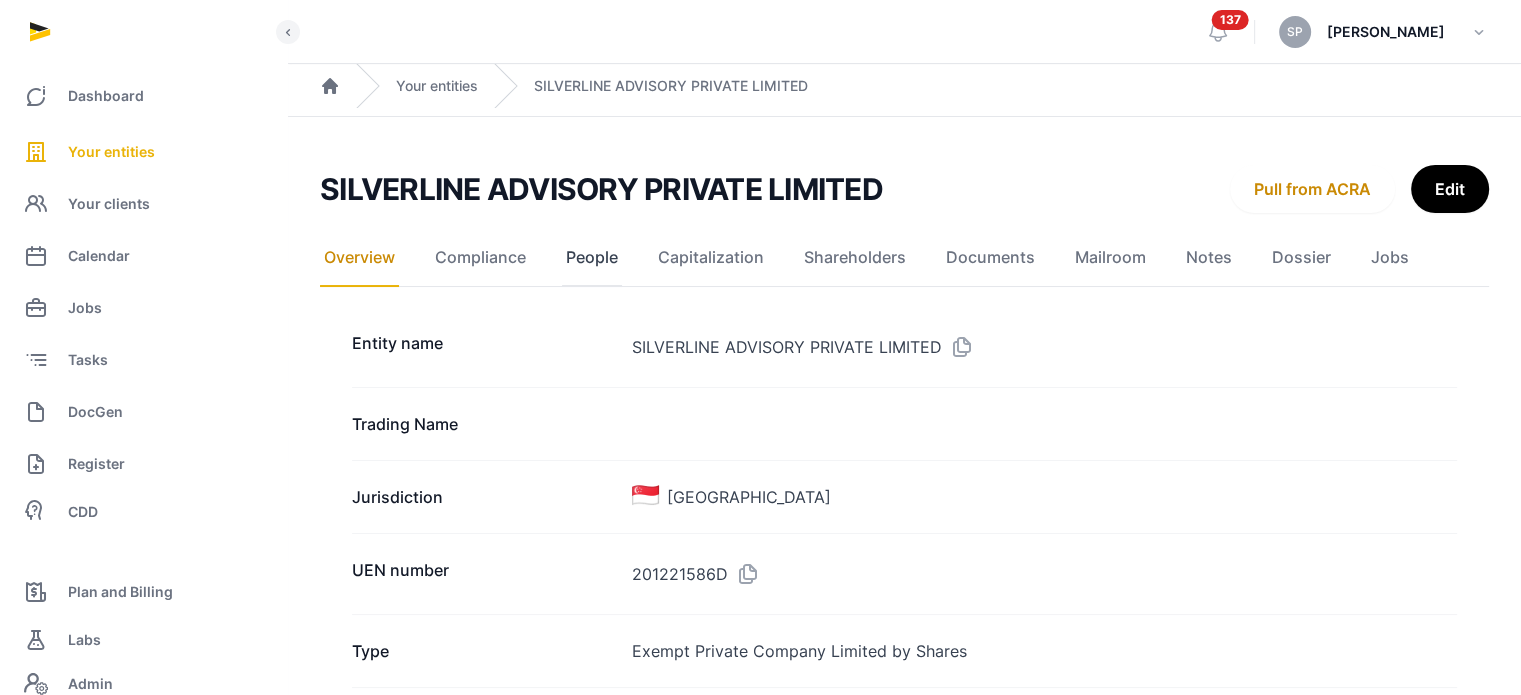 click on "People" 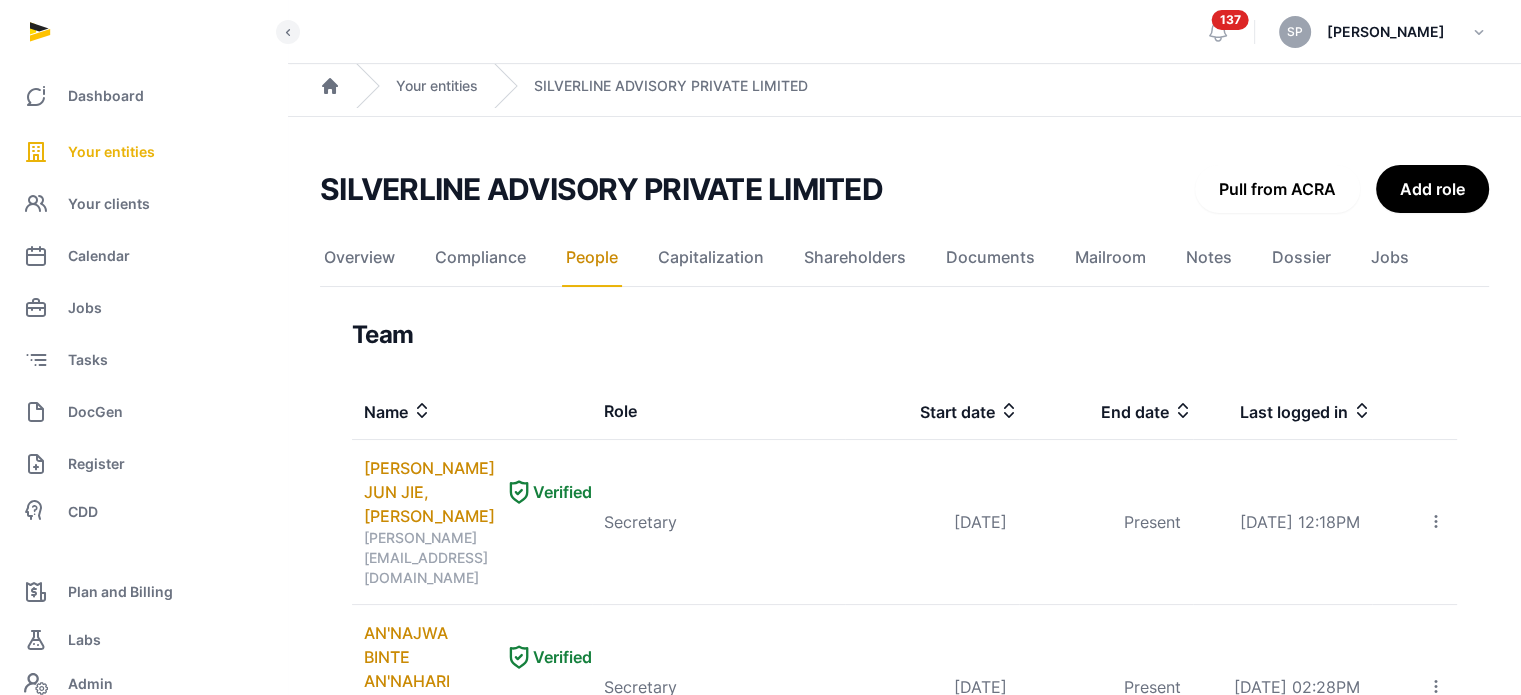 click on "Pull from ACRA" at bounding box center (1277, 189) 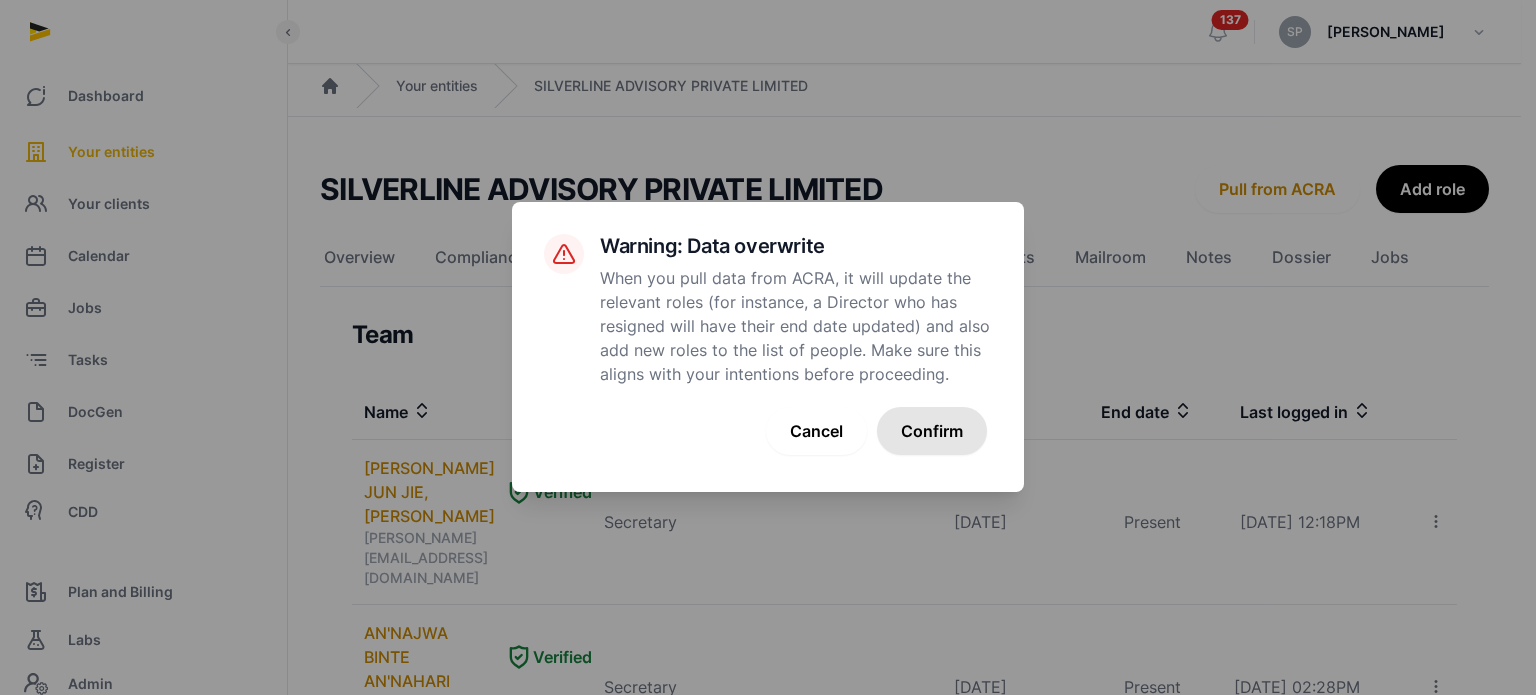 click on "Confirm" at bounding box center (932, 431) 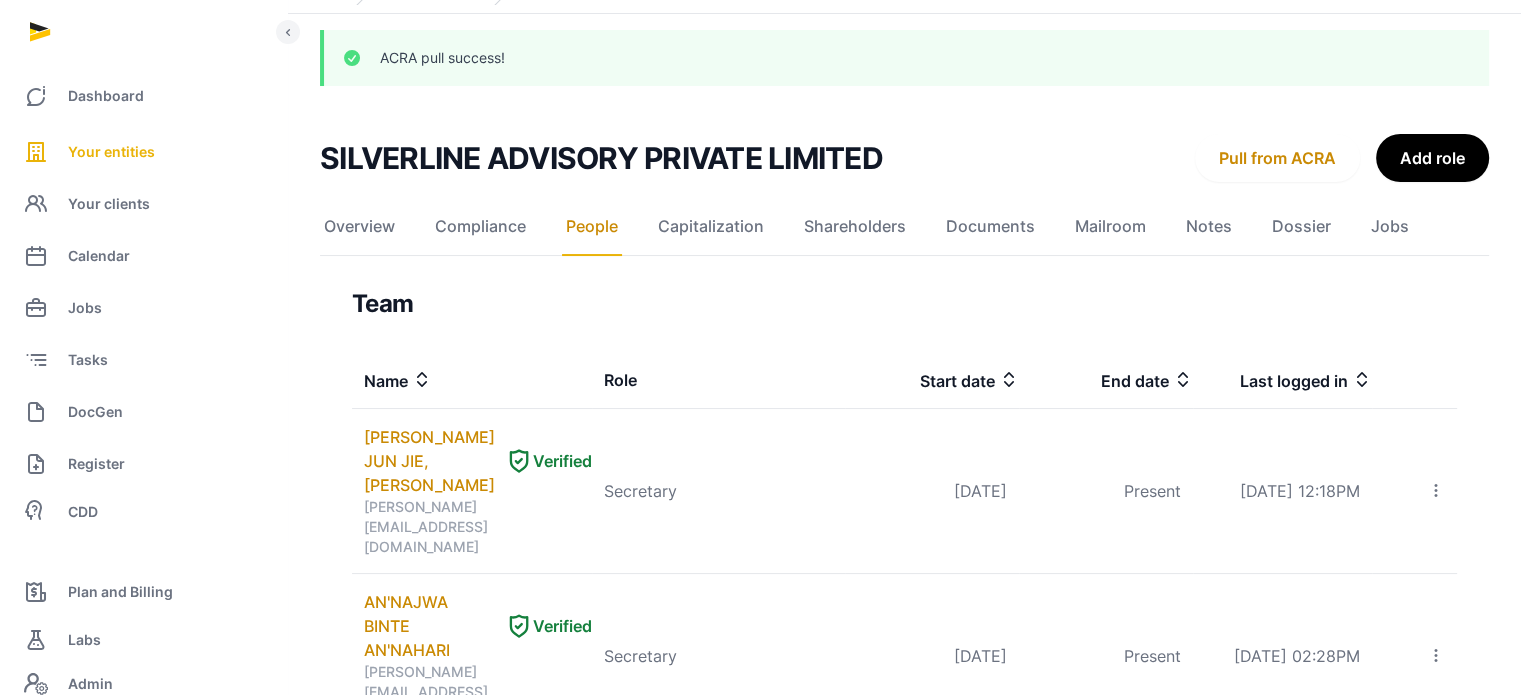 scroll, scrollTop: 0, scrollLeft: 0, axis: both 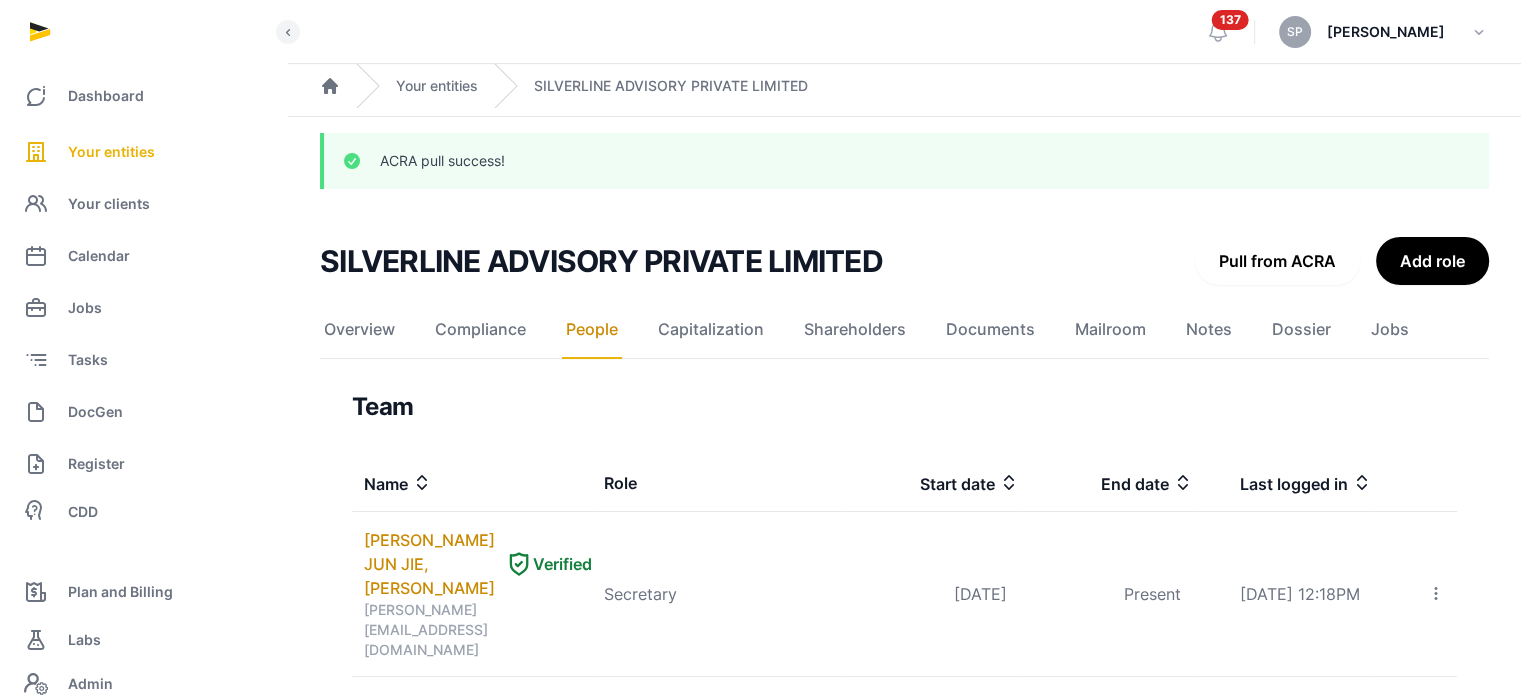 click on "Pull from ACRA" at bounding box center [1277, 261] 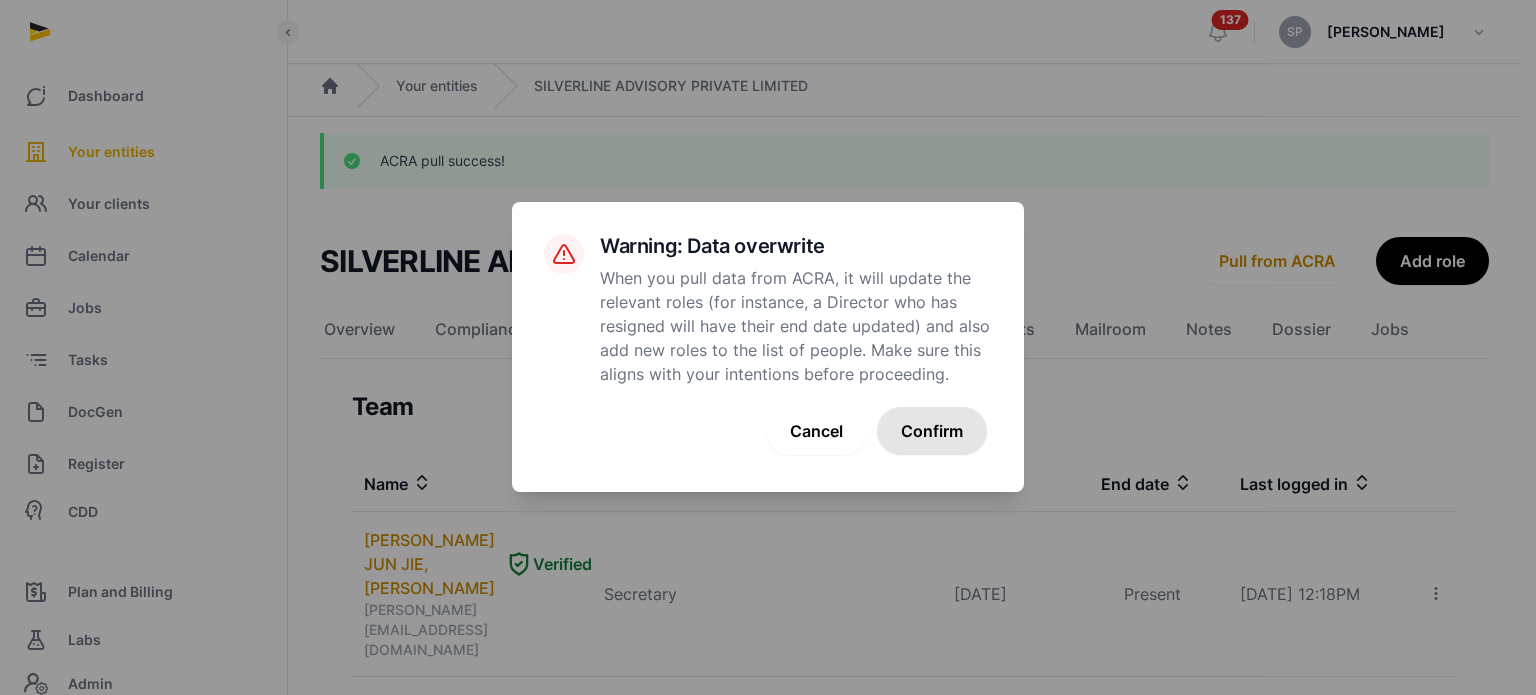 click on "Confirm" at bounding box center [932, 431] 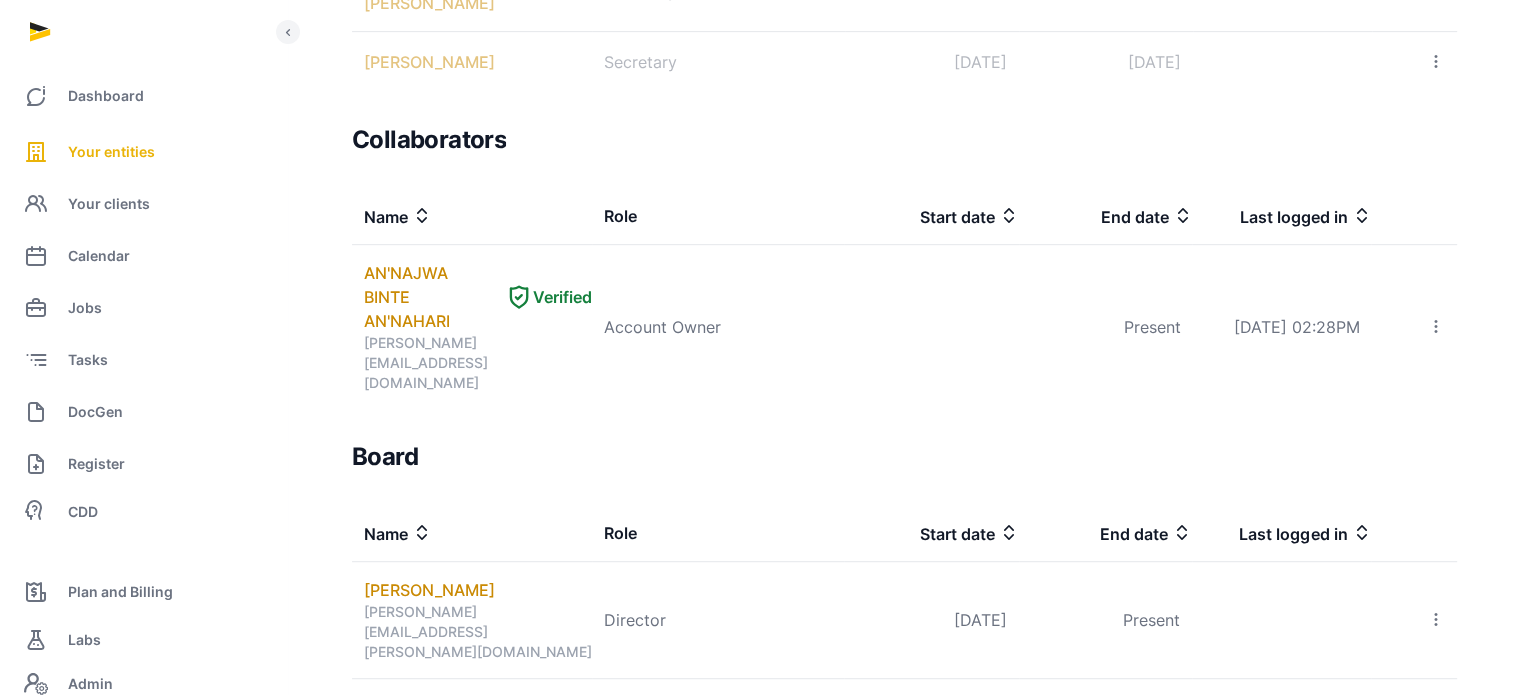 scroll, scrollTop: 1260, scrollLeft: 0, axis: vertical 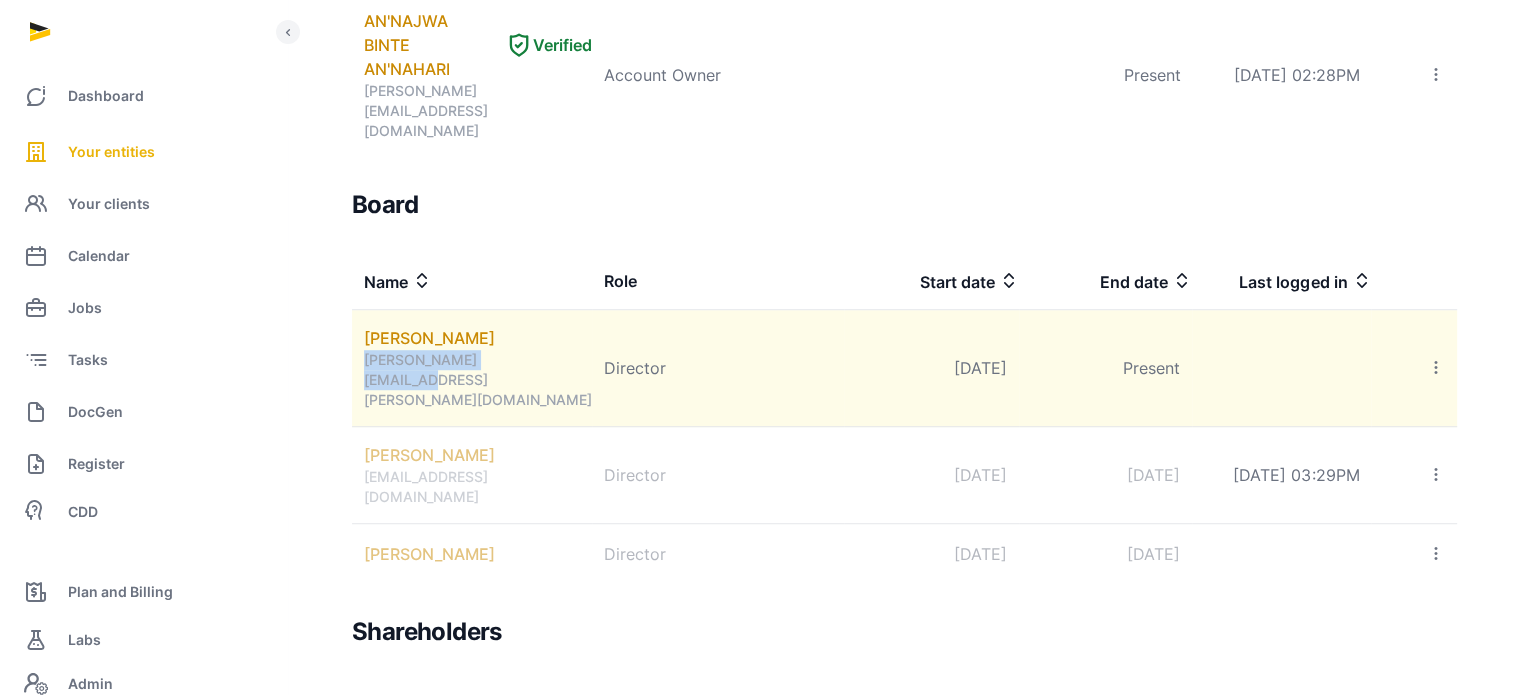 drag, startPoint x: 551, startPoint y: 157, endPoint x: 365, endPoint y: 154, distance: 186.02419 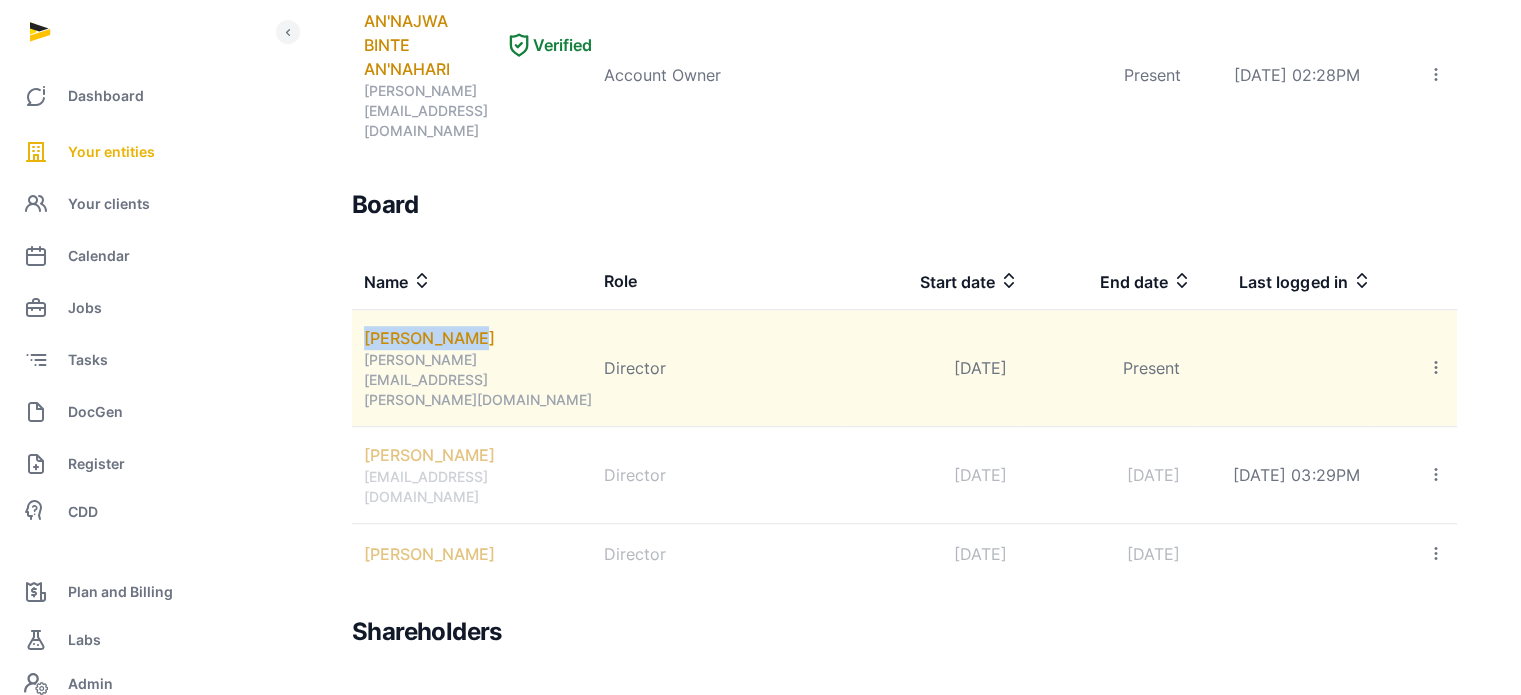 drag, startPoint x: 506, startPoint y: 127, endPoint x: 364, endPoint y: 107, distance: 143.40154 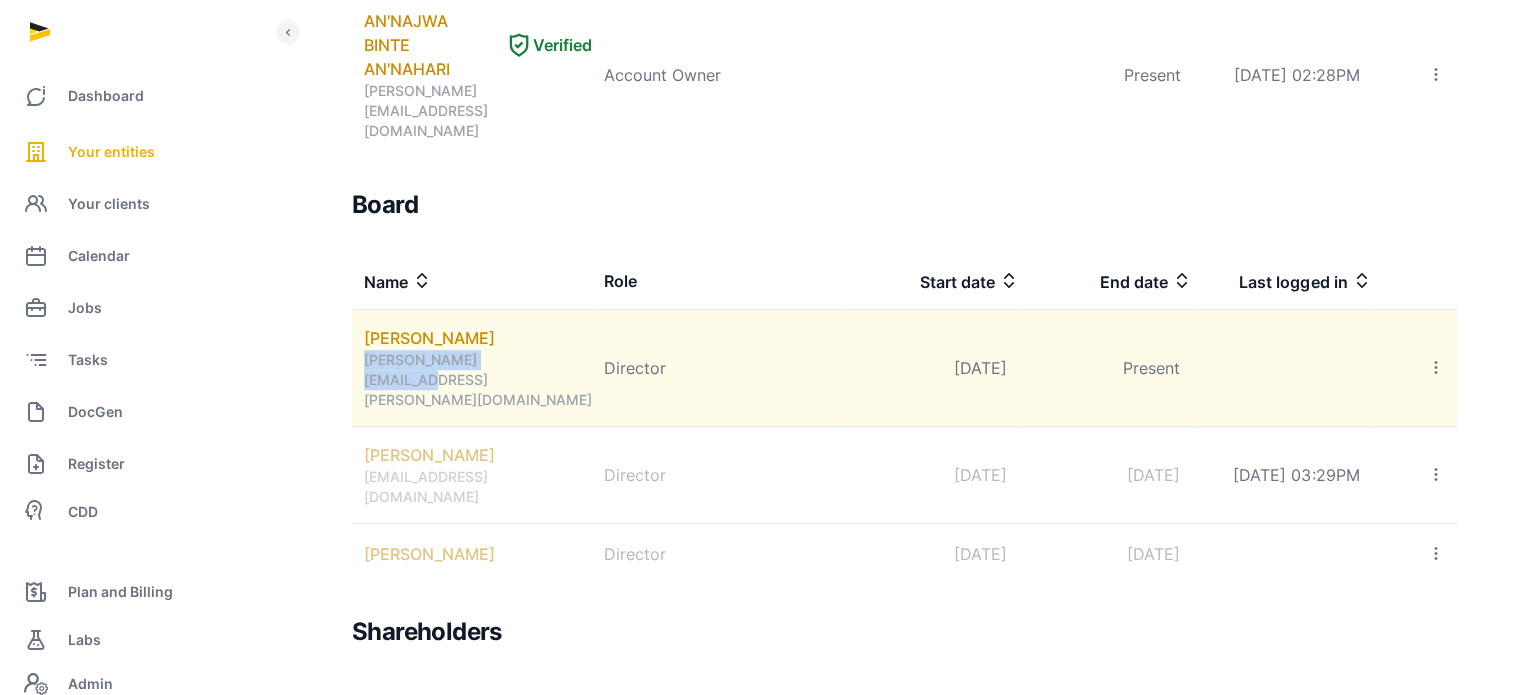 drag, startPoint x: 550, startPoint y: 156, endPoint x: 360, endPoint y: 159, distance: 190.02368 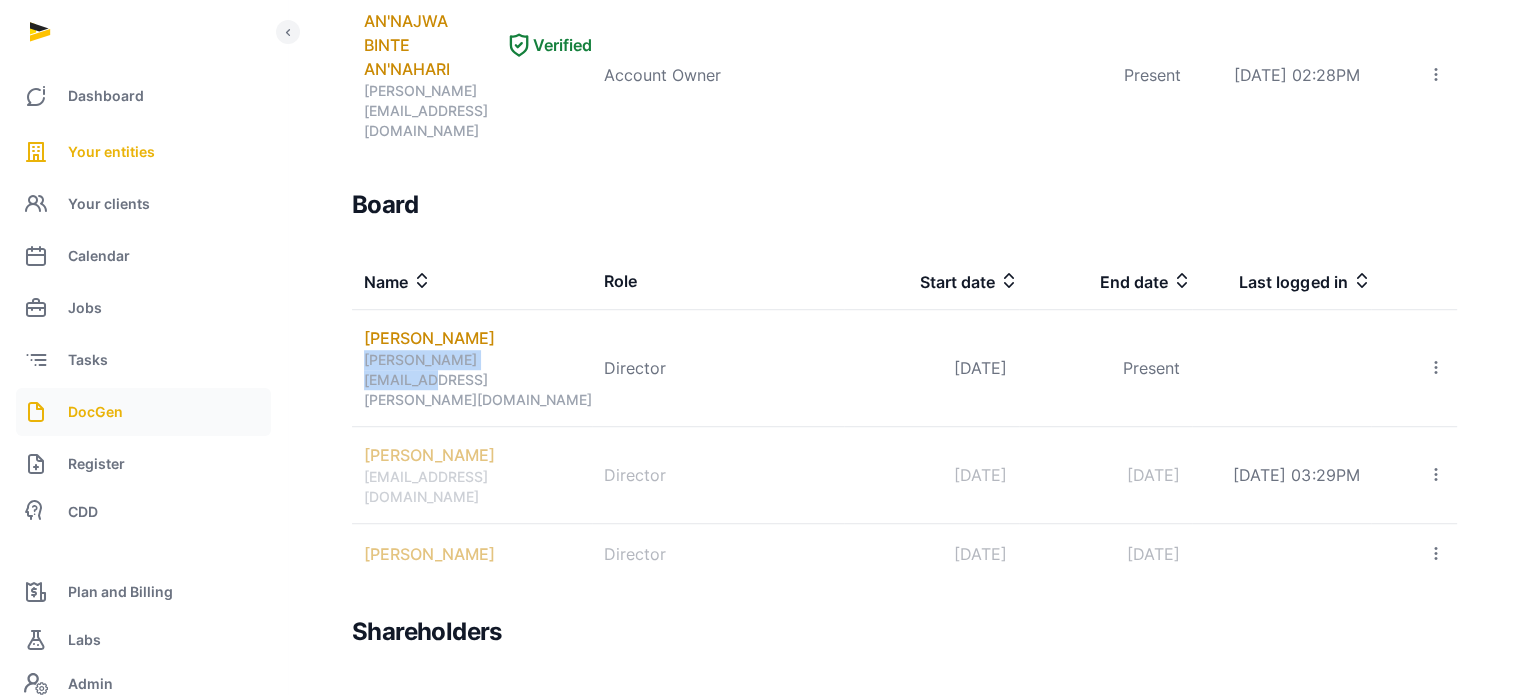click on "DocGen" at bounding box center (143, 412) 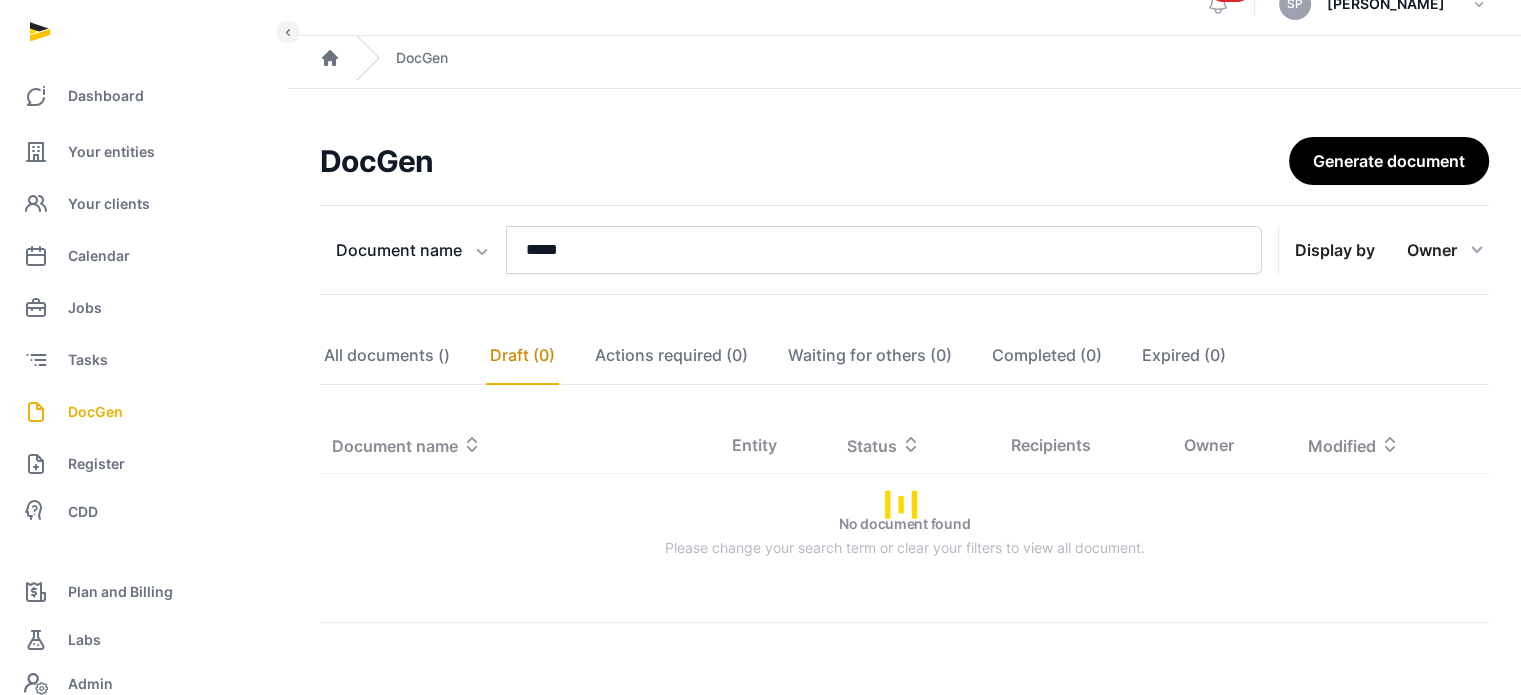 scroll, scrollTop: 98, scrollLeft: 0, axis: vertical 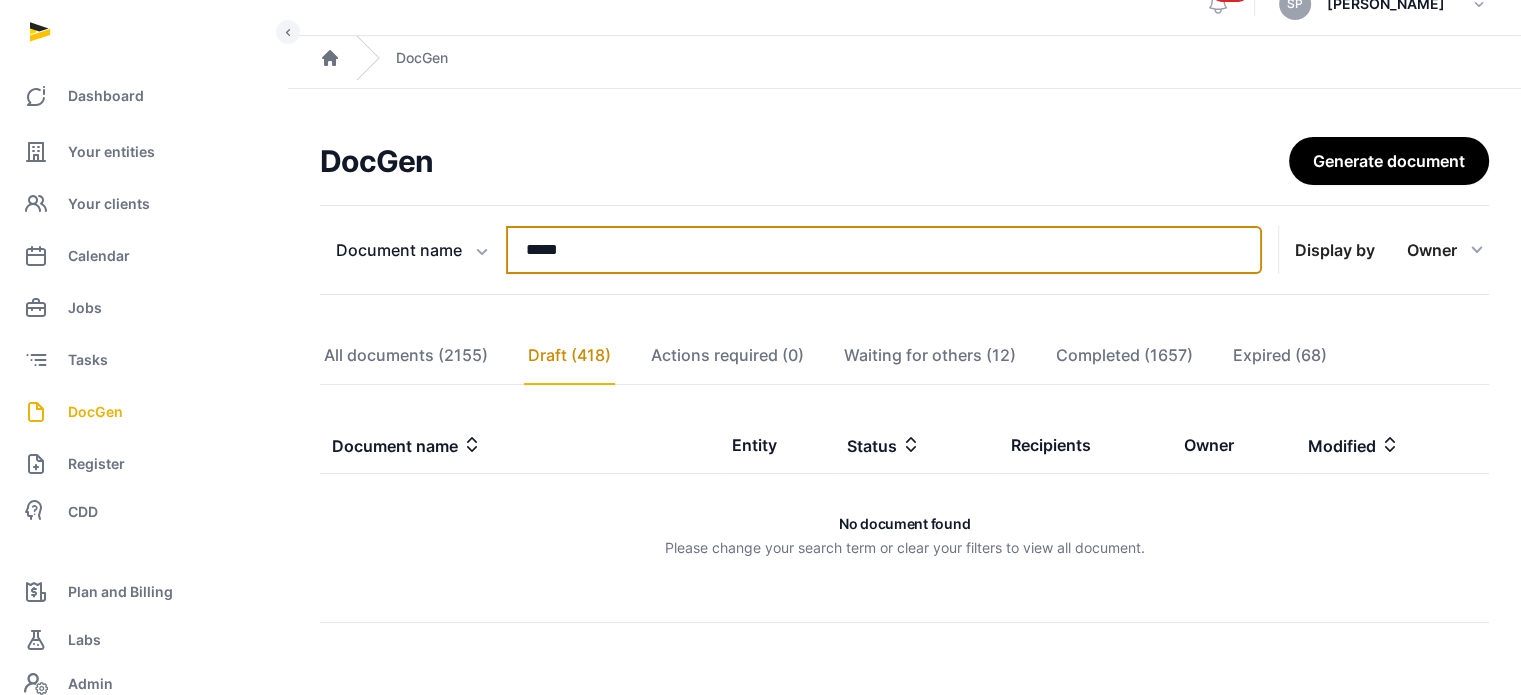 click on "*****" at bounding box center [884, 250] 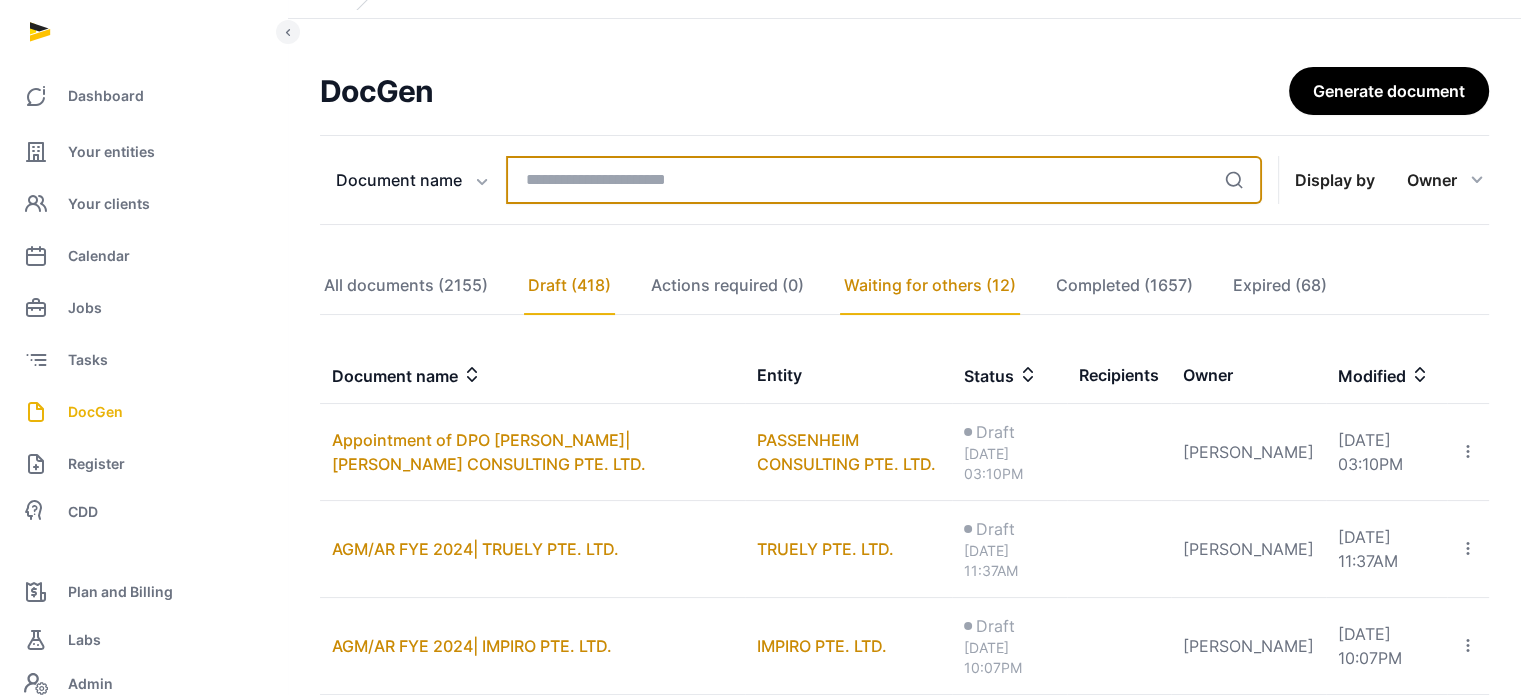 type 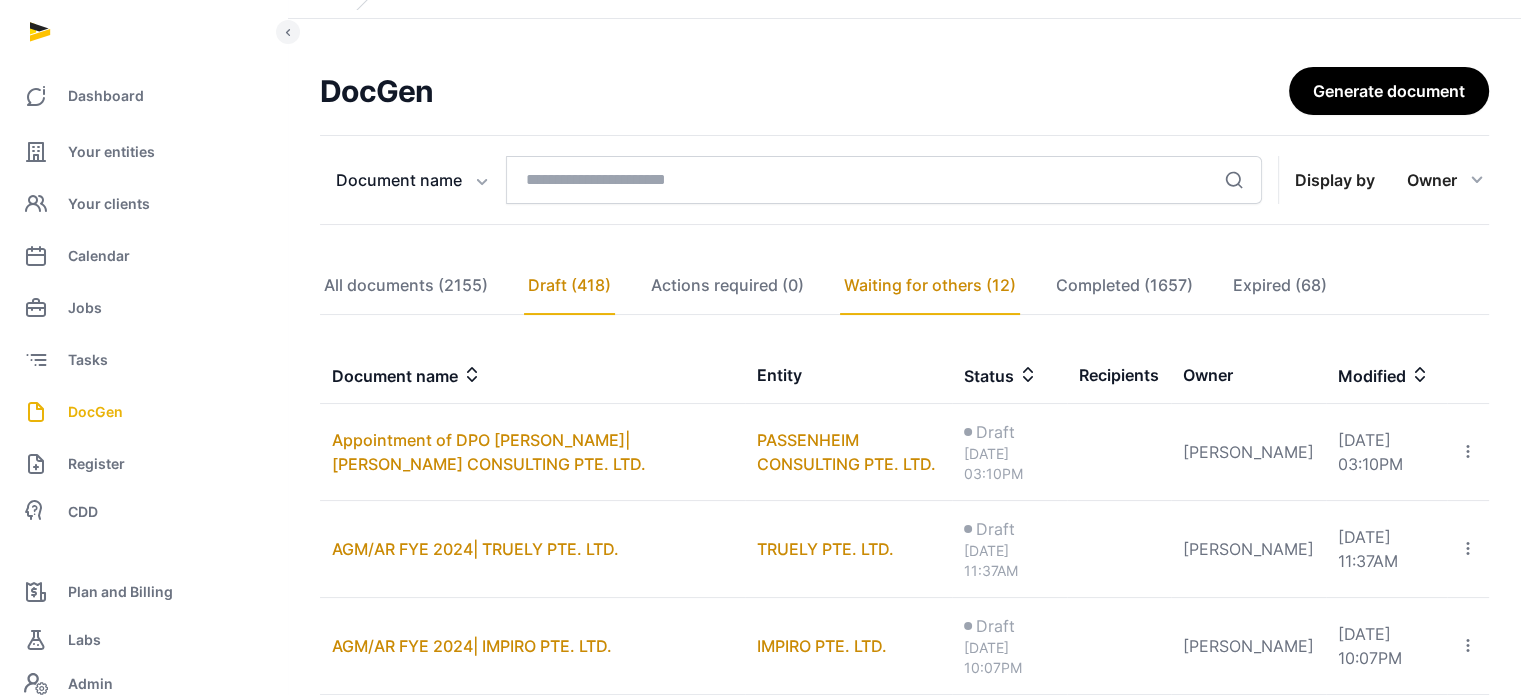 click on "Waiting for others (12)" 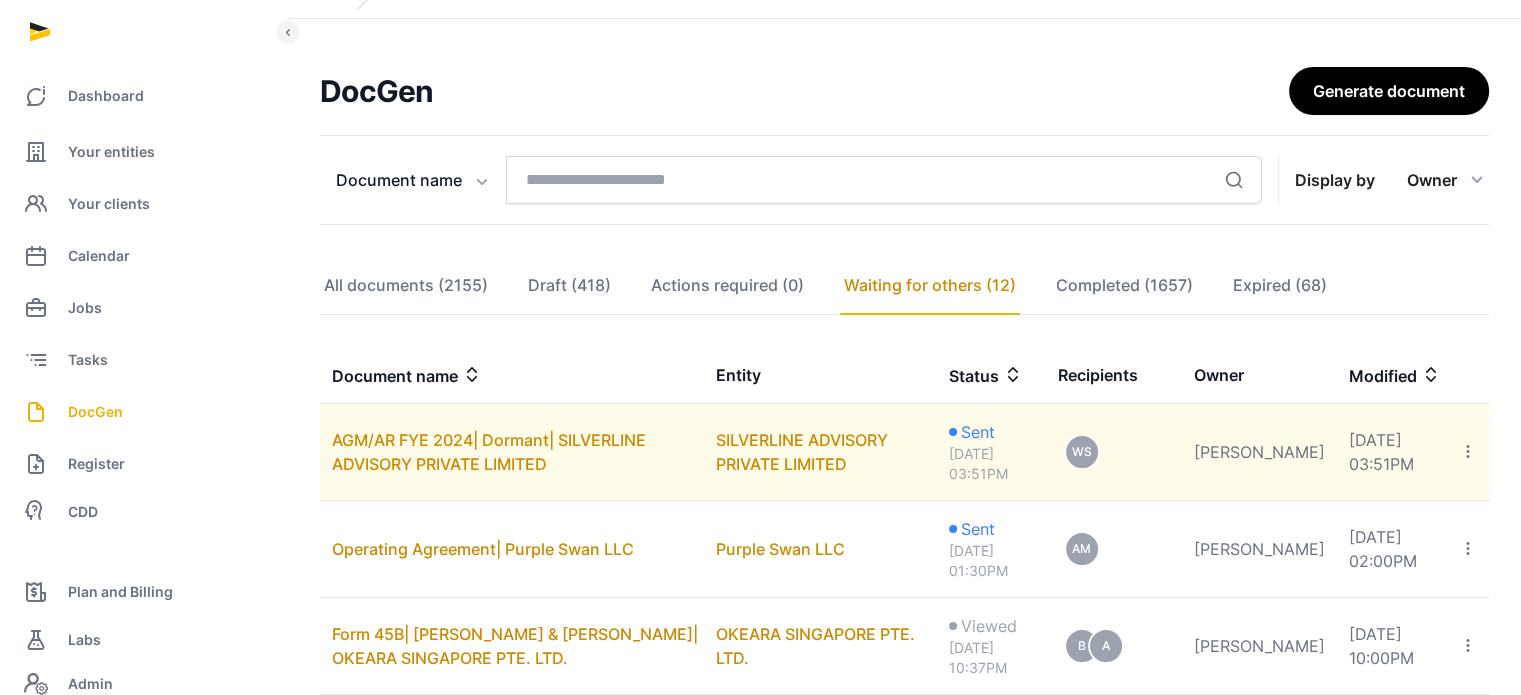 click 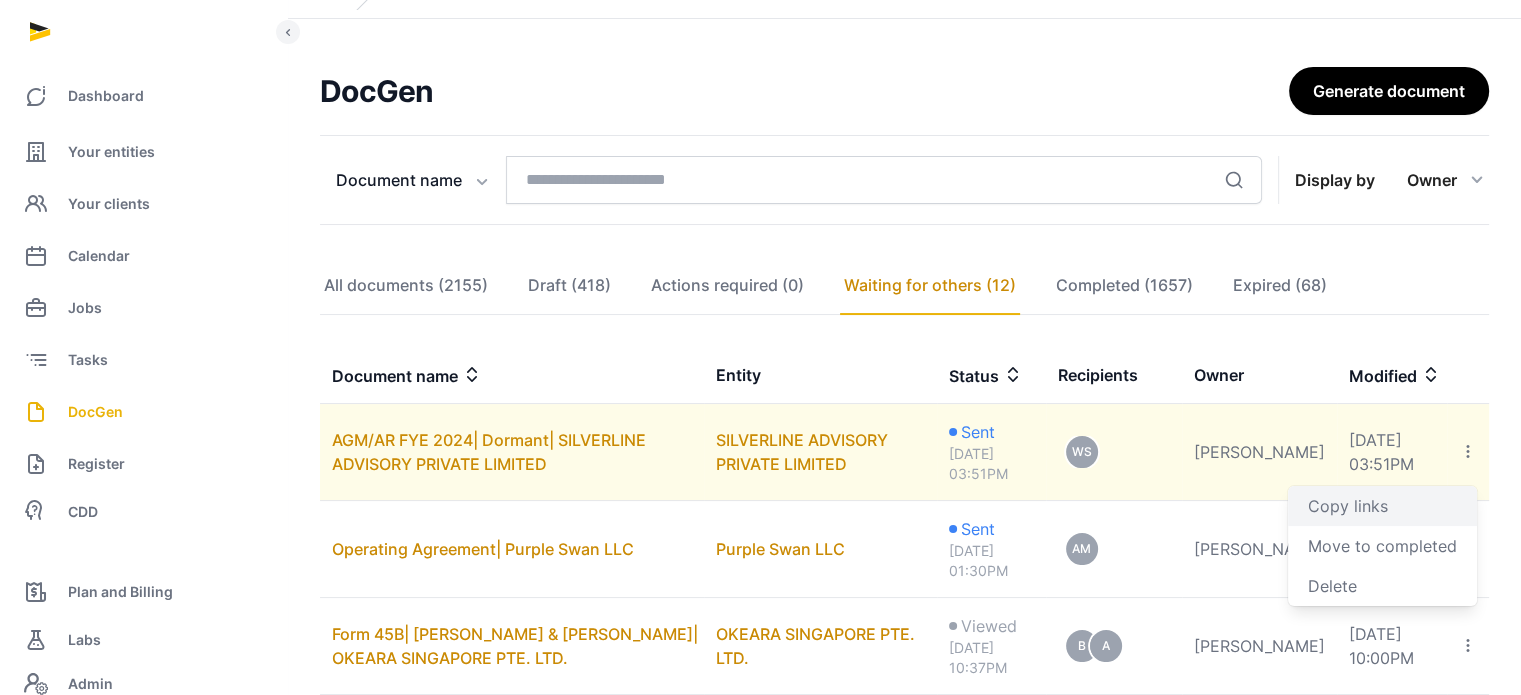 click on "Copy links" 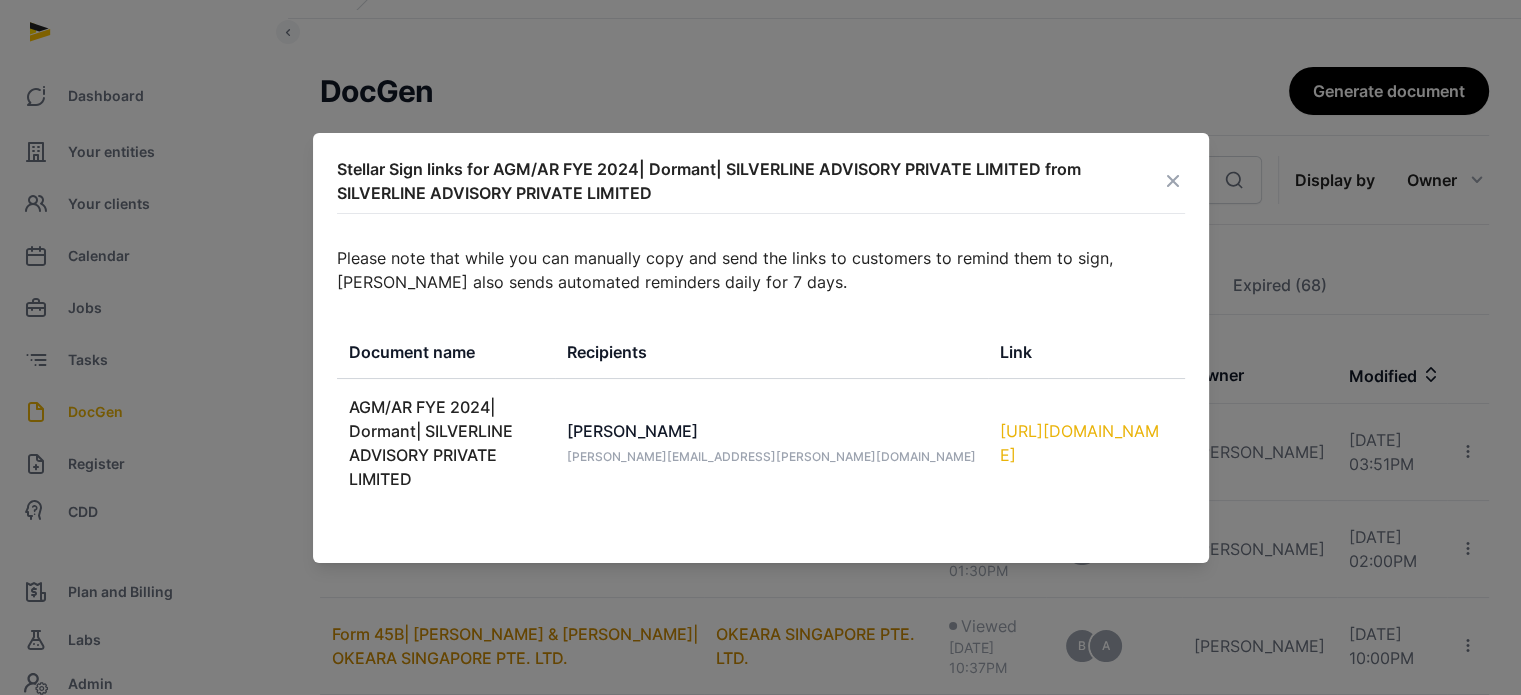 click on "https://app.pandadoc.com/s/JhwxRC5MqwYepSSqjNUcjX" at bounding box center (1086, 443) 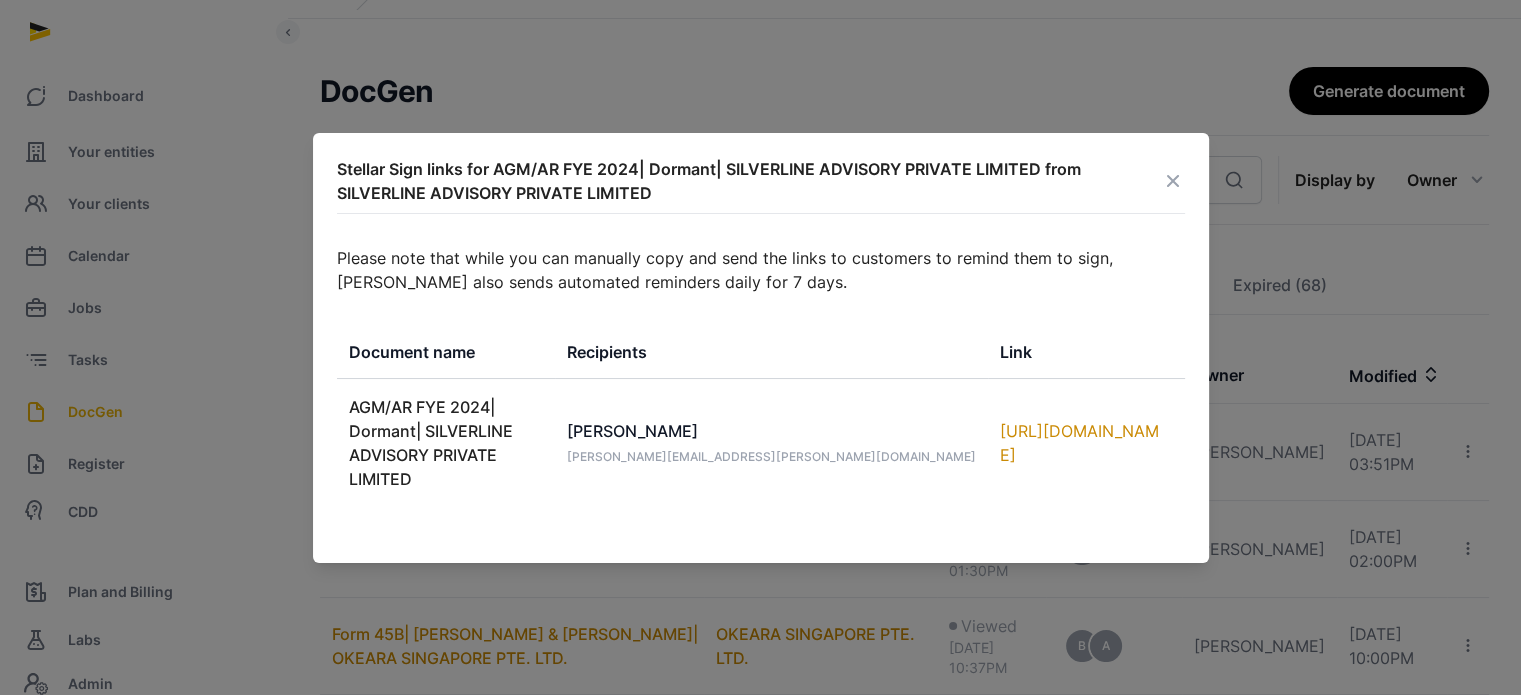 click at bounding box center (1173, 181) 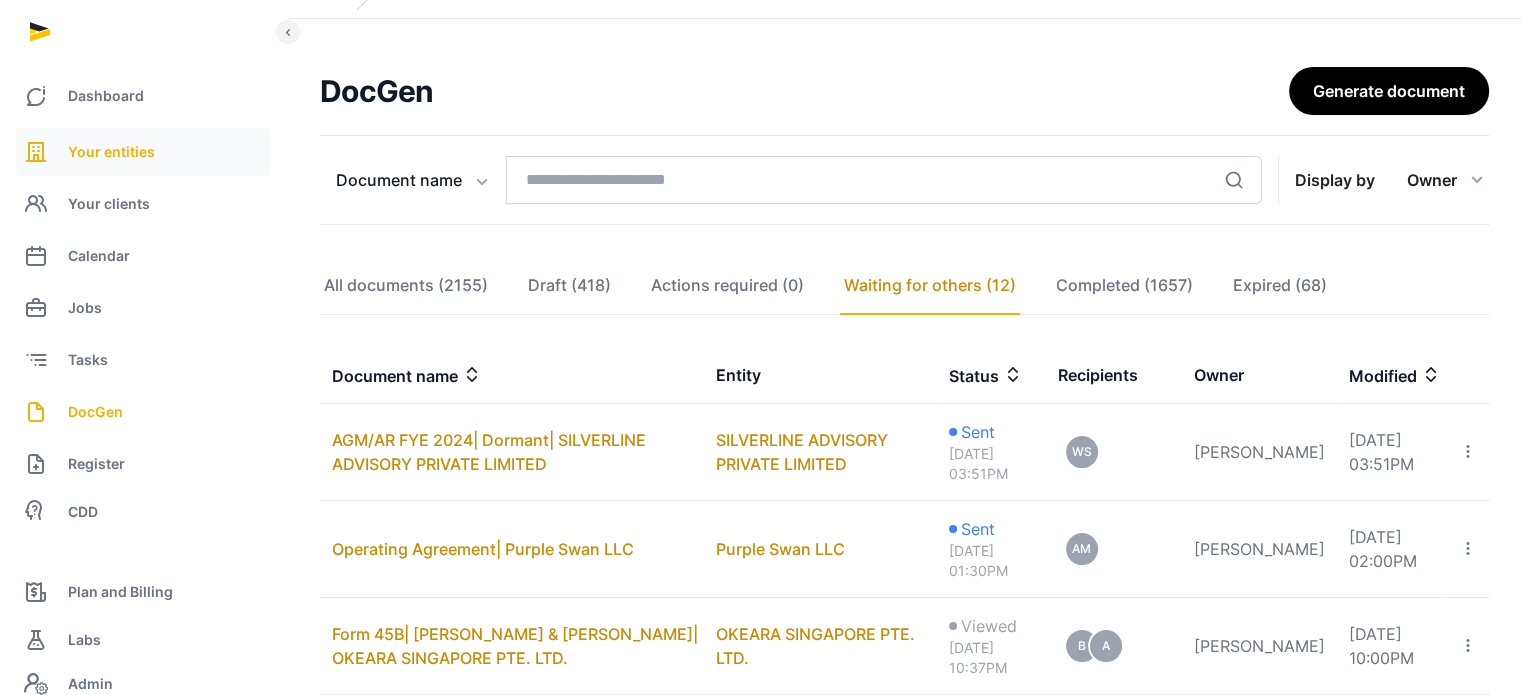 click on "Your entities" at bounding box center (143, 152) 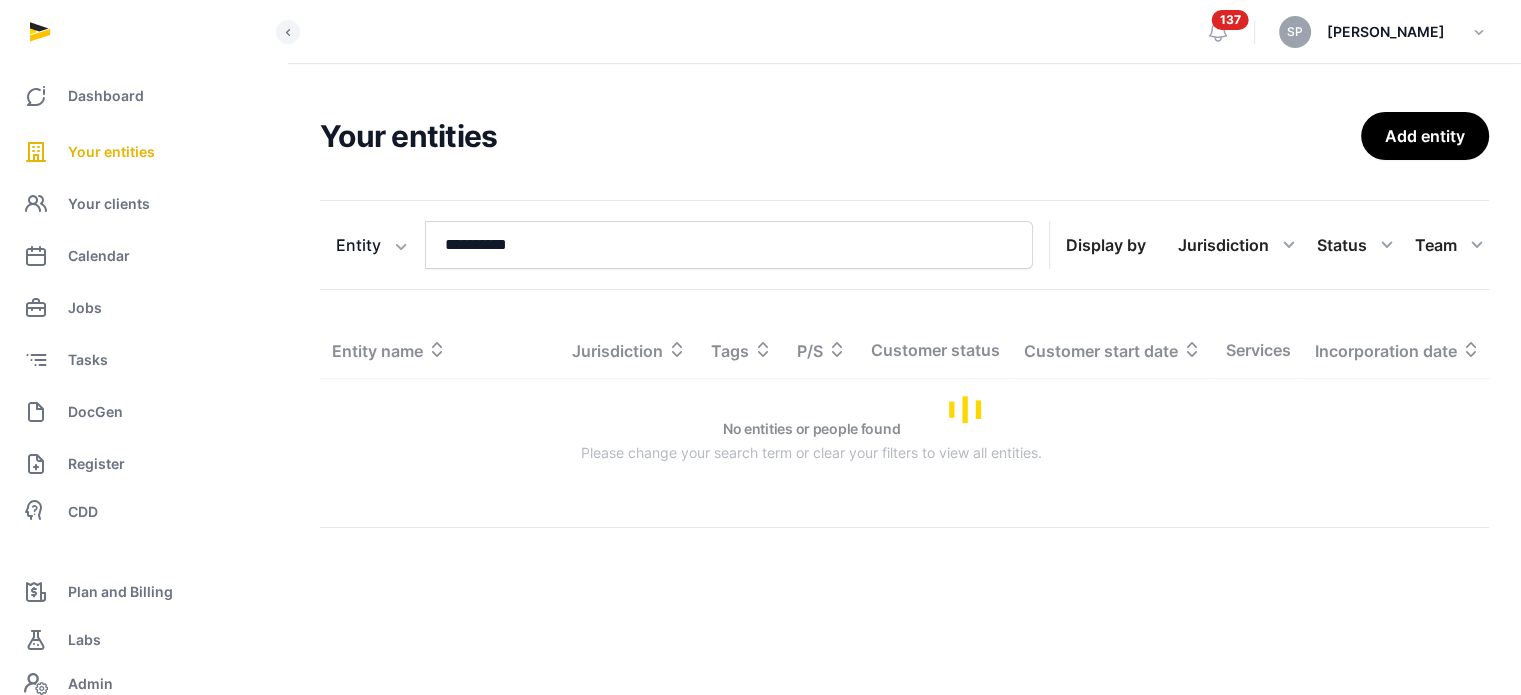 scroll, scrollTop: 0, scrollLeft: 0, axis: both 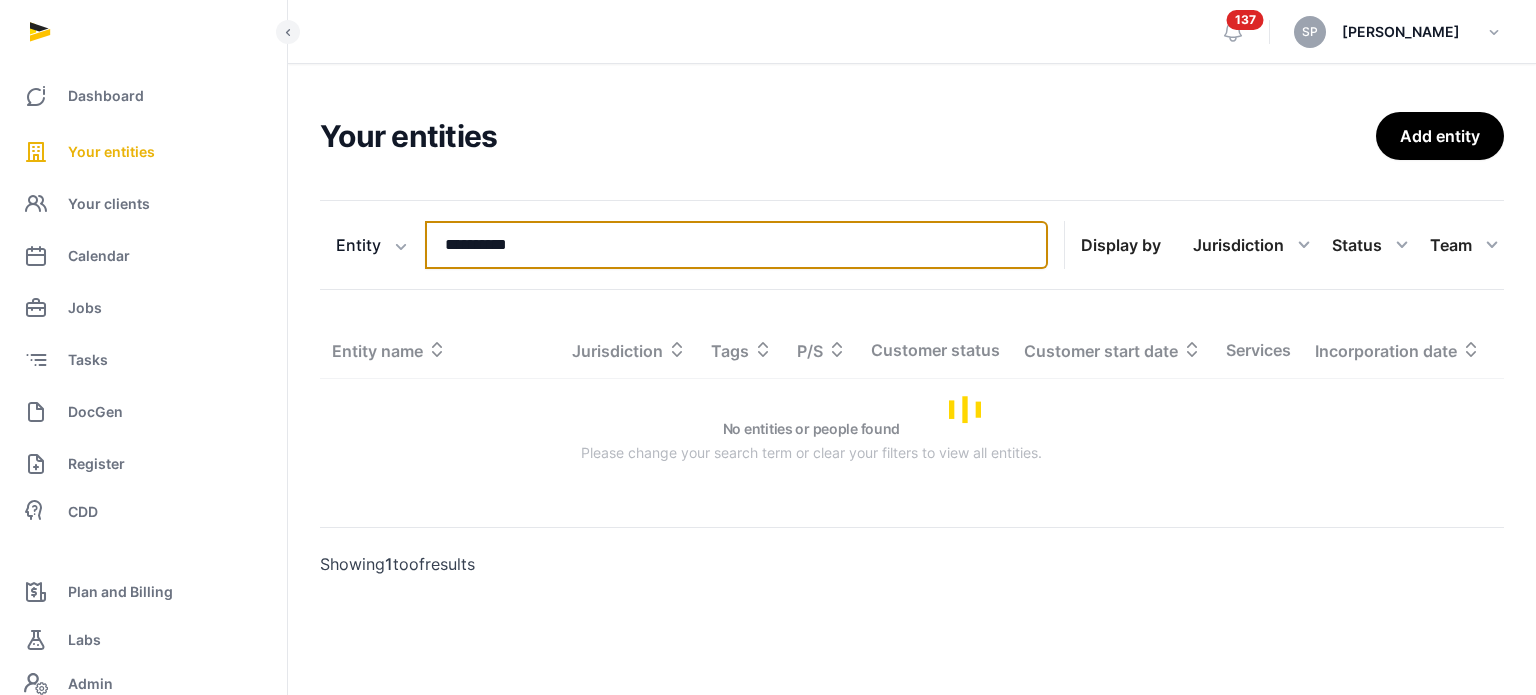 click on "**********" at bounding box center (736, 245) 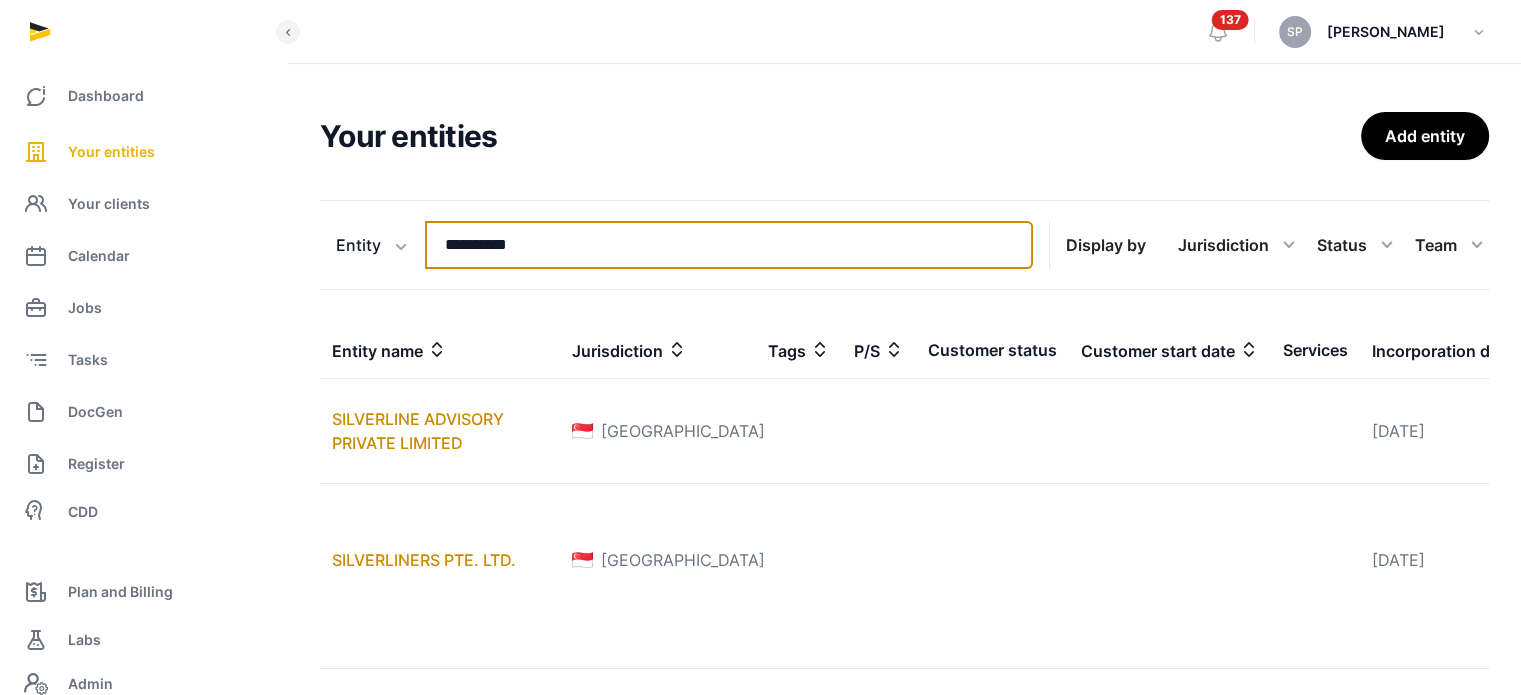 click on "**********" at bounding box center [729, 245] 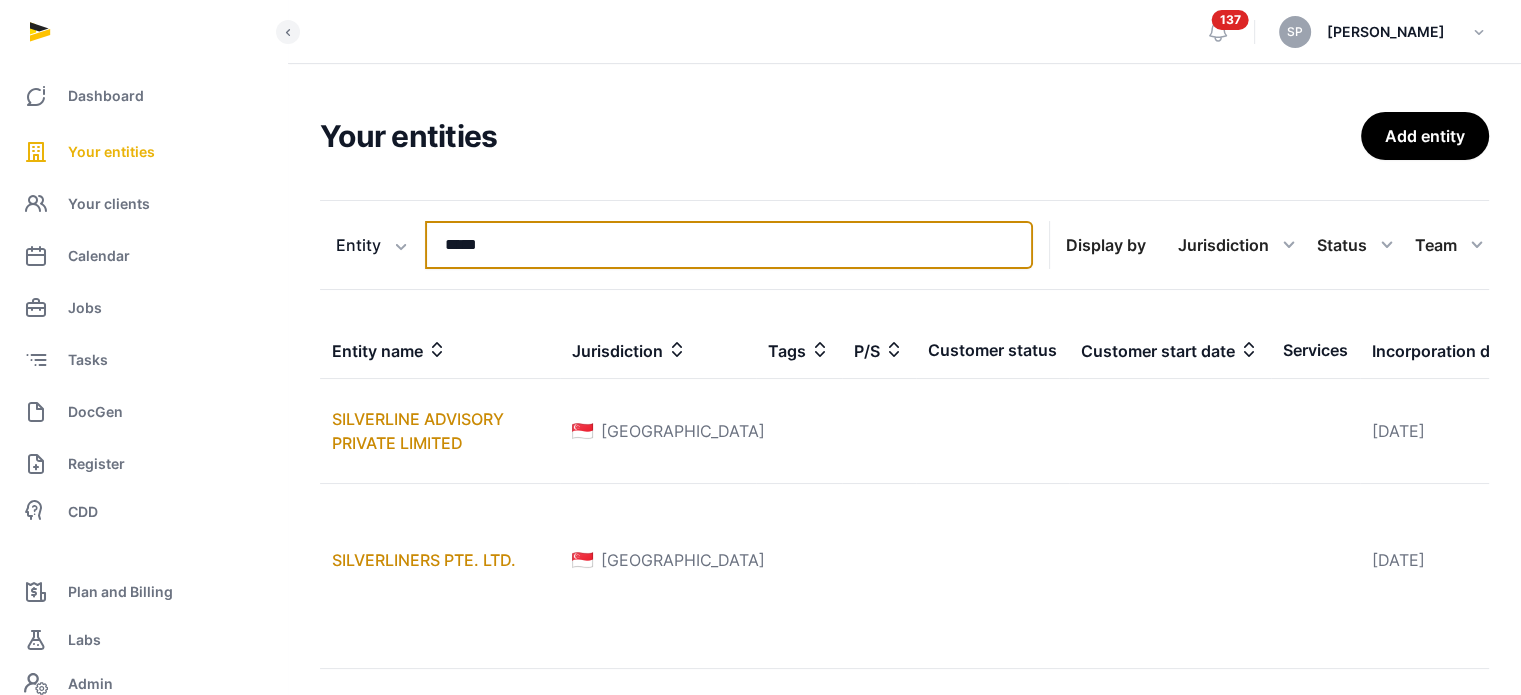 type on "*****" 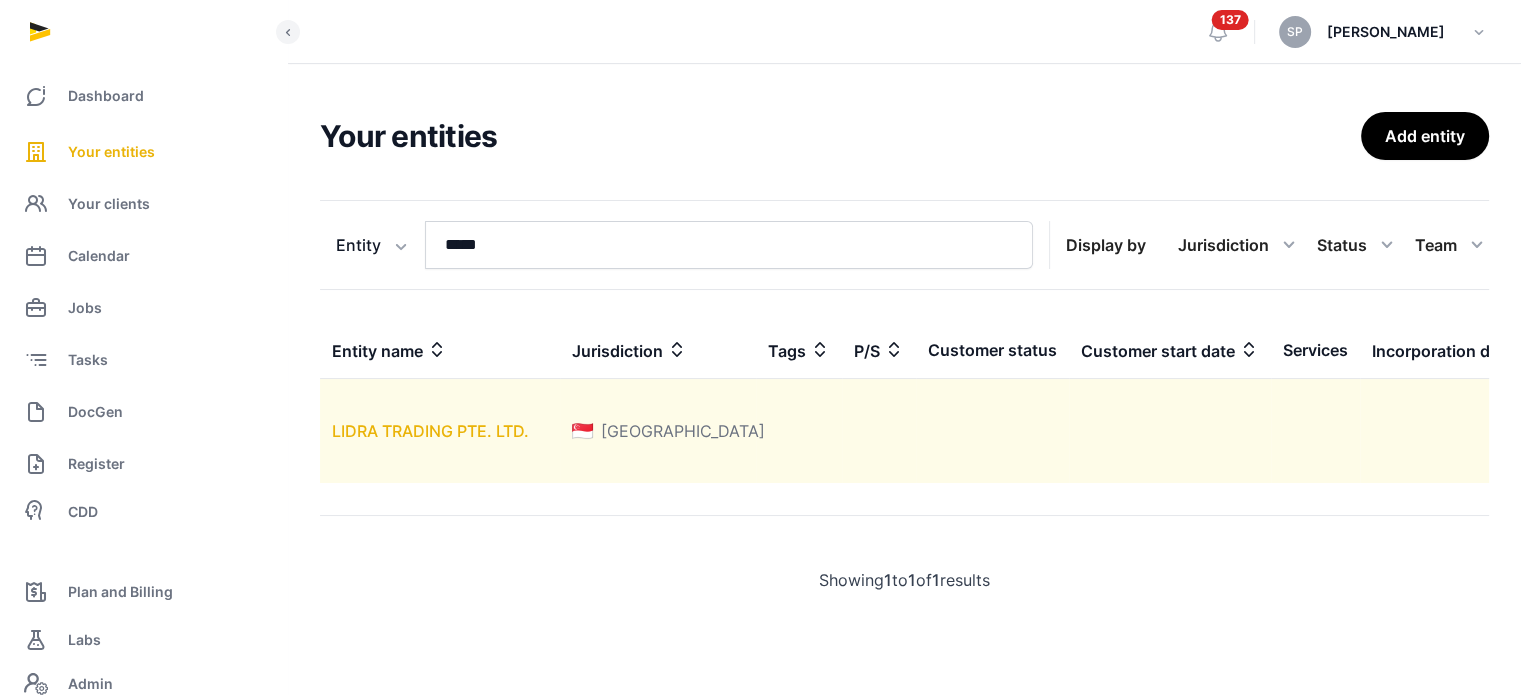 click on "LIDRA TRADING PTE. LTD." at bounding box center [430, 431] 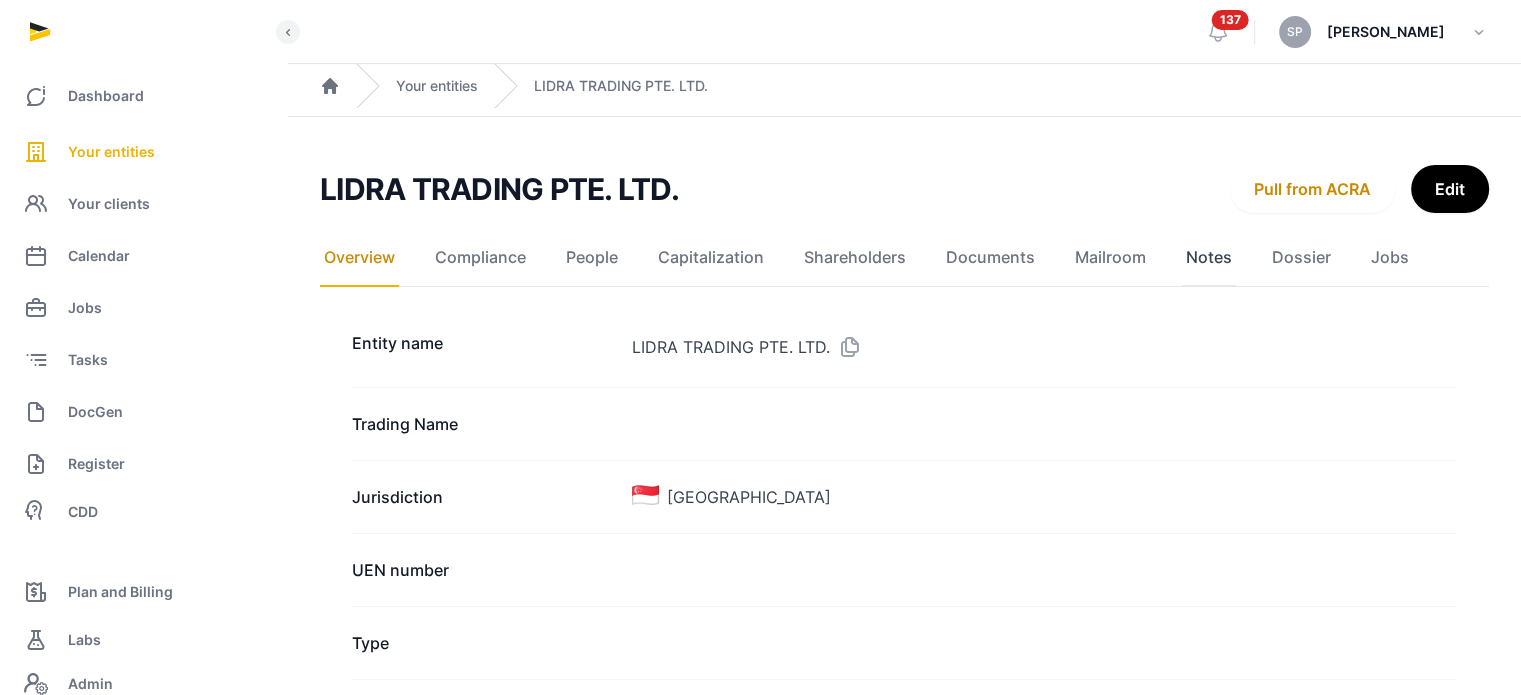 click on "Notes" 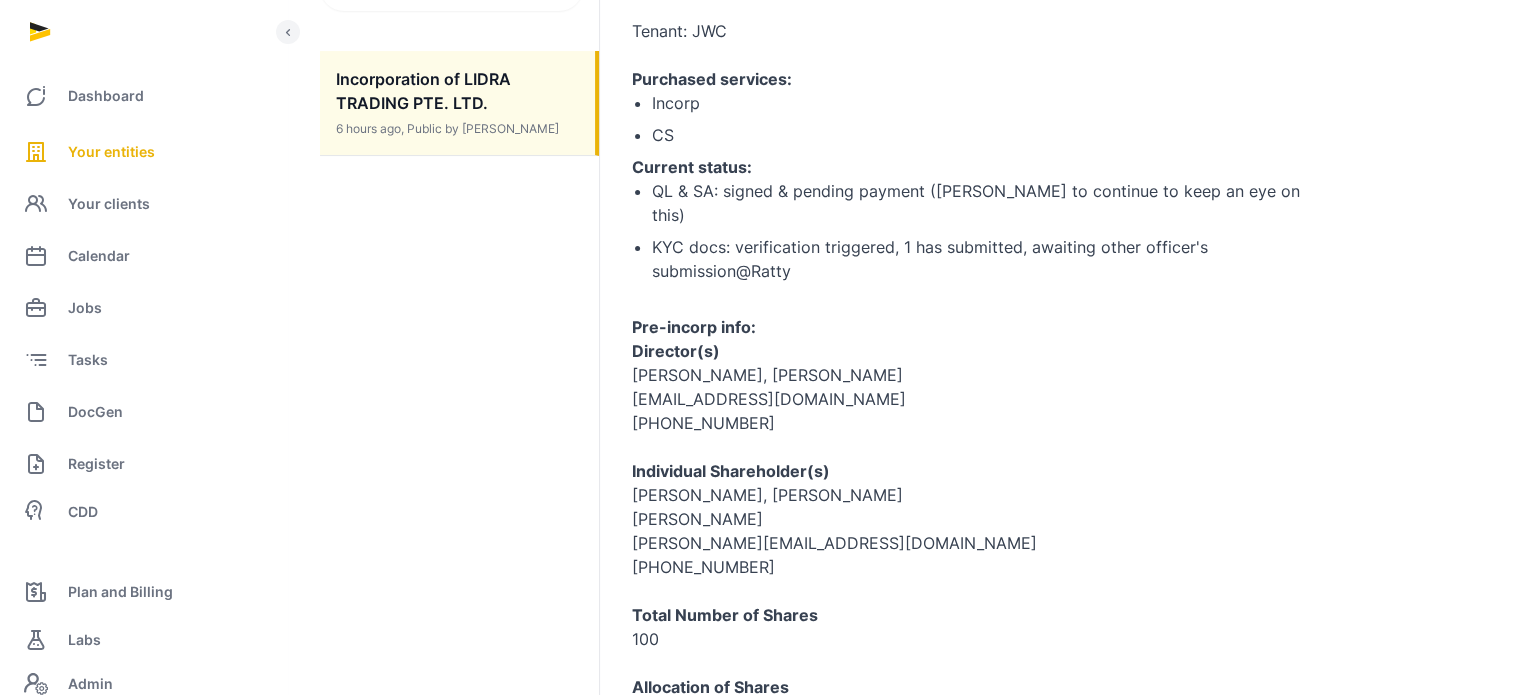 scroll, scrollTop: 379, scrollLeft: 0, axis: vertical 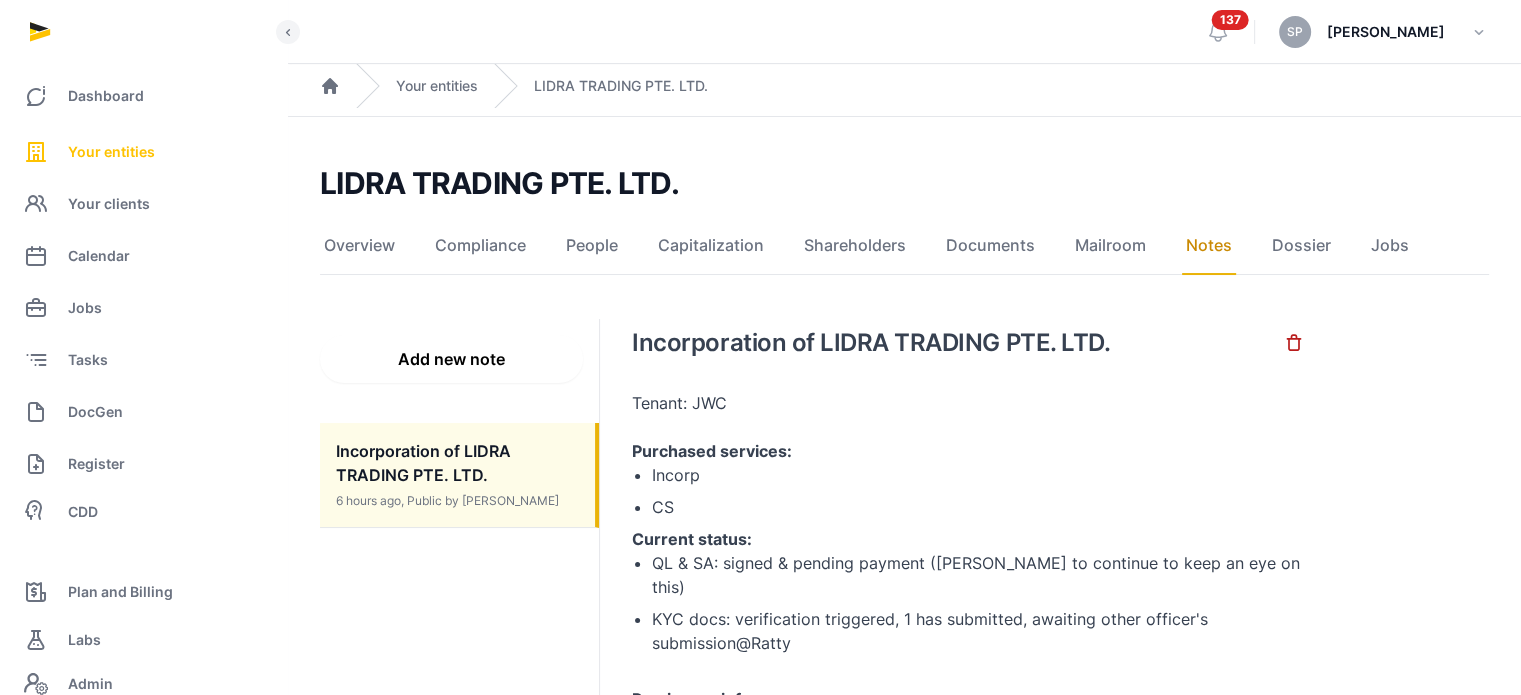 click on "Your entities" at bounding box center [143, 152] 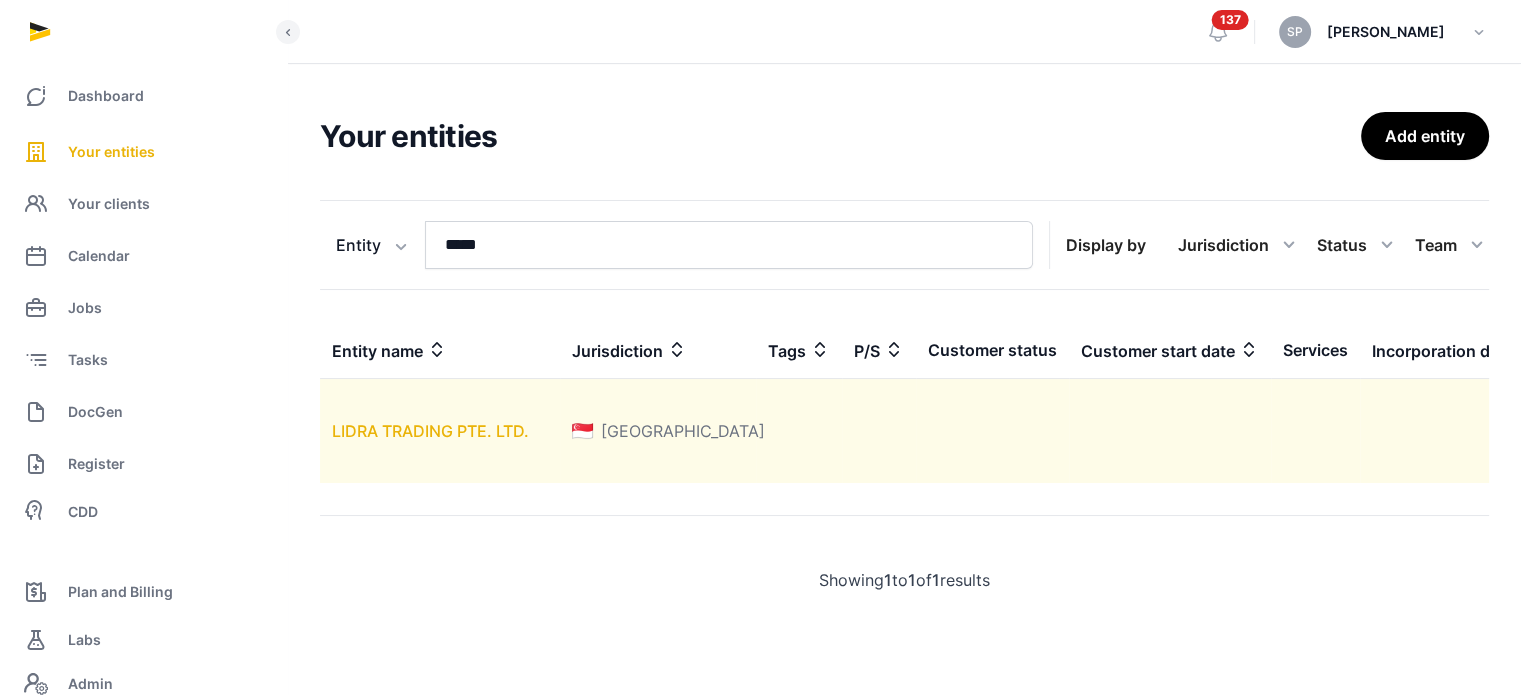 click on "LIDRA TRADING PTE. LTD." at bounding box center (430, 431) 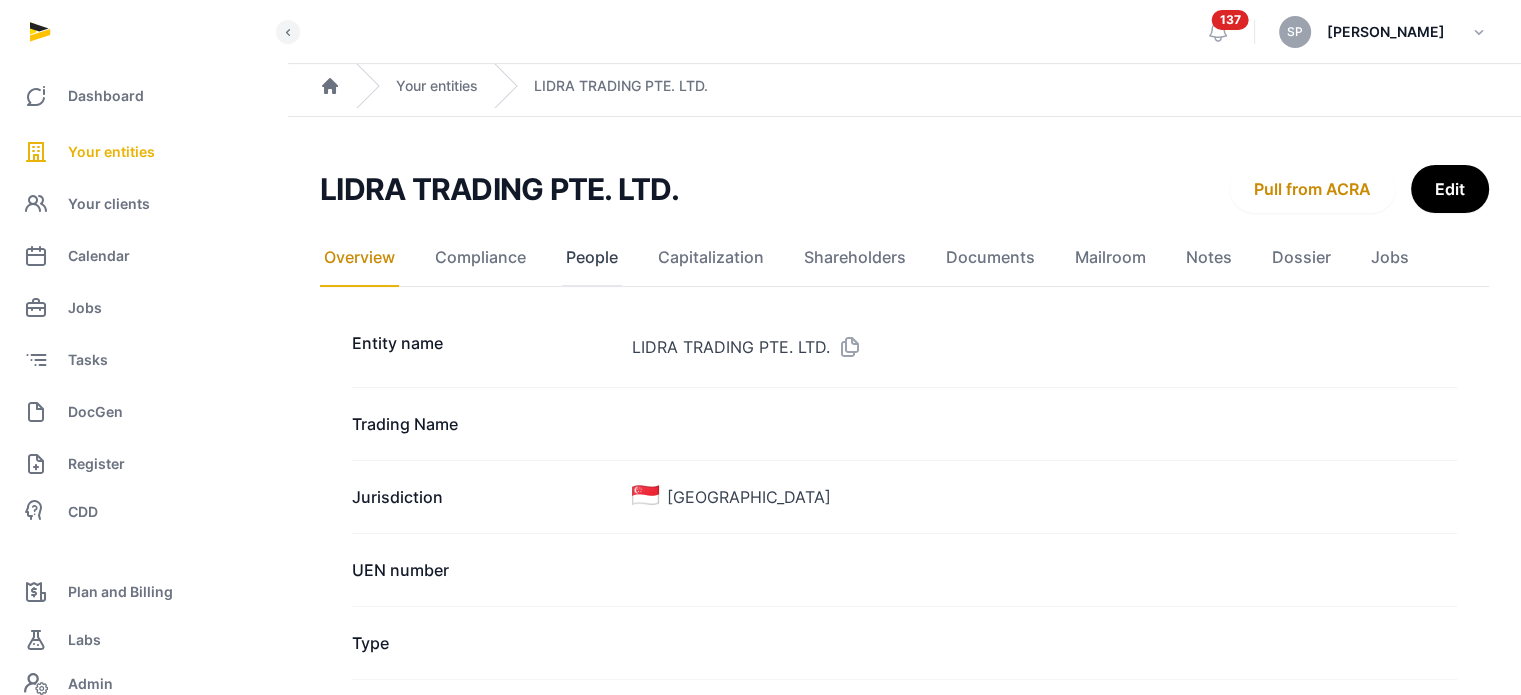 click on "People" 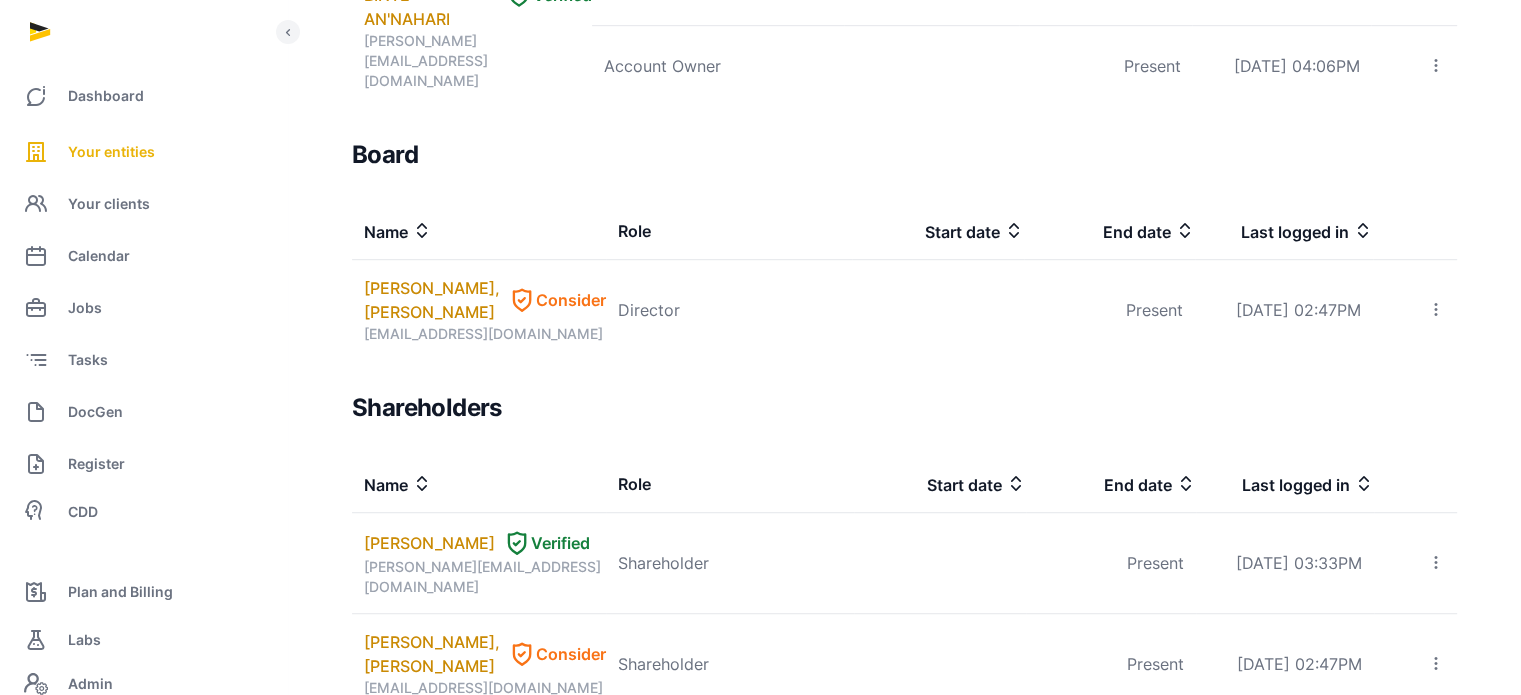 scroll, scrollTop: 1235, scrollLeft: 0, axis: vertical 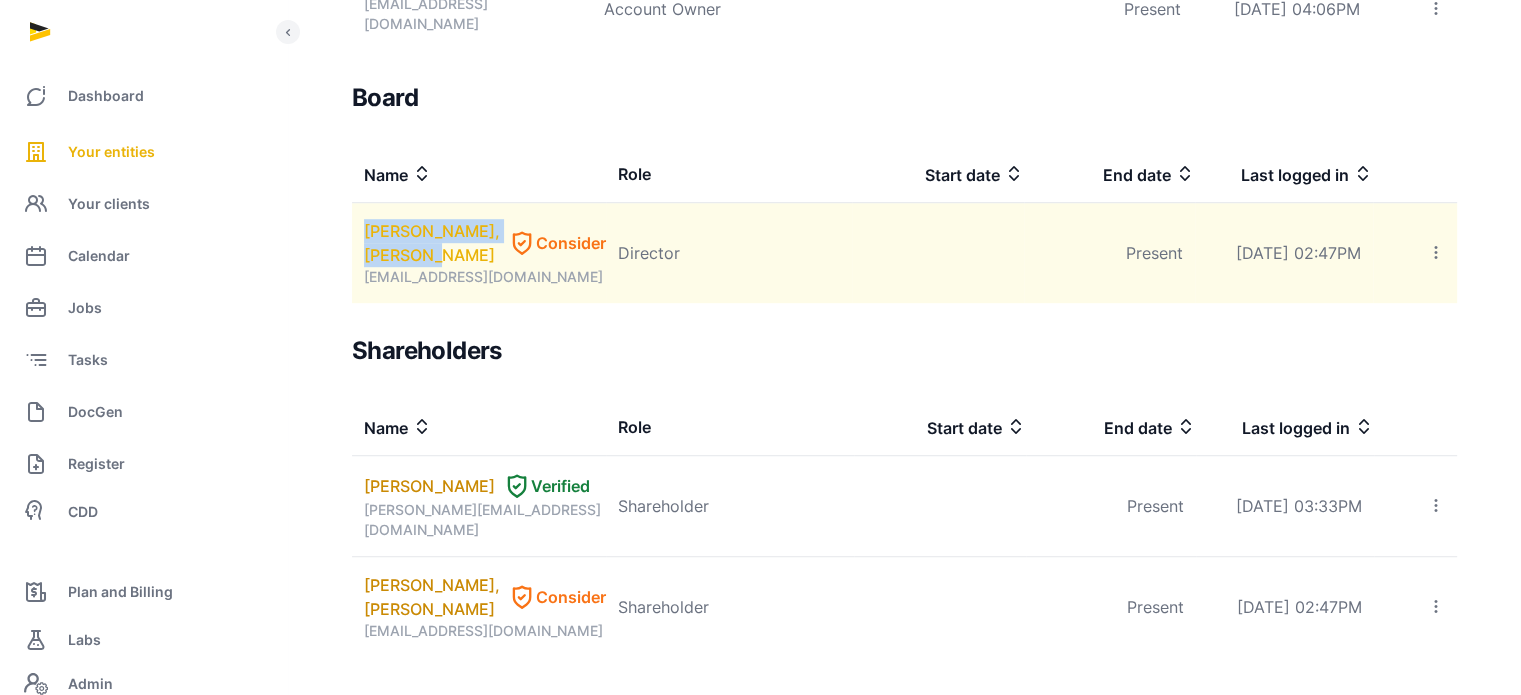 drag, startPoint x: 356, startPoint y: 163, endPoint x: 452, endPoint y: 230, distance: 117.06836 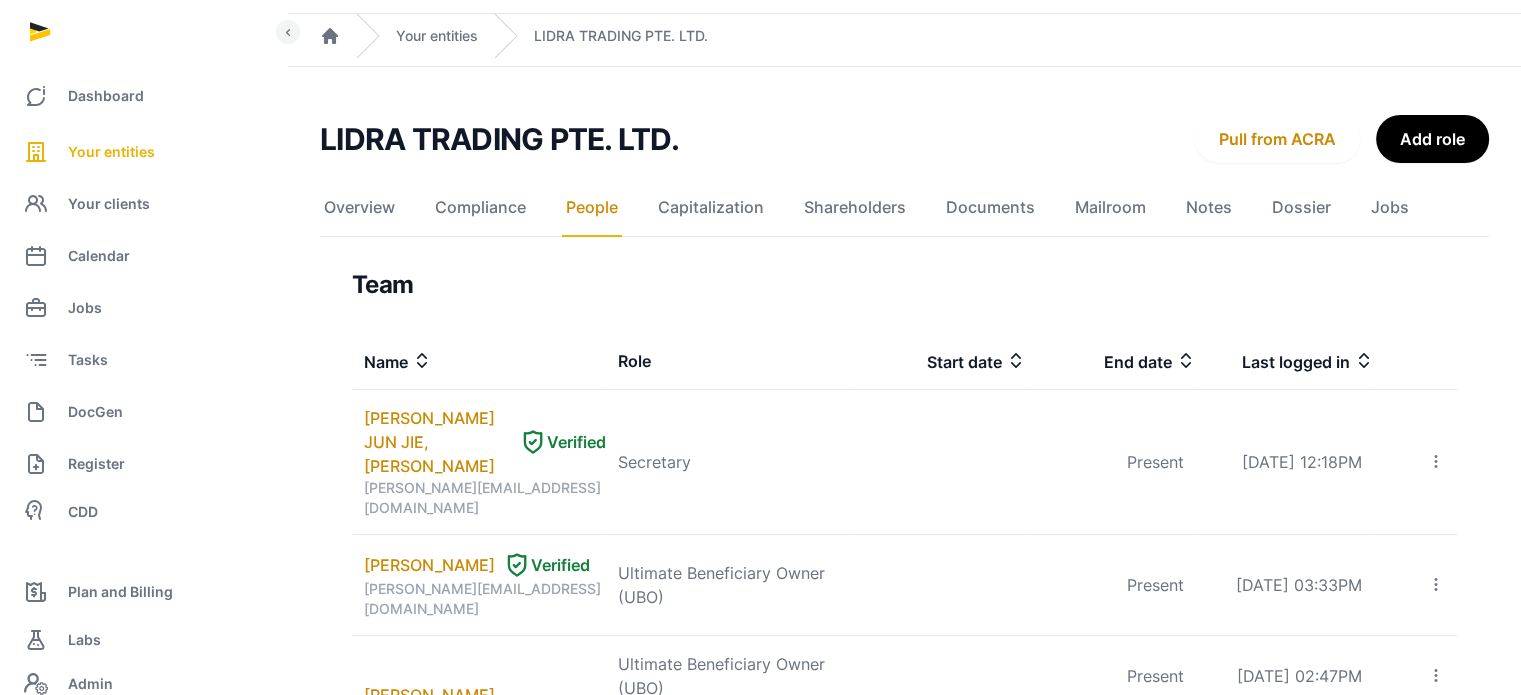 scroll, scrollTop: 0, scrollLeft: 0, axis: both 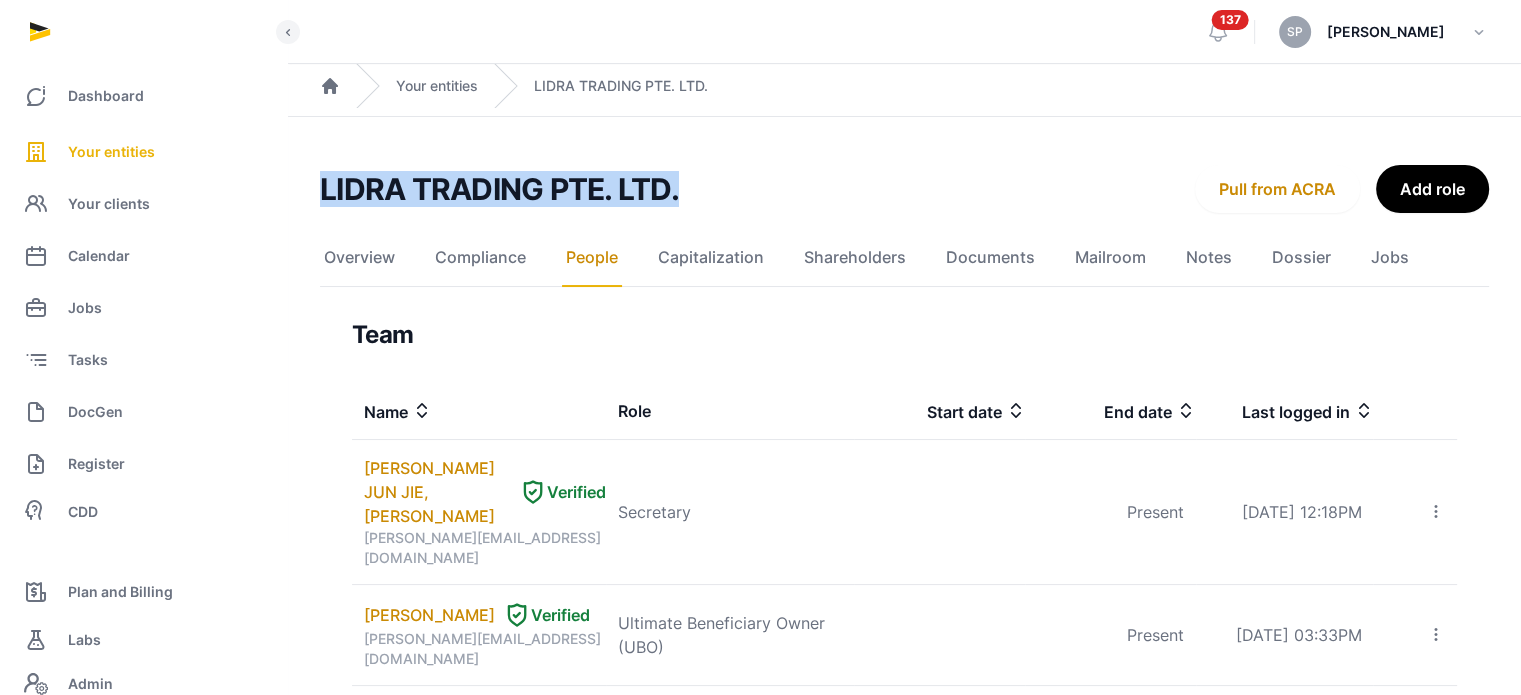 drag, startPoint x: 728, startPoint y: 201, endPoint x: 312, endPoint y: 174, distance: 416.87527 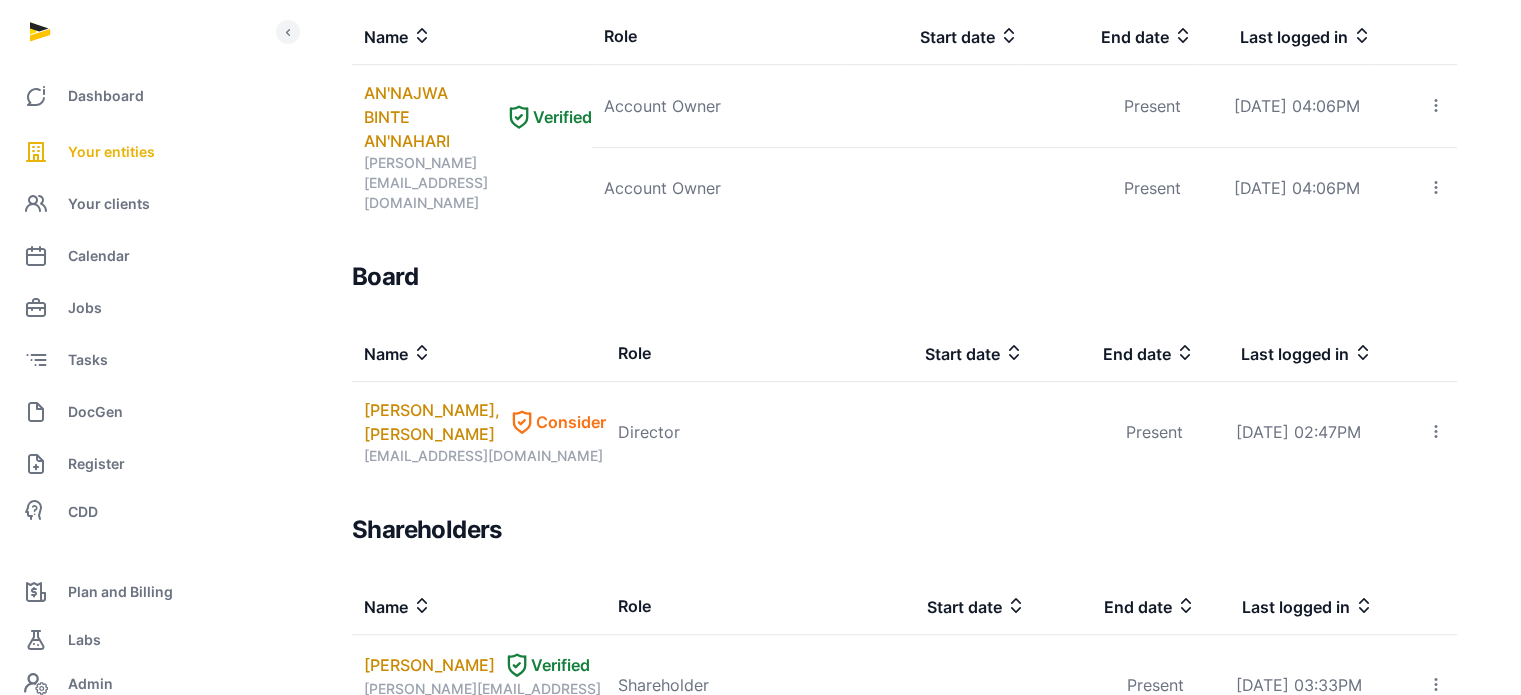scroll, scrollTop: 1058, scrollLeft: 0, axis: vertical 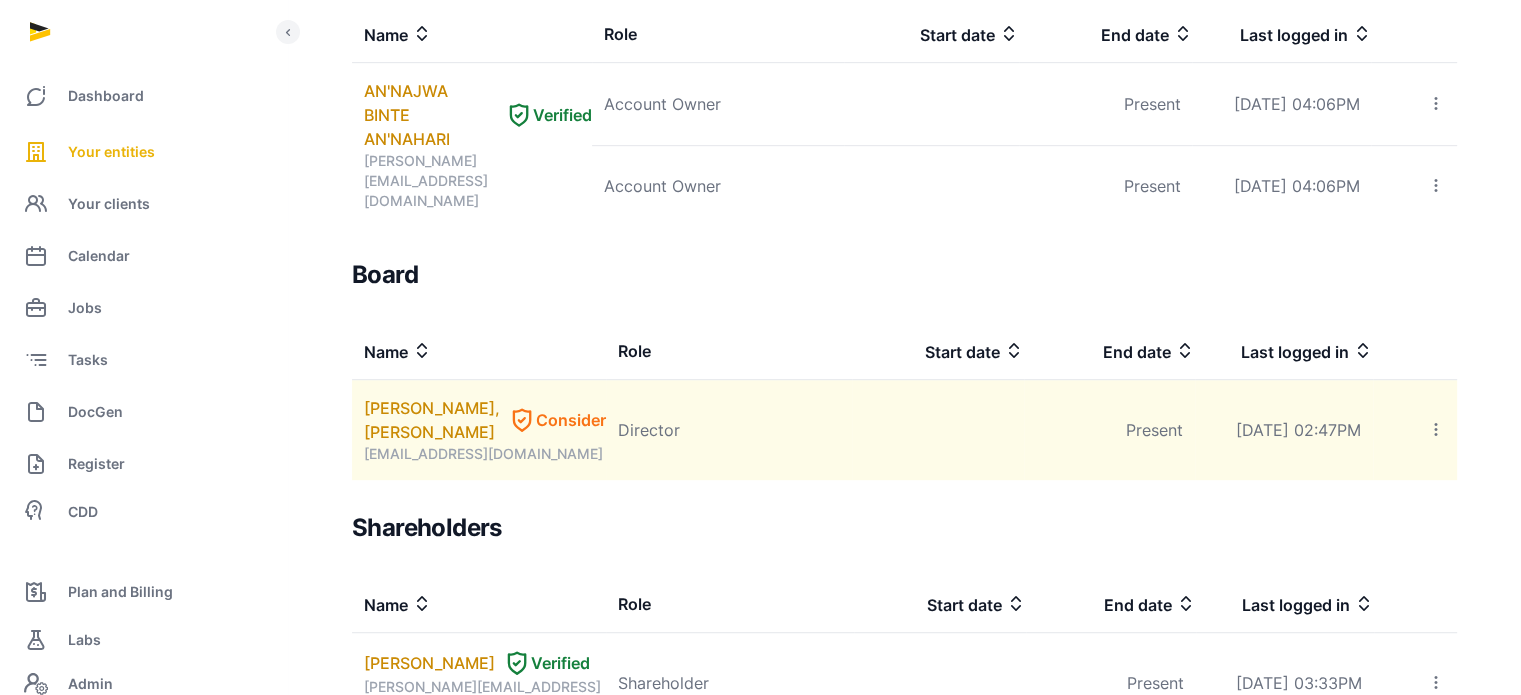 click 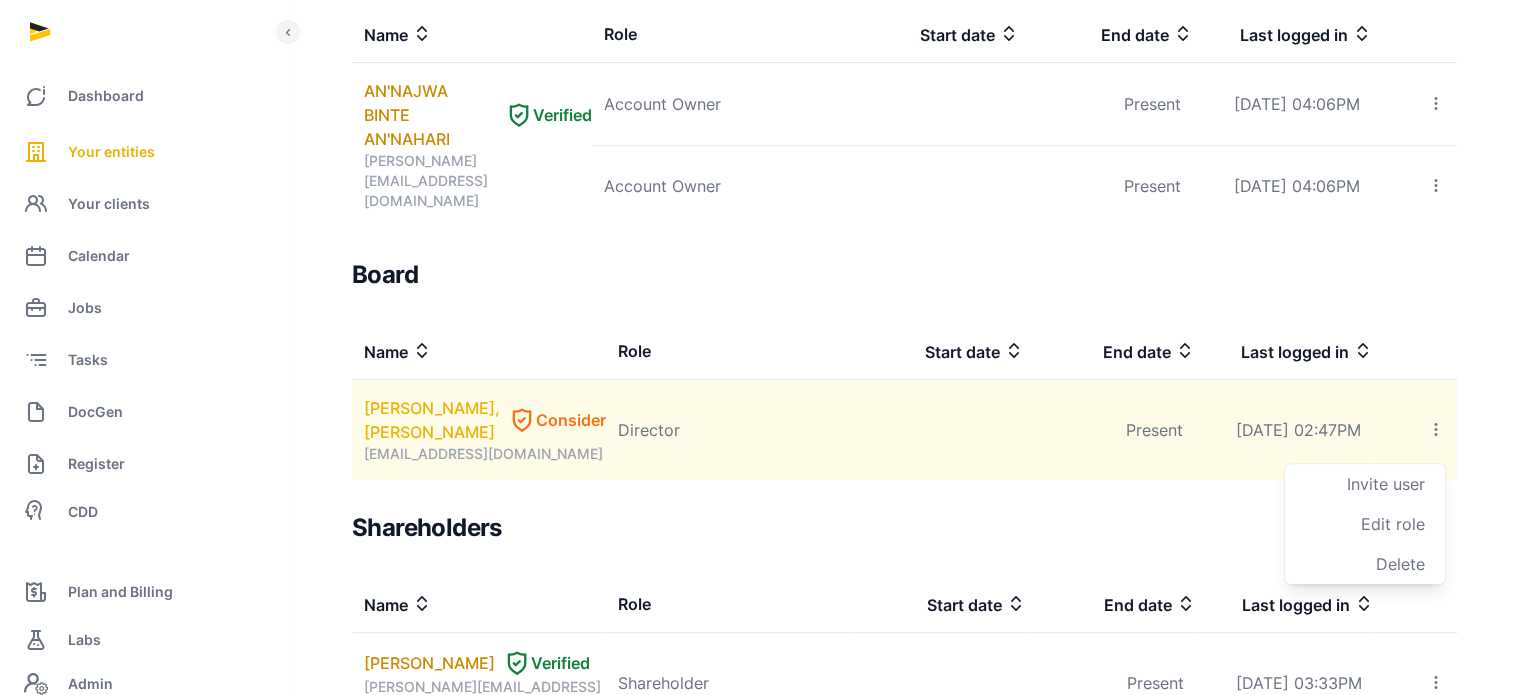 click on "HOON TIAN JUN, TERRENCE" at bounding box center [432, 420] 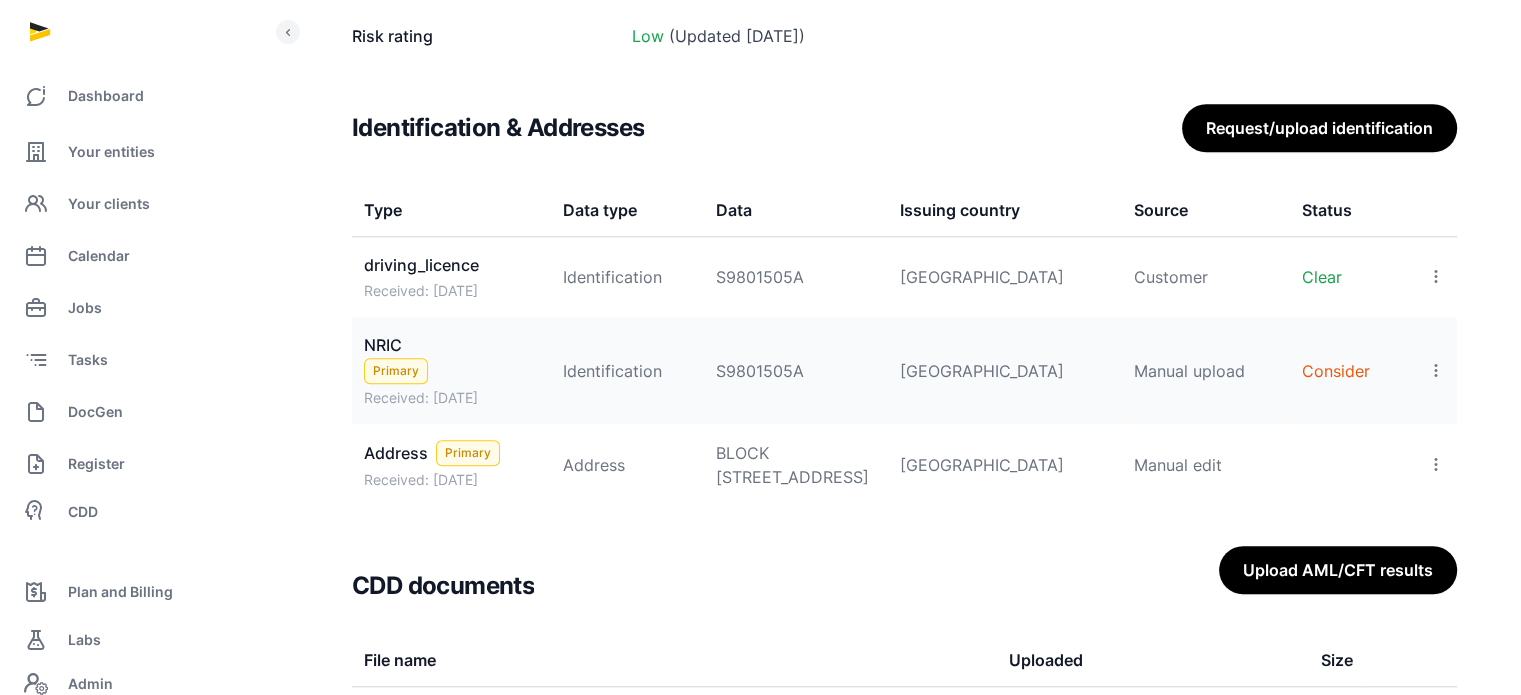 scroll, scrollTop: 1715, scrollLeft: 0, axis: vertical 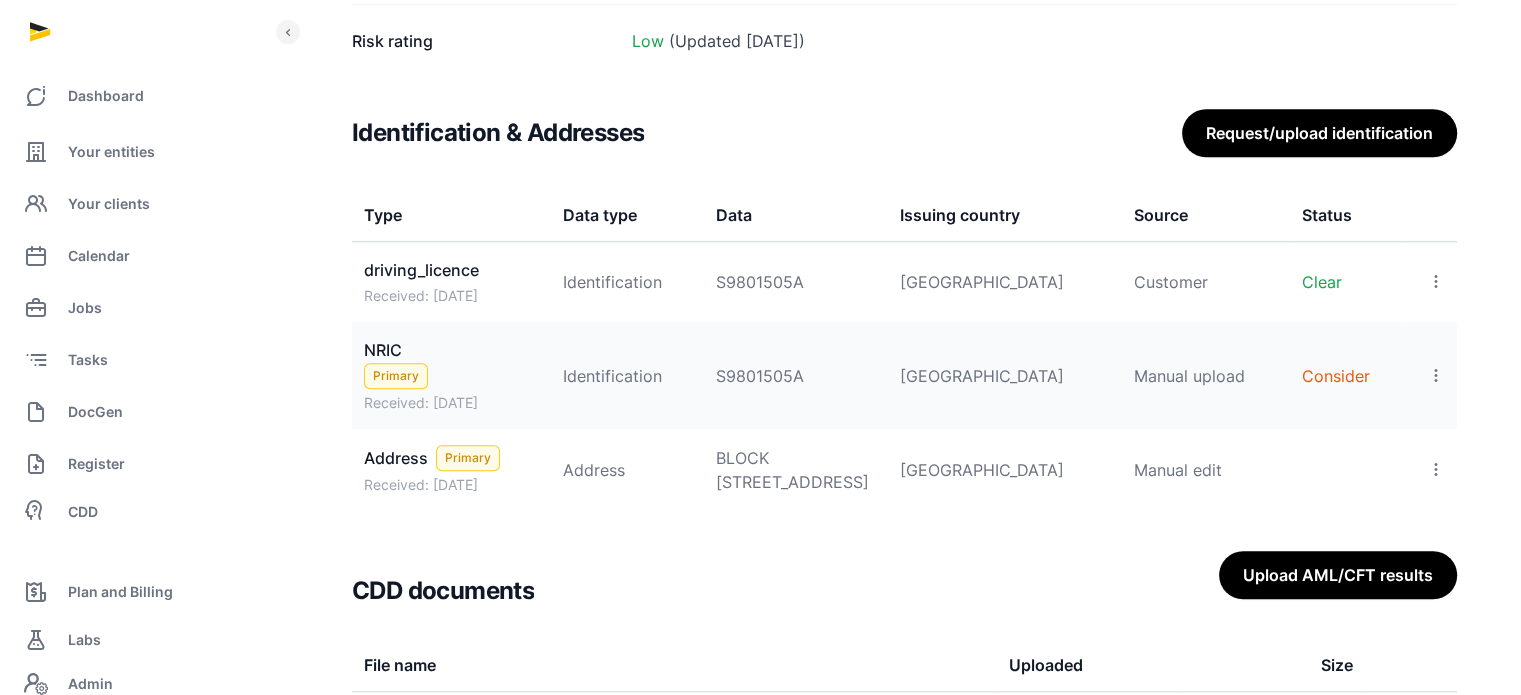 click 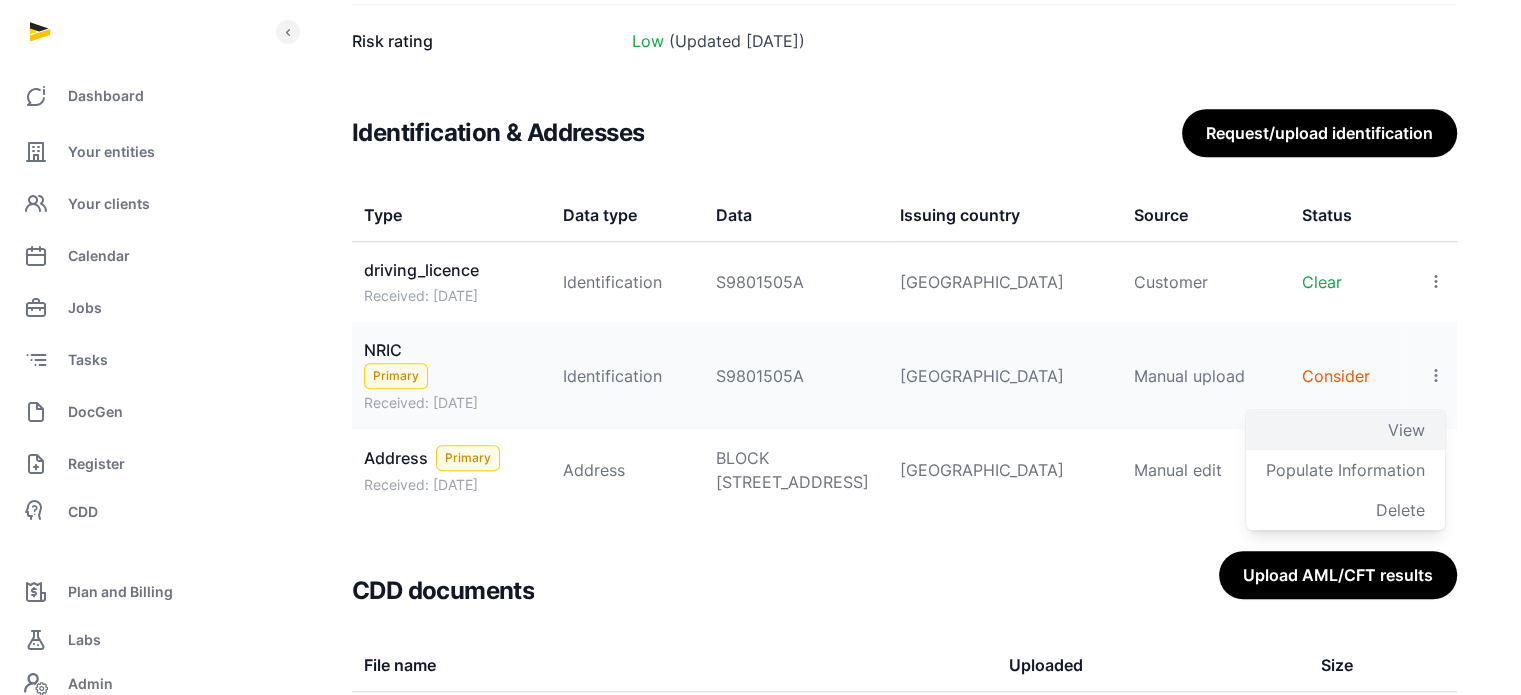 click on "View" 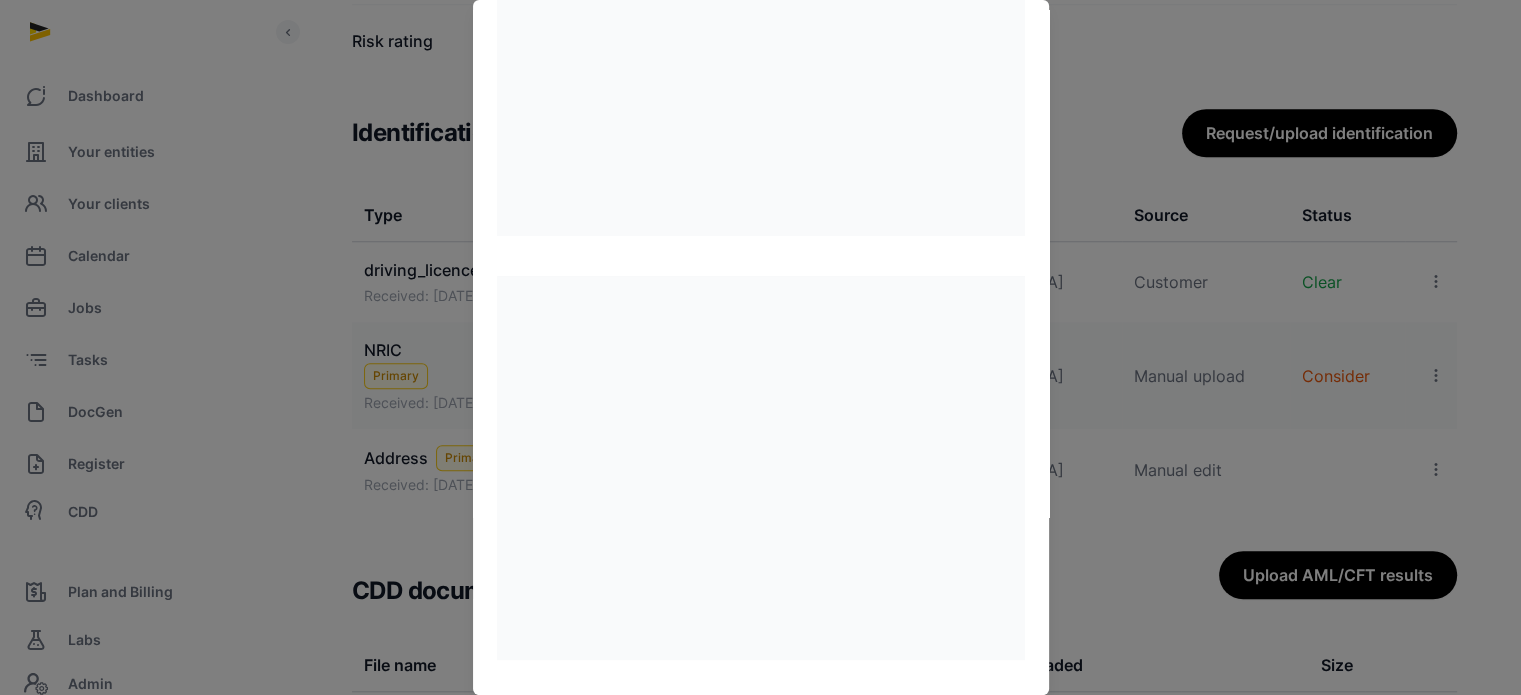 scroll, scrollTop: 252, scrollLeft: 0, axis: vertical 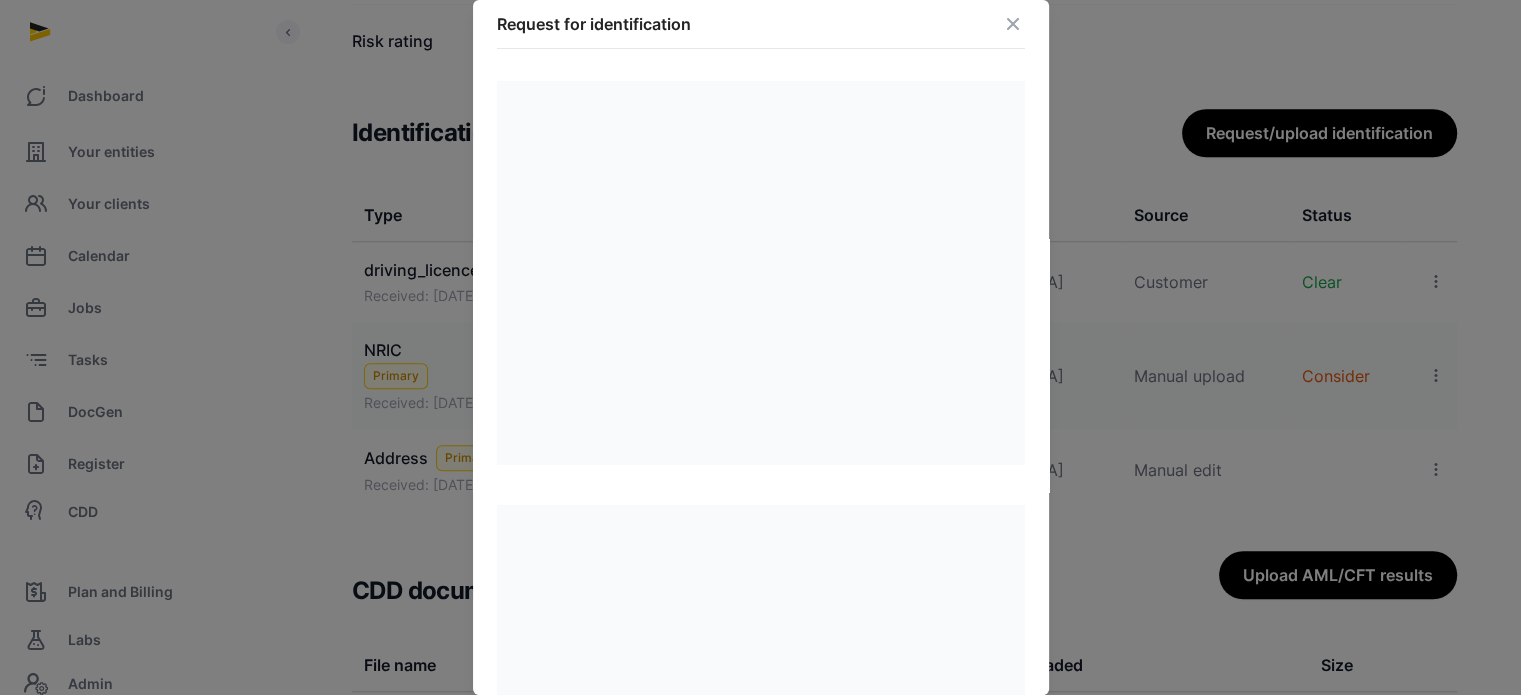 click at bounding box center (1013, 24) 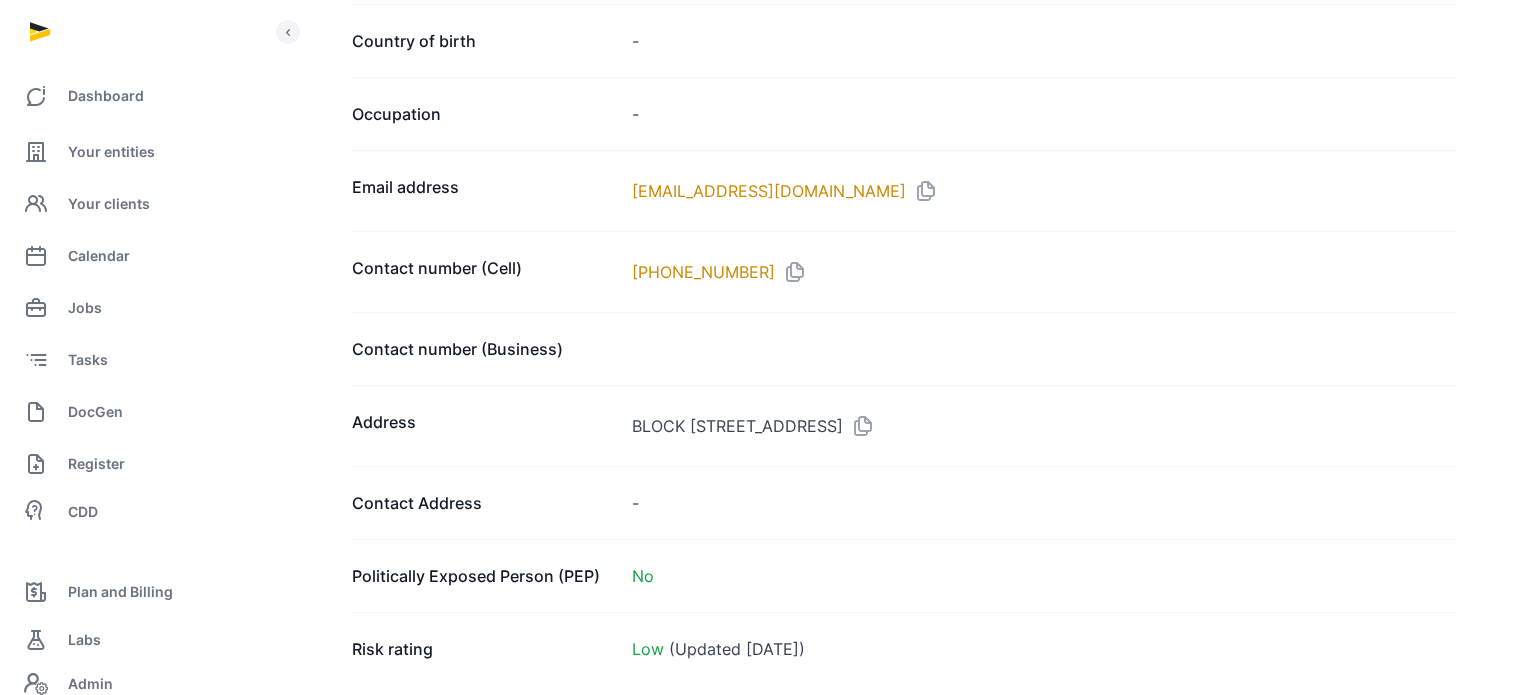 scroll, scrollTop: 499, scrollLeft: 0, axis: vertical 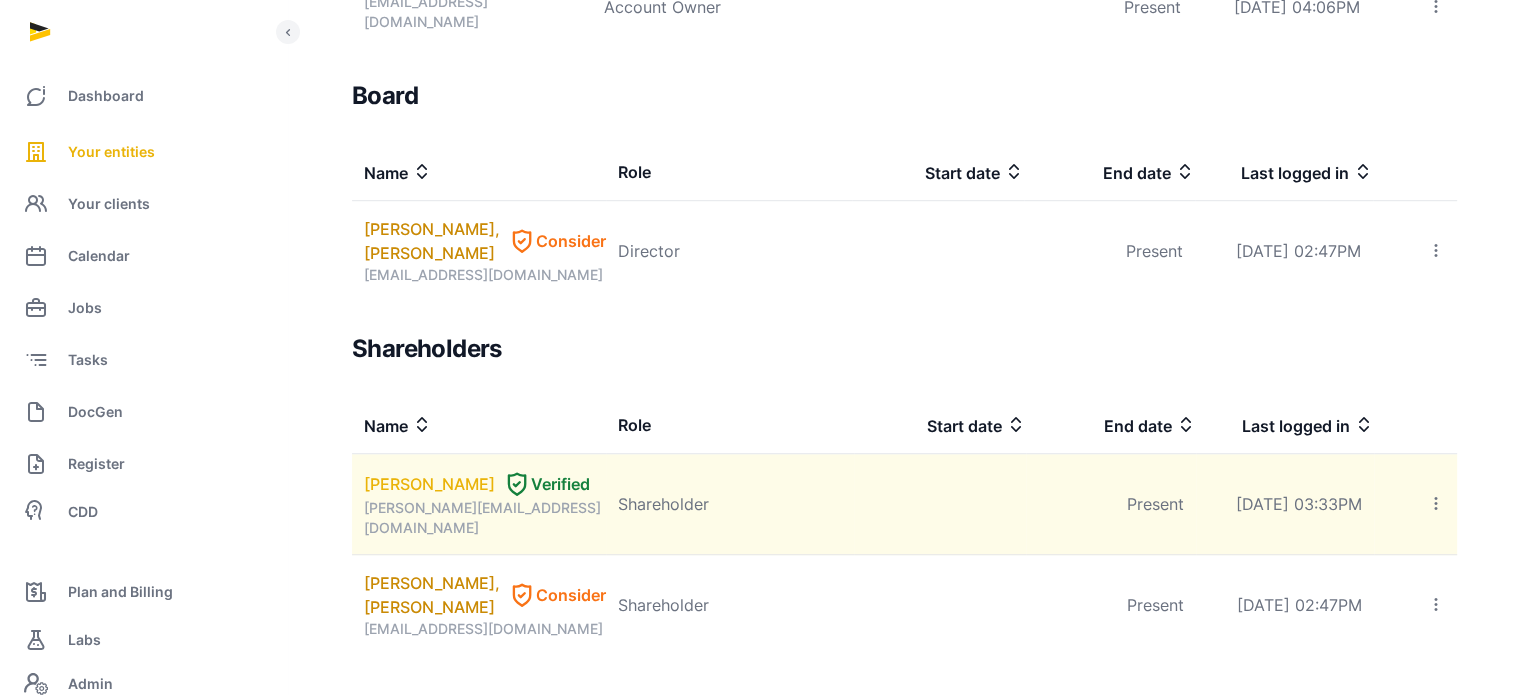 click on "CHIAM HUNG LOONG" at bounding box center (429, 484) 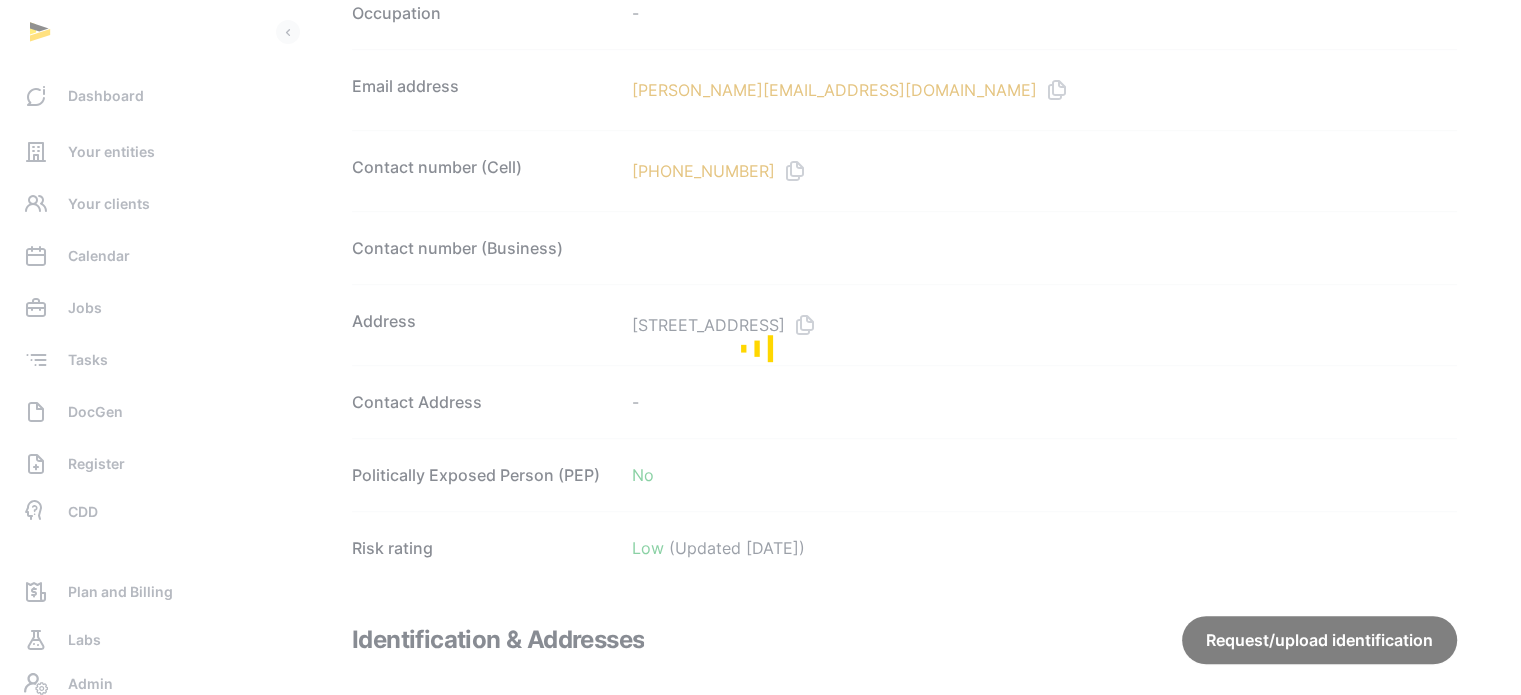 scroll, scrollTop: 1239, scrollLeft: 0, axis: vertical 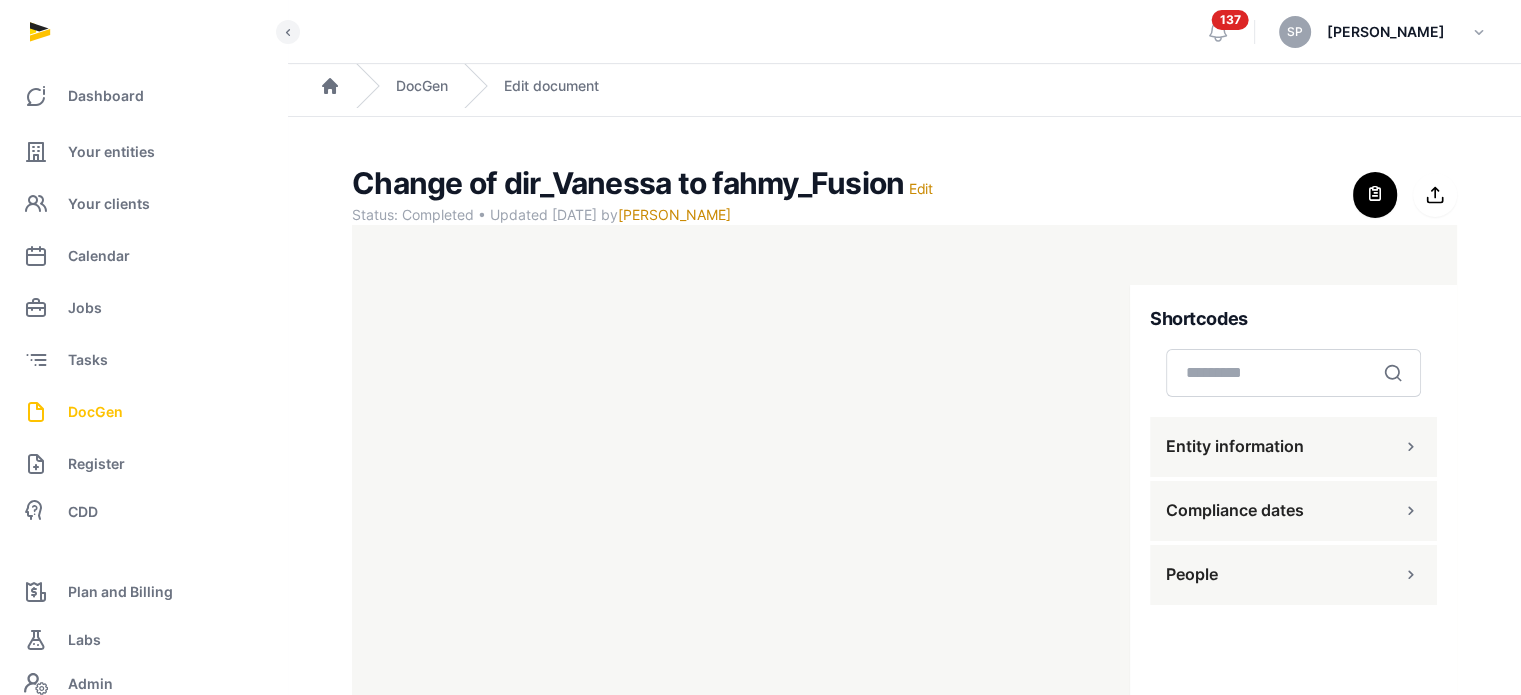 click on "DocGen" at bounding box center (95, 412) 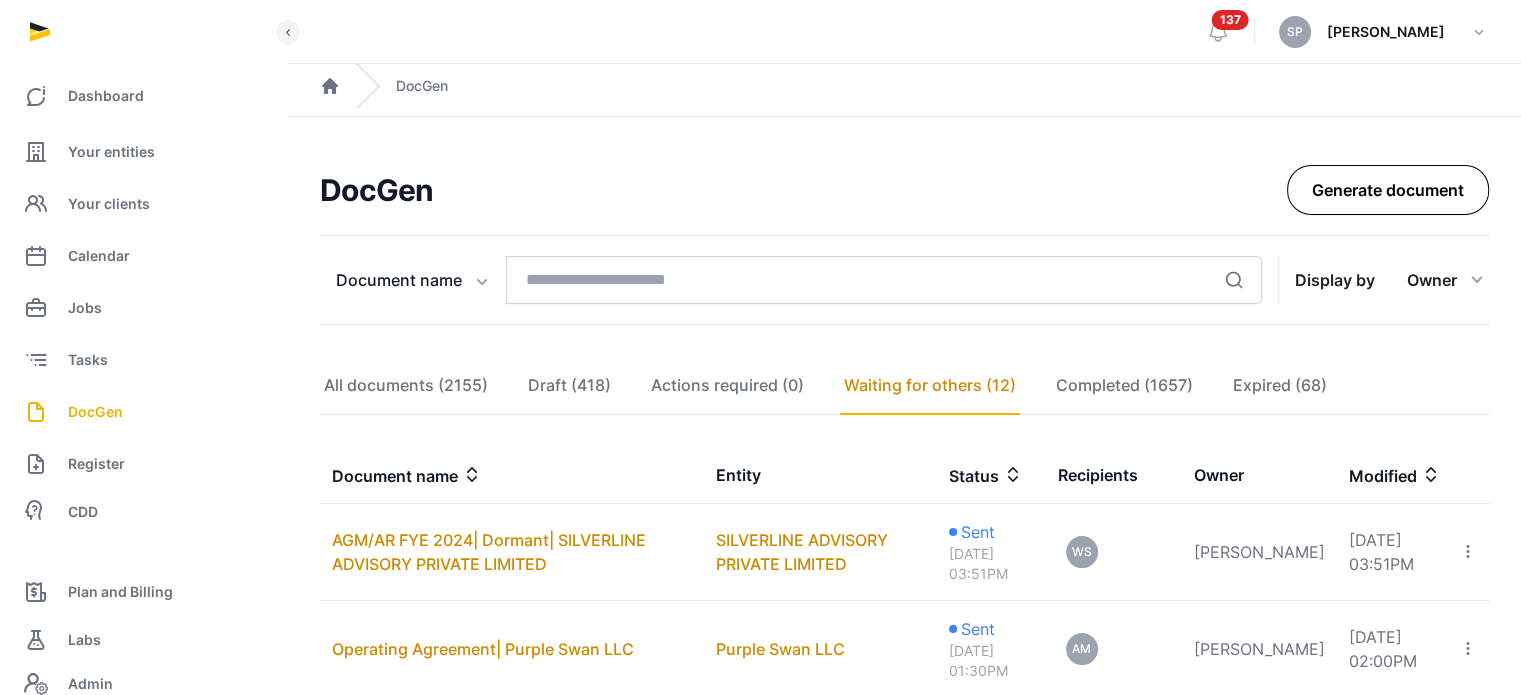 click on "Generate document" at bounding box center (1388, 190) 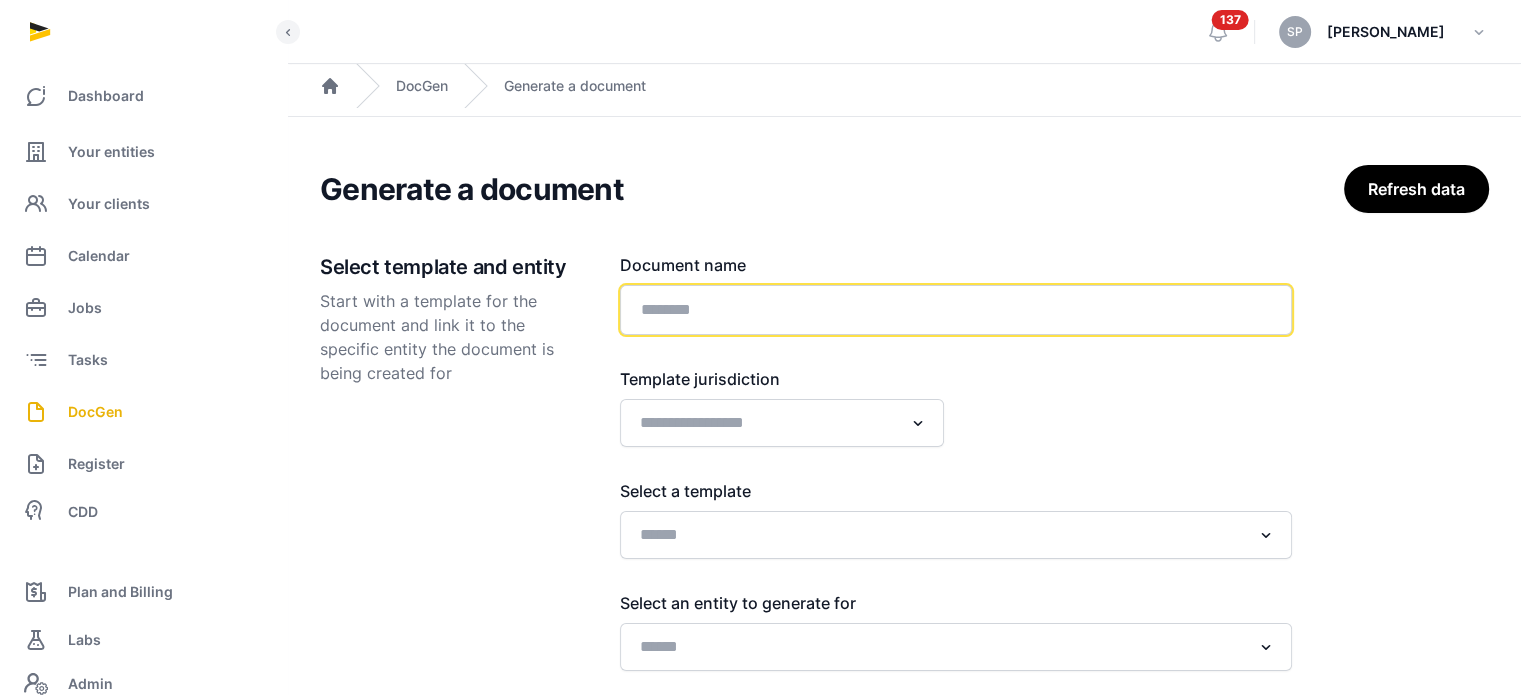 click 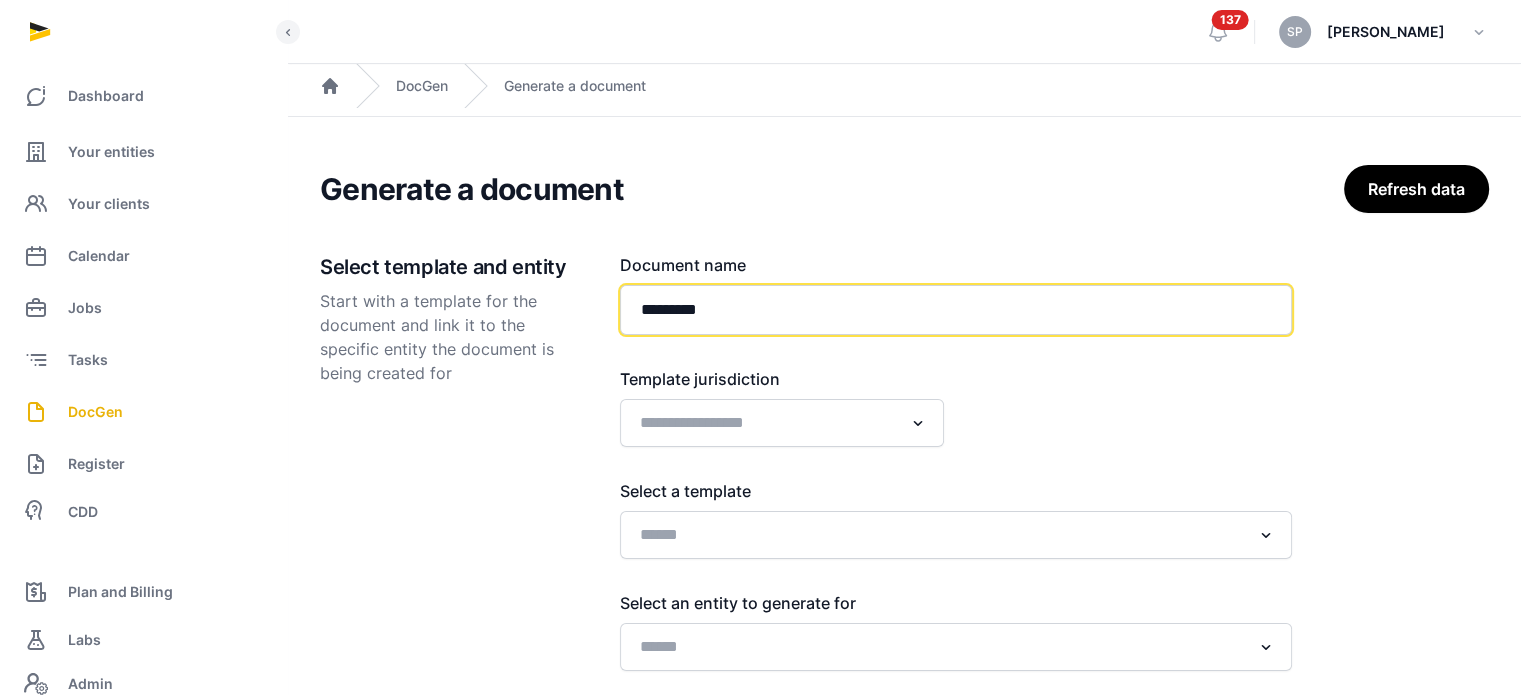 paste on "**********" 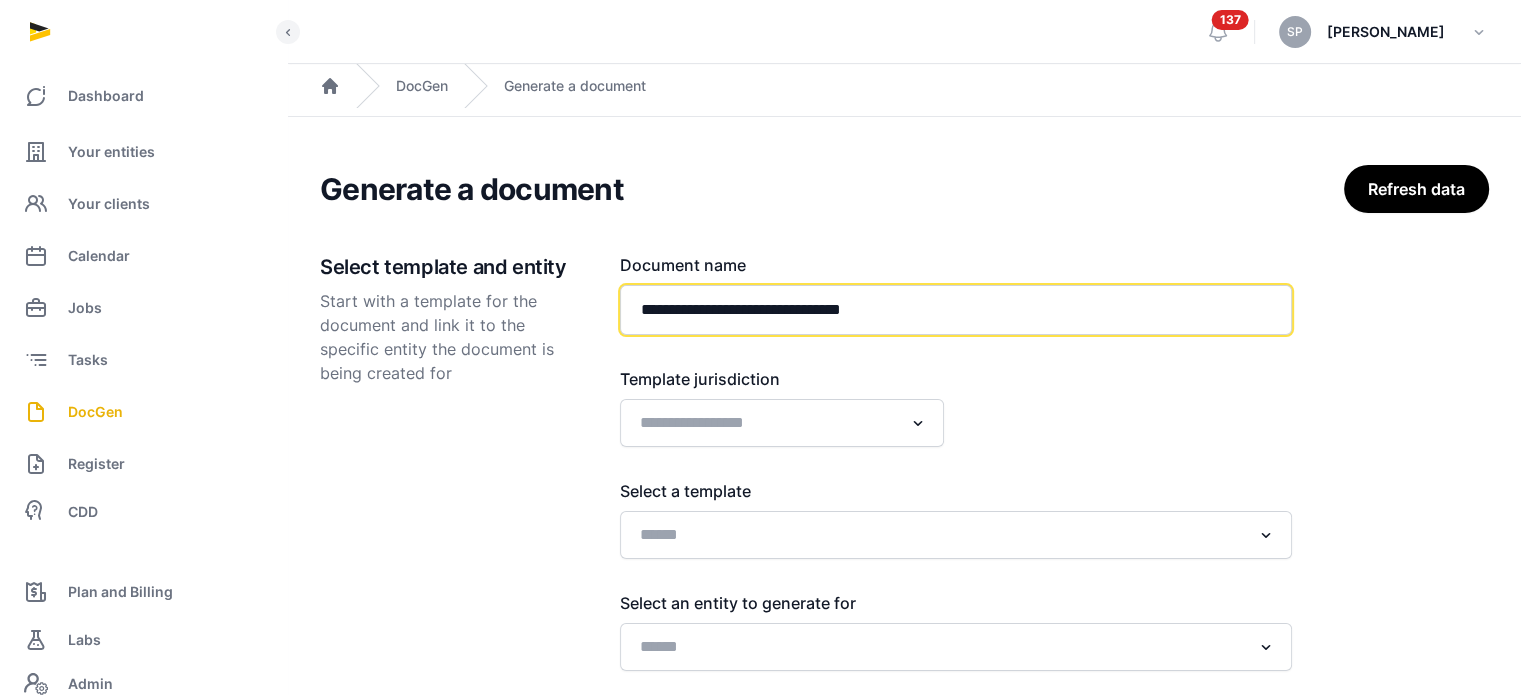 paste on "**********" 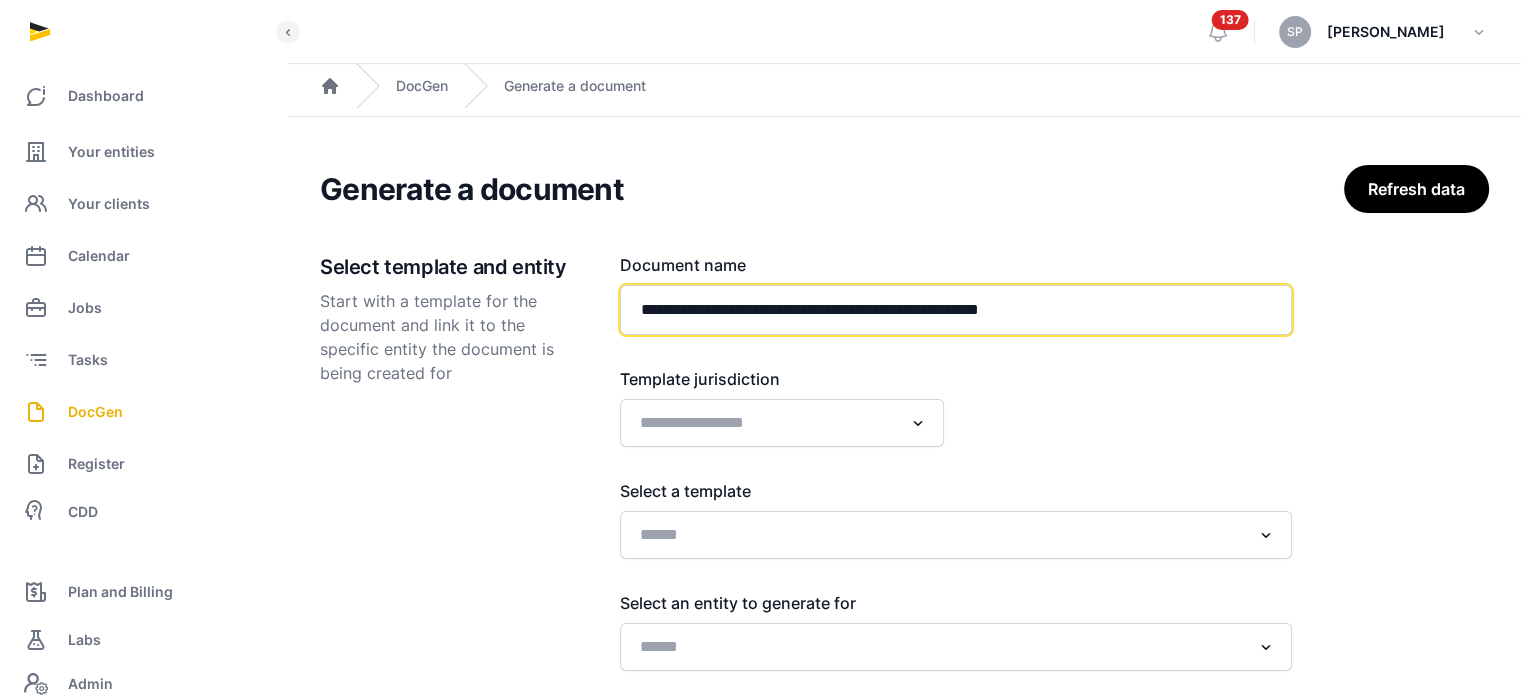 type on "**********" 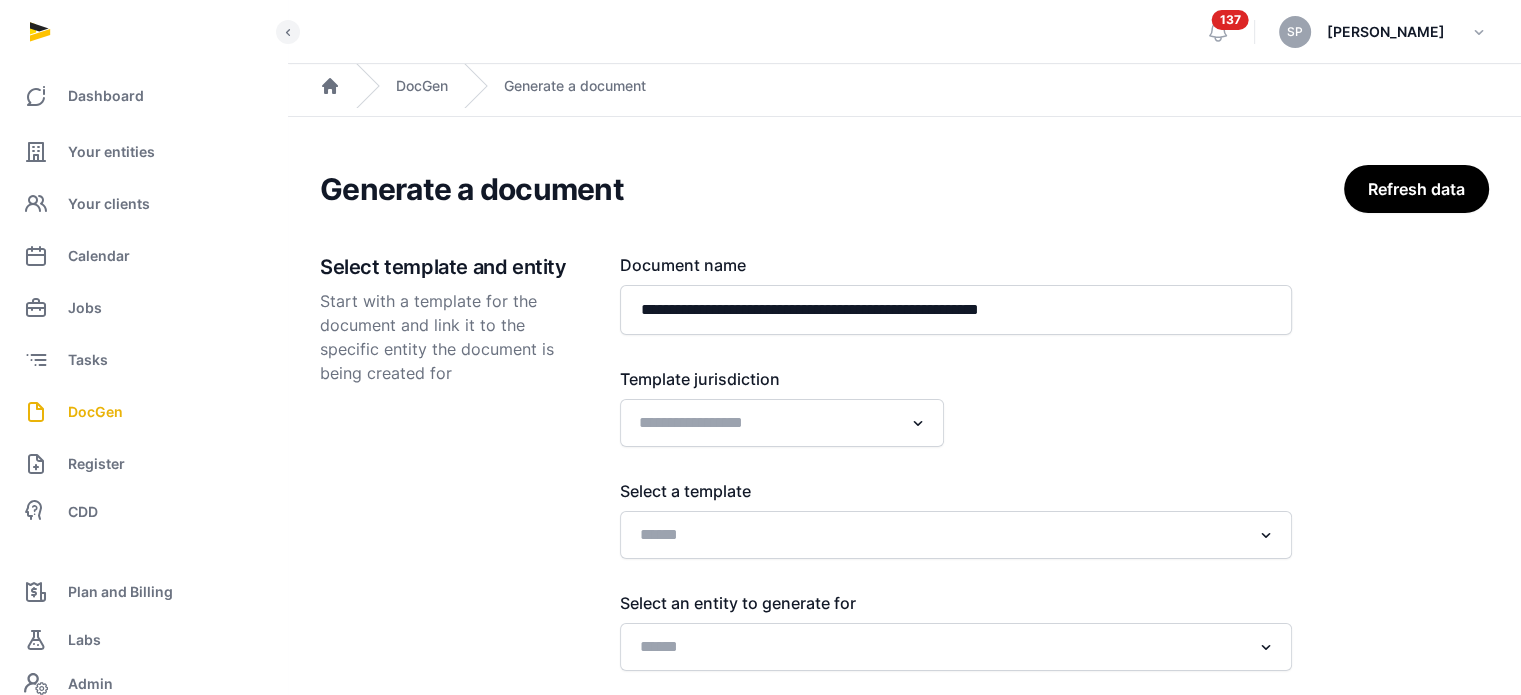 click on "Loading..." 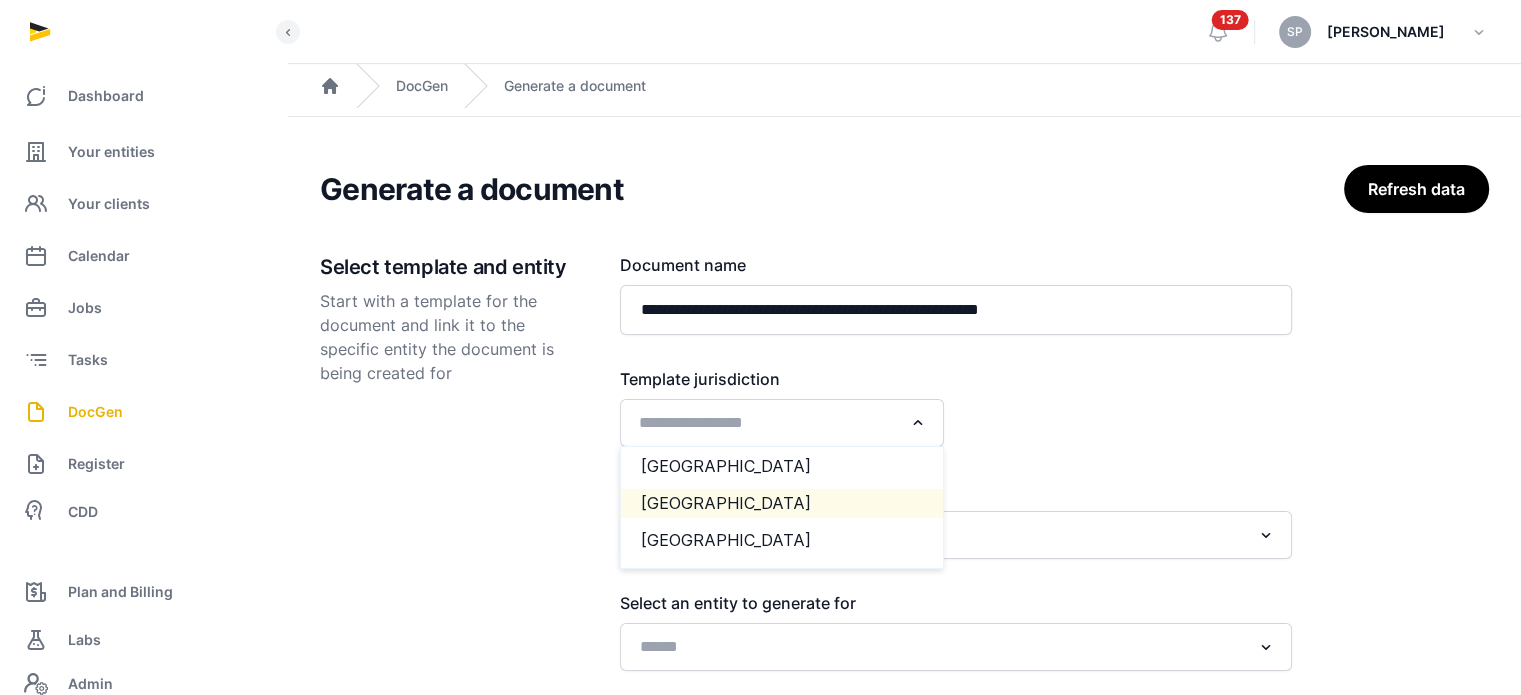 click on "[GEOGRAPHIC_DATA] [GEOGRAPHIC_DATA] [GEOGRAPHIC_DATA]" 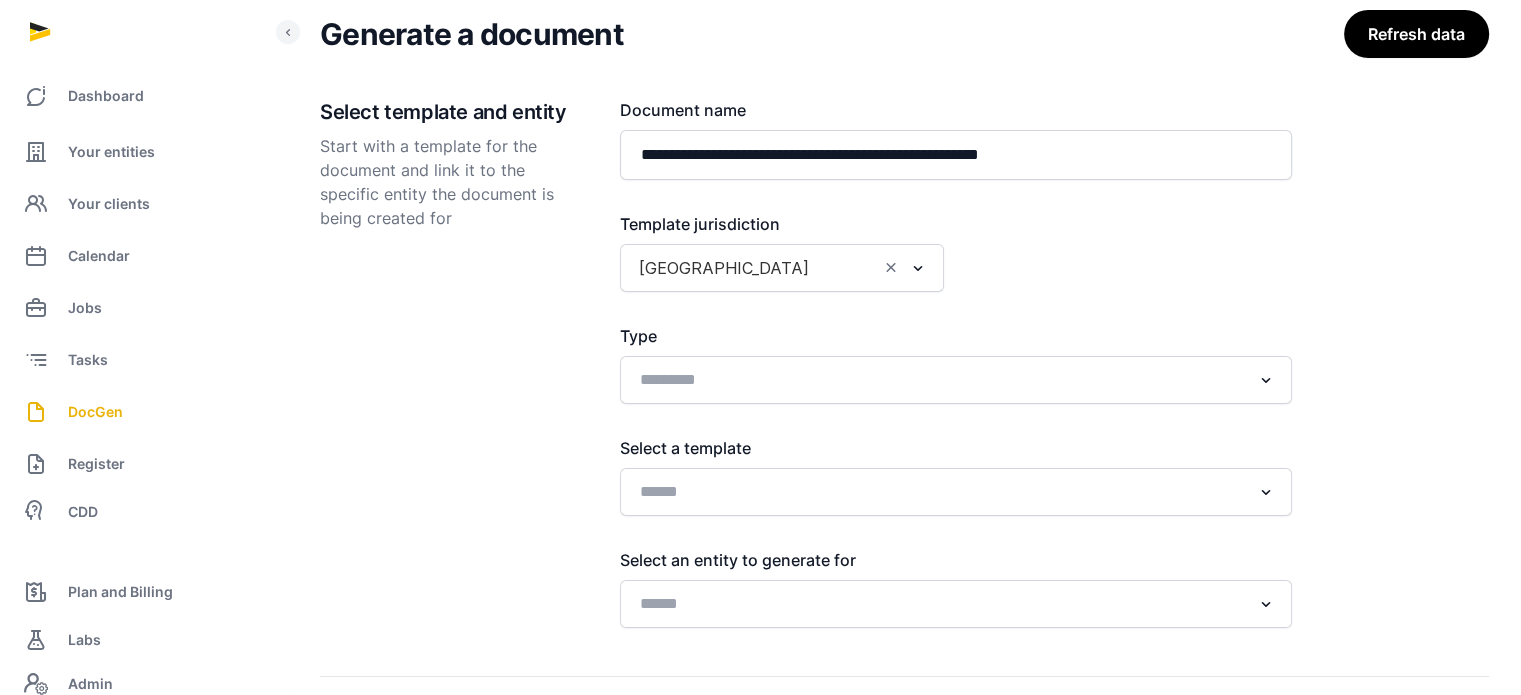 scroll, scrollTop: 249, scrollLeft: 0, axis: vertical 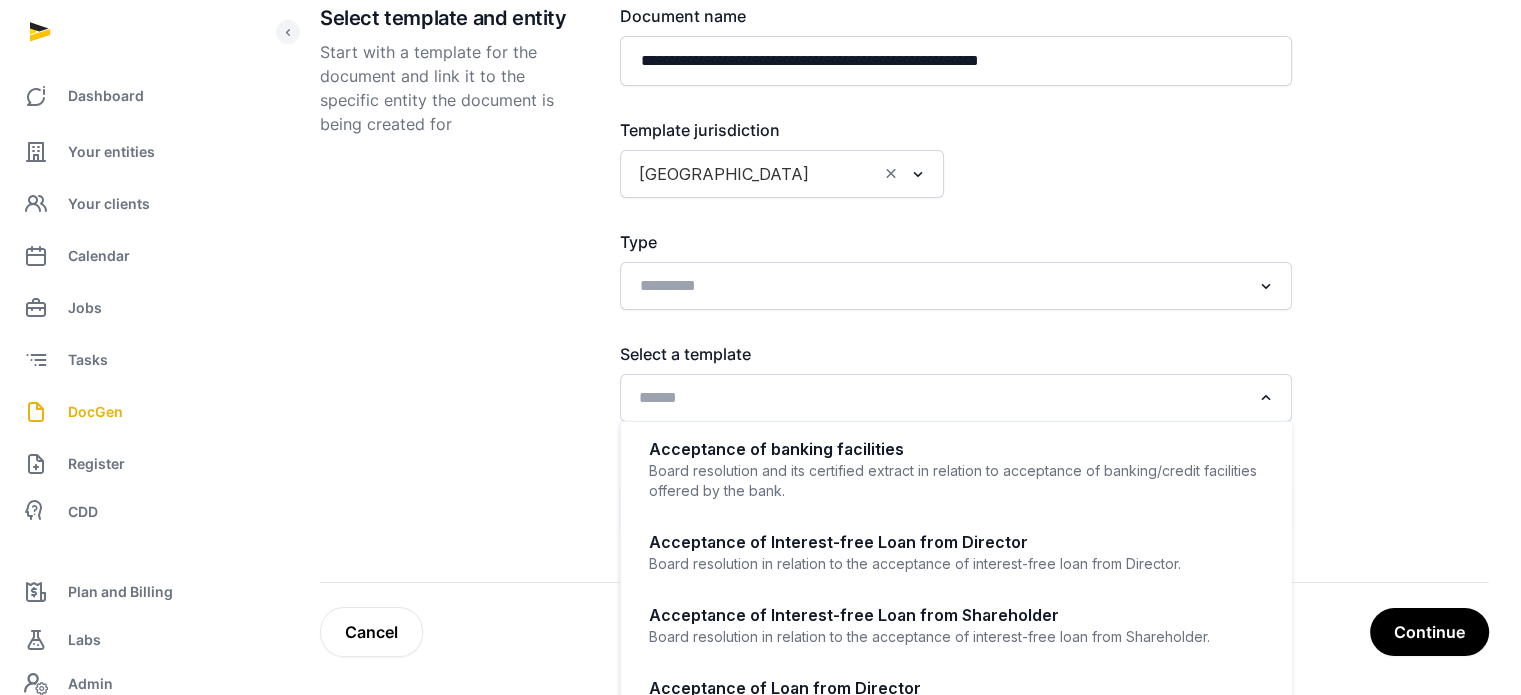 click 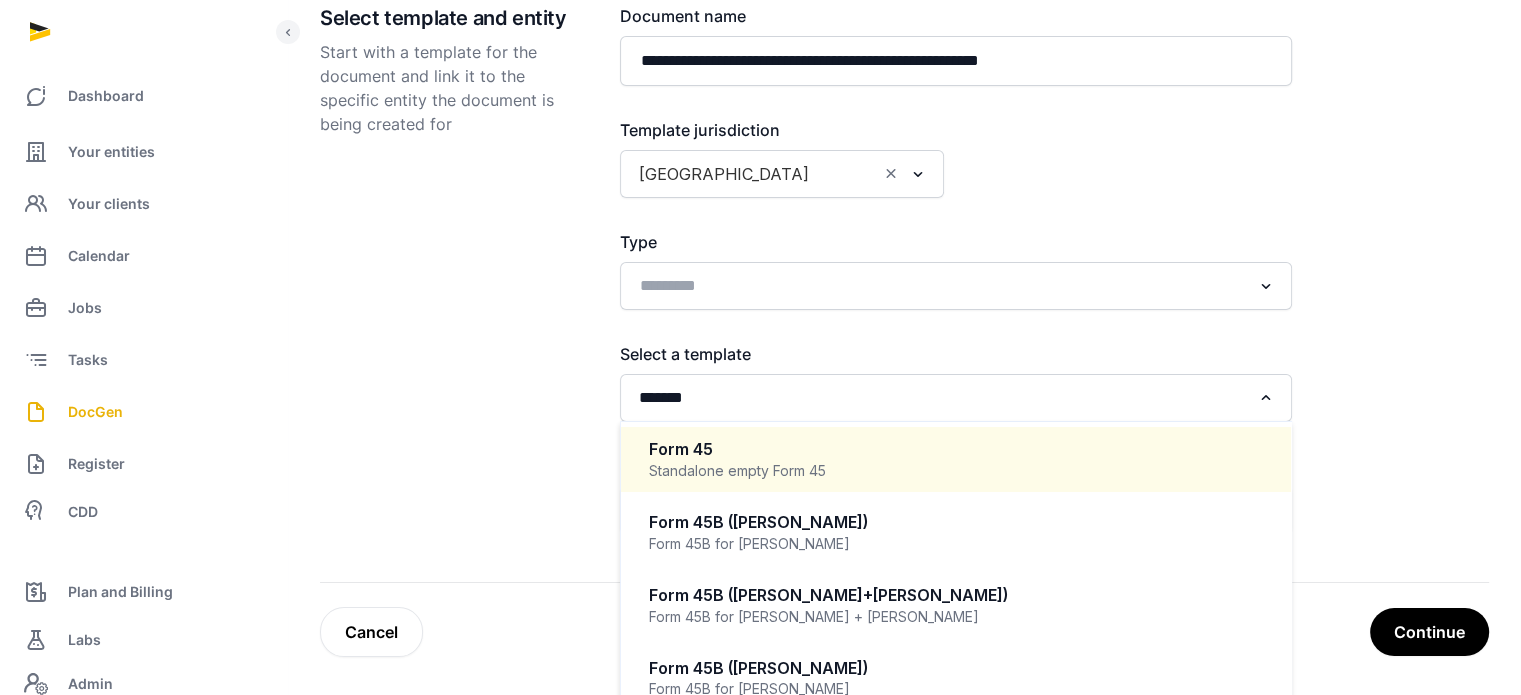 click on "Form 45" at bounding box center [956, 449] 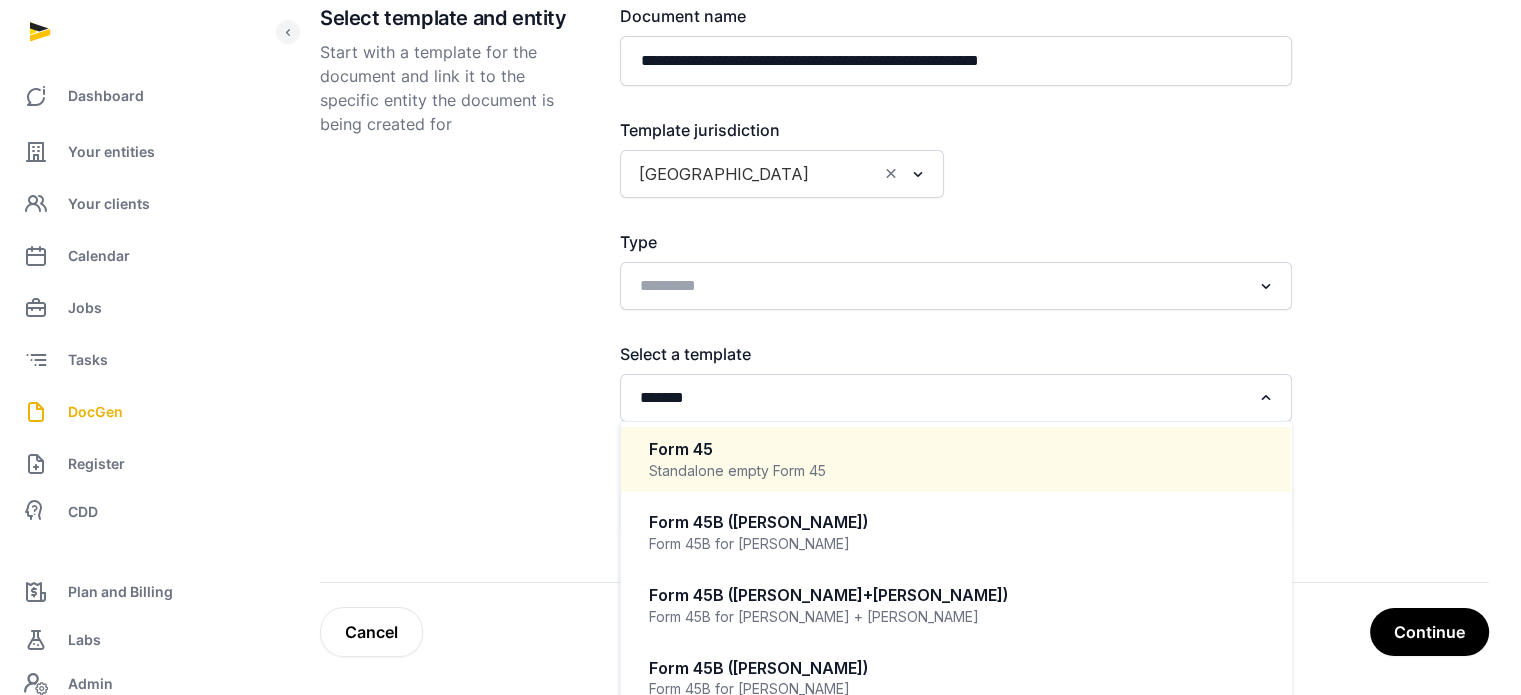 type 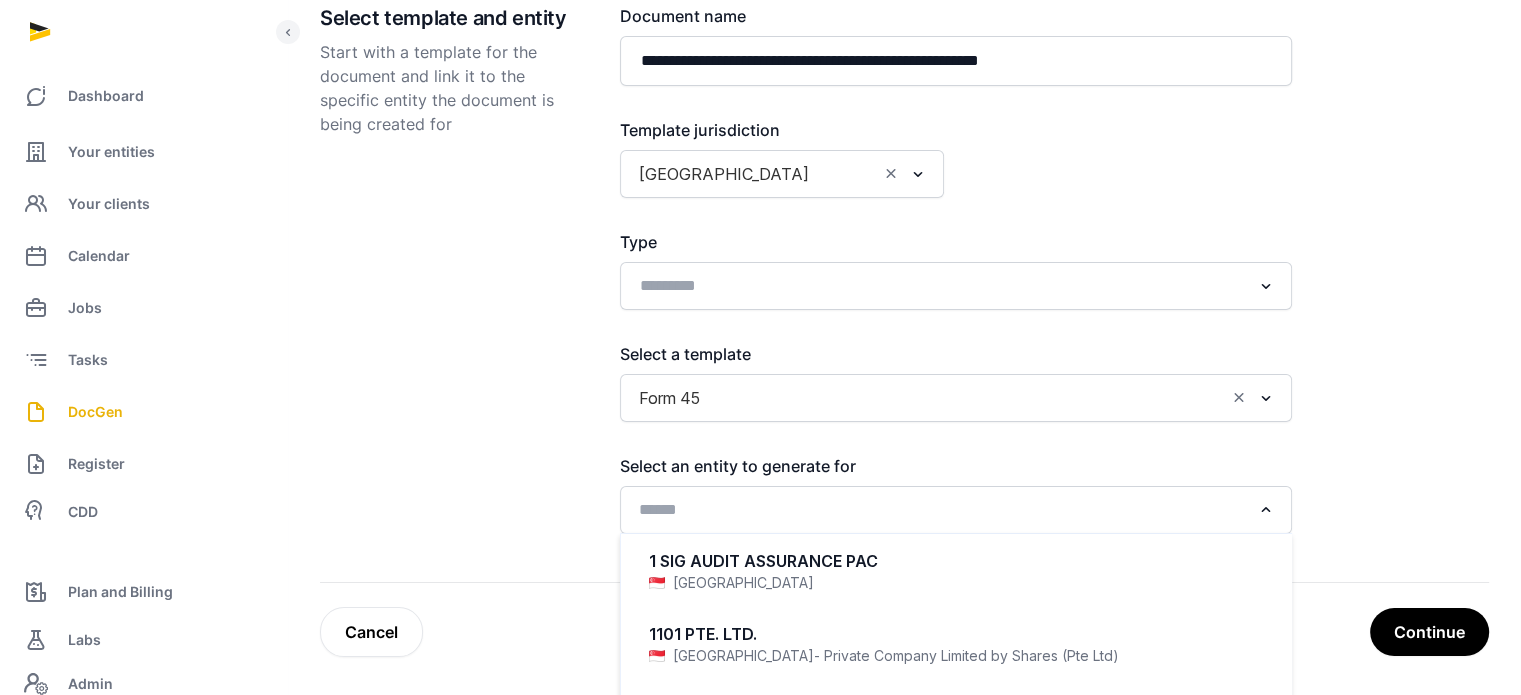 click on "Loading..." 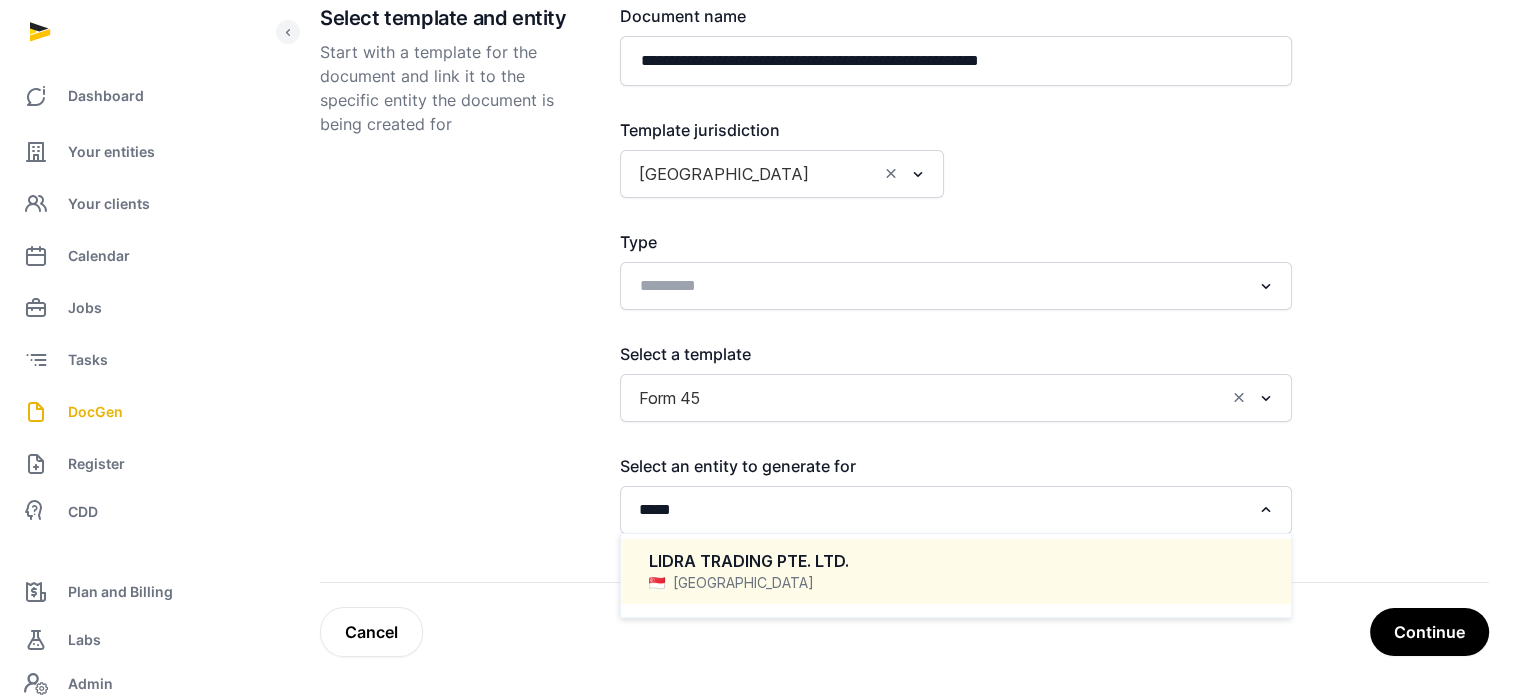 click on "LIDRA TRADING PTE. LTD." at bounding box center (956, 561) 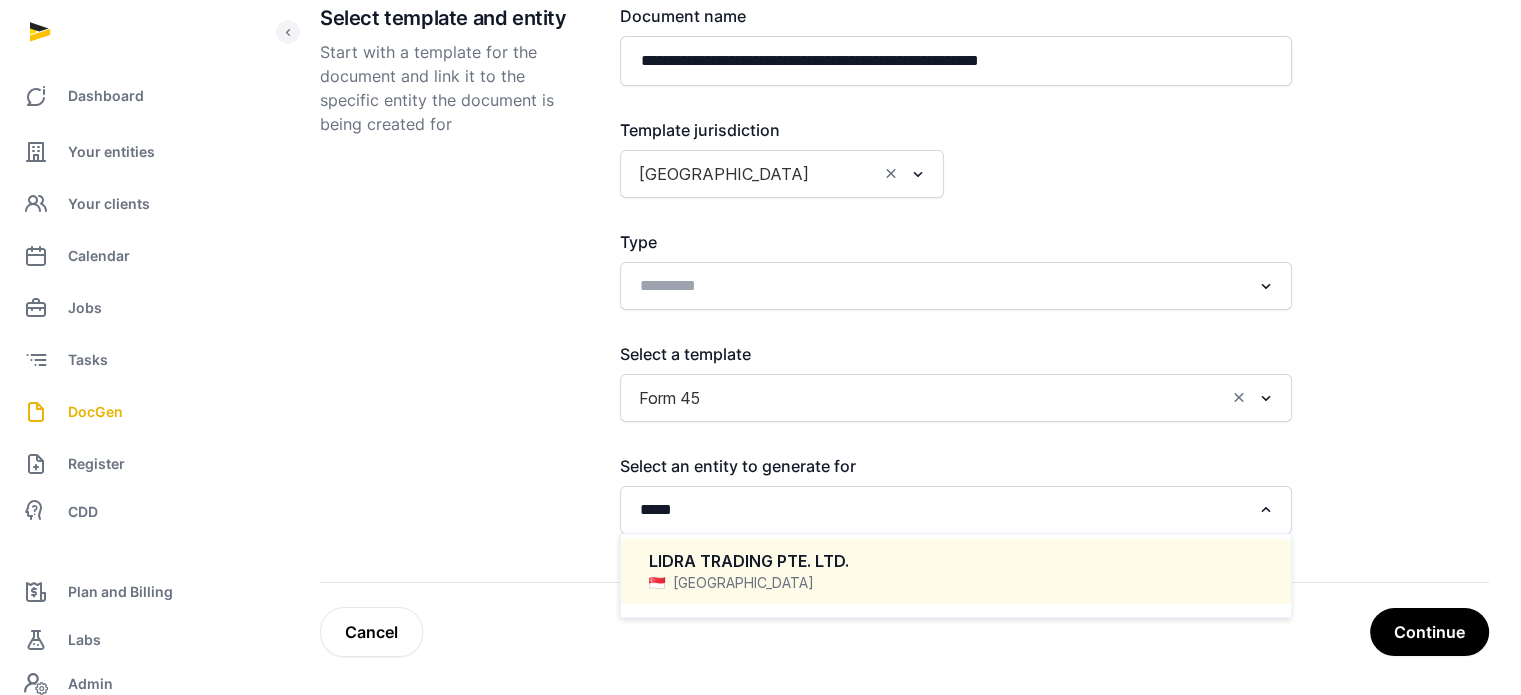 type 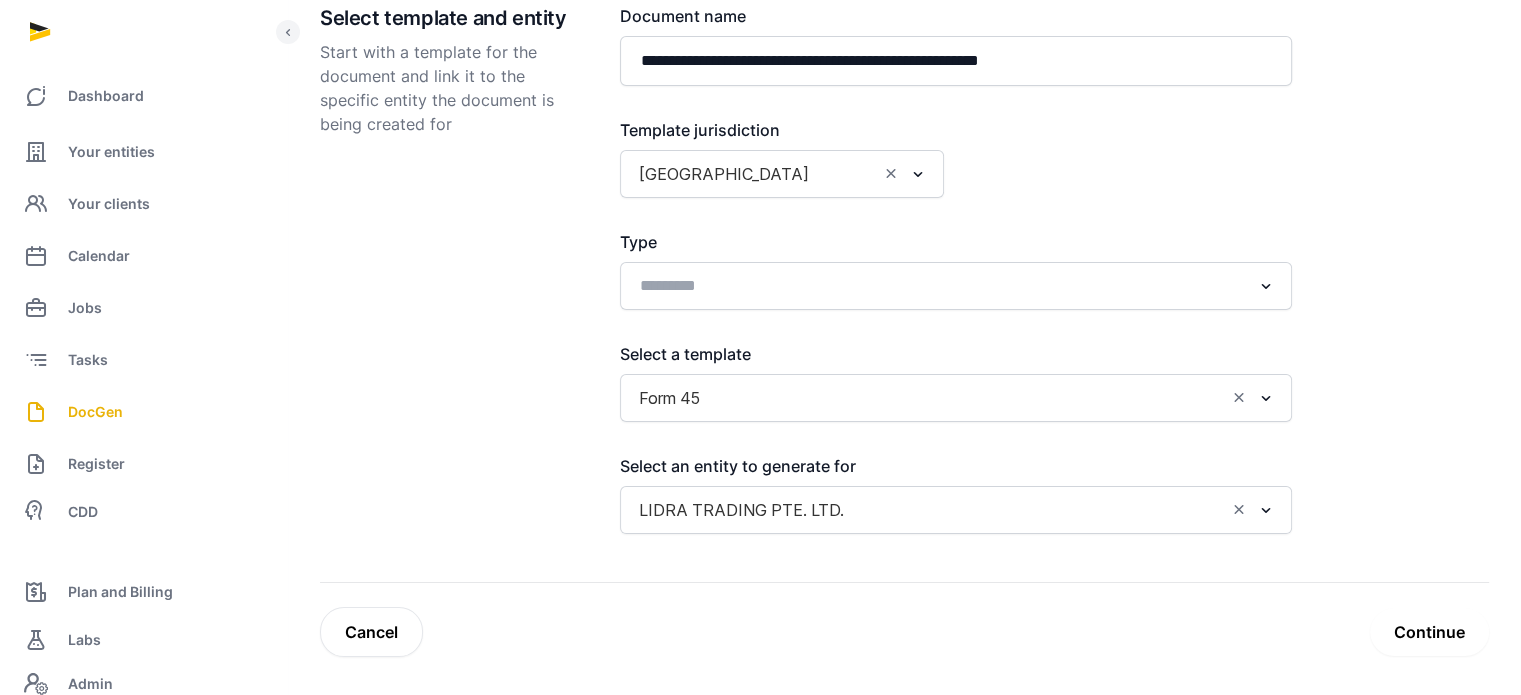click on "Continue" at bounding box center [1429, 632] 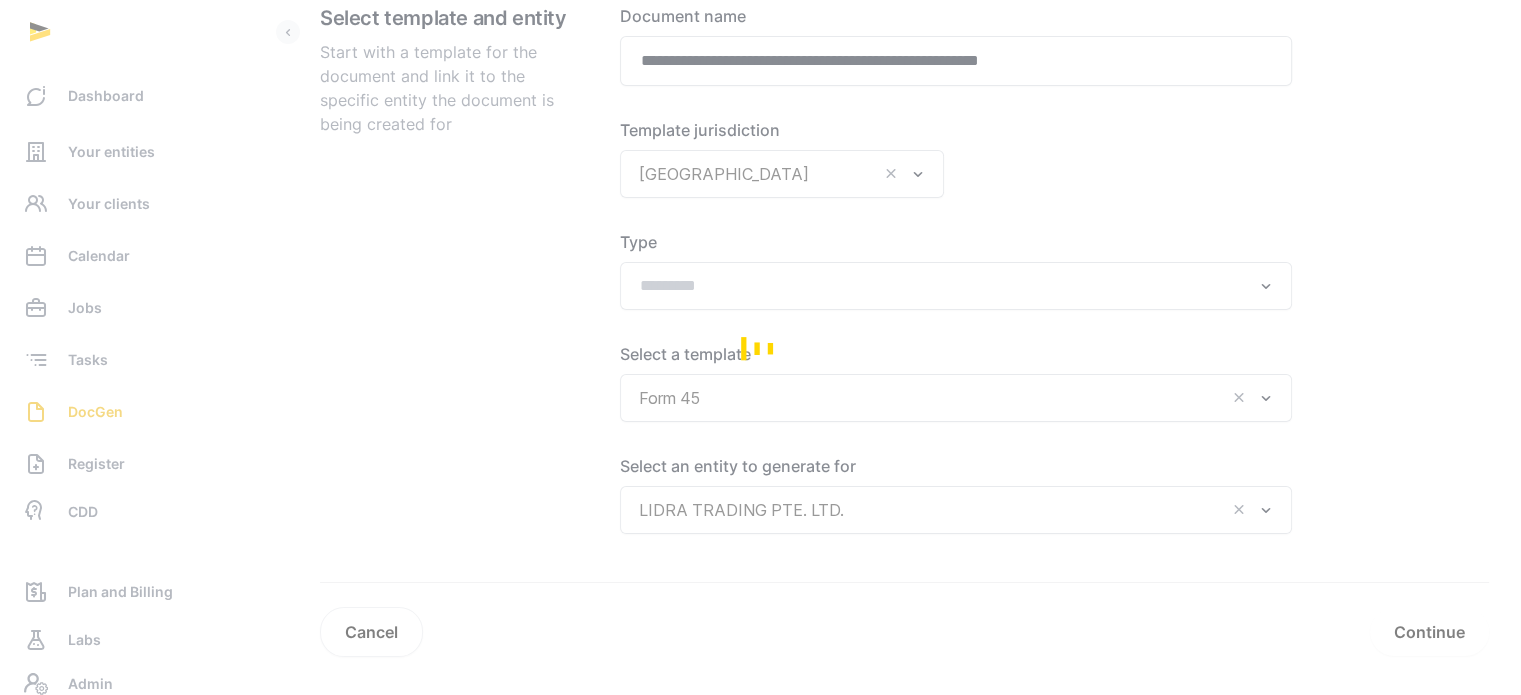 scroll, scrollTop: 238, scrollLeft: 0, axis: vertical 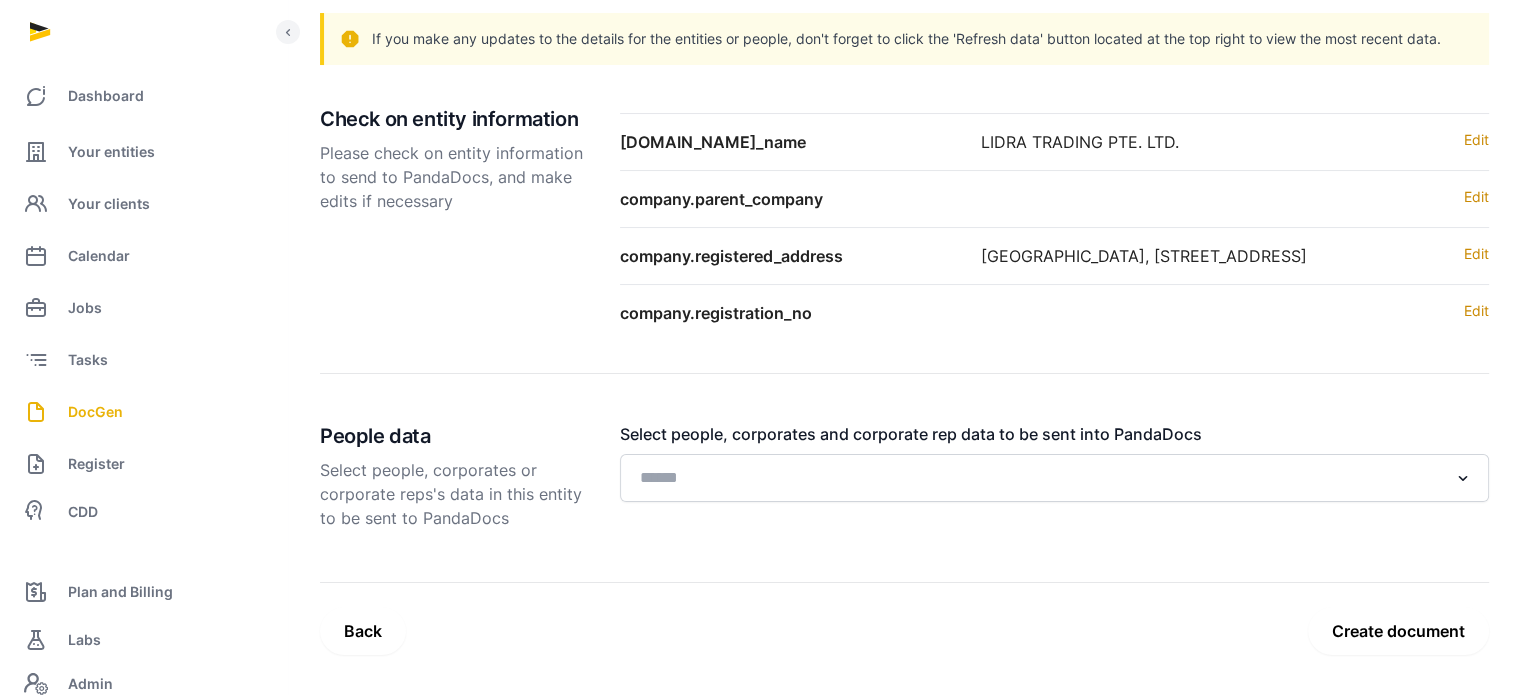 click on "Create document" at bounding box center (1398, 631) 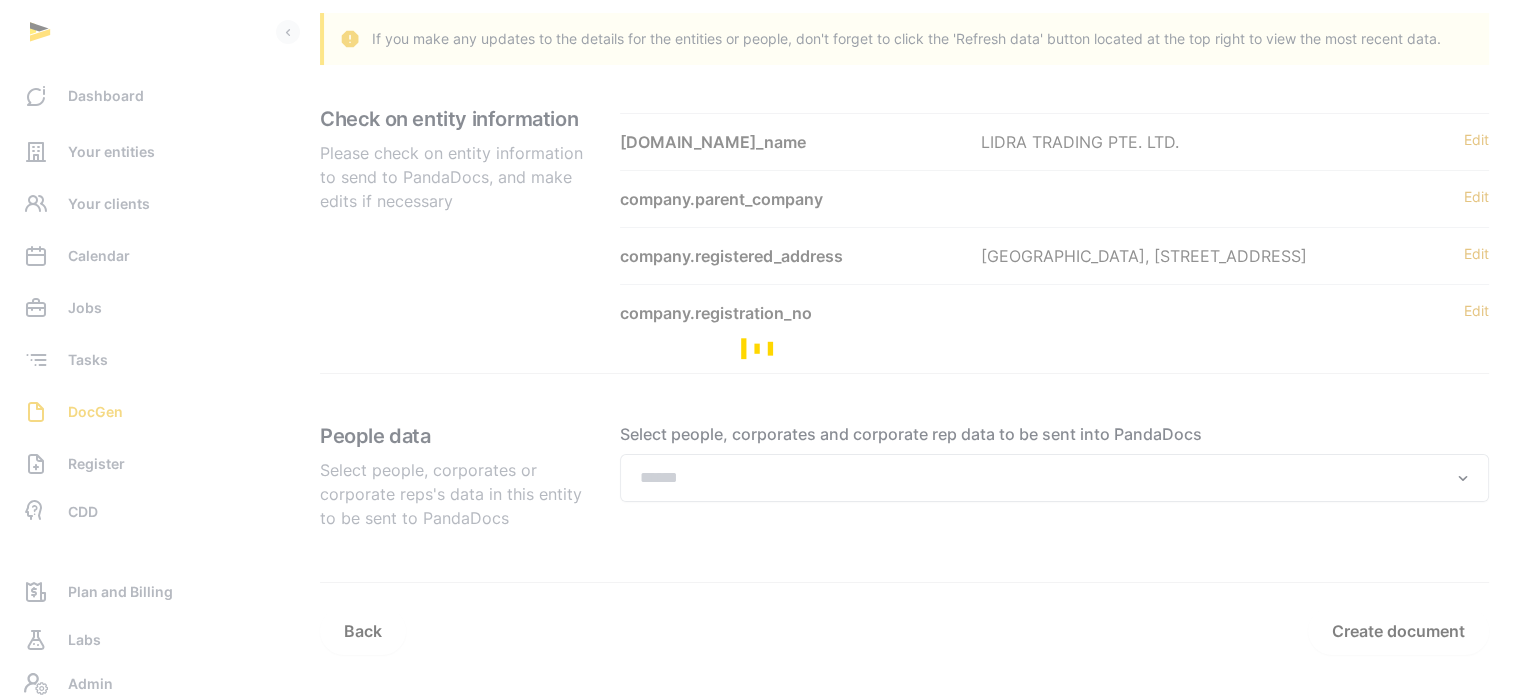 scroll, scrollTop: 0, scrollLeft: 0, axis: both 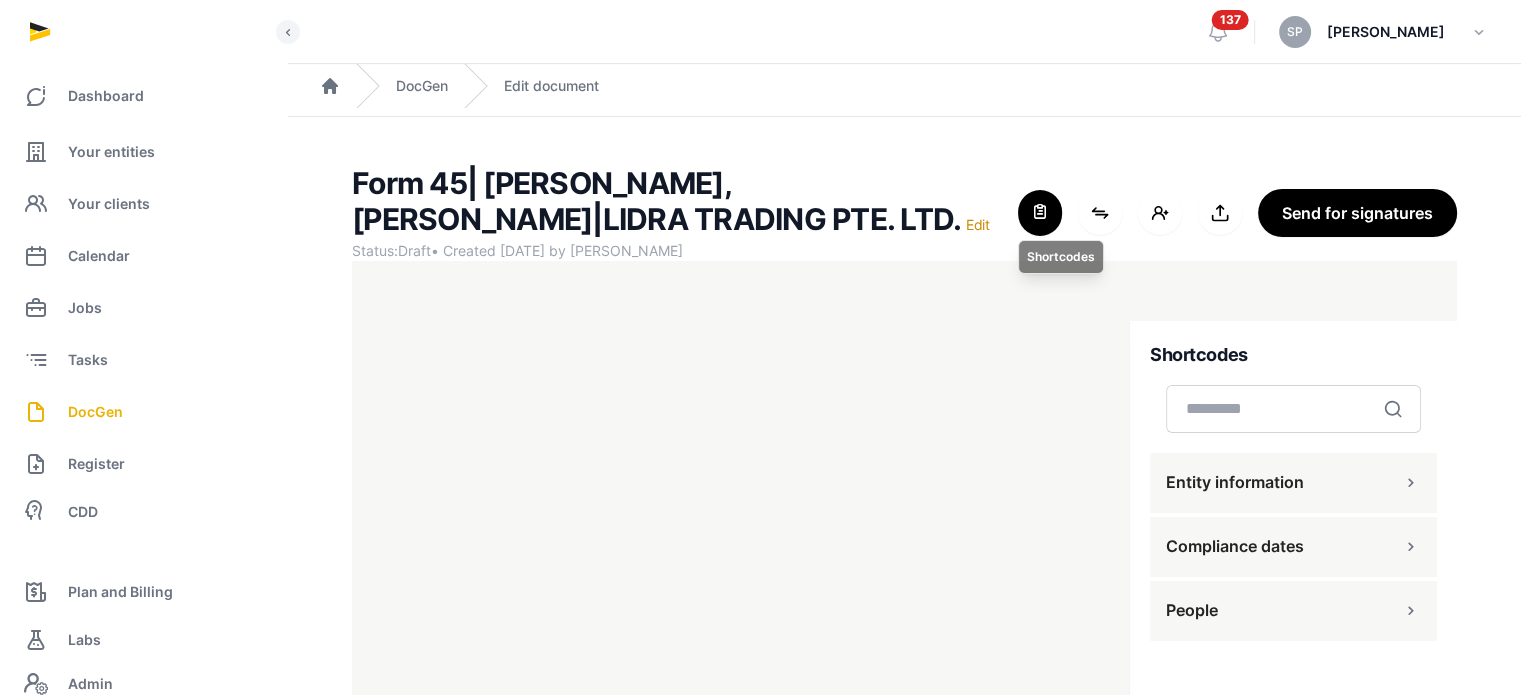 click at bounding box center [1040, 213] 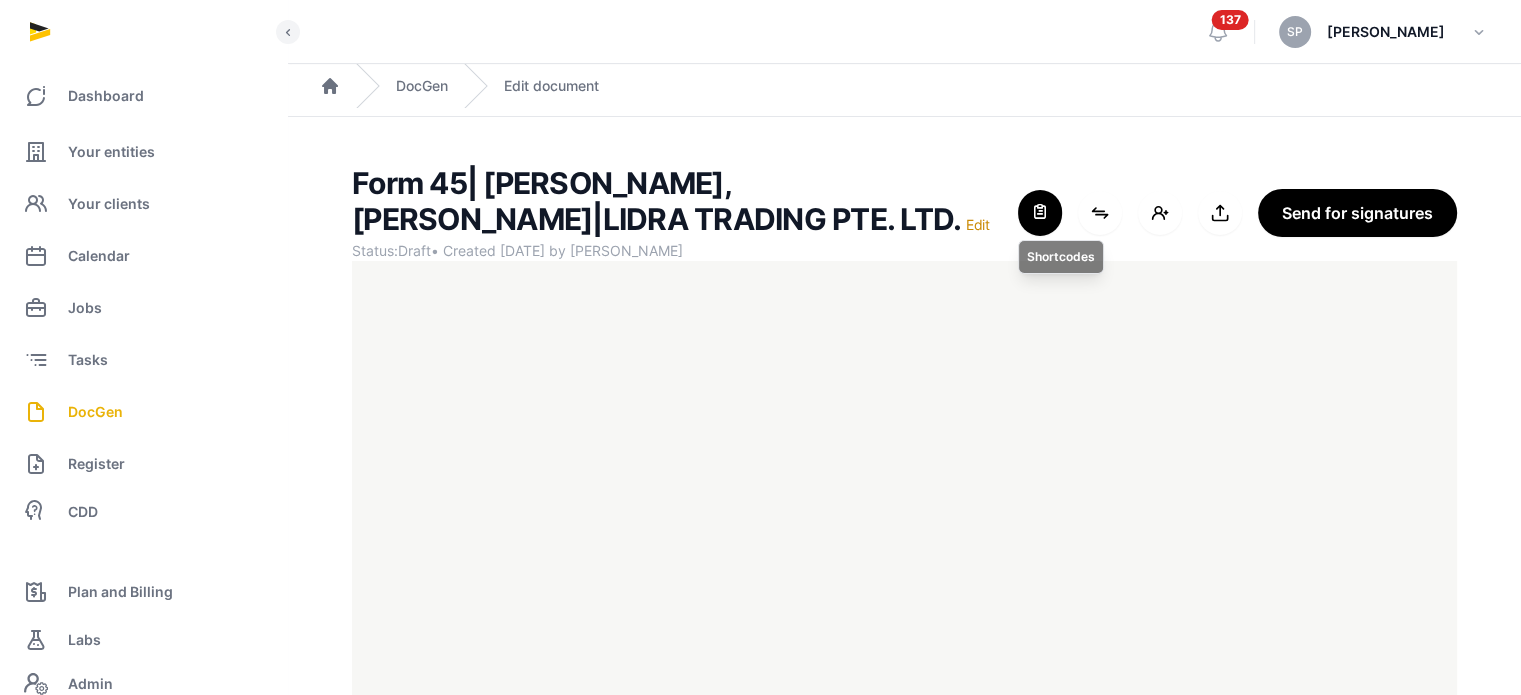 click at bounding box center [1040, 213] 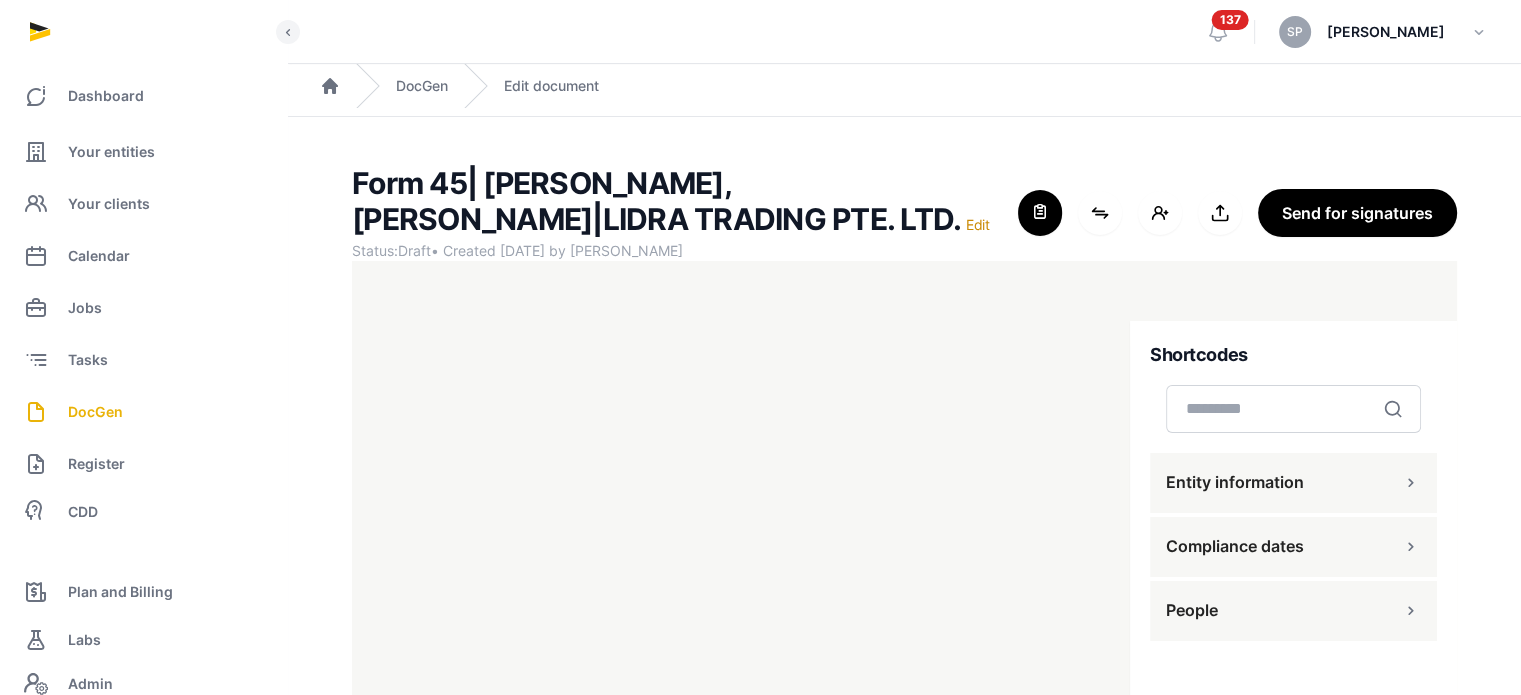 click on "People" at bounding box center [1293, 611] 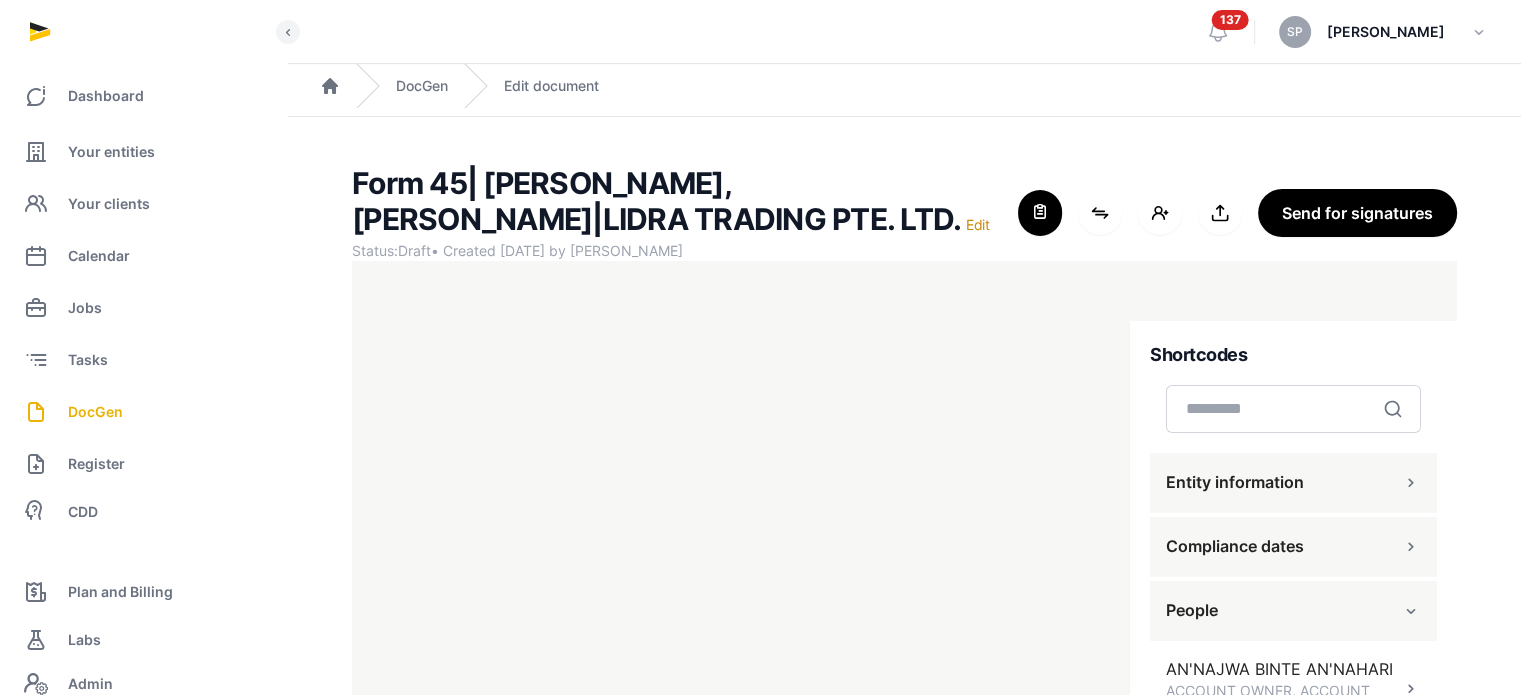 scroll, scrollTop: 238, scrollLeft: 0, axis: vertical 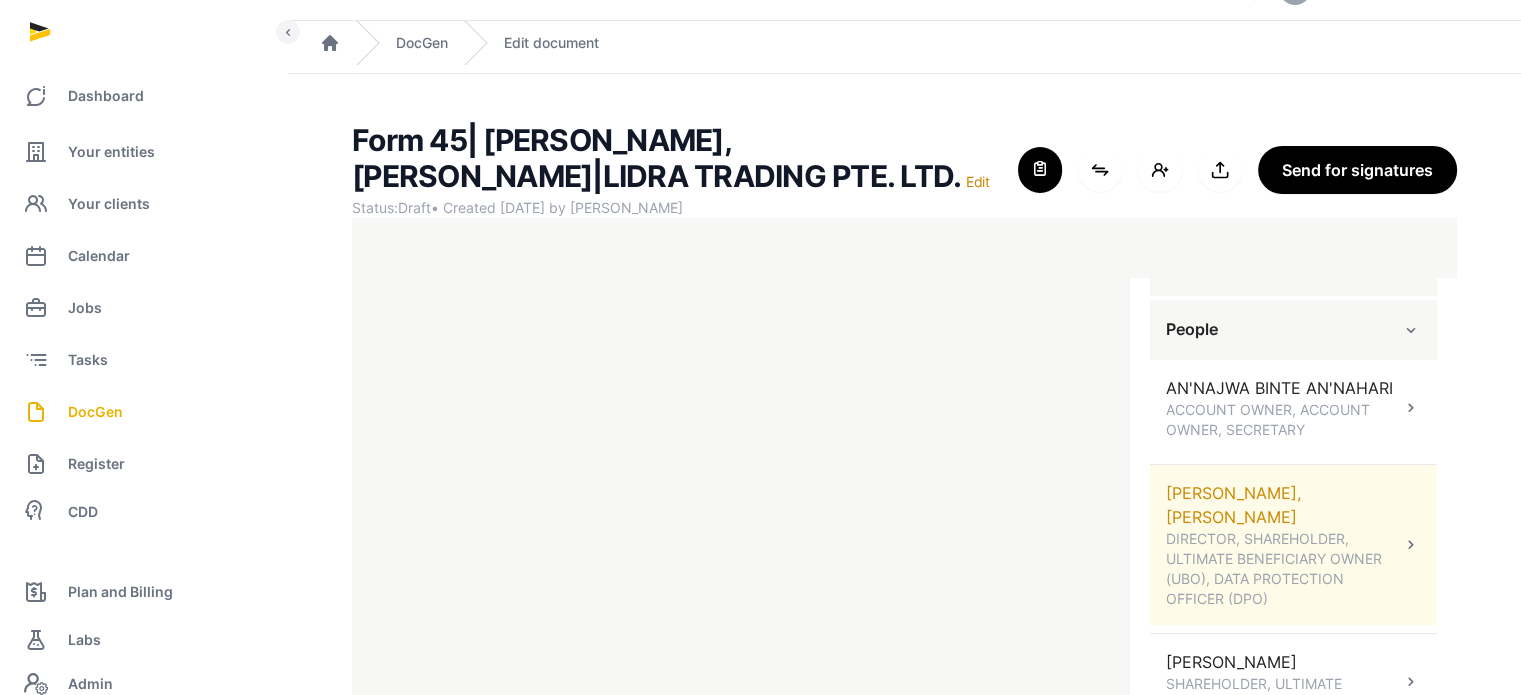 click on "DIRECTOR, SHAREHOLDER, ULTIMATE BENEFICIARY OWNER (UBO), DATA PROTECTION OFFICER (DPO)" at bounding box center (1283, 569) 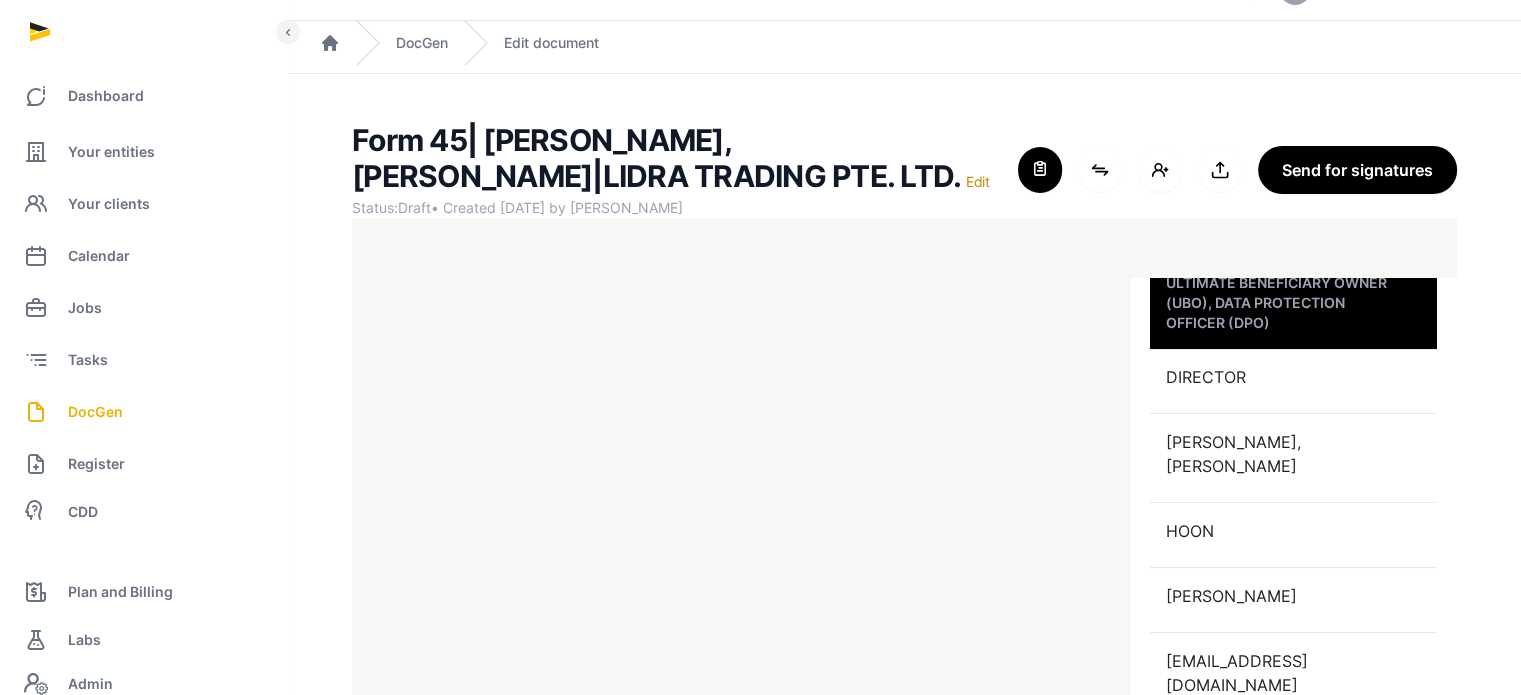 scroll, scrollTop: 527, scrollLeft: 0, axis: vertical 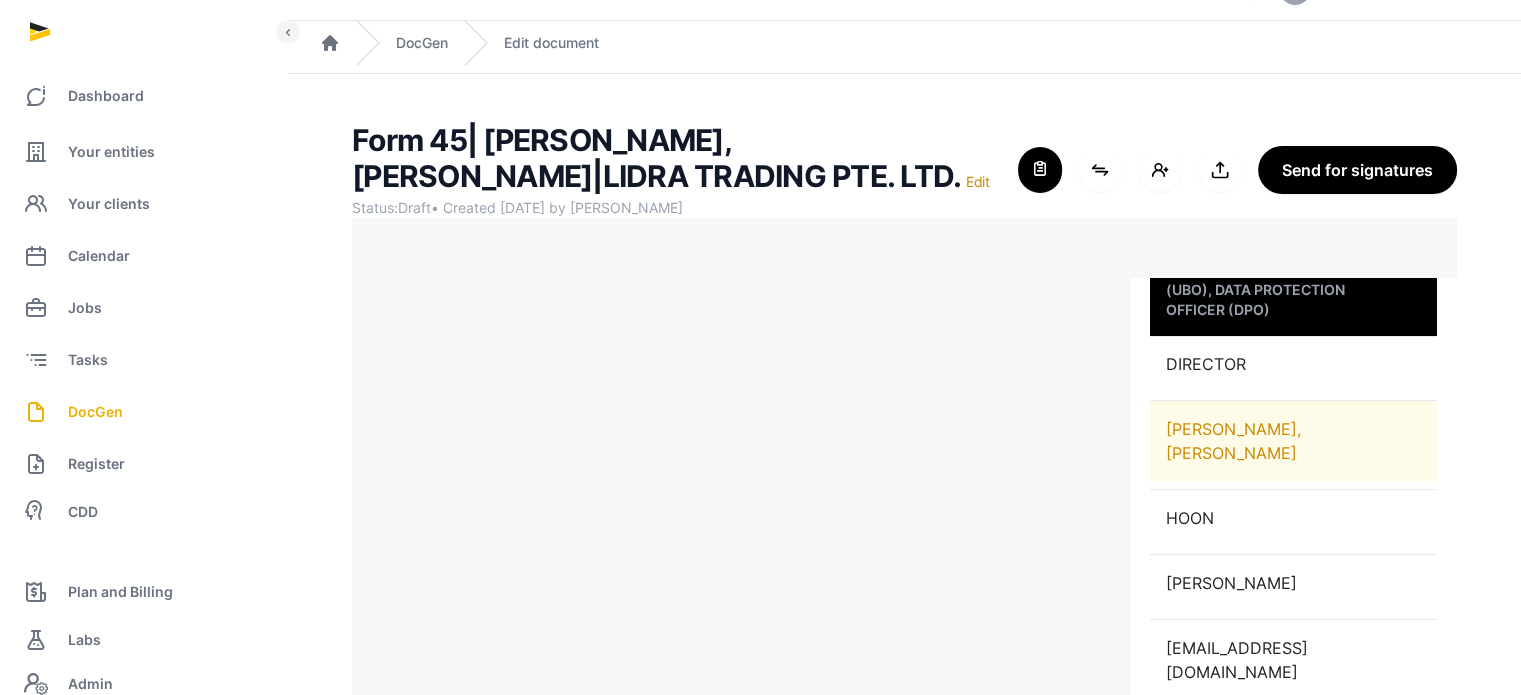 click on "[PERSON_NAME], [PERSON_NAME]" at bounding box center [1293, 441] 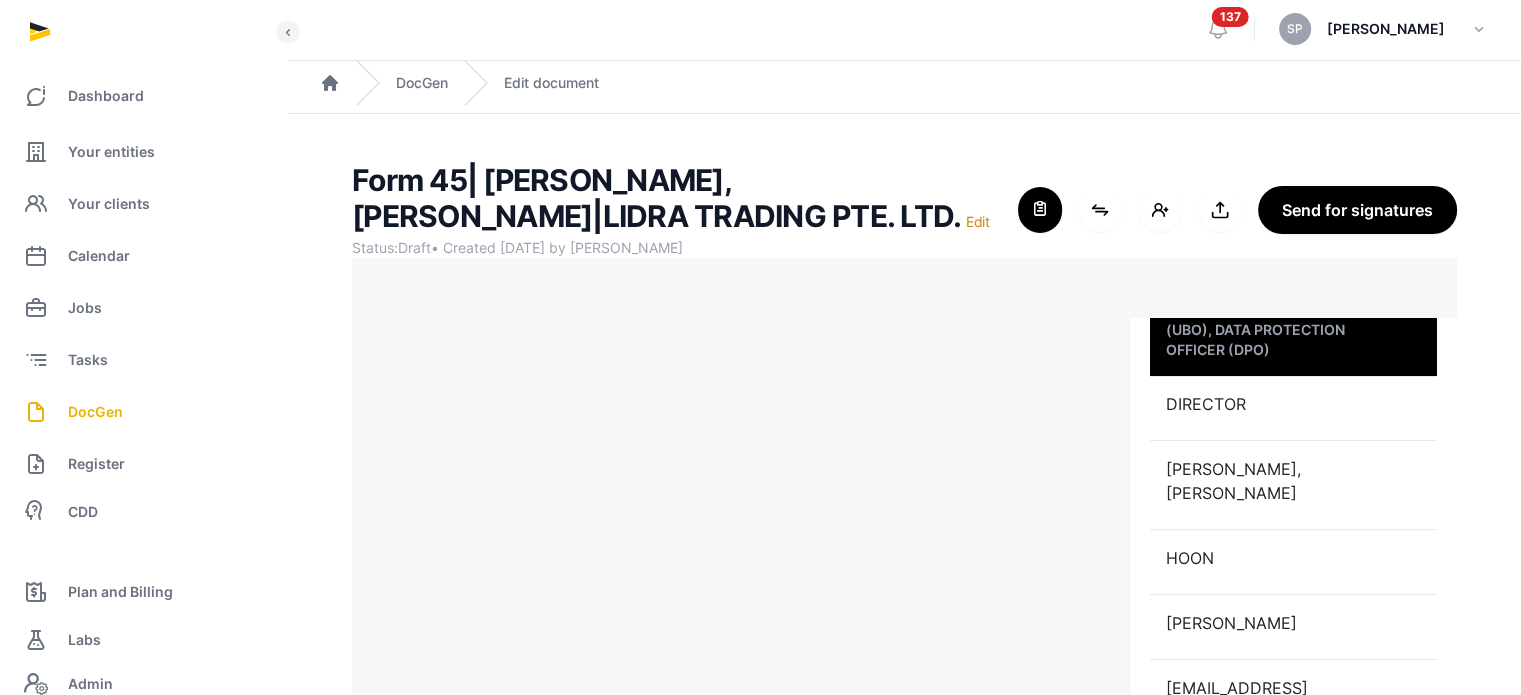 scroll, scrollTop: 2, scrollLeft: 0, axis: vertical 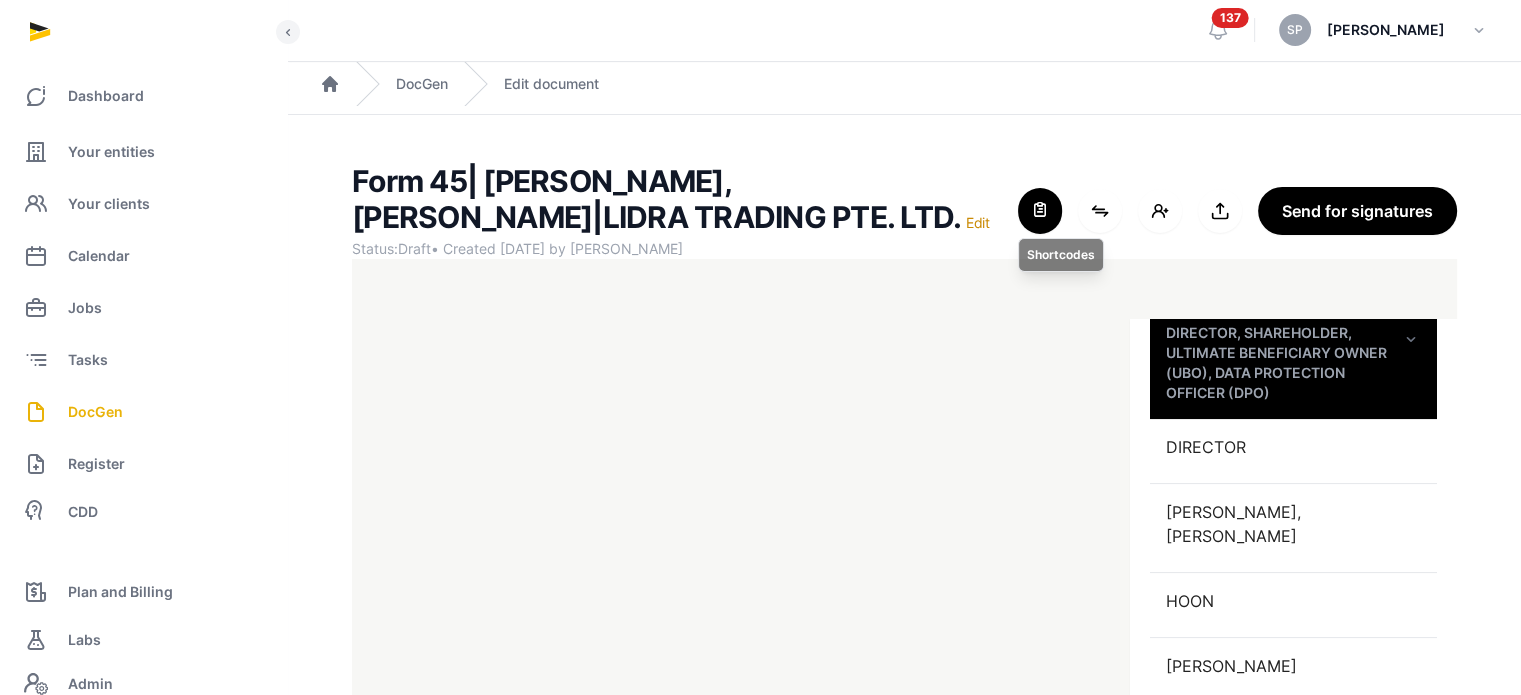 click at bounding box center [1040, 211] 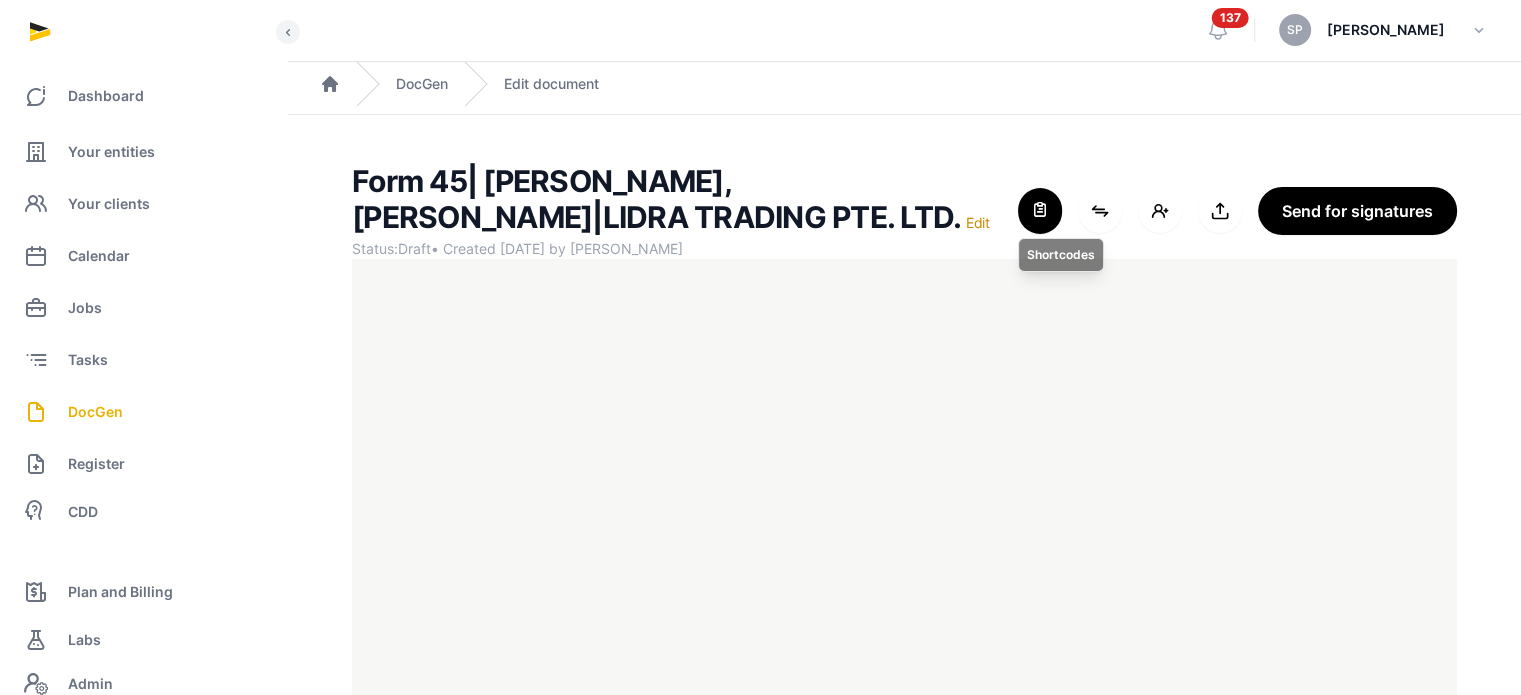 click at bounding box center (1040, 211) 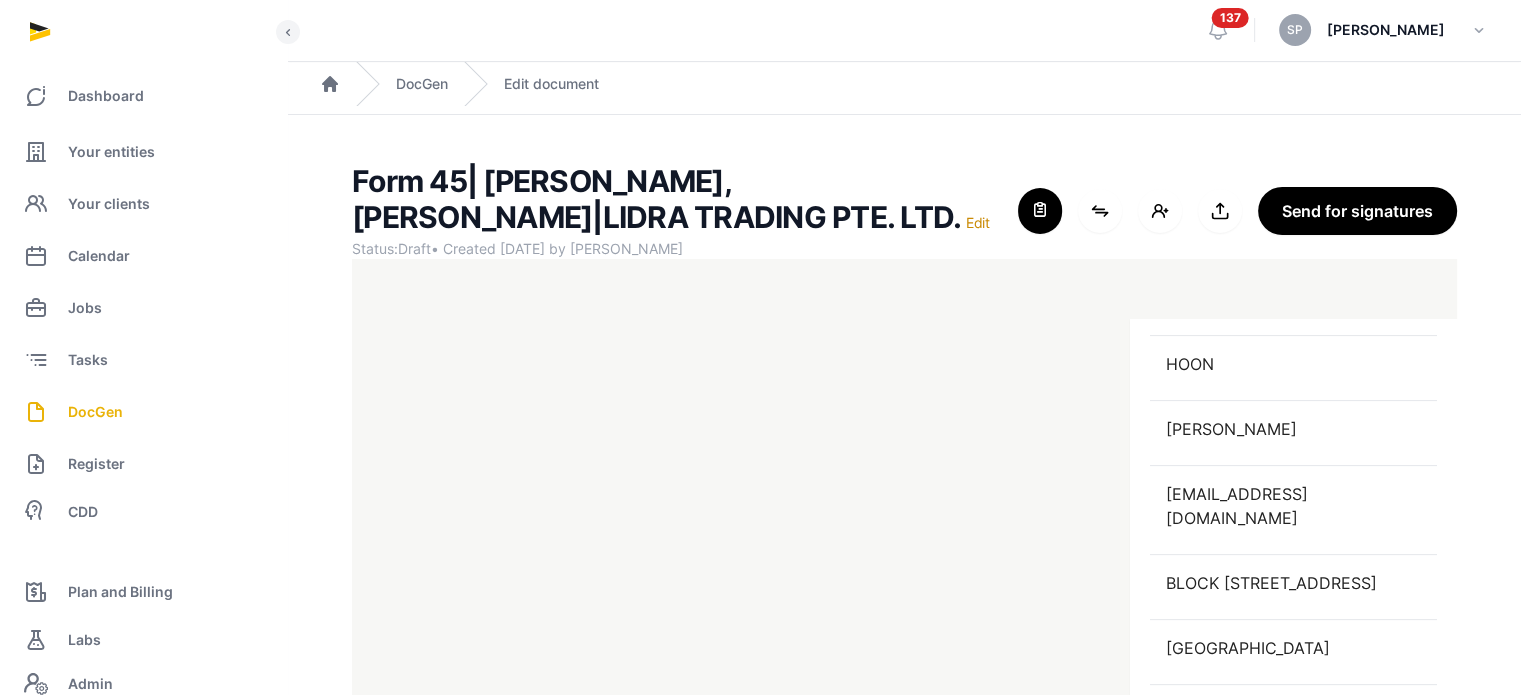 scroll, scrollTop: 735, scrollLeft: 0, axis: vertical 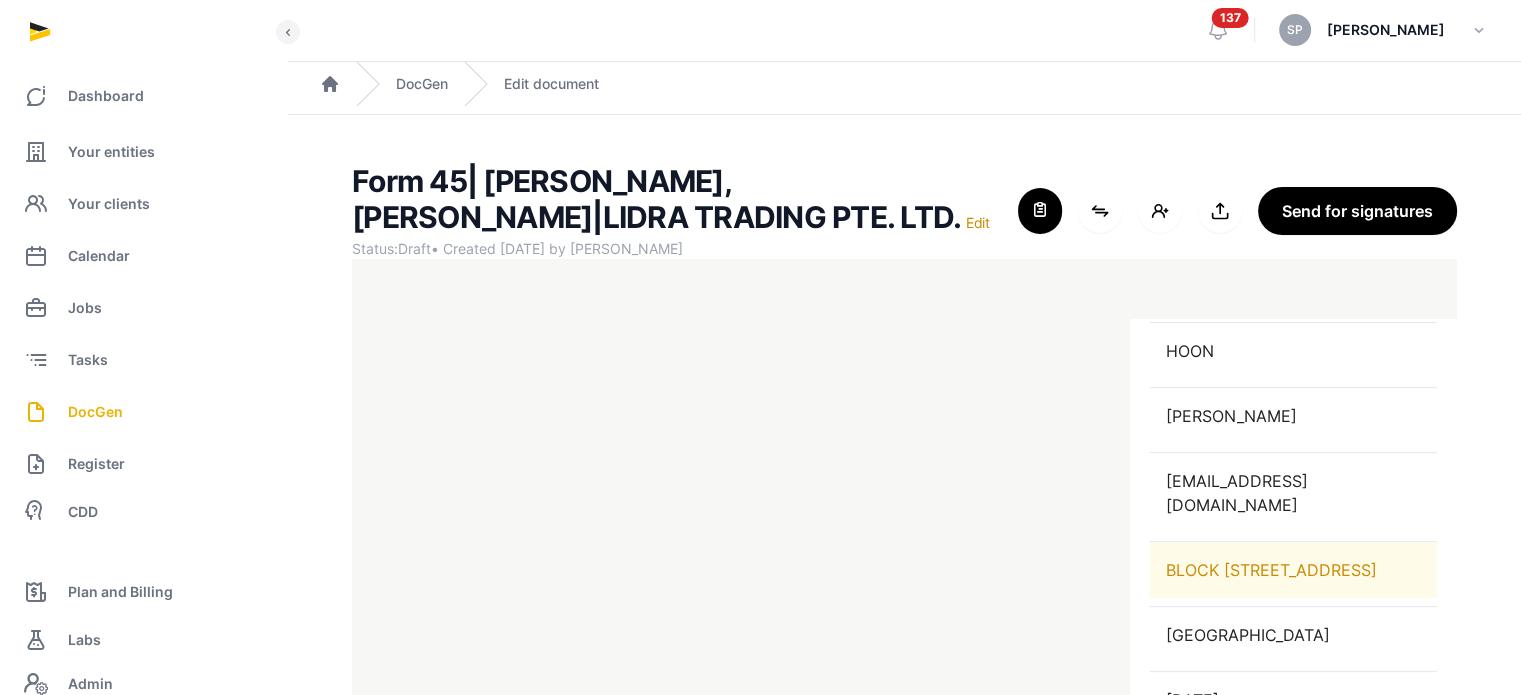 click on "BLOCK [STREET_ADDRESS]" at bounding box center (1293, 570) 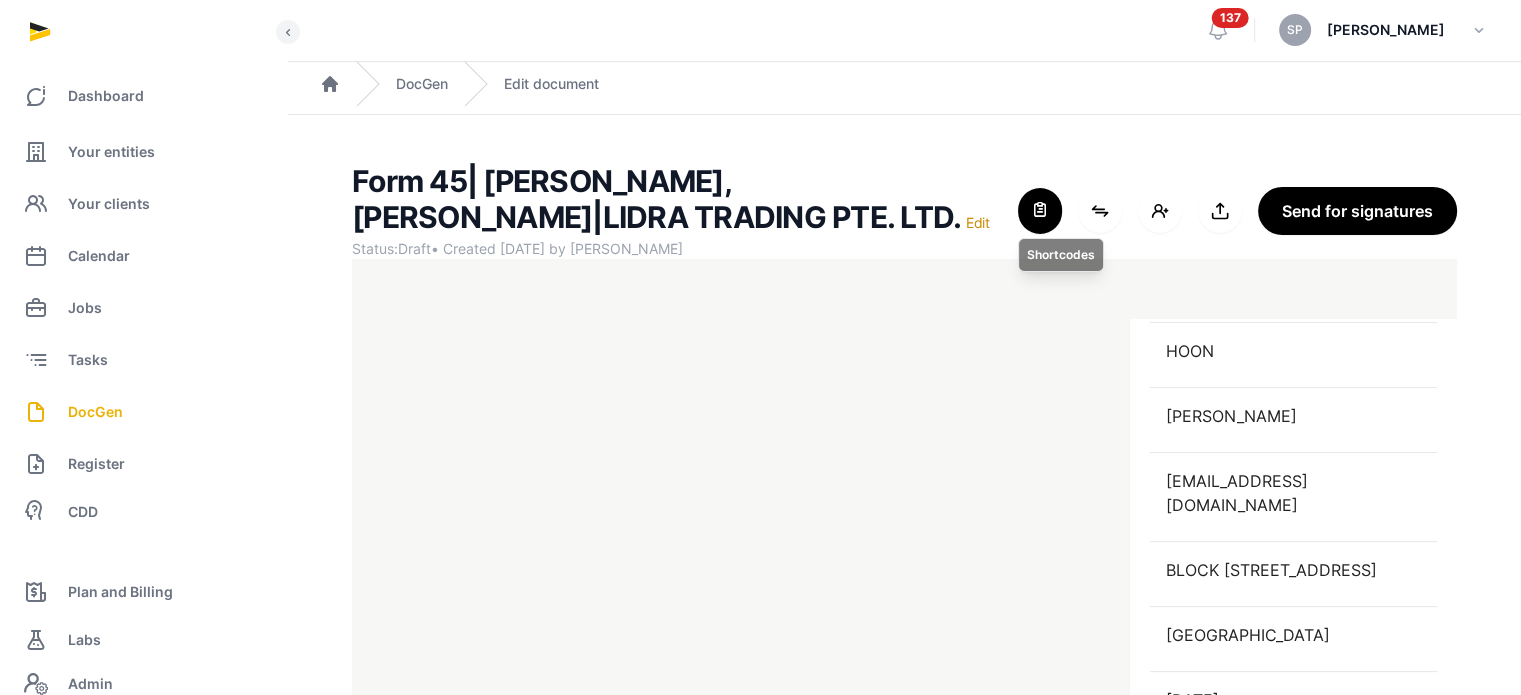 click at bounding box center [1040, 211] 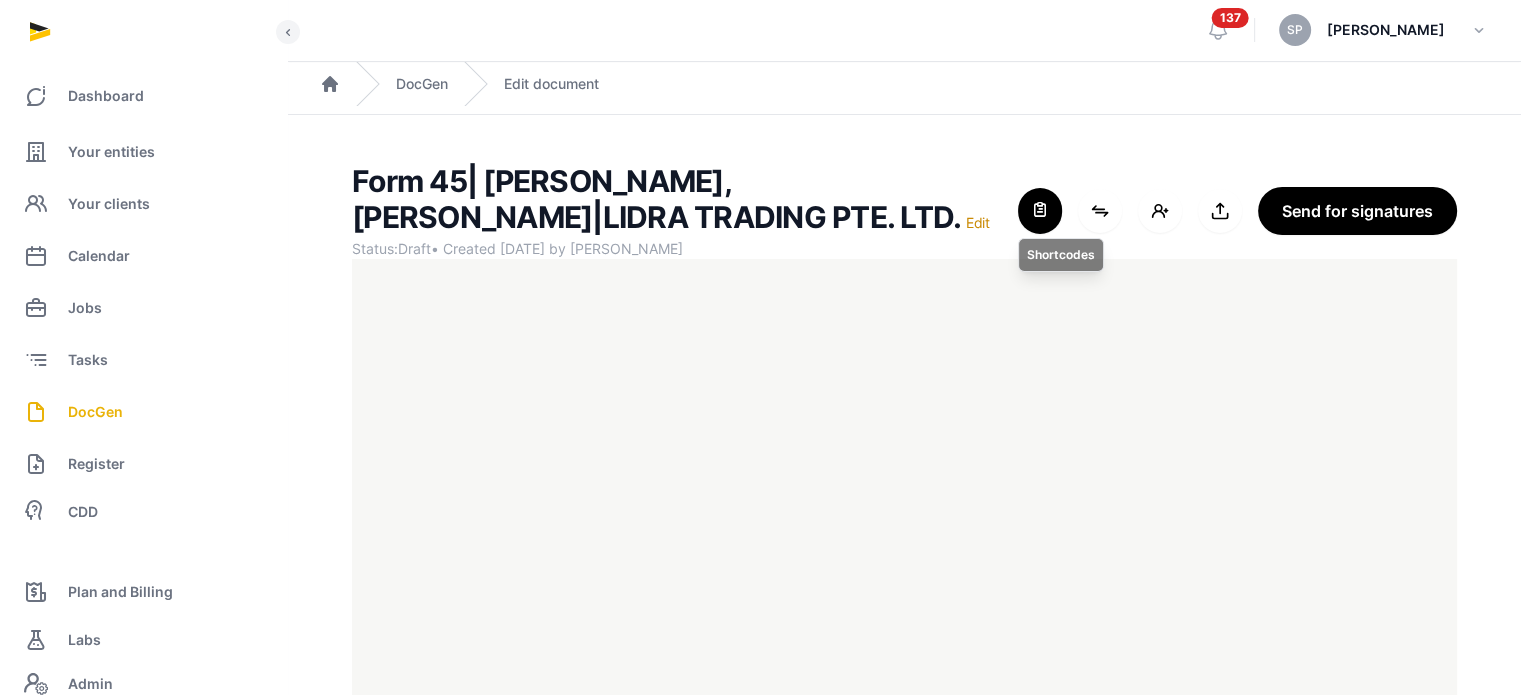 click at bounding box center (1040, 211) 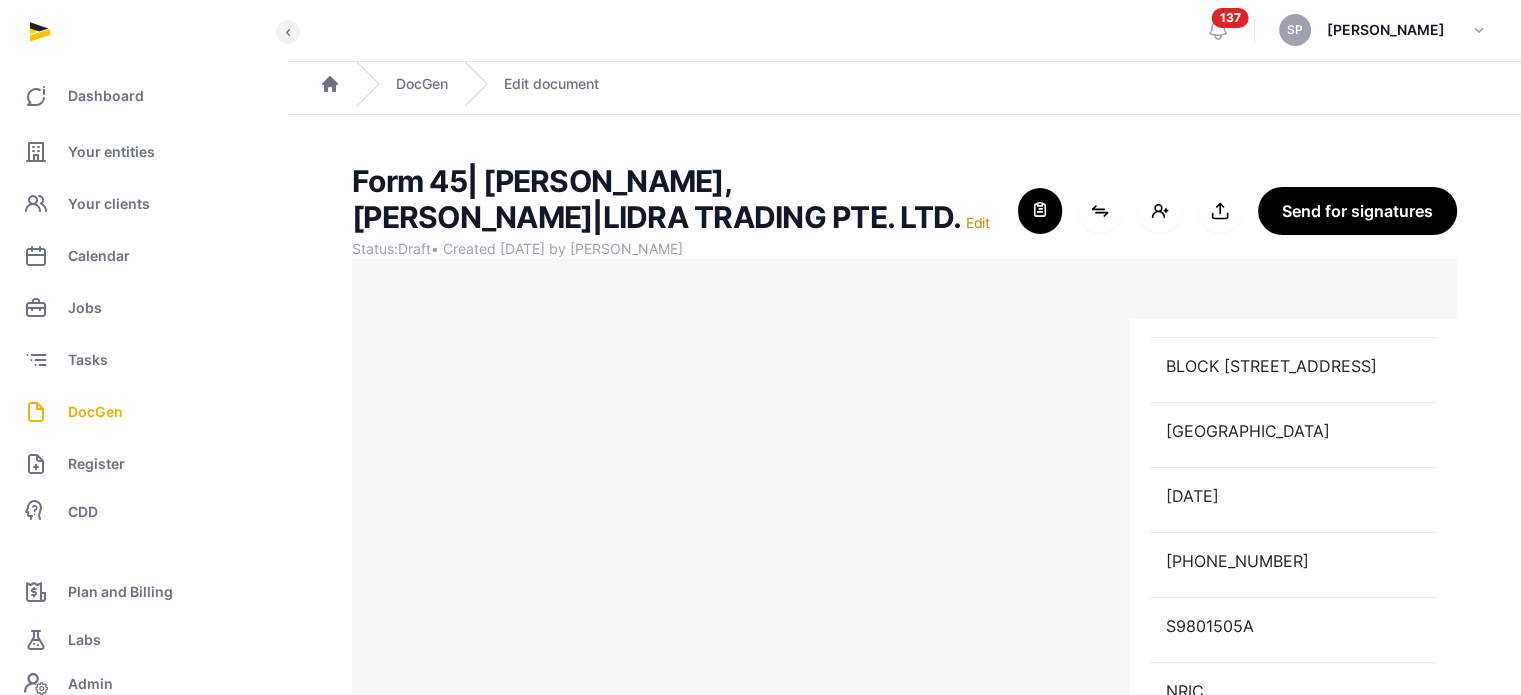 scroll, scrollTop: 968, scrollLeft: 0, axis: vertical 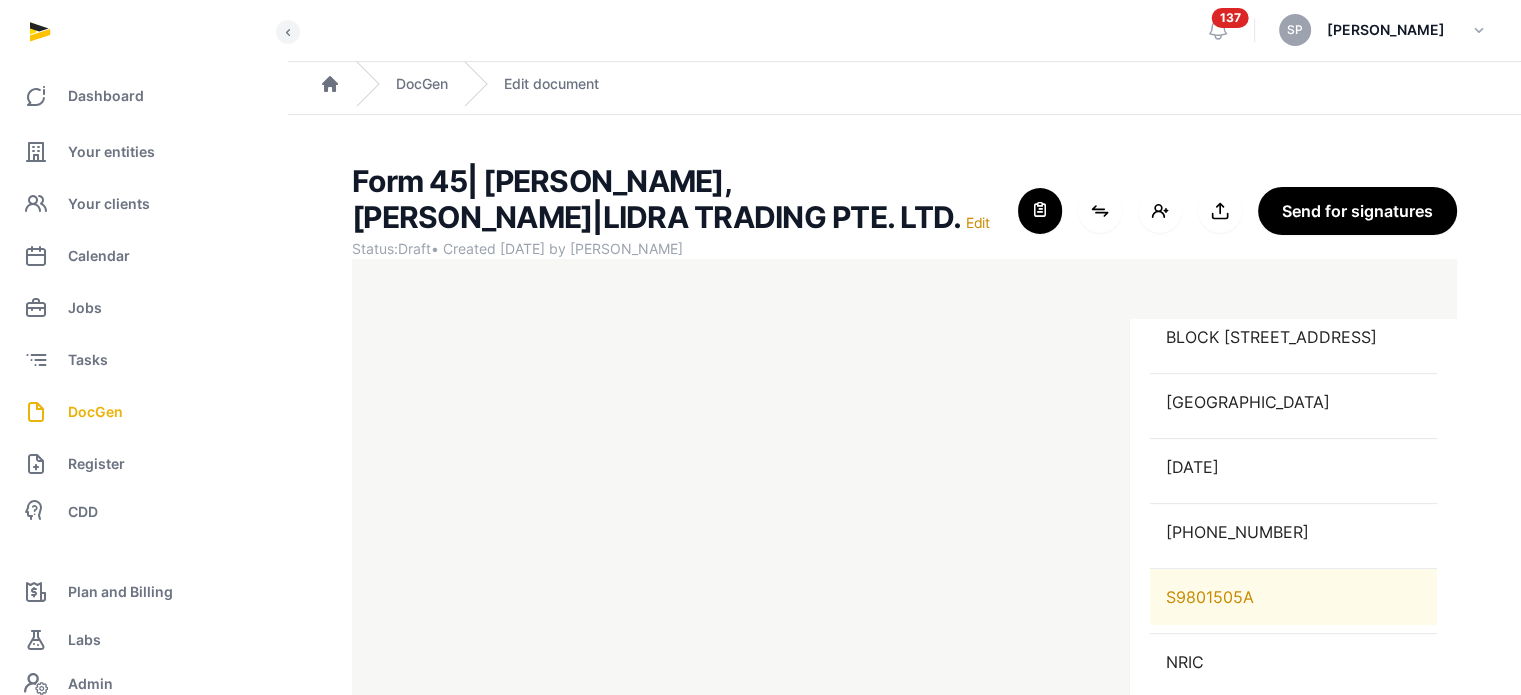 click on "S9801505A" at bounding box center [1293, 597] 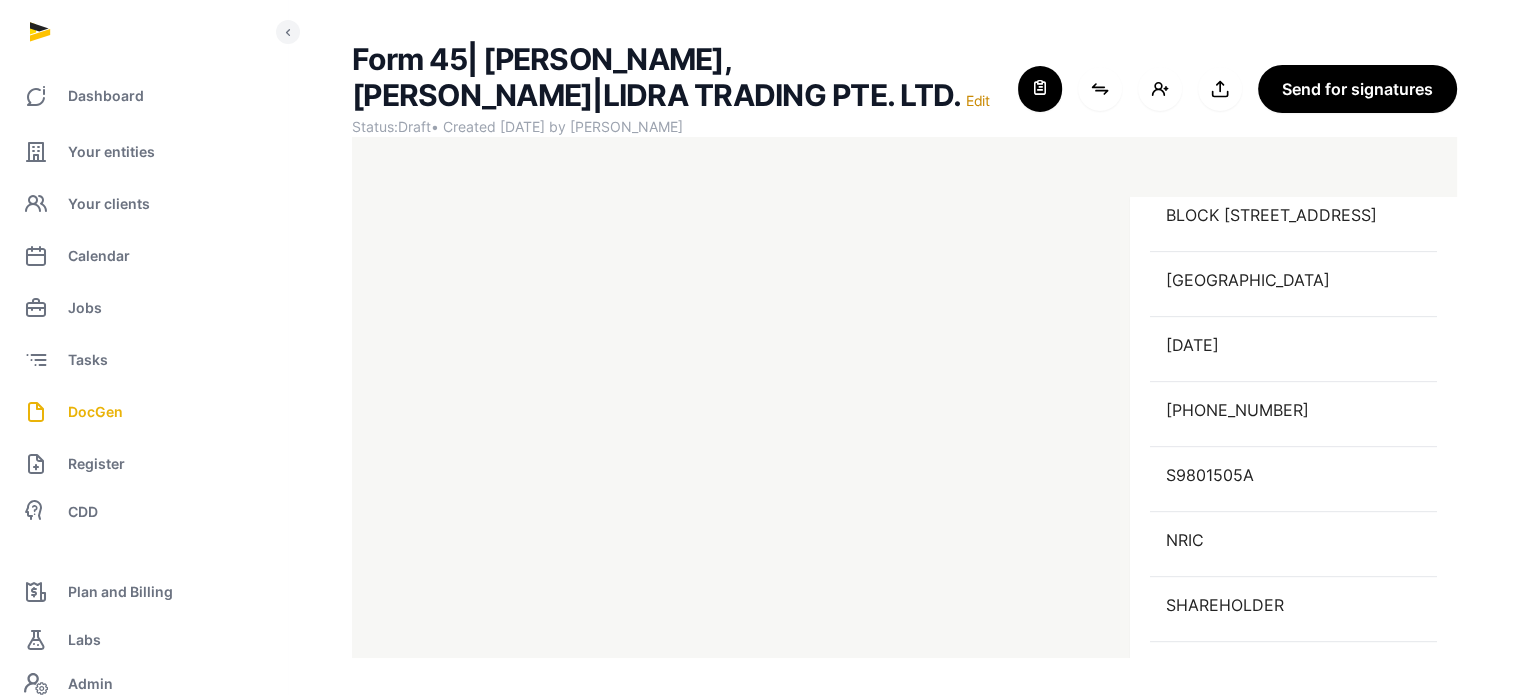 scroll, scrollTop: 127, scrollLeft: 0, axis: vertical 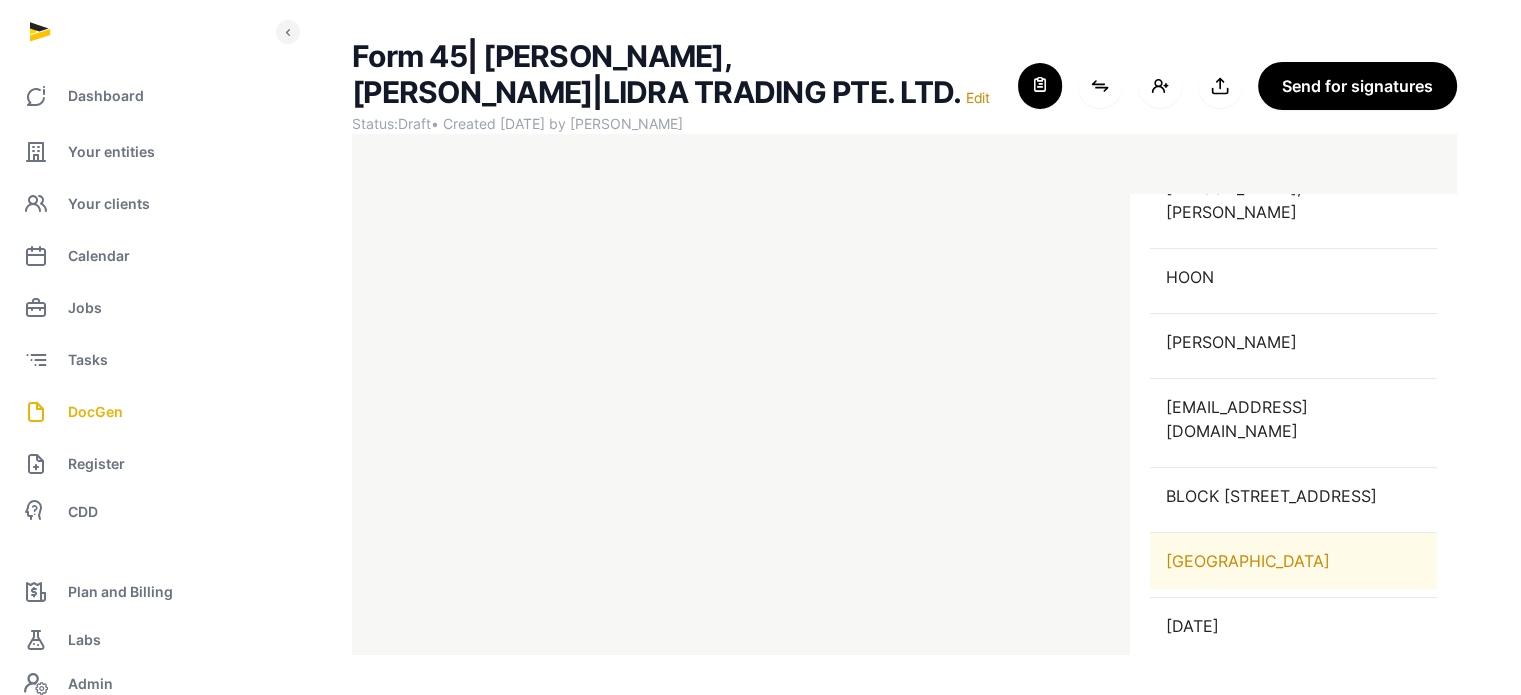 click on "[GEOGRAPHIC_DATA]" at bounding box center (1293, 561) 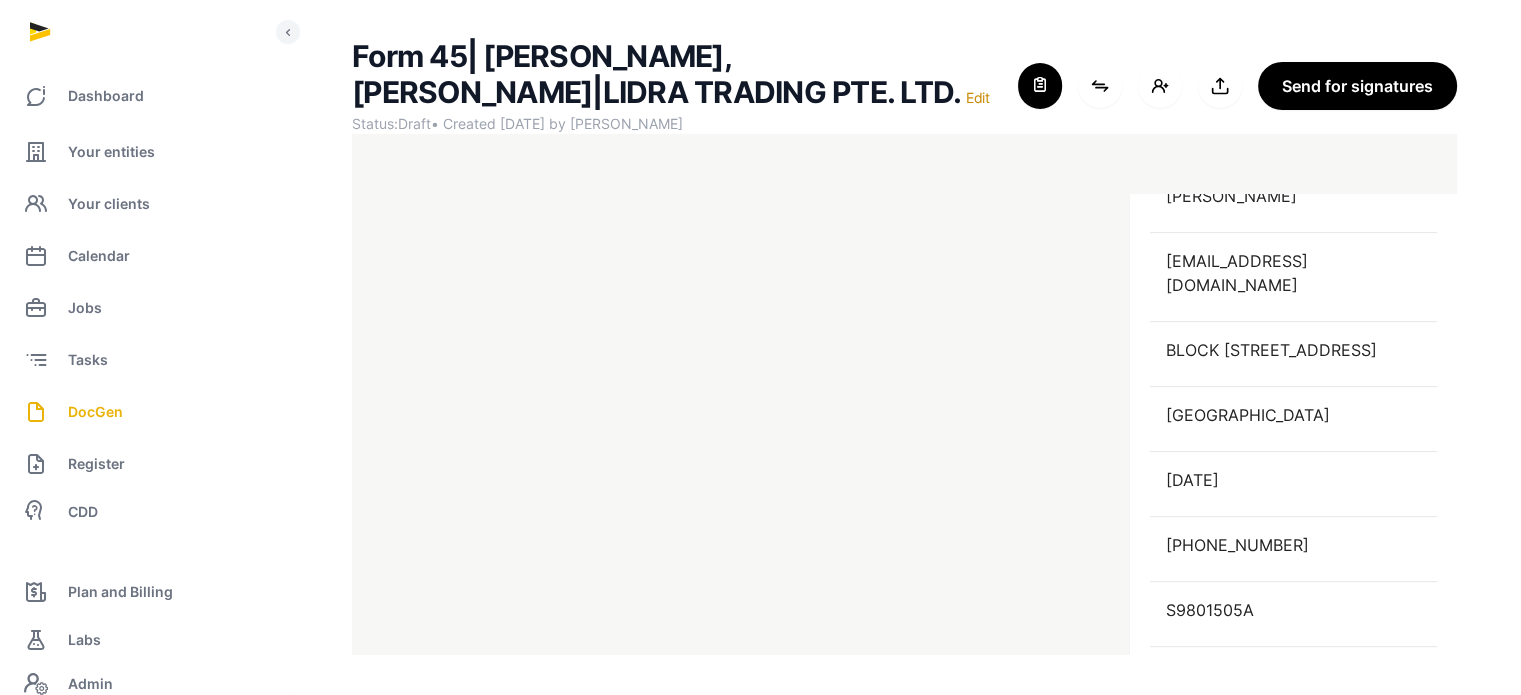 scroll, scrollTop: 917, scrollLeft: 0, axis: vertical 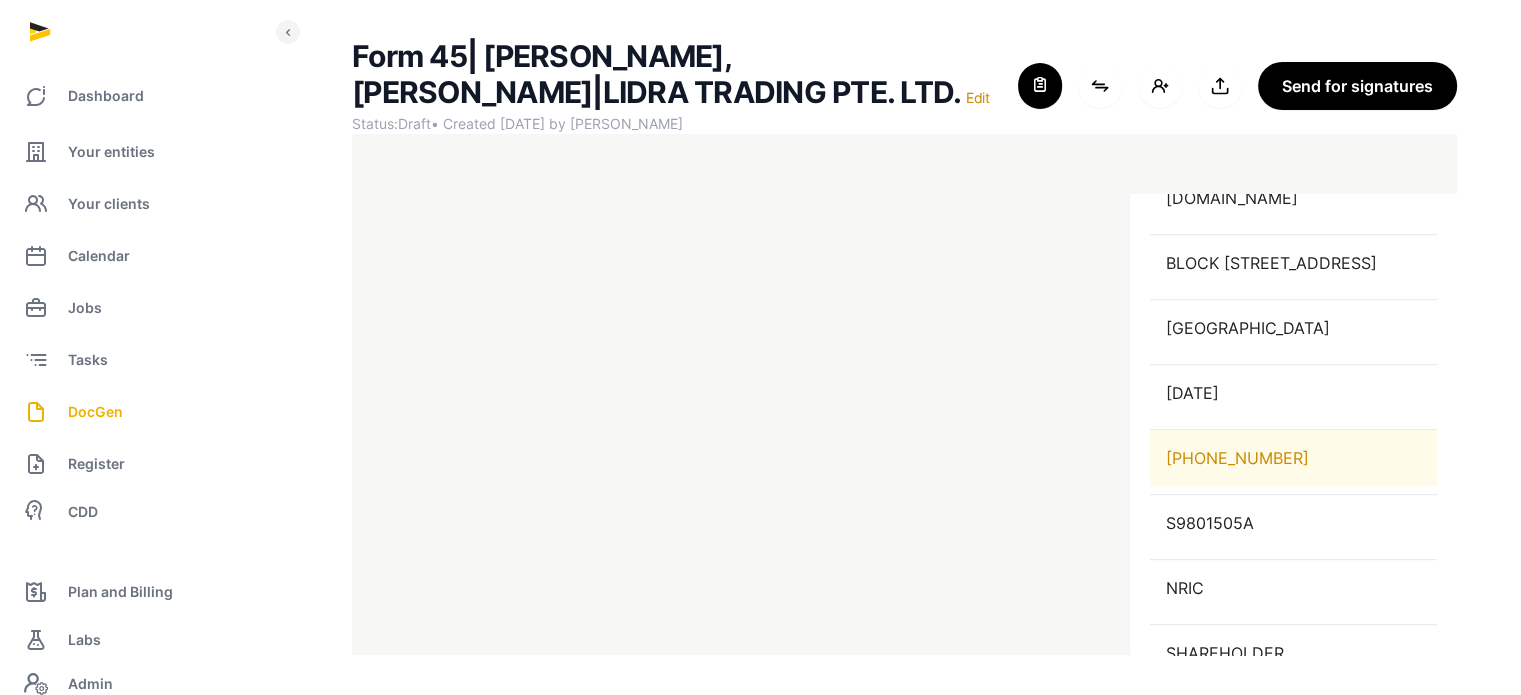 click on "[PHONE_NUMBER]" at bounding box center (1293, 458) 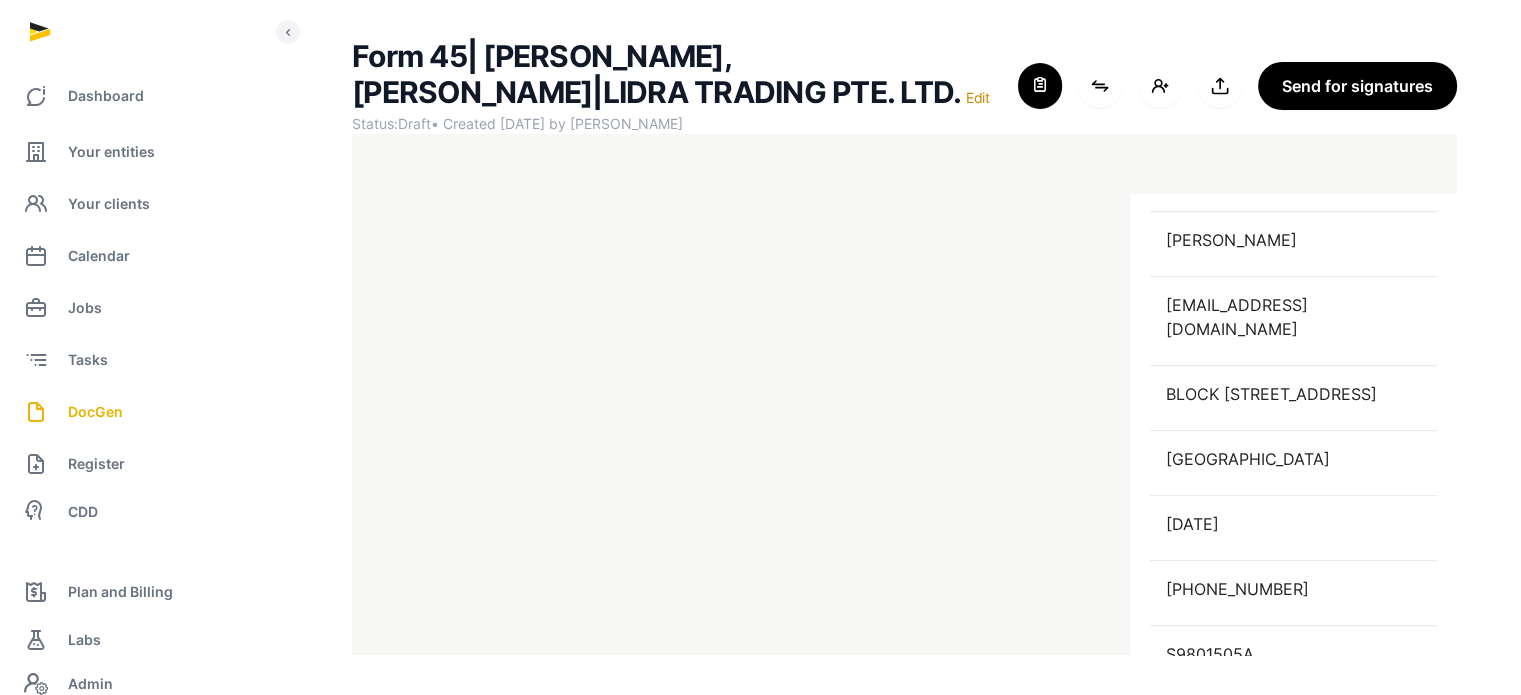 scroll, scrollTop: 779, scrollLeft: 0, axis: vertical 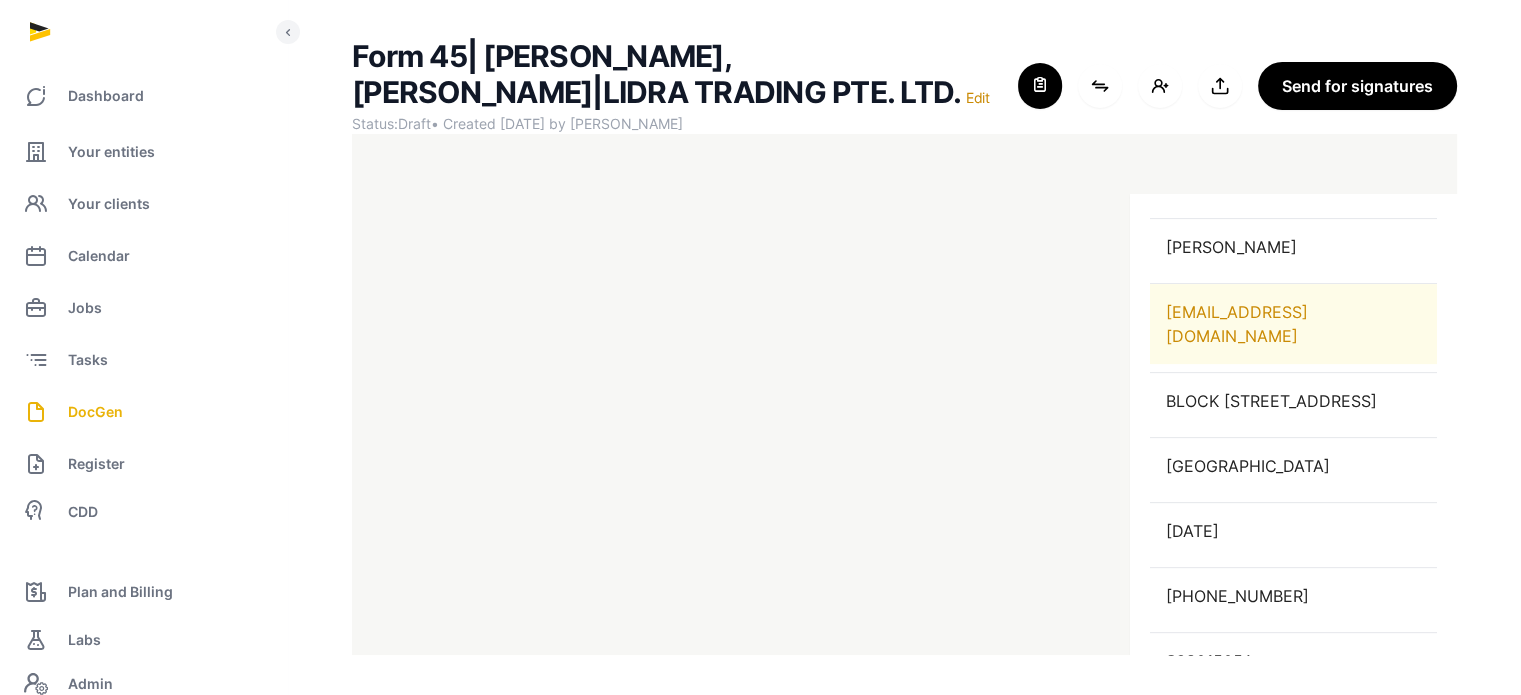 click on "[EMAIL_ADDRESS][DOMAIN_NAME]" at bounding box center (1293, 324) 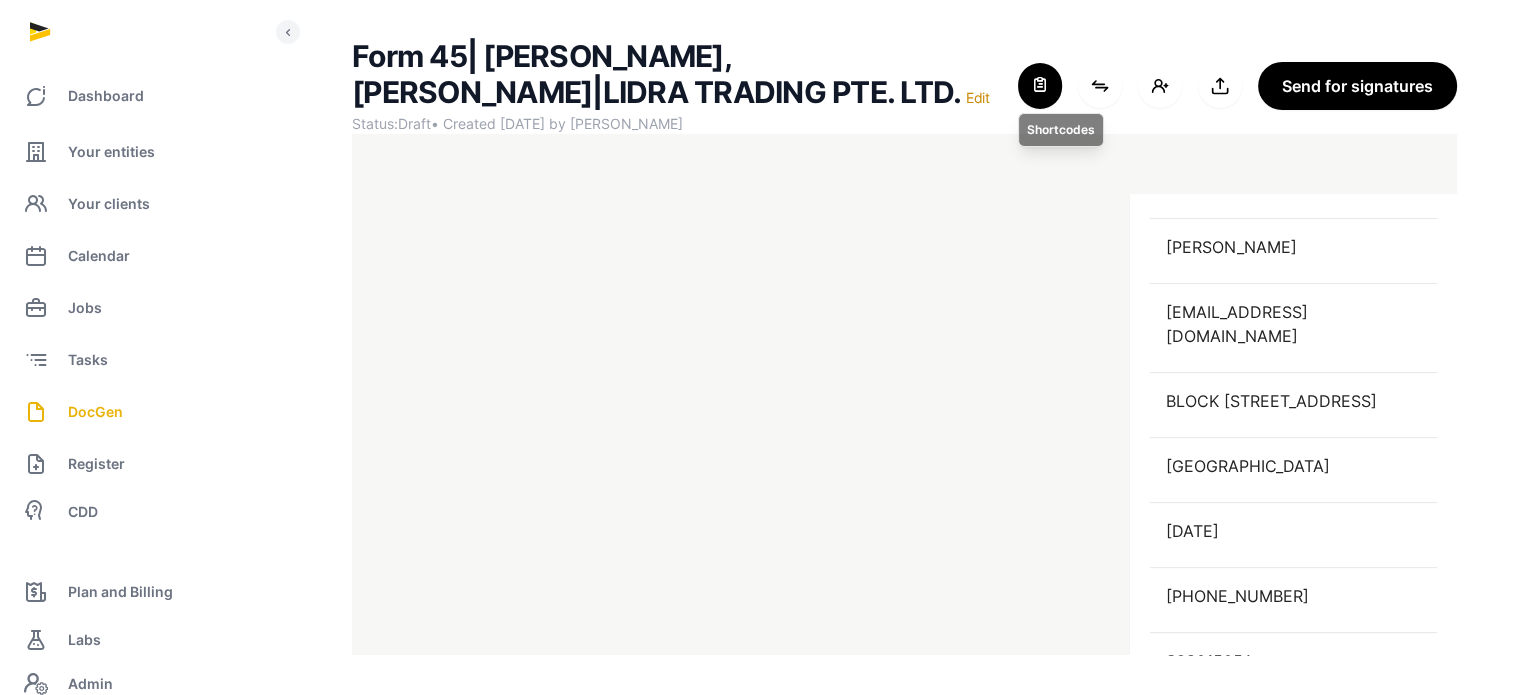 click at bounding box center [1040, 86] 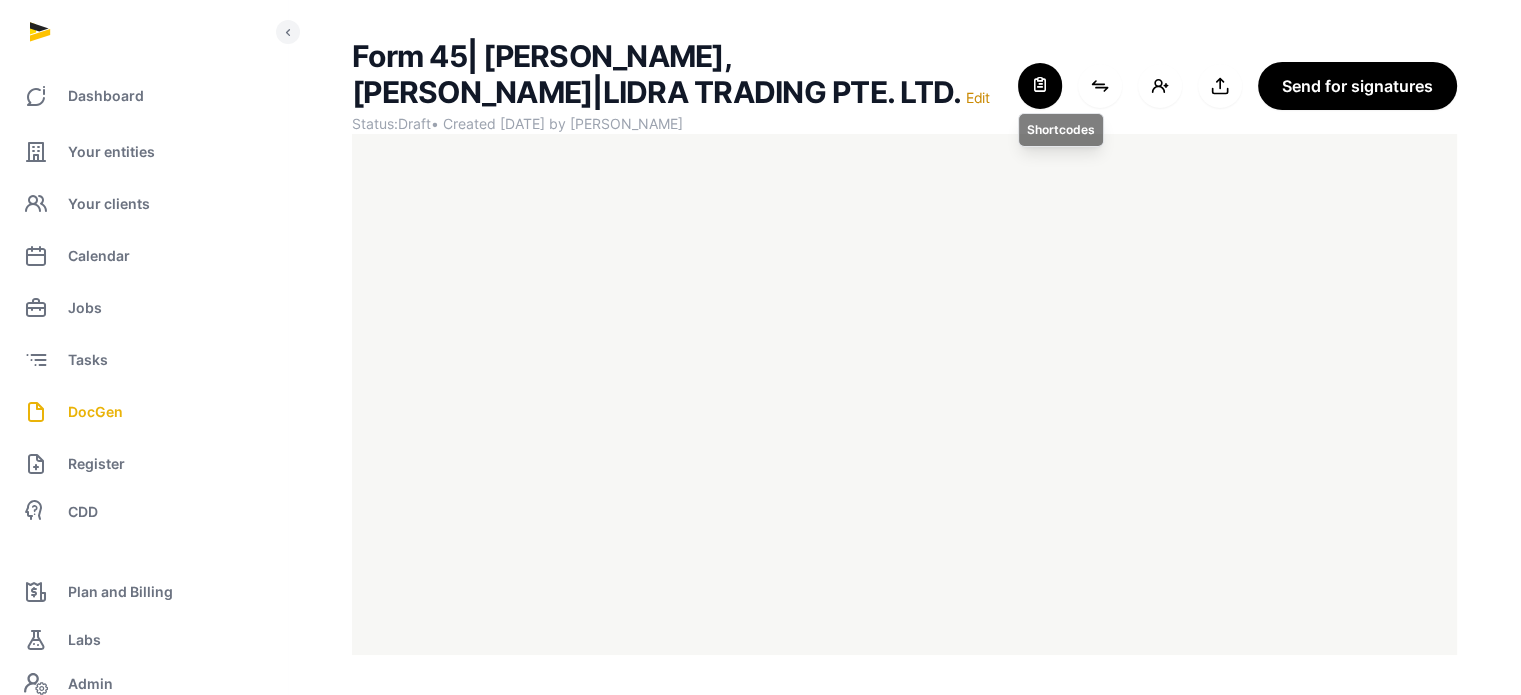 click at bounding box center [1040, 86] 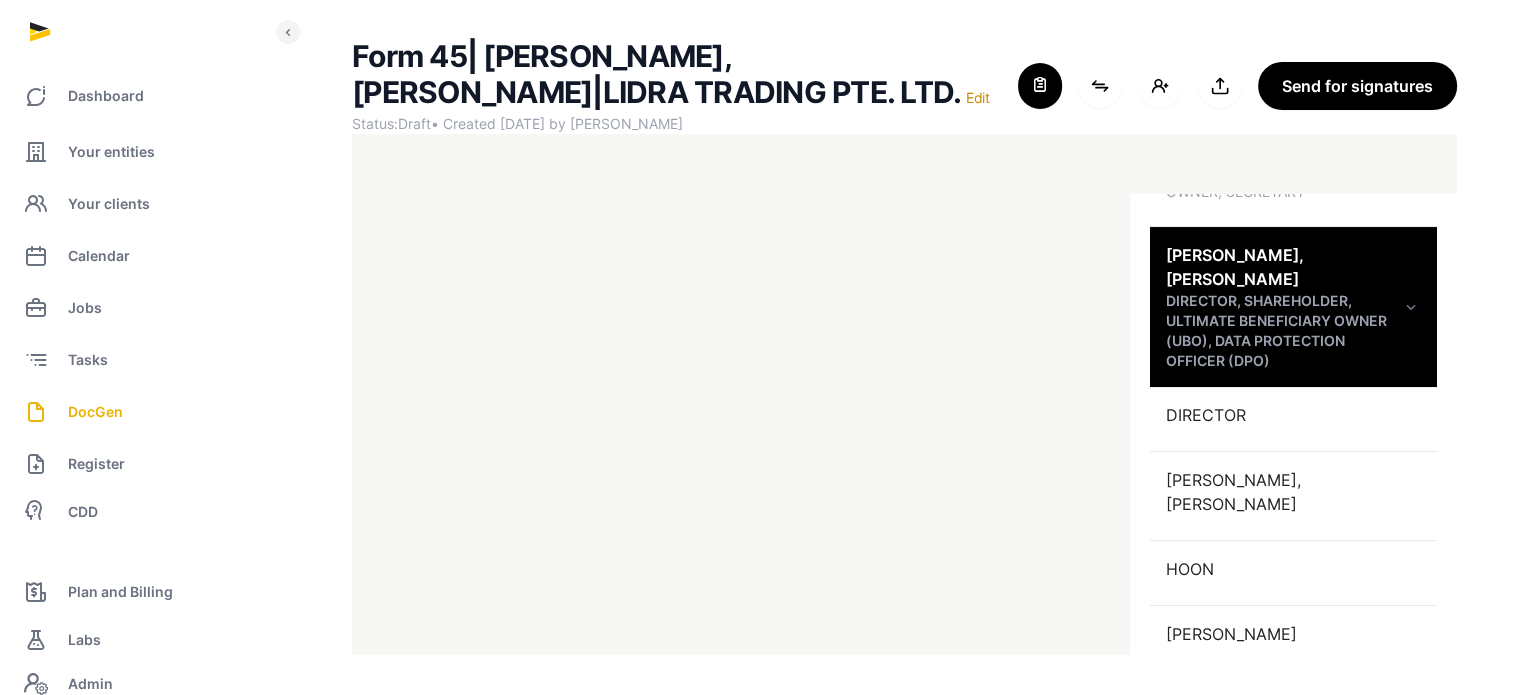 scroll, scrollTop: 408, scrollLeft: 0, axis: vertical 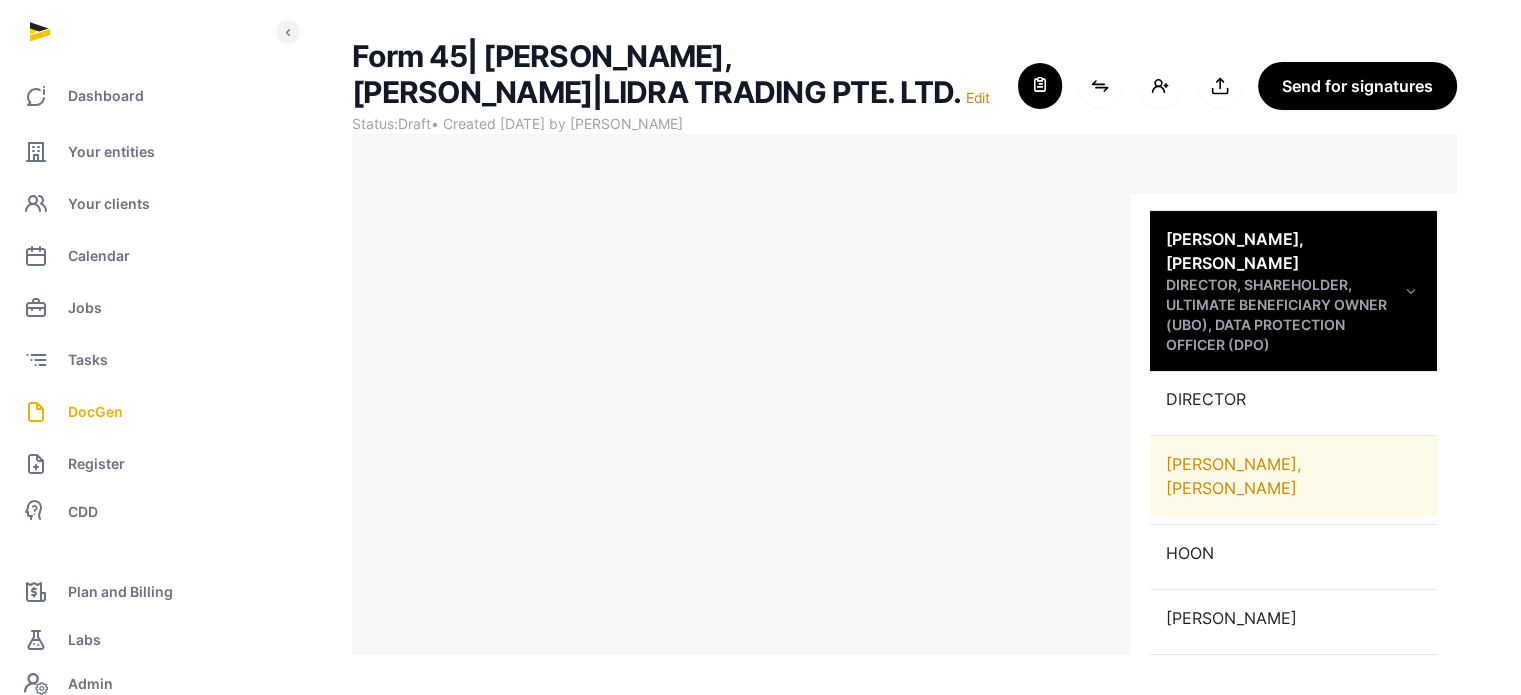 click on "[PERSON_NAME], [PERSON_NAME]" at bounding box center (1293, 476) 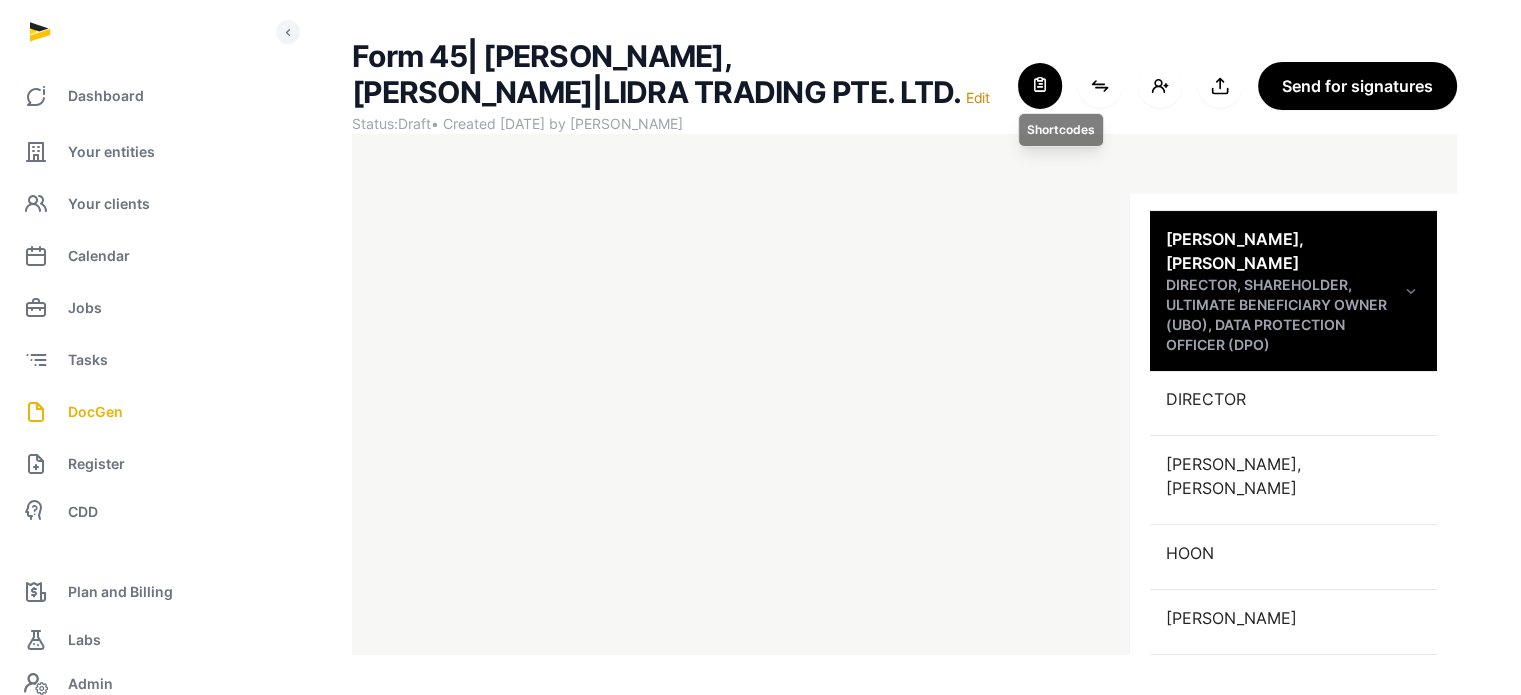 click at bounding box center (1040, 86) 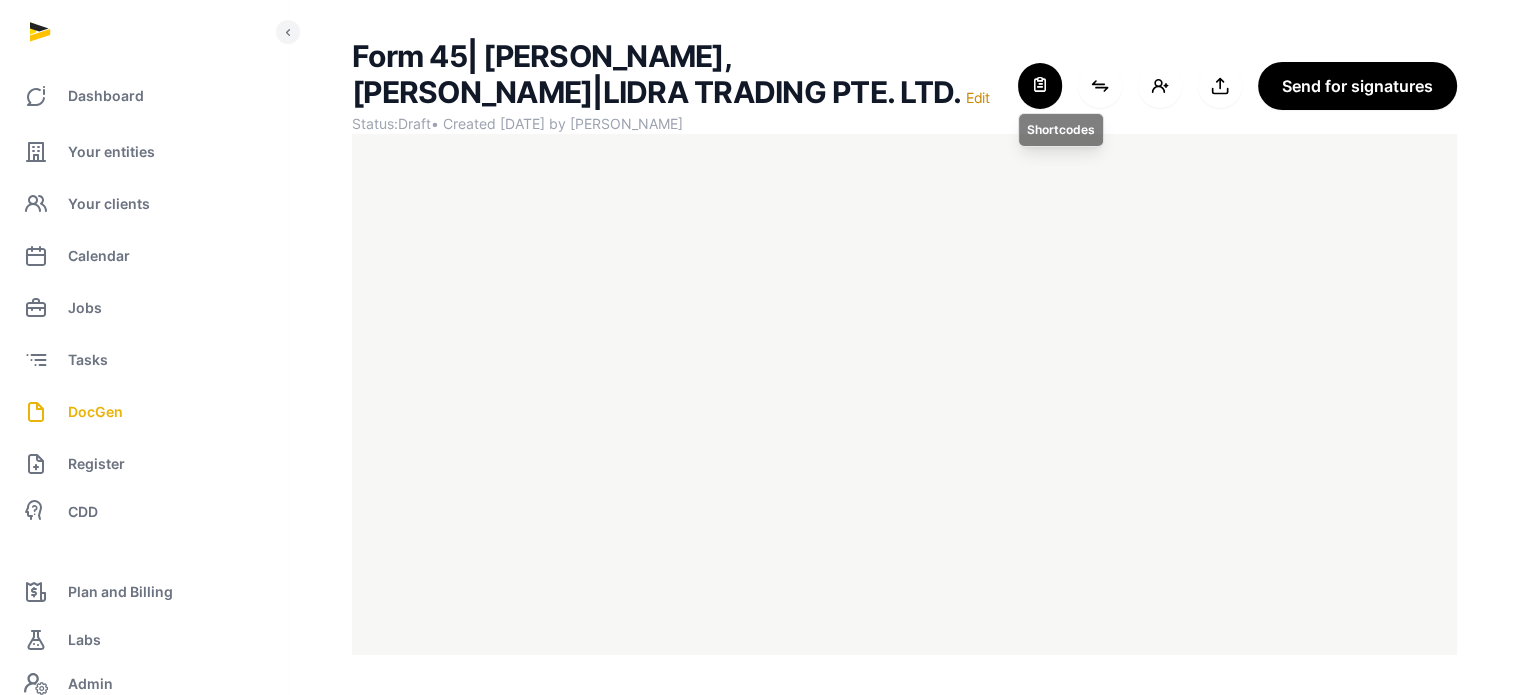 click at bounding box center [1040, 86] 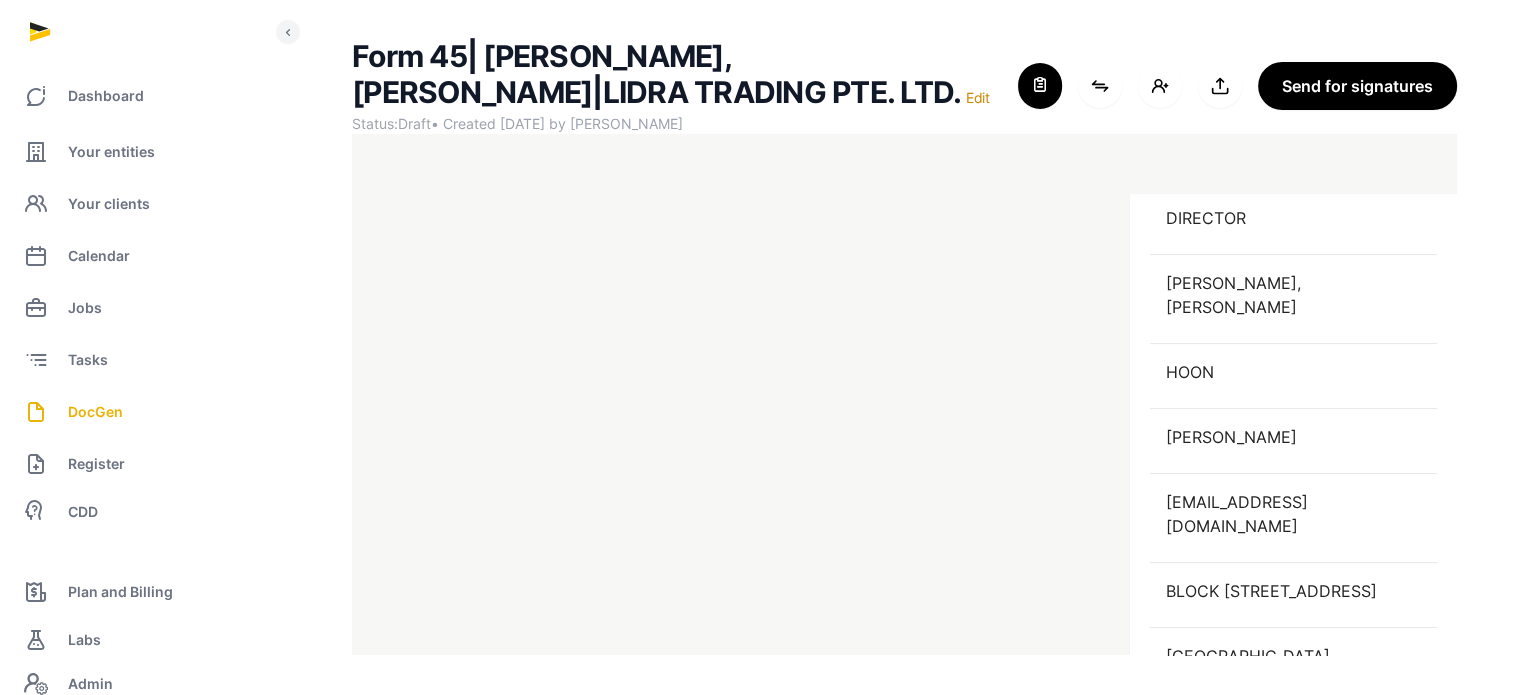 scroll, scrollTop: 648, scrollLeft: 0, axis: vertical 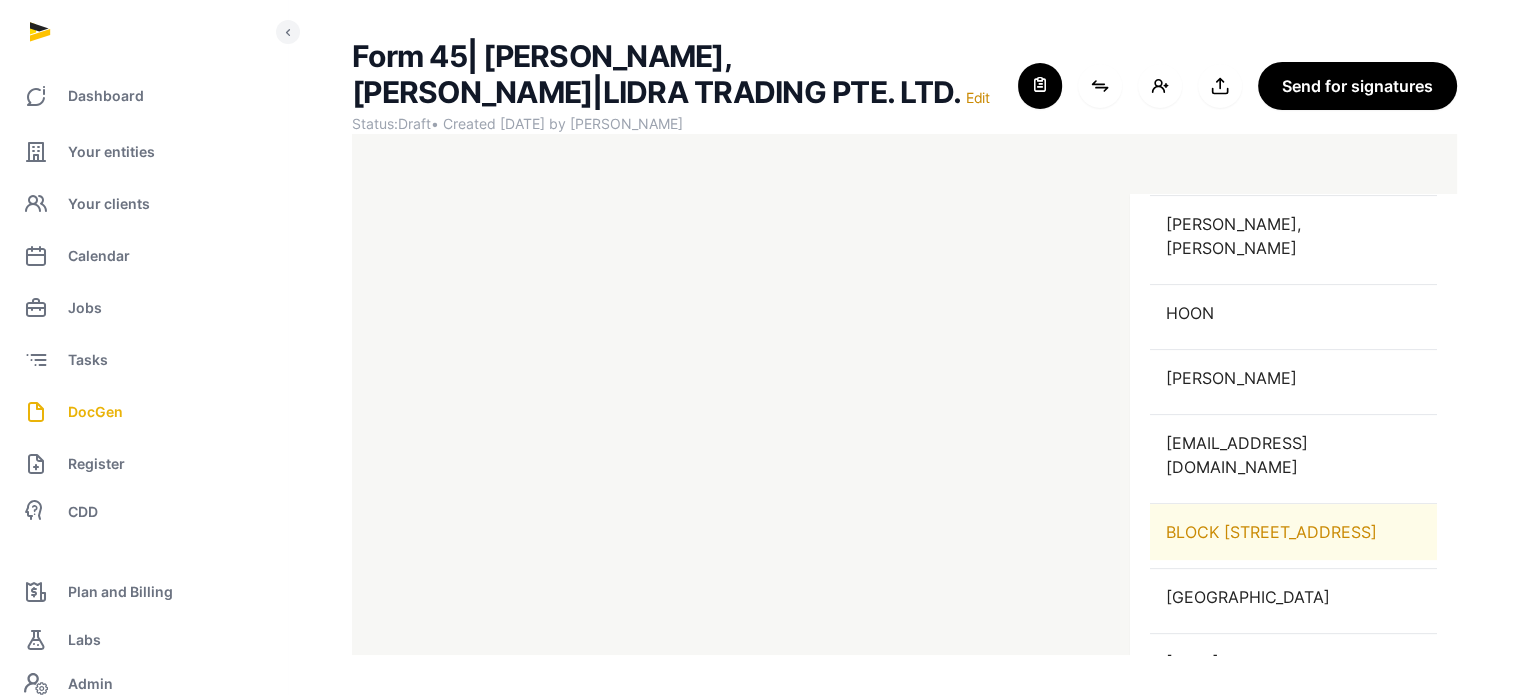 click on "BLOCK [STREET_ADDRESS]" at bounding box center (1293, 532) 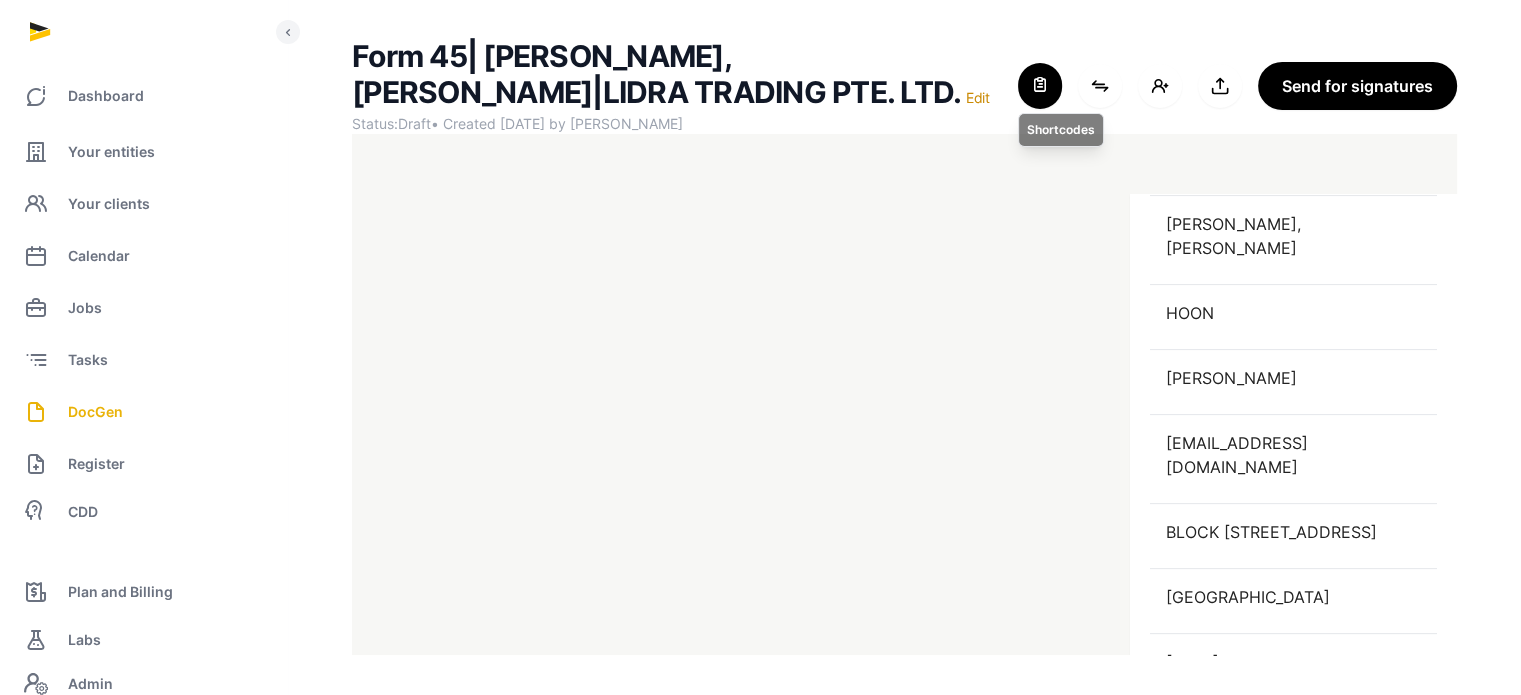 click at bounding box center [1040, 86] 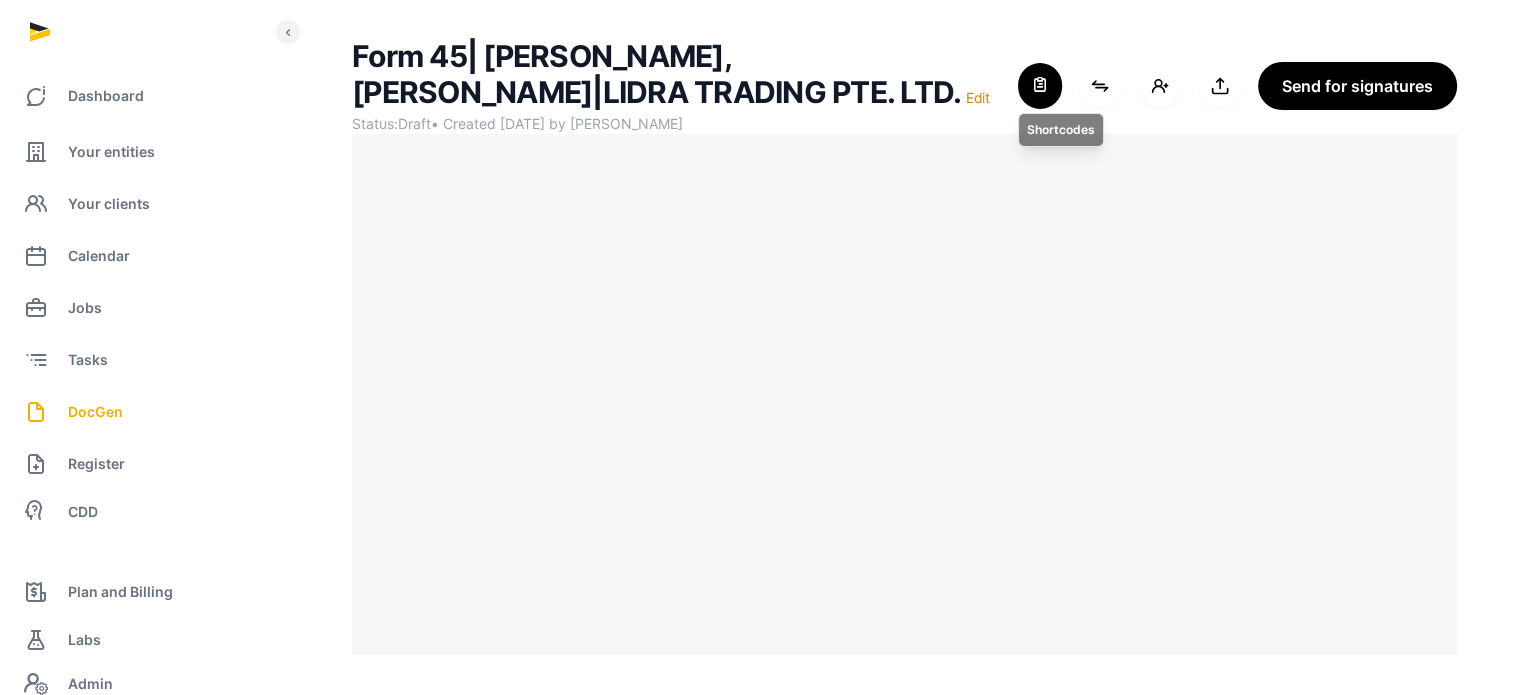 click at bounding box center (1040, 86) 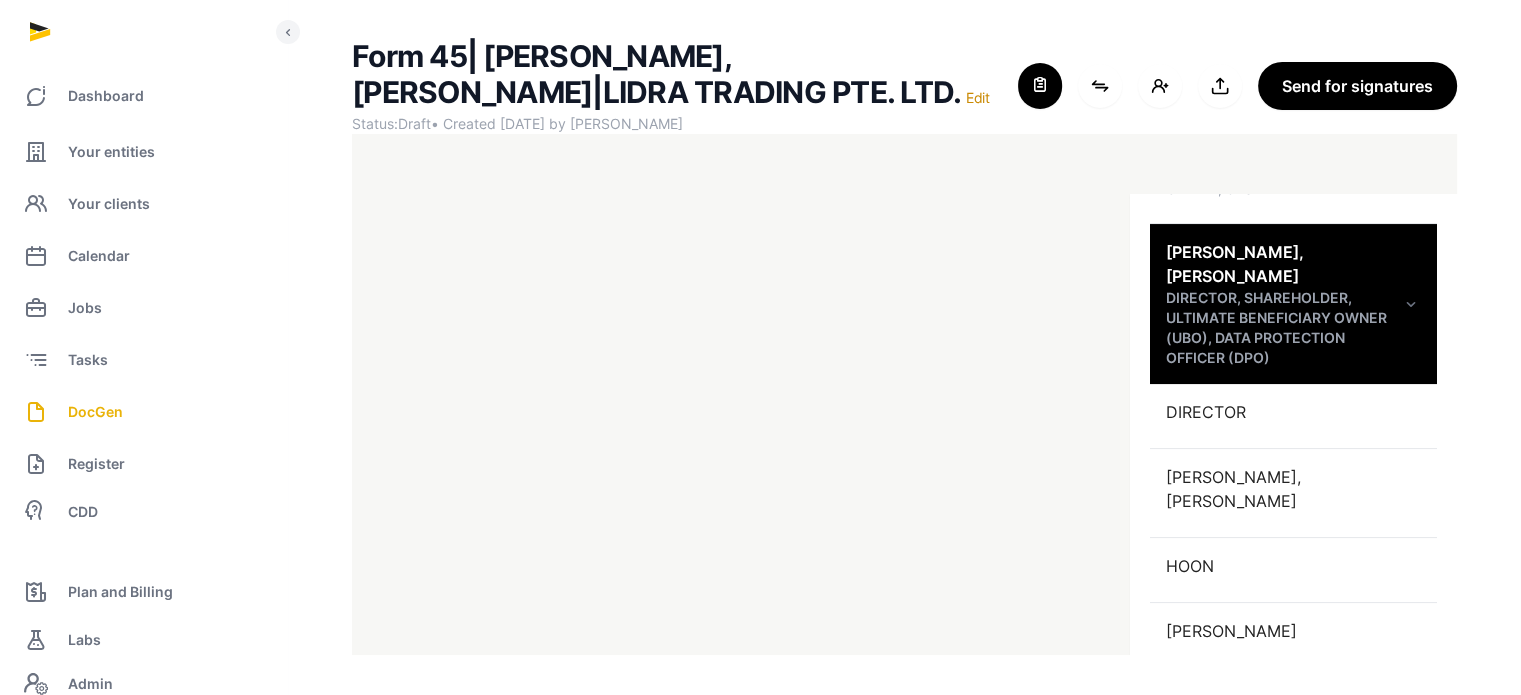scroll, scrollTop: 398, scrollLeft: 0, axis: vertical 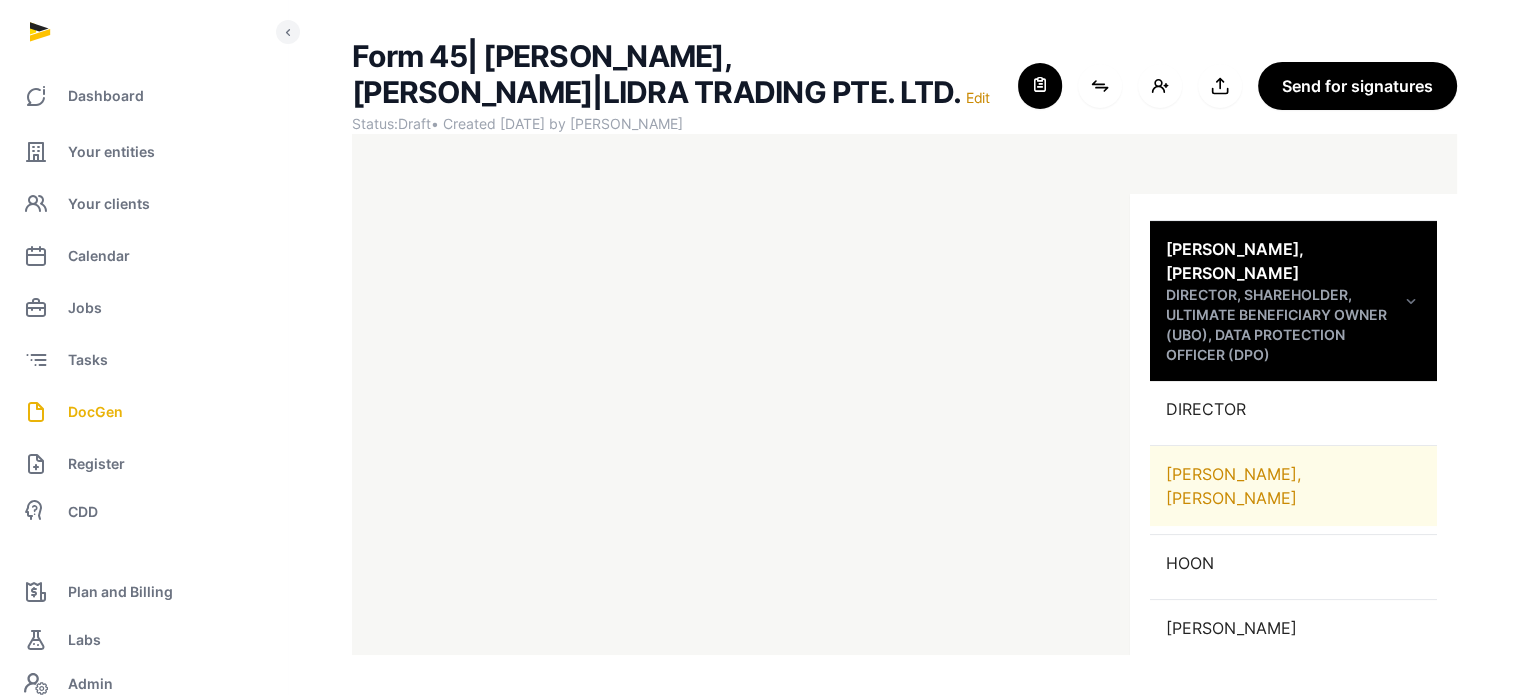 click on "[PERSON_NAME], [PERSON_NAME]" at bounding box center [1293, 486] 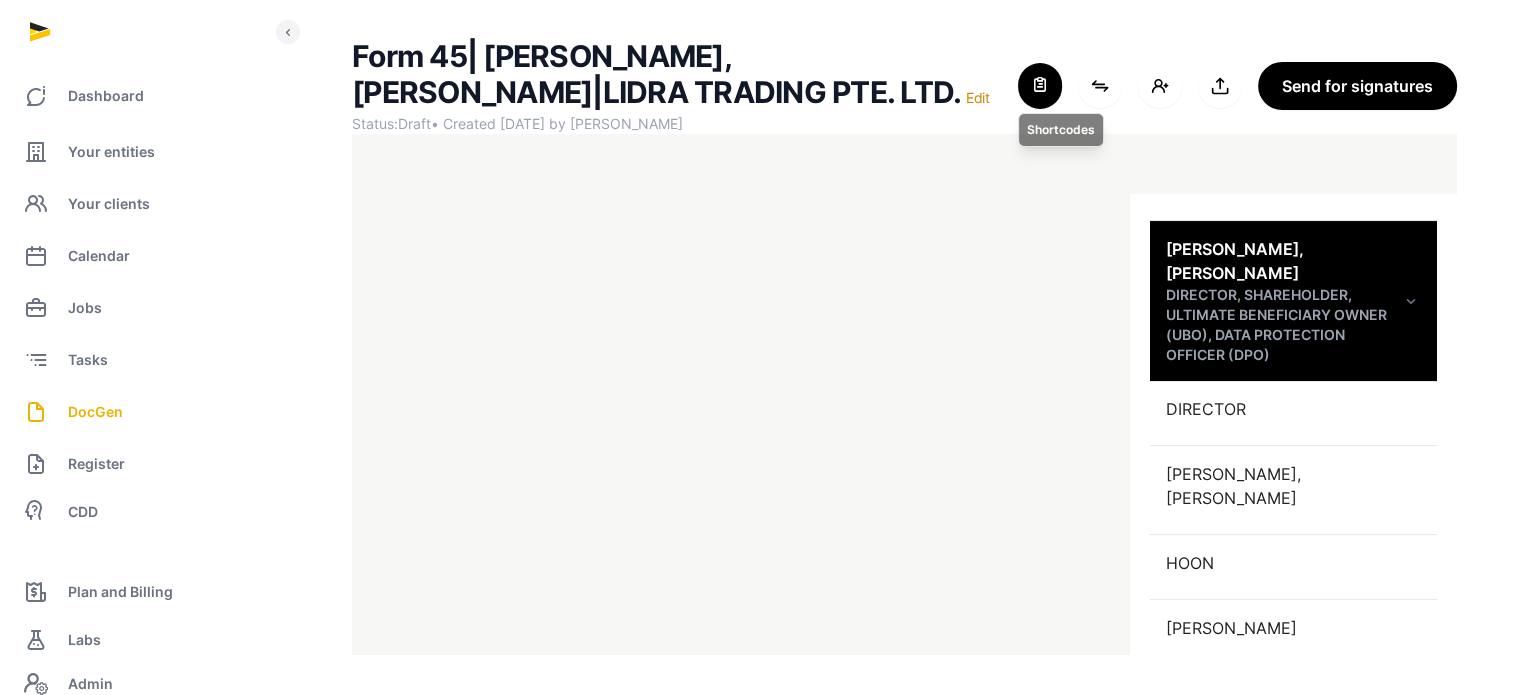 click at bounding box center [1040, 86] 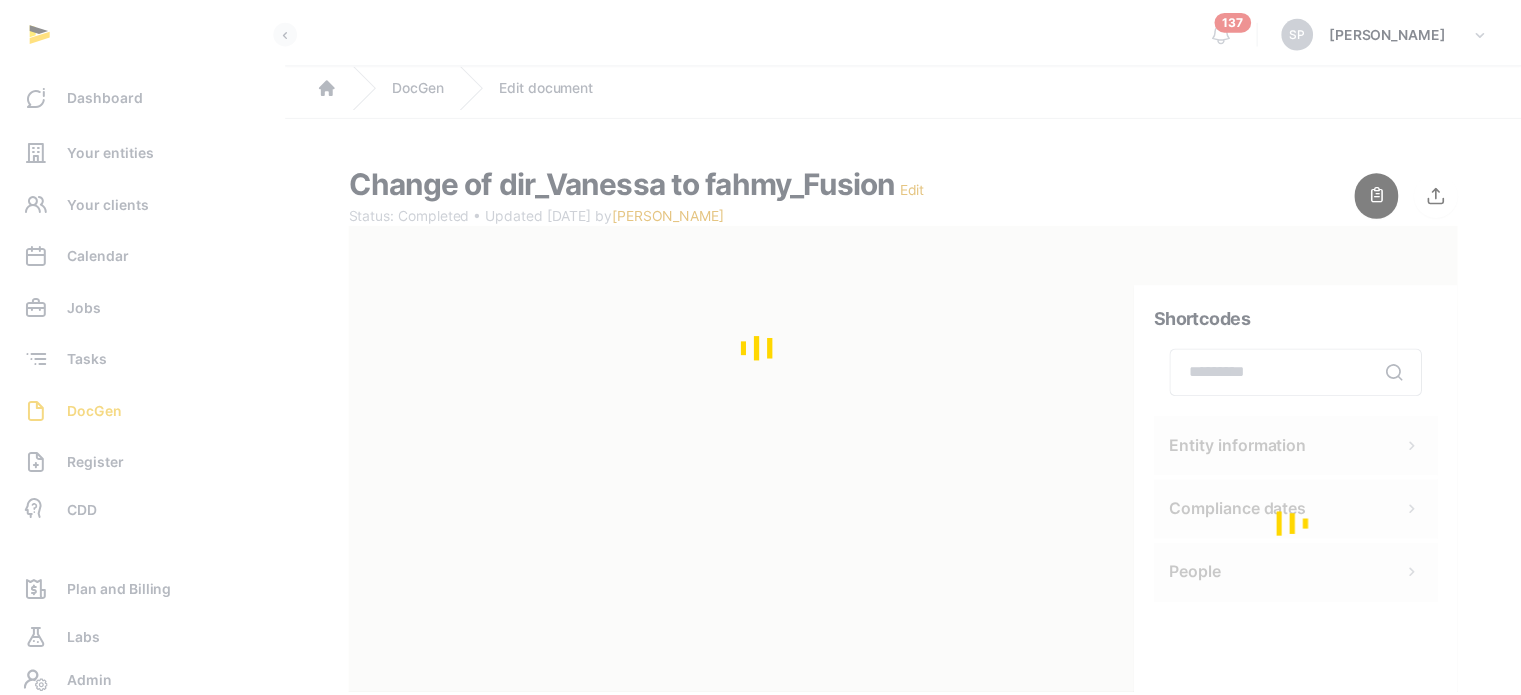 scroll, scrollTop: 0, scrollLeft: 0, axis: both 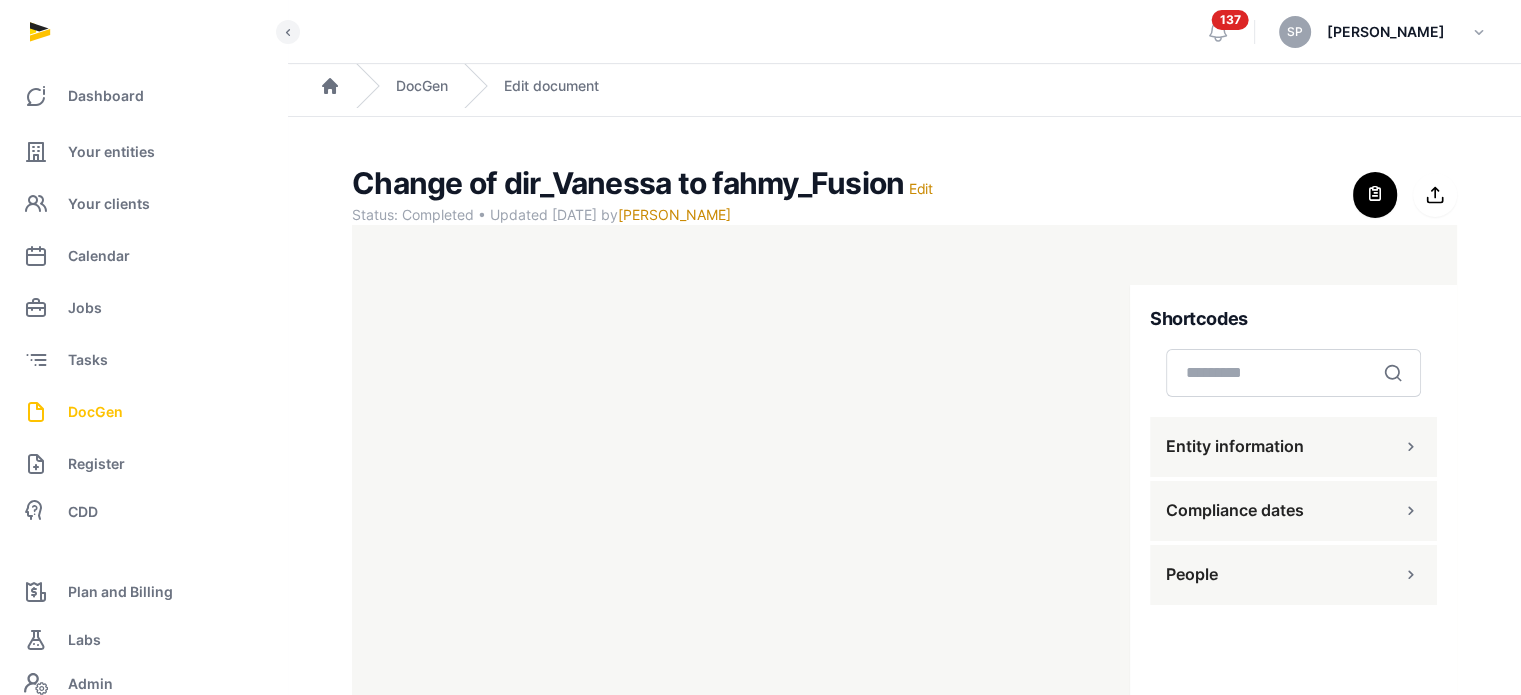 click on "DocGen" at bounding box center [143, 412] 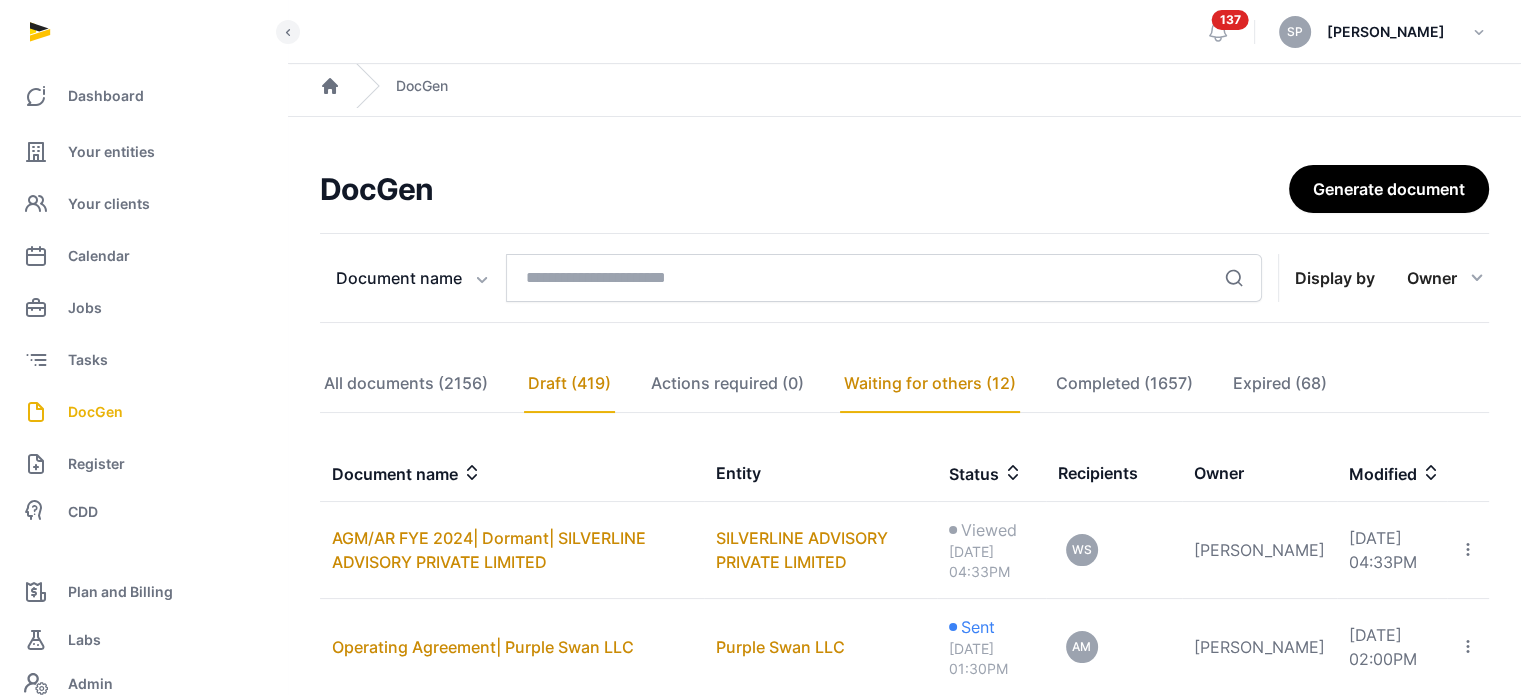 click on "Draft (419)" 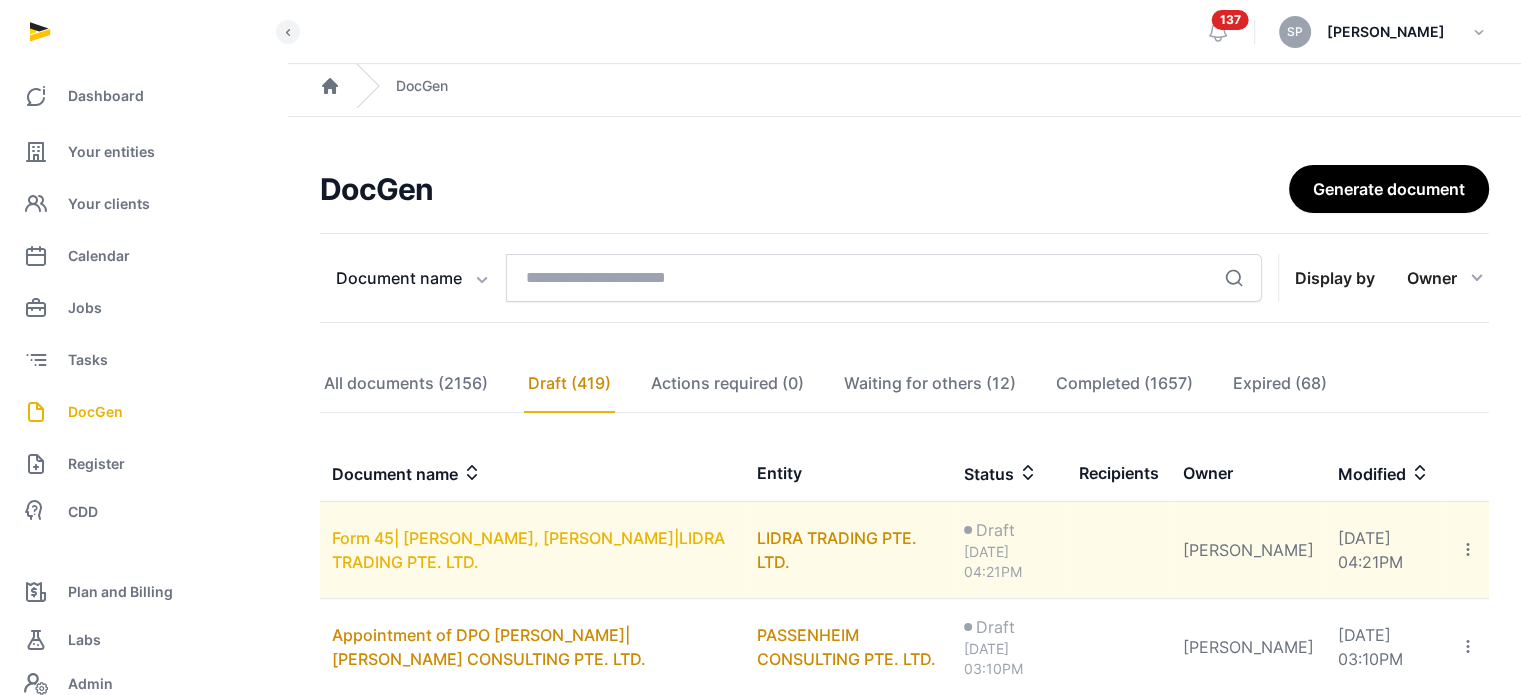 click on "Form 45| [PERSON_NAME], [PERSON_NAME]|LIDRA TRADING PTE. LTD." at bounding box center [528, 550] 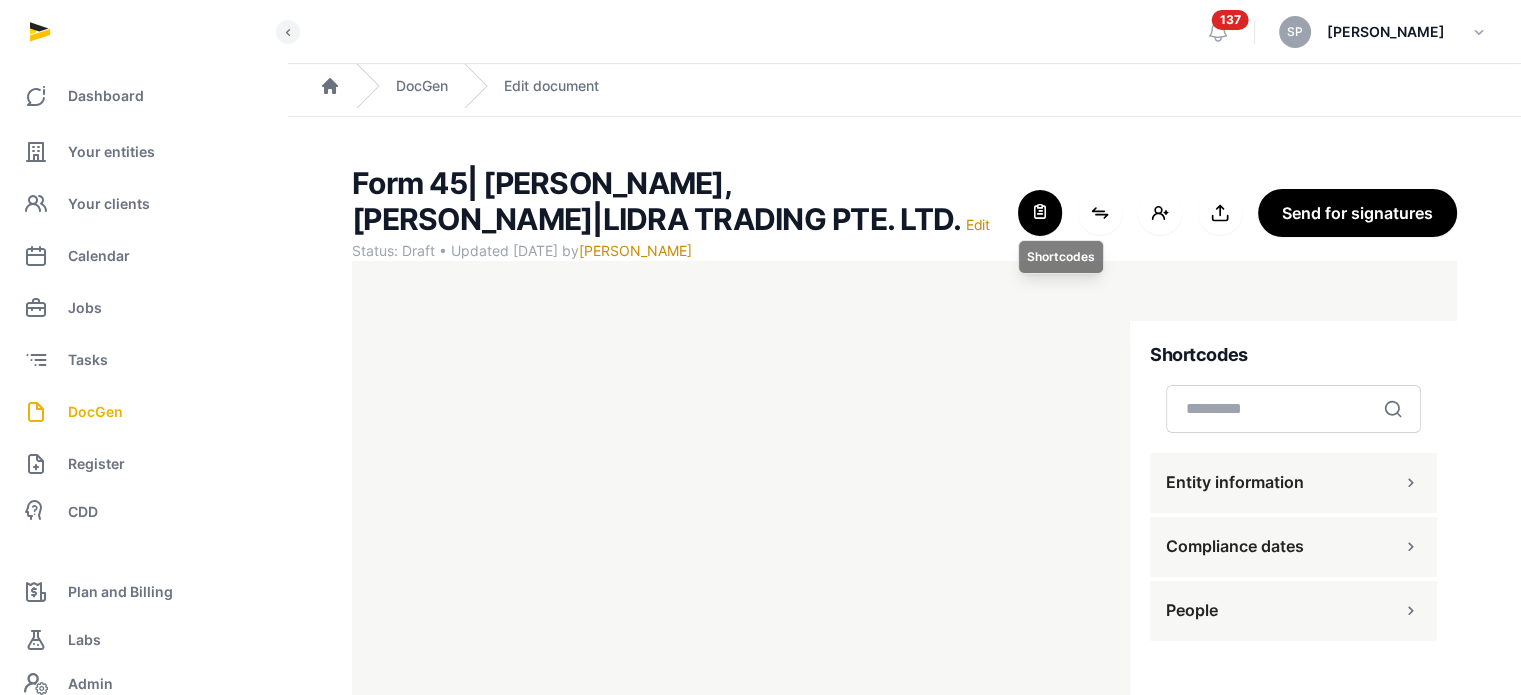 click at bounding box center [1040, 213] 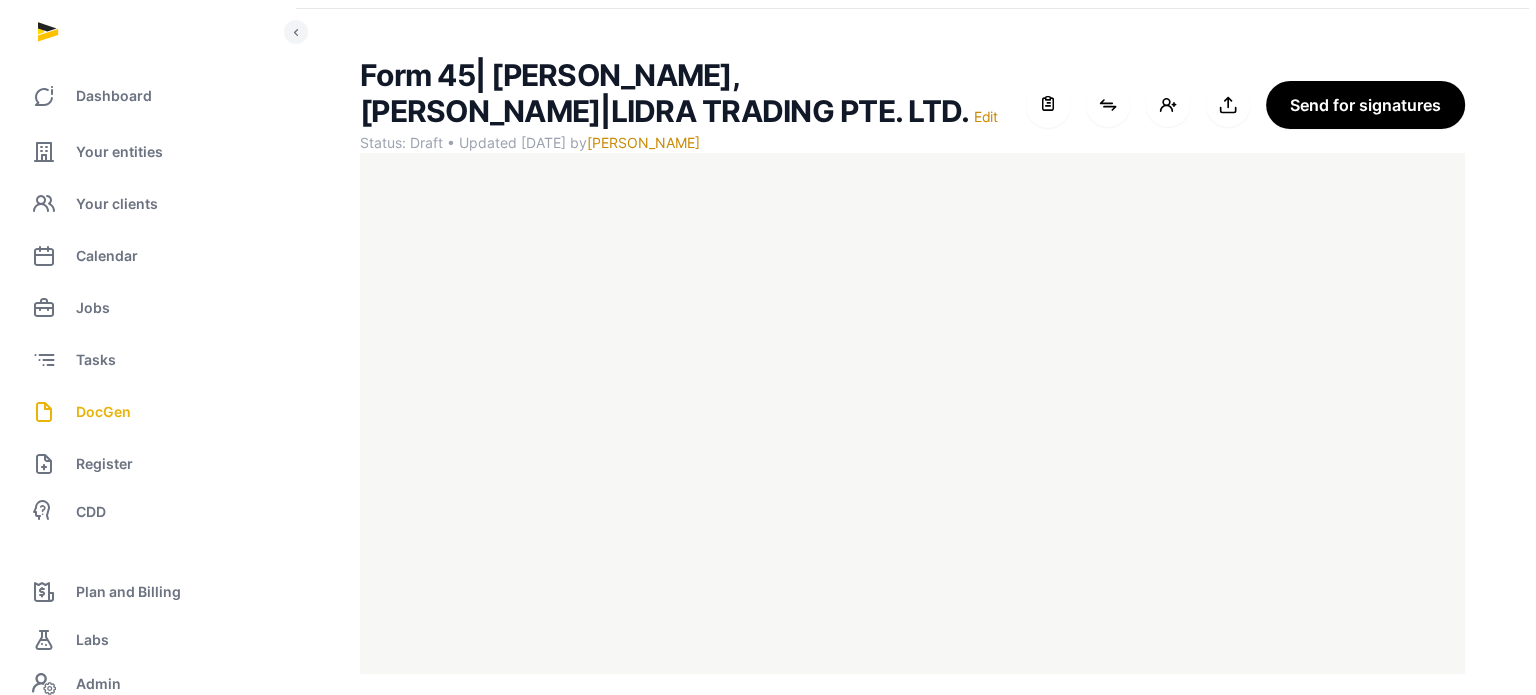 scroll, scrollTop: 127, scrollLeft: 0, axis: vertical 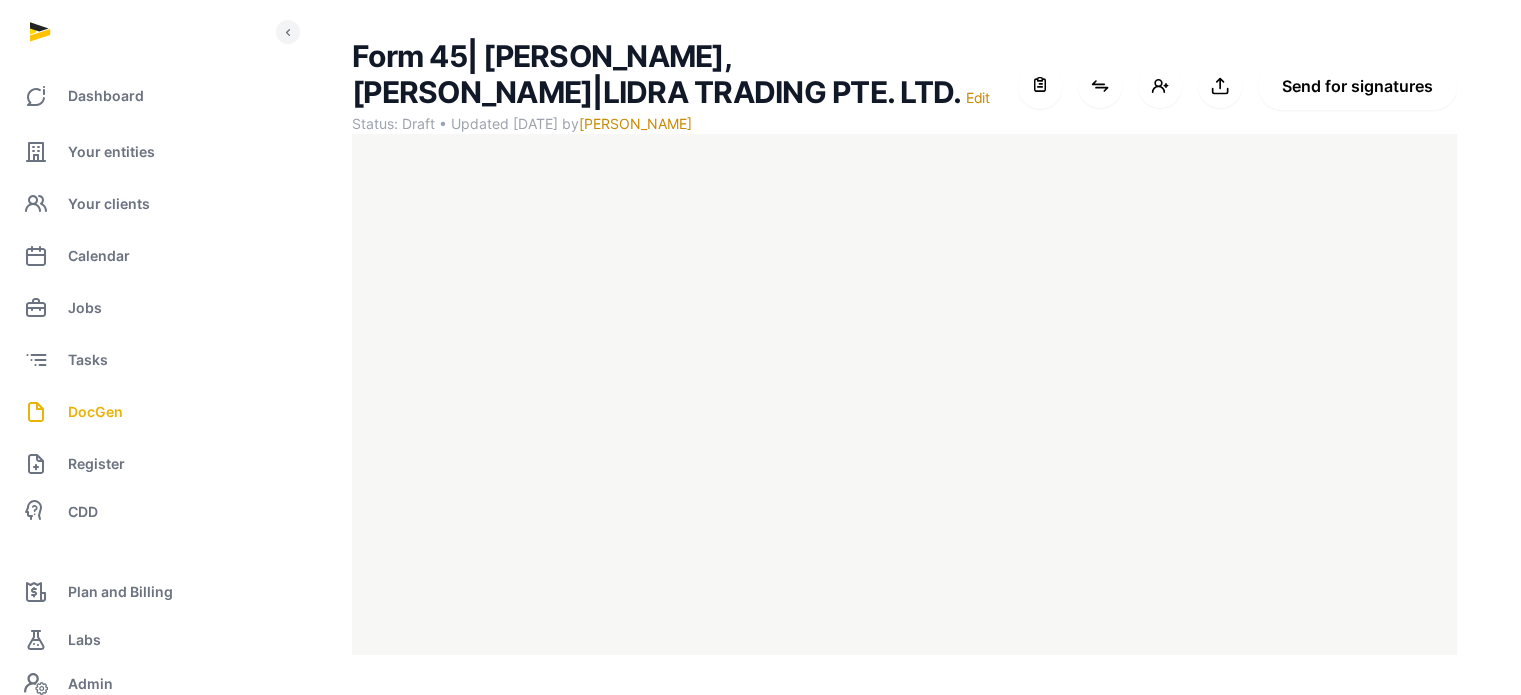 click on "Send for signatures" at bounding box center [1357, 86] 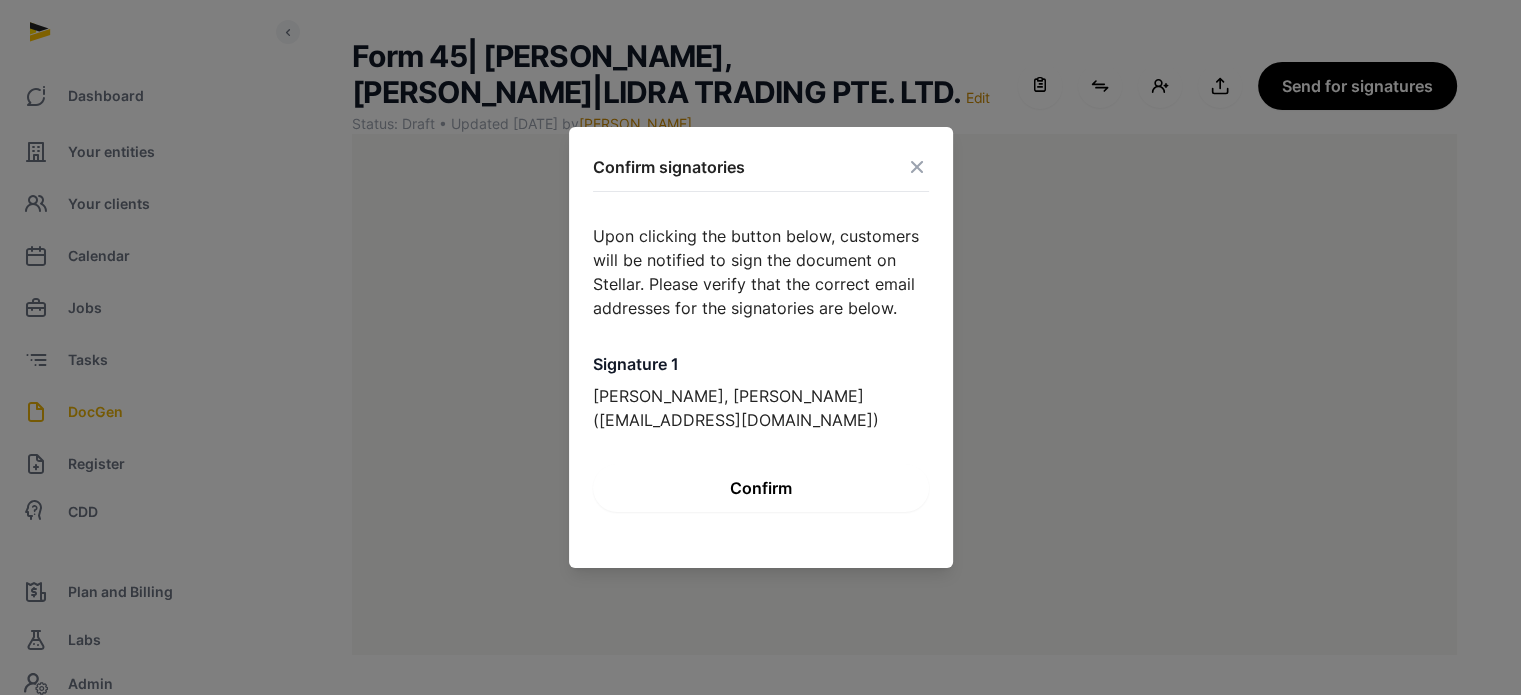 click on "Confirm" at bounding box center (761, 488) 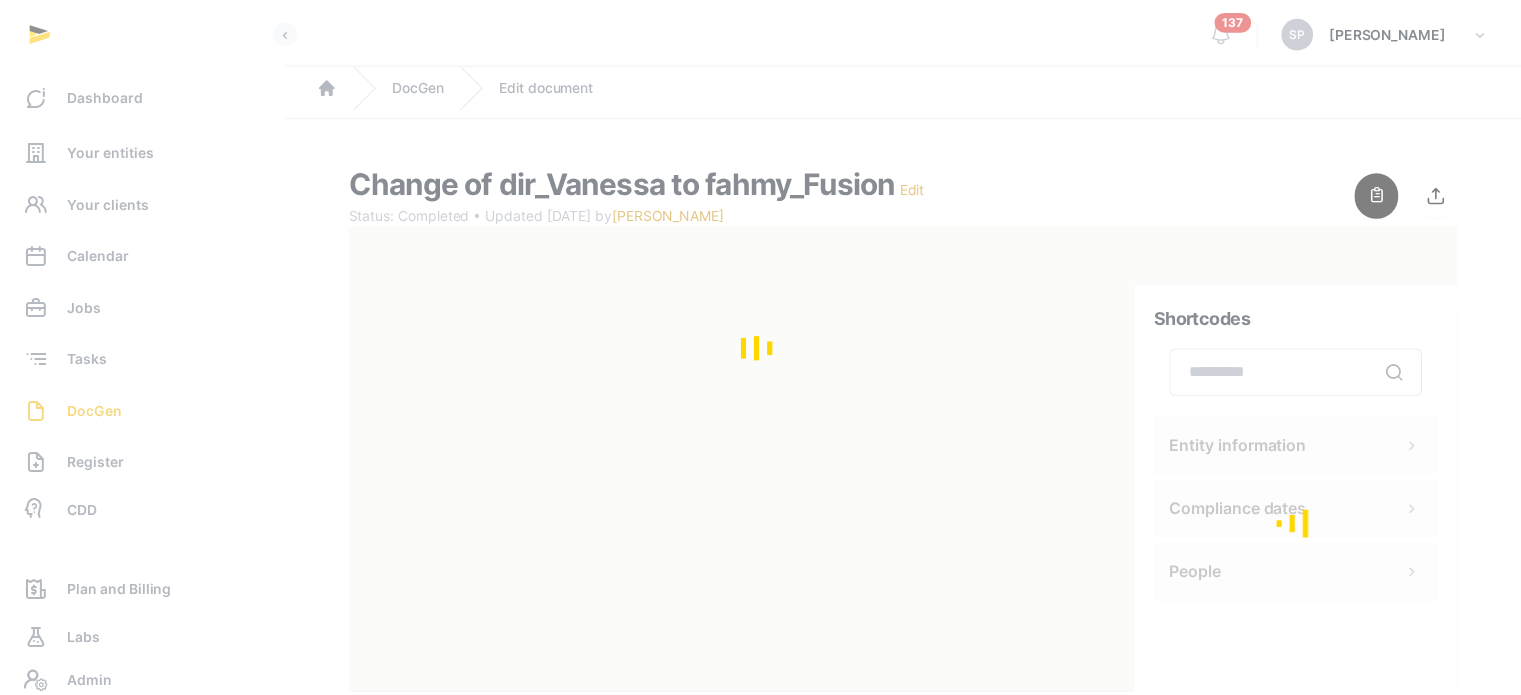 scroll, scrollTop: 0, scrollLeft: 0, axis: both 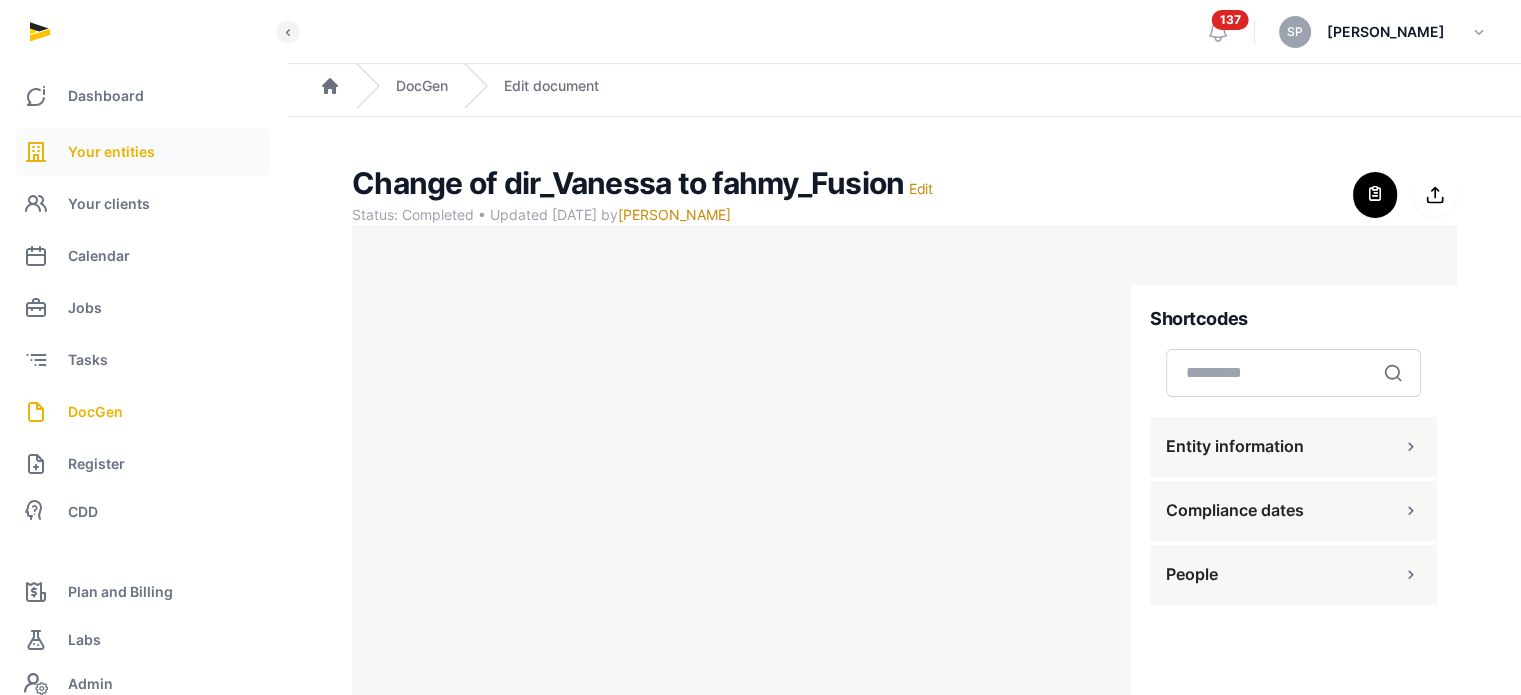 click on "Your entities" at bounding box center [143, 152] 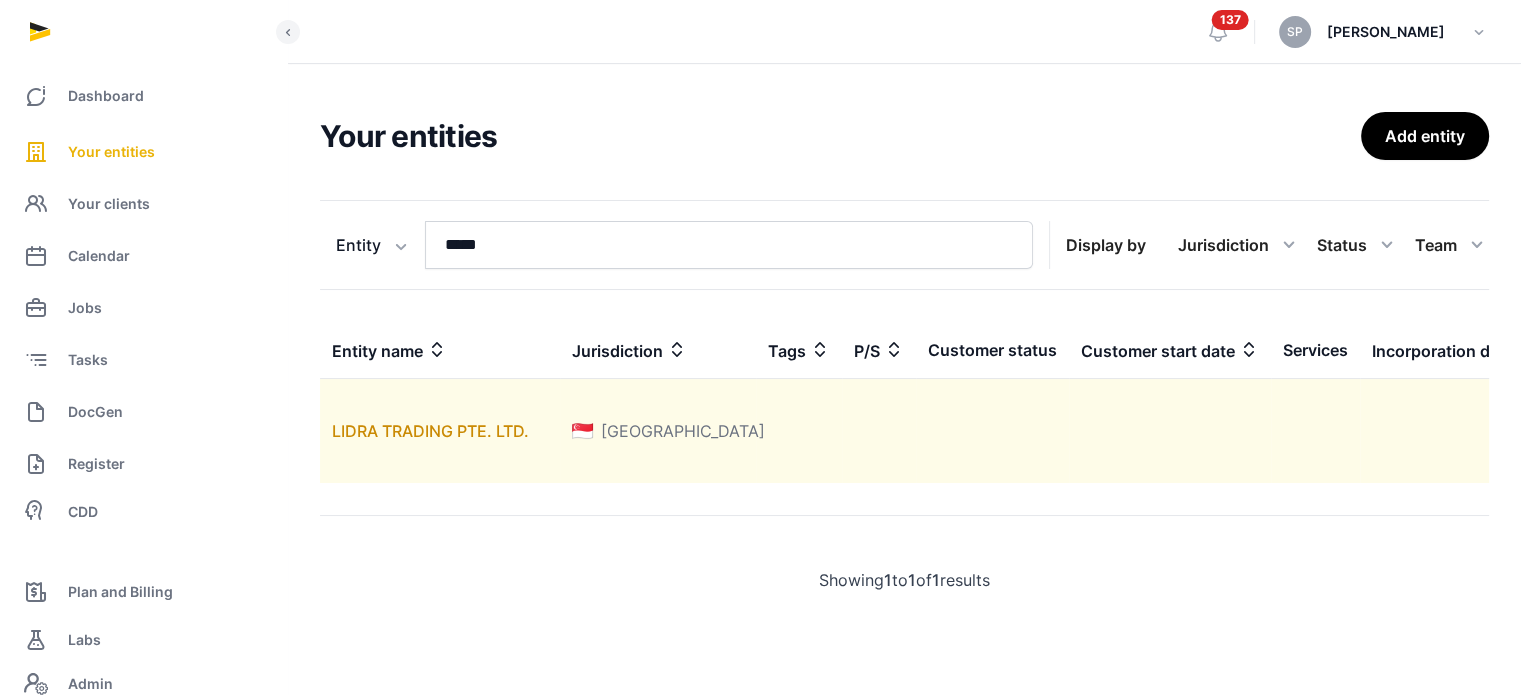 click on "LIDRA TRADING PTE. LTD." at bounding box center [440, 431] 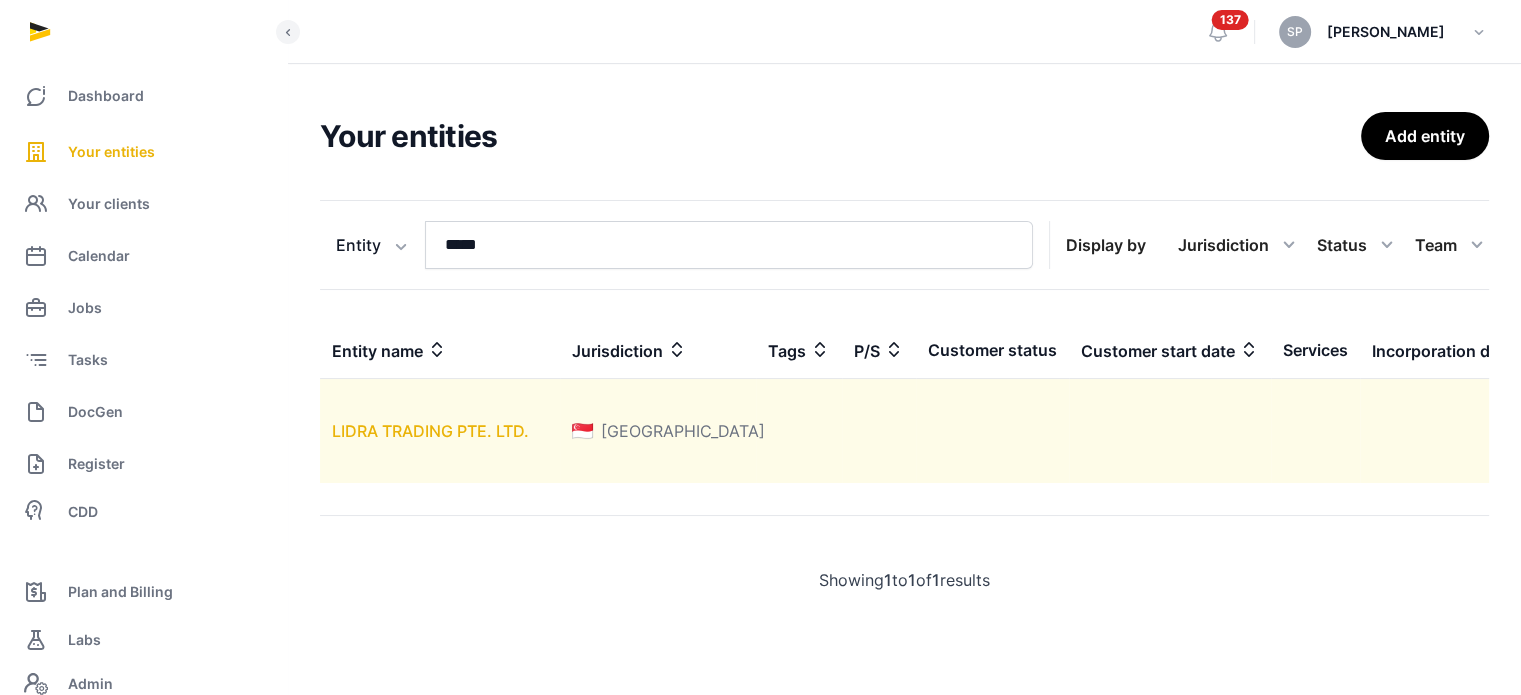 click on "LIDRA TRADING PTE. LTD." at bounding box center [430, 431] 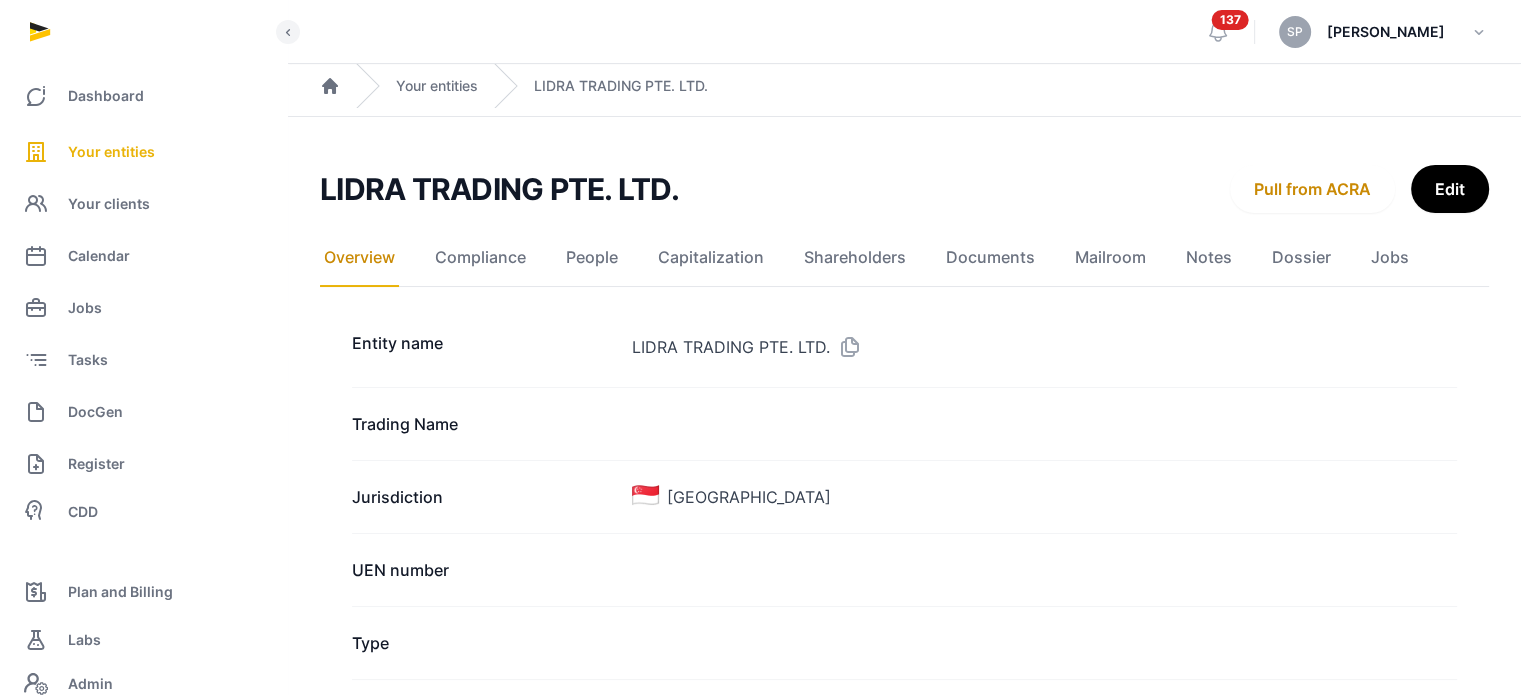 click on "People" 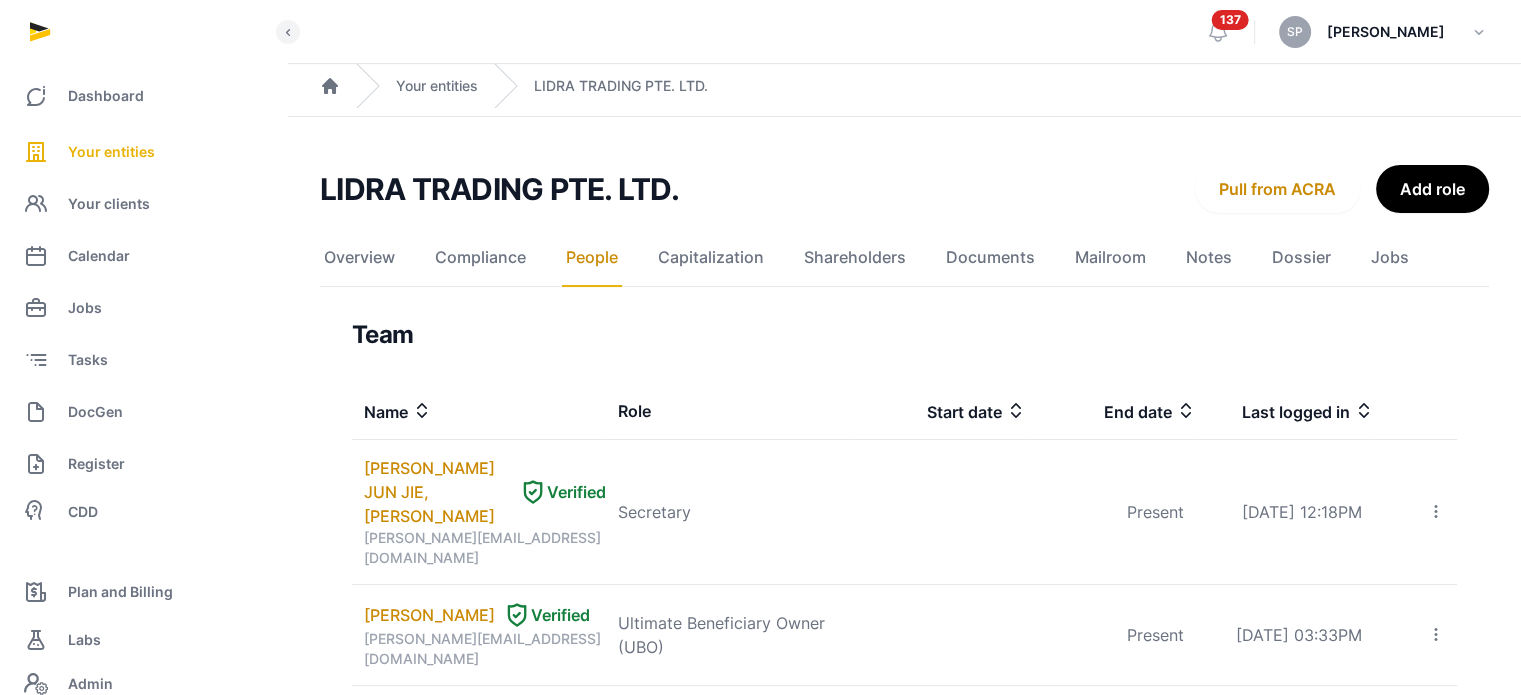 scroll, scrollTop: 608, scrollLeft: 0, axis: vertical 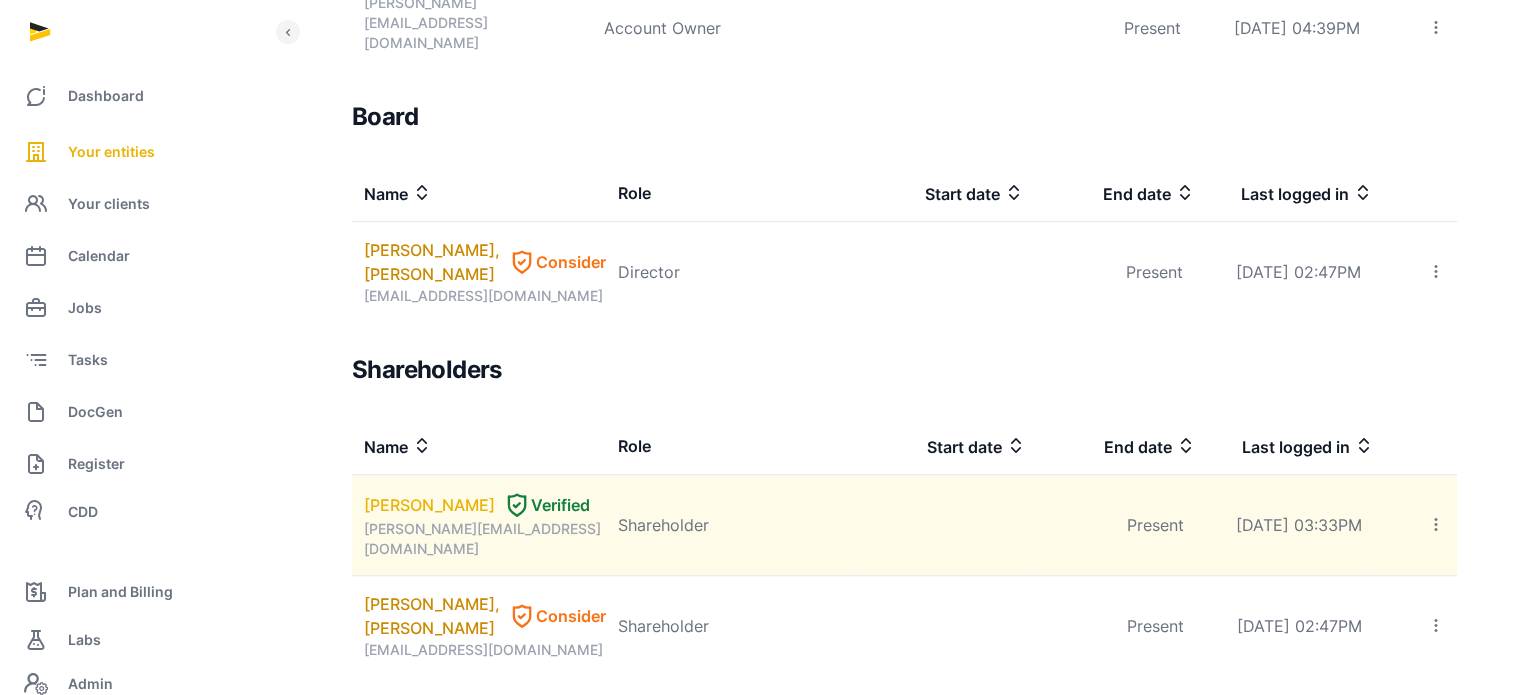 click on "[PERSON_NAME]" at bounding box center (429, 505) 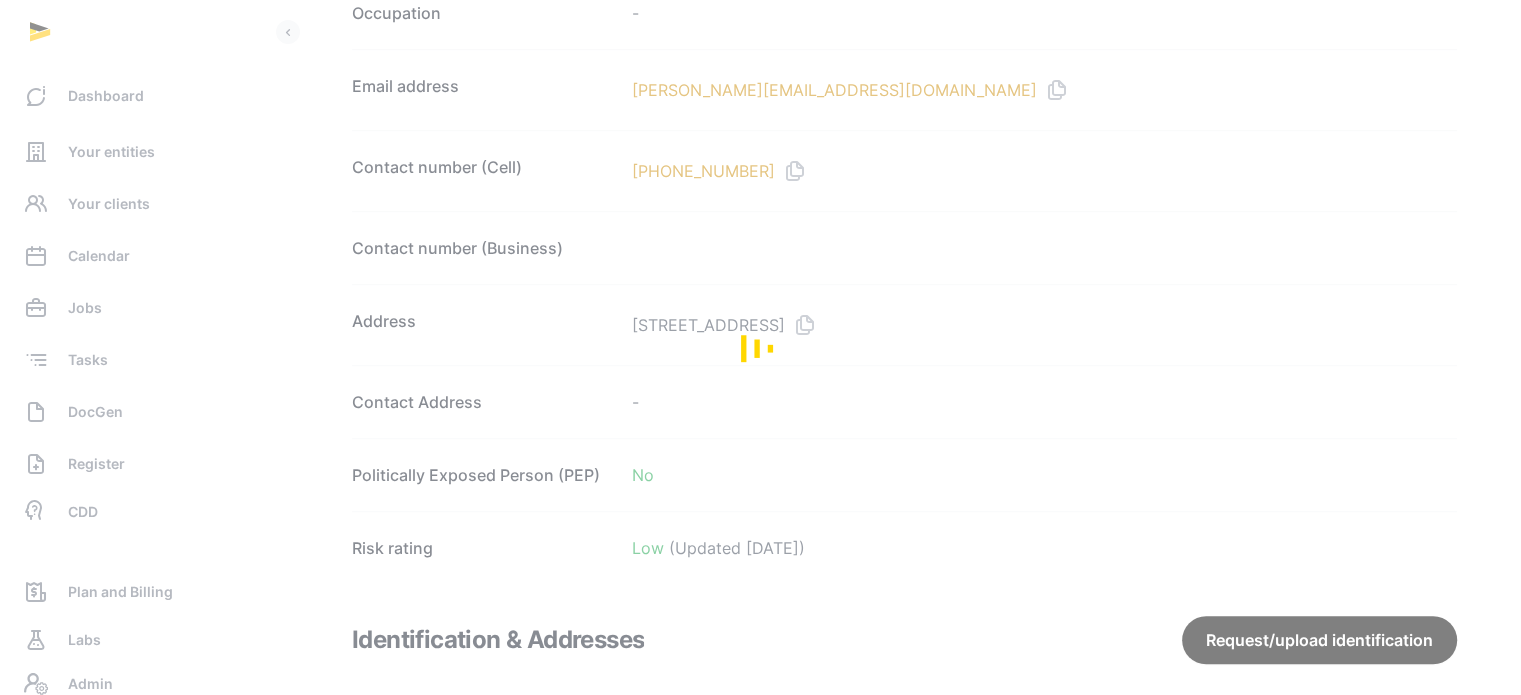 scroll, scrollTop: 1216, scrollLeft: 0, axis: vertical 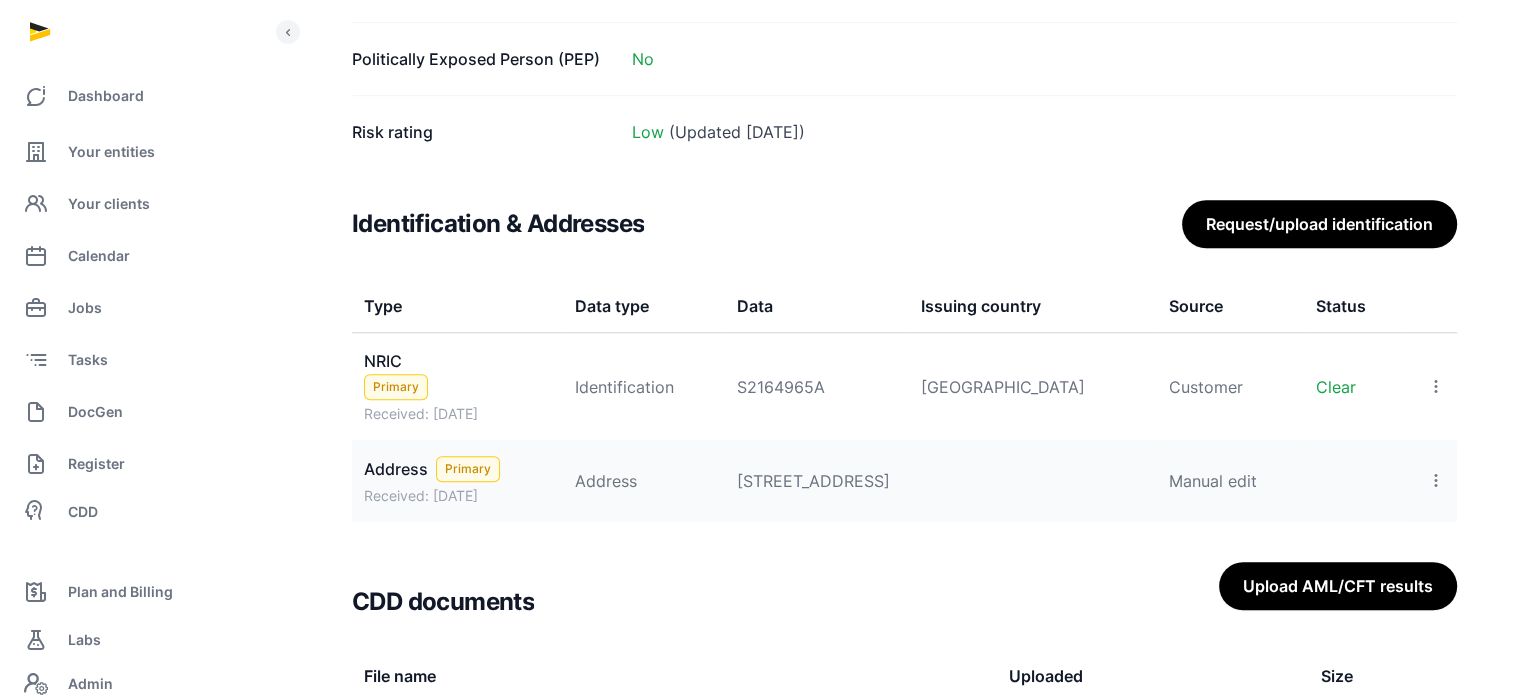 click on "View Populate Information Delete" at bounding box center [1429, 387] 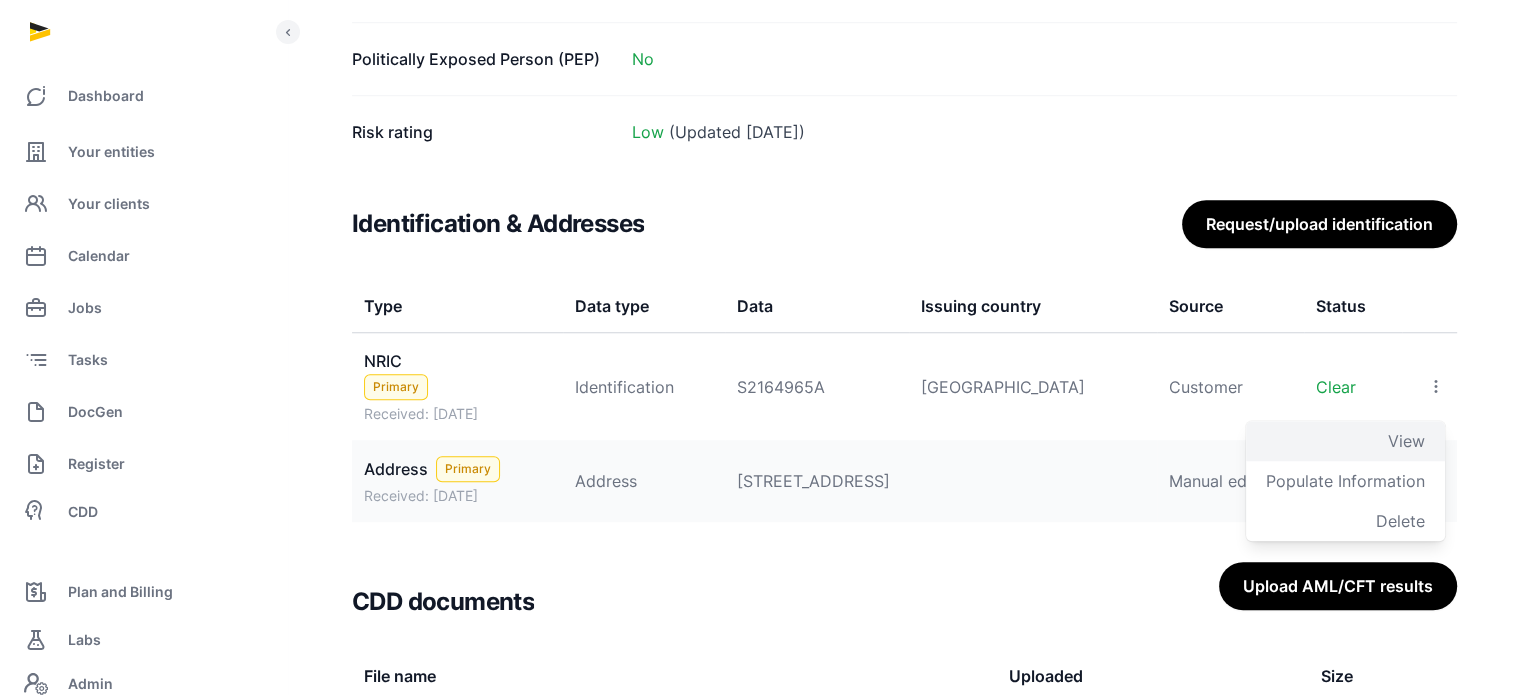 click on "View" 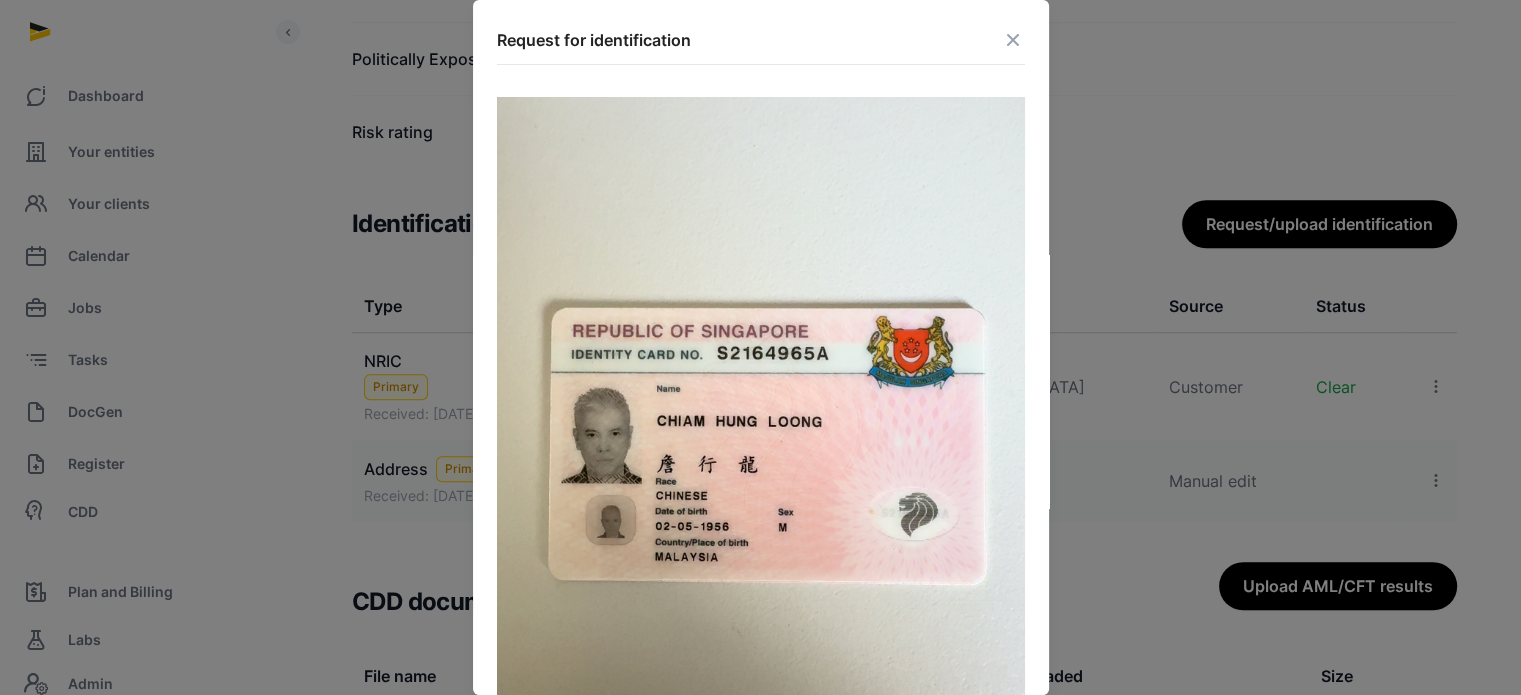 click at bounding box center [1013, 40] 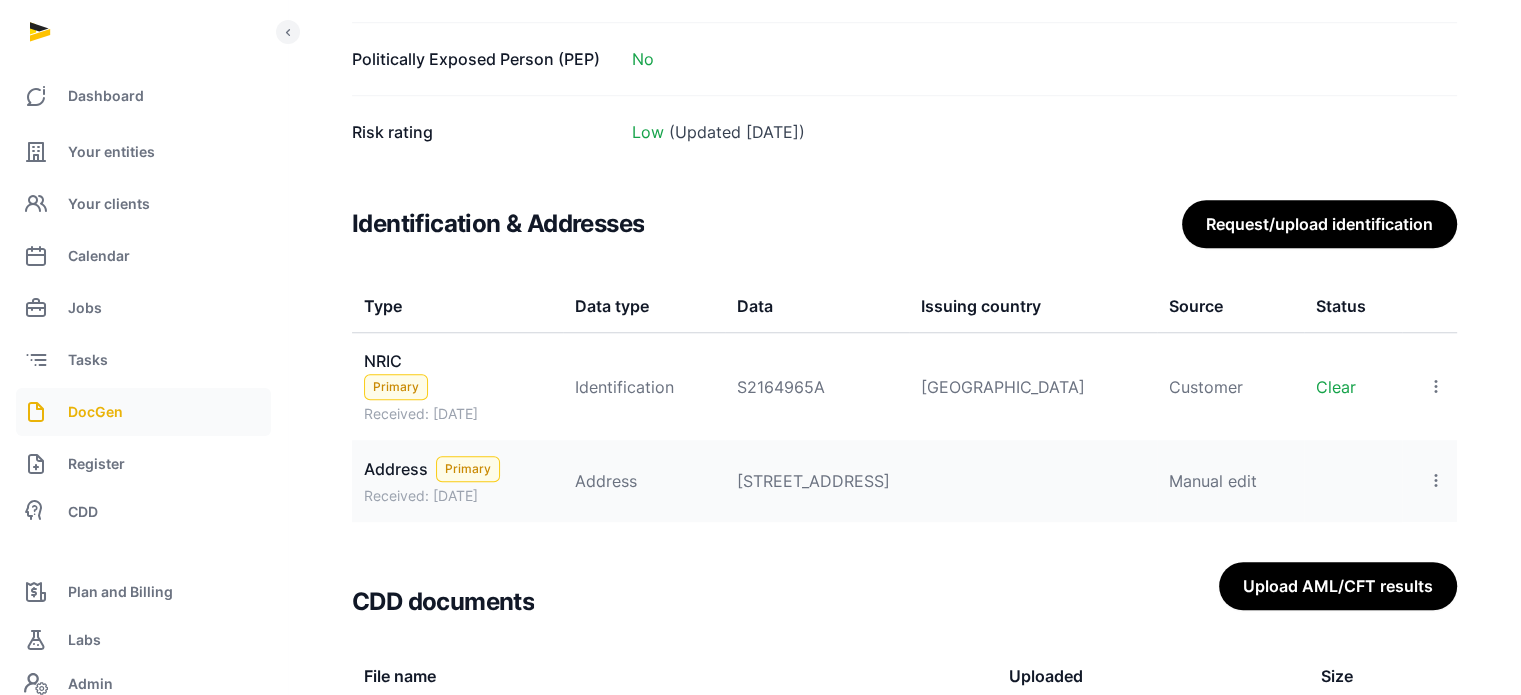 click on "DocGen" at bounding box center [143, 412] 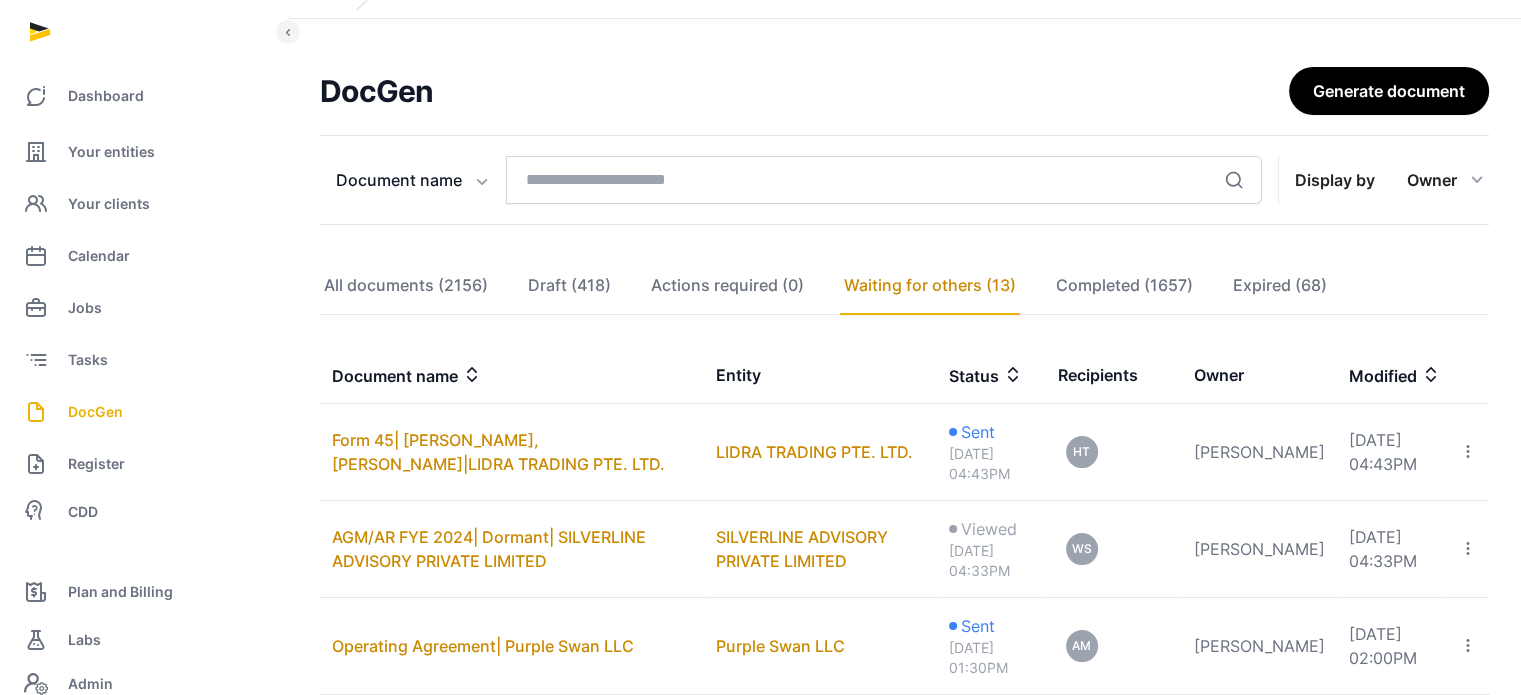 scroll, scrollTop: 1240, scrollLeft: 0, axis: vertical 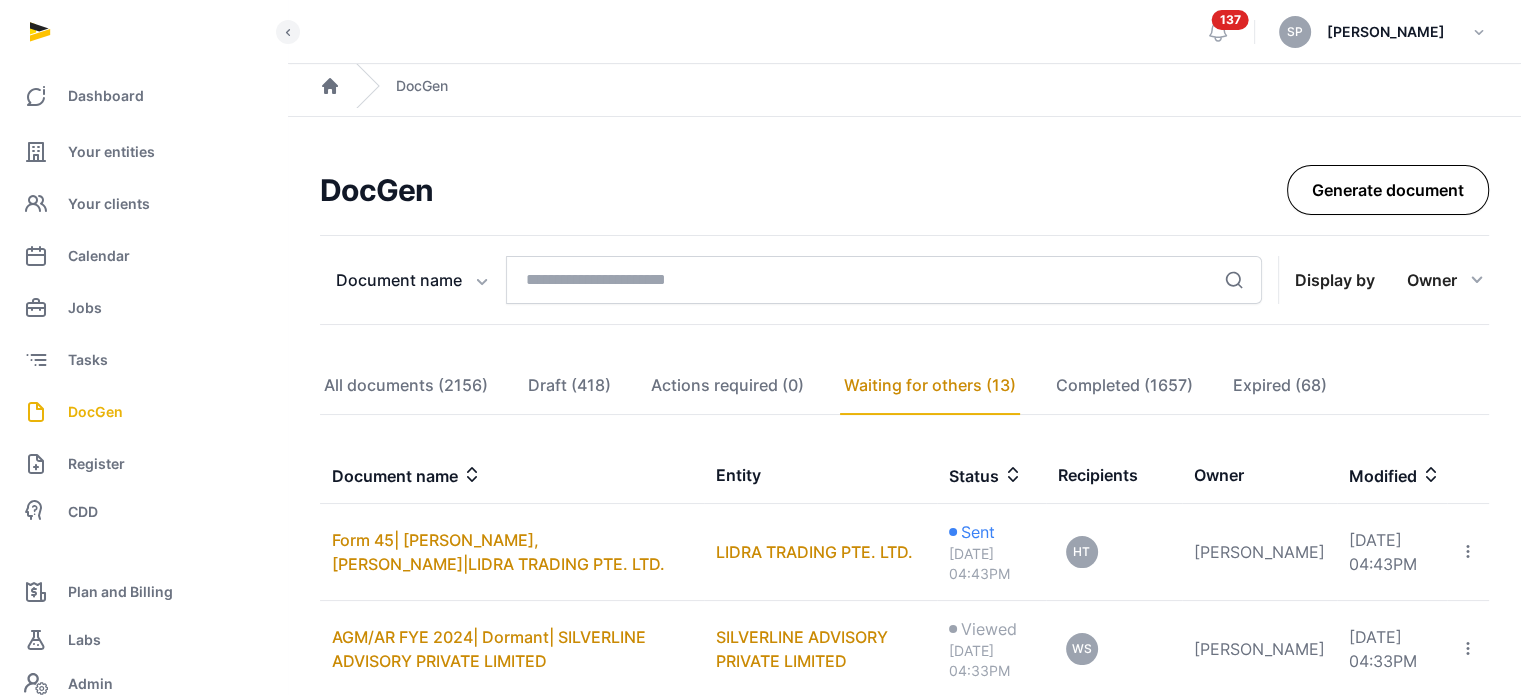 click on "Generate document" at bounding box center (1388, 190) 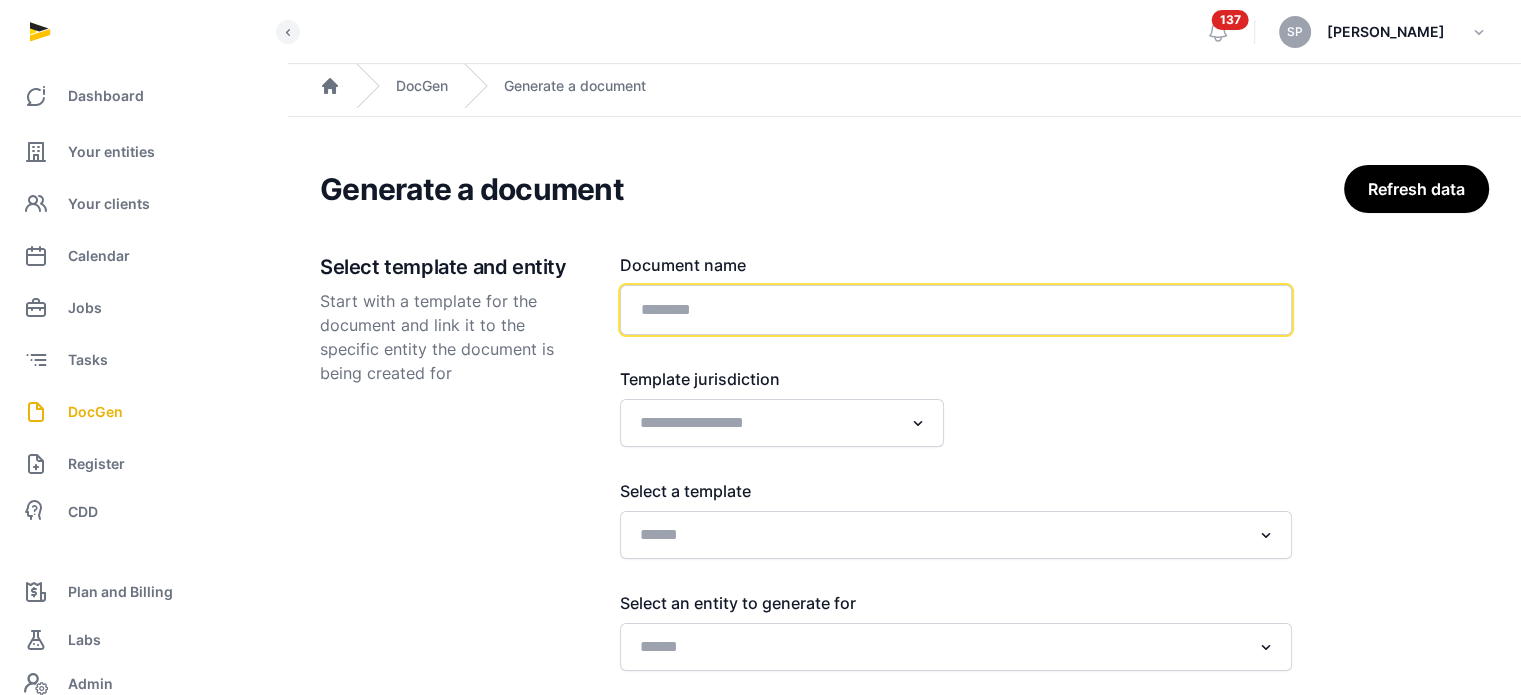 click 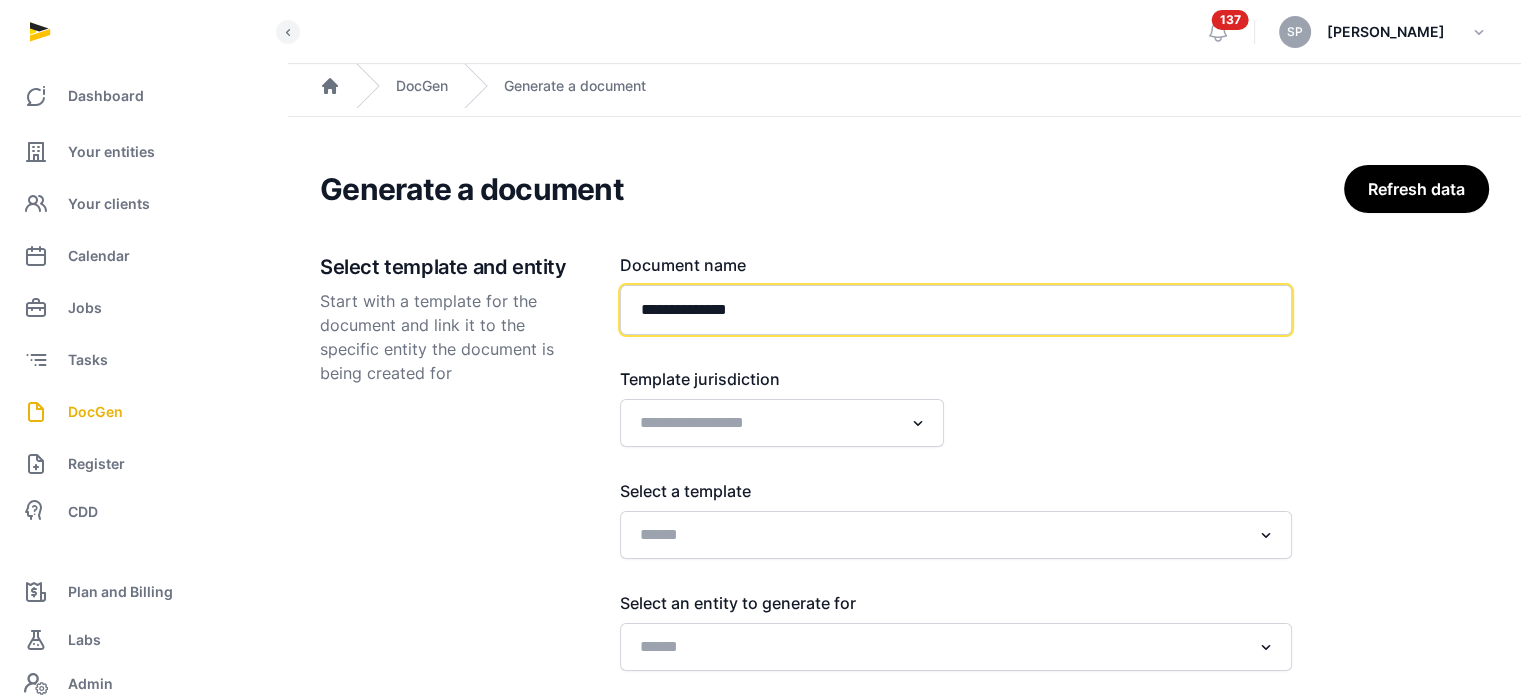 paste on "**********" 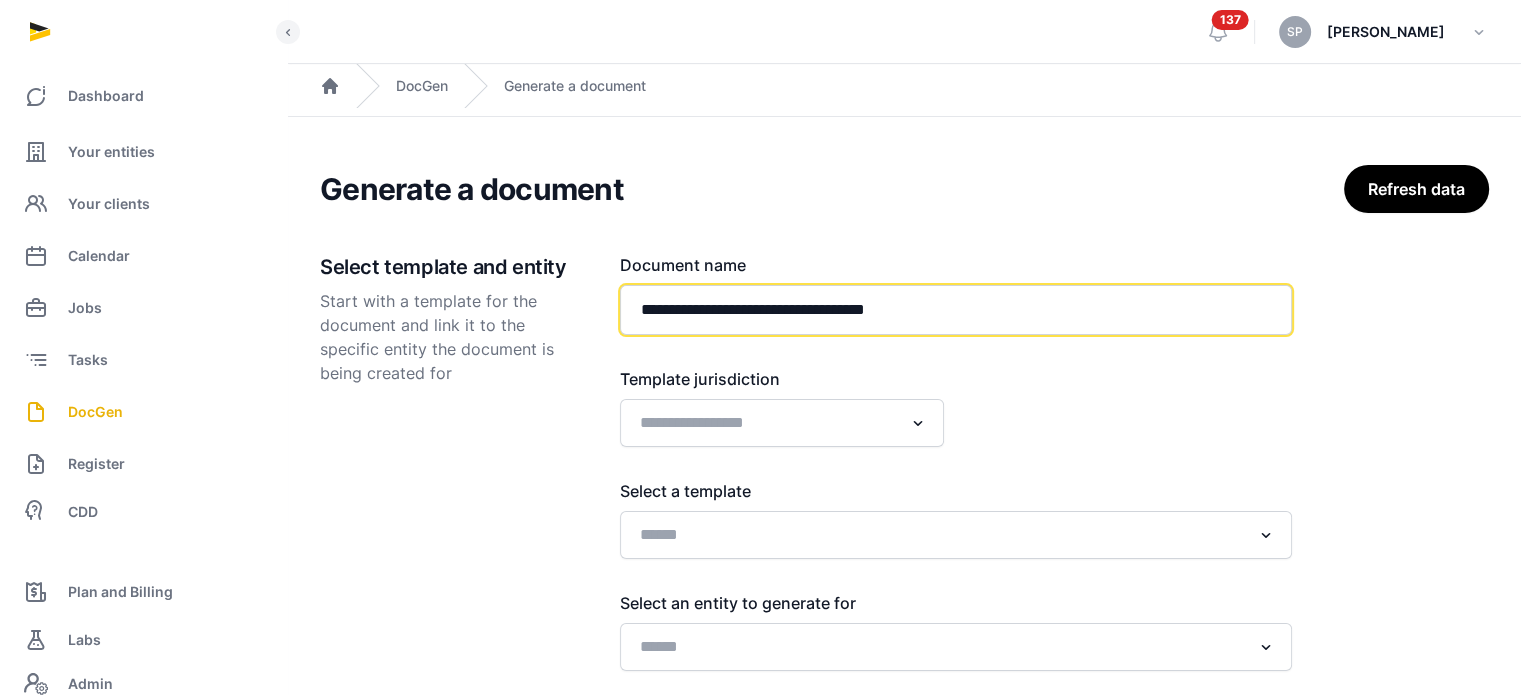 type on "**********" 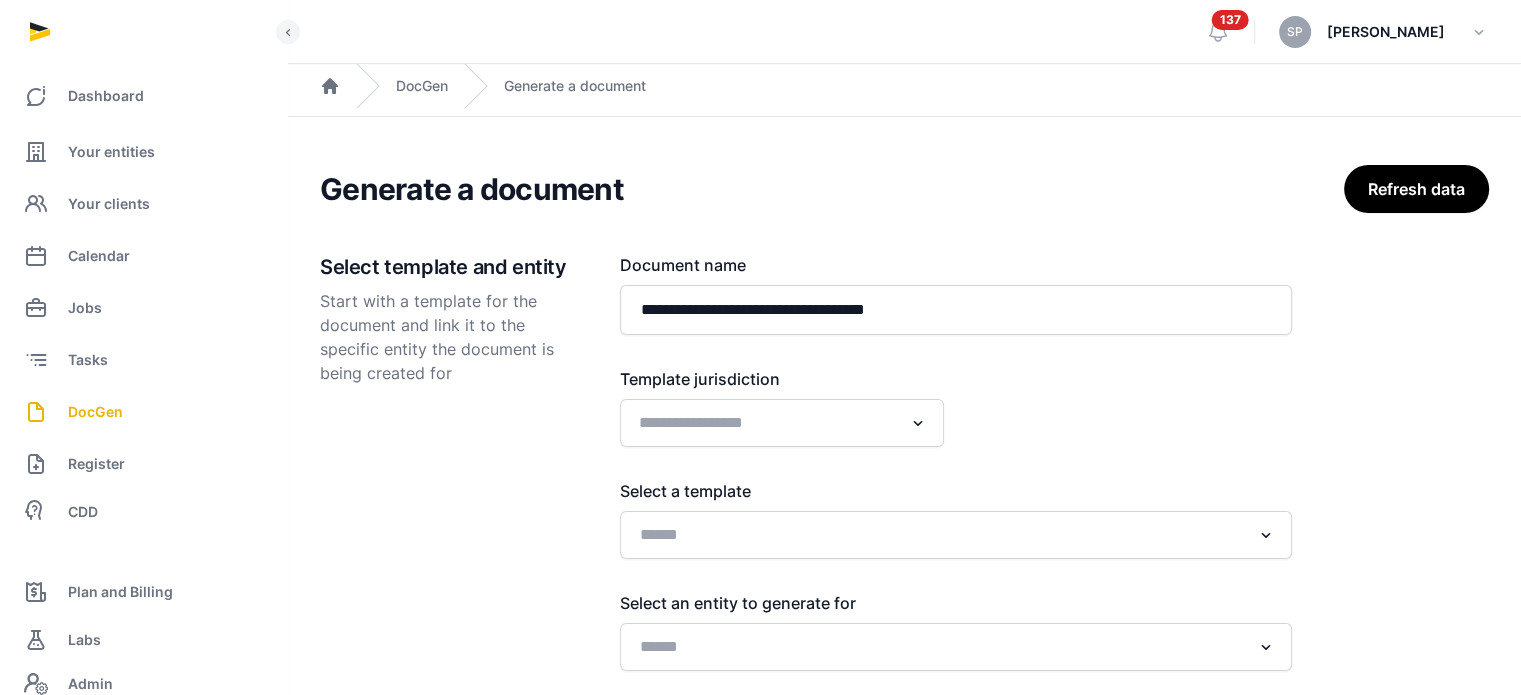 click 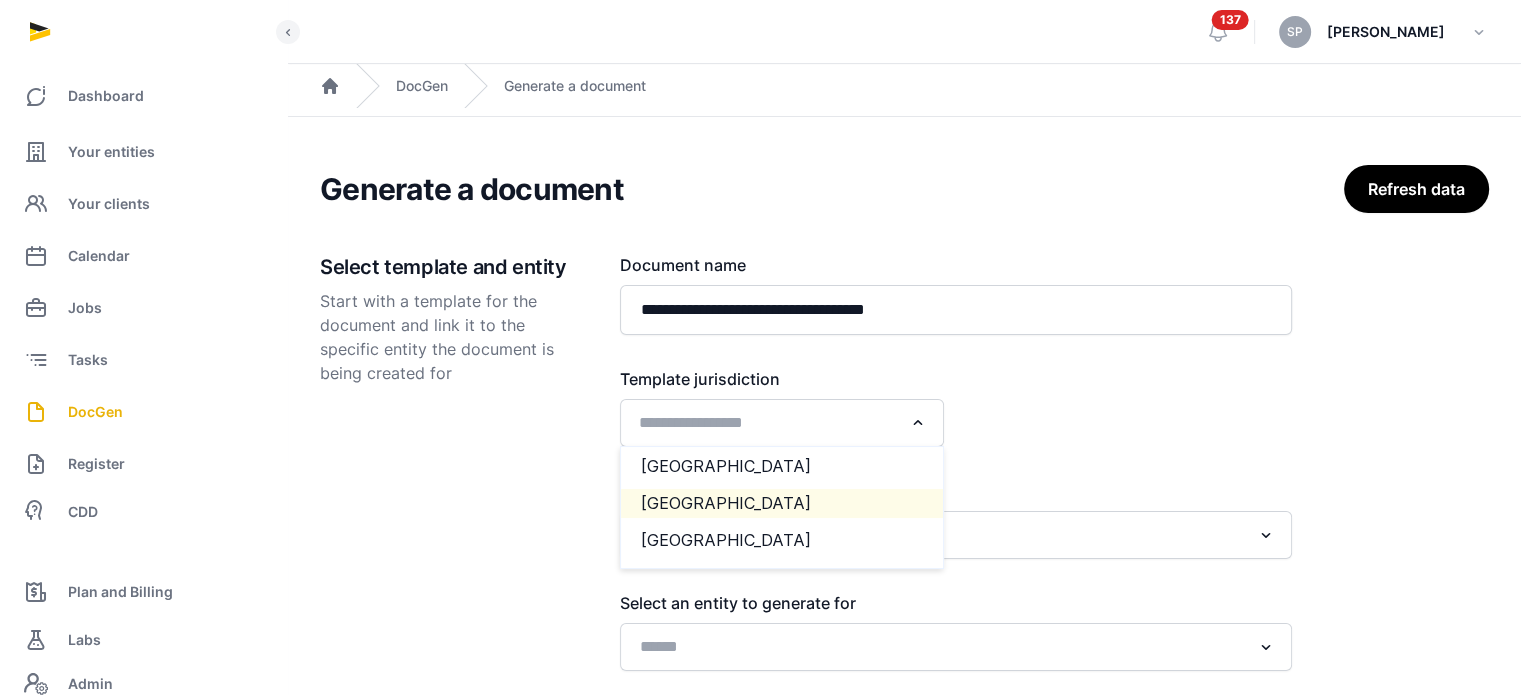 click on "[GEOGRAPHIC_DATA]" 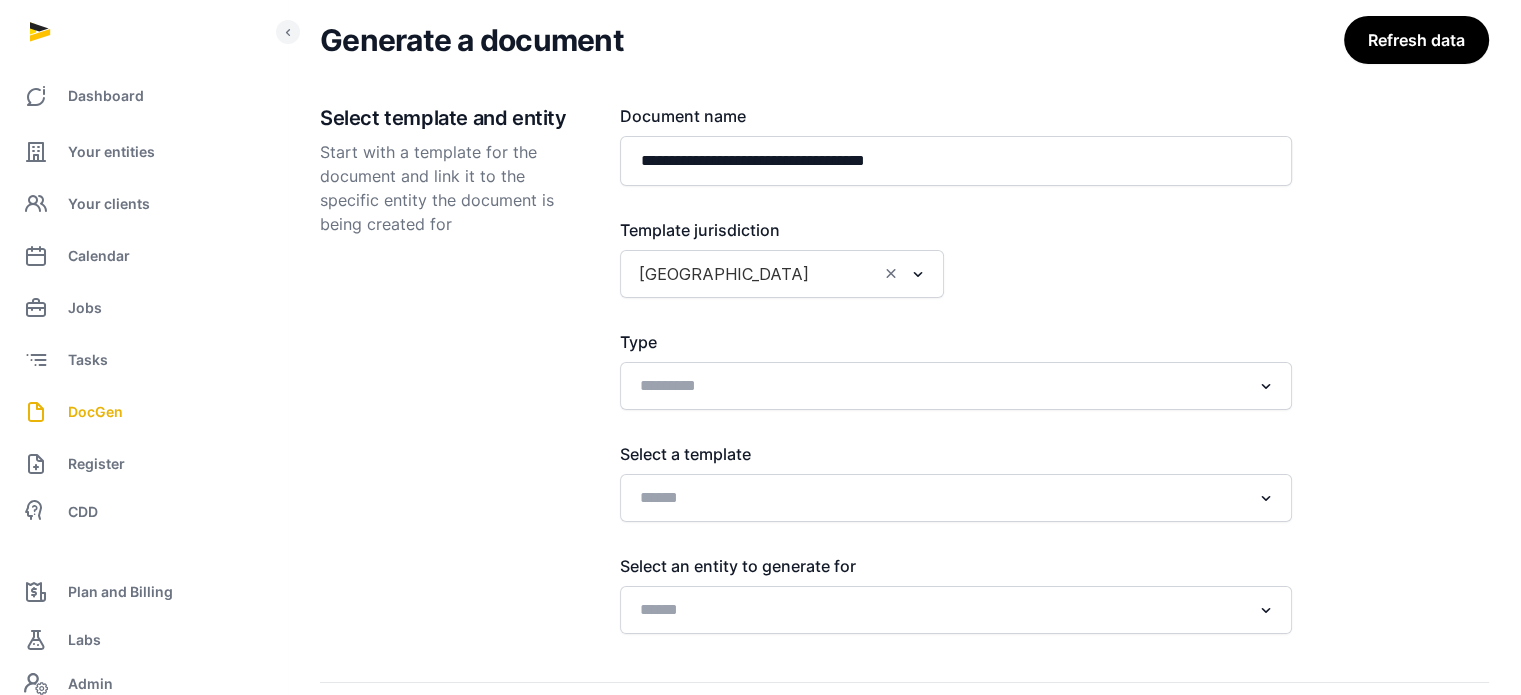 scroll, scrollTop: 249, scrollLeft: 0, axis: vertical 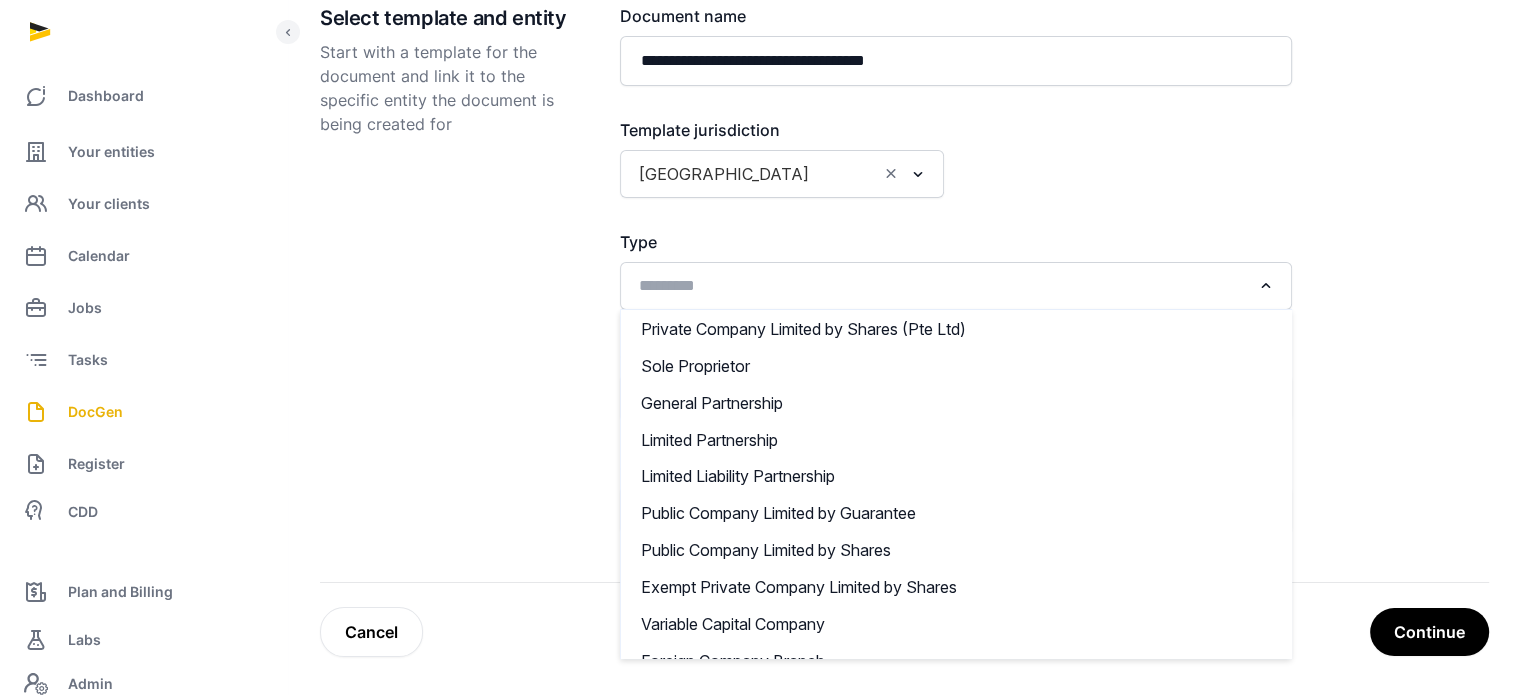 click 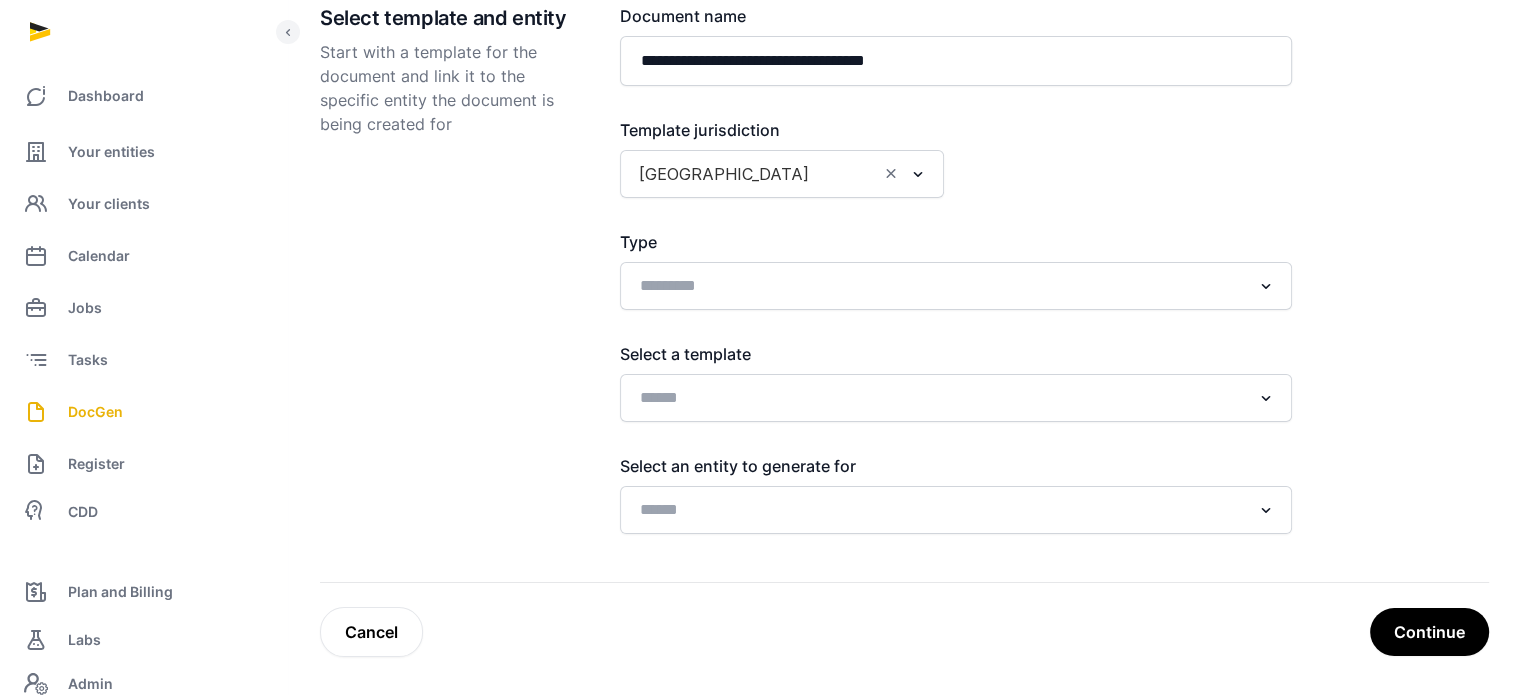 click on "**********" at bounding box center [904, 293] 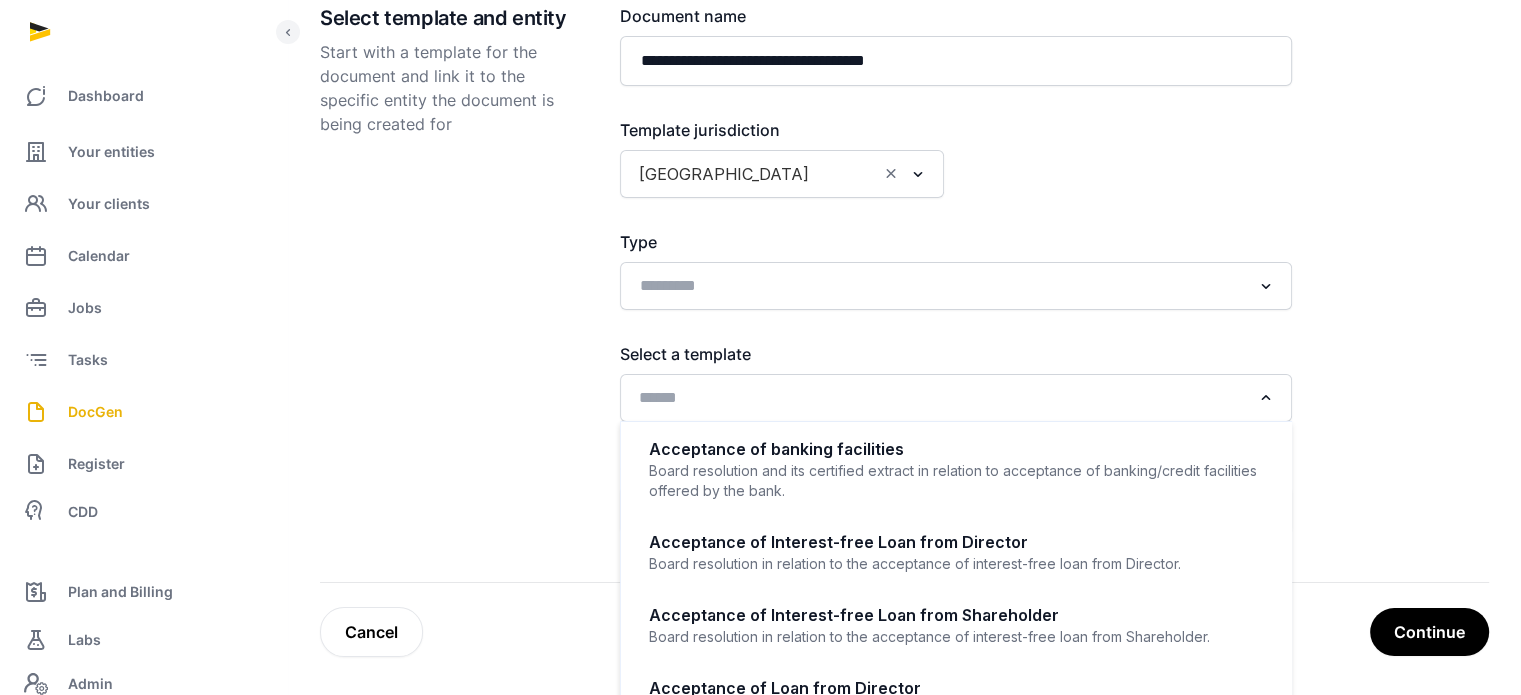 click 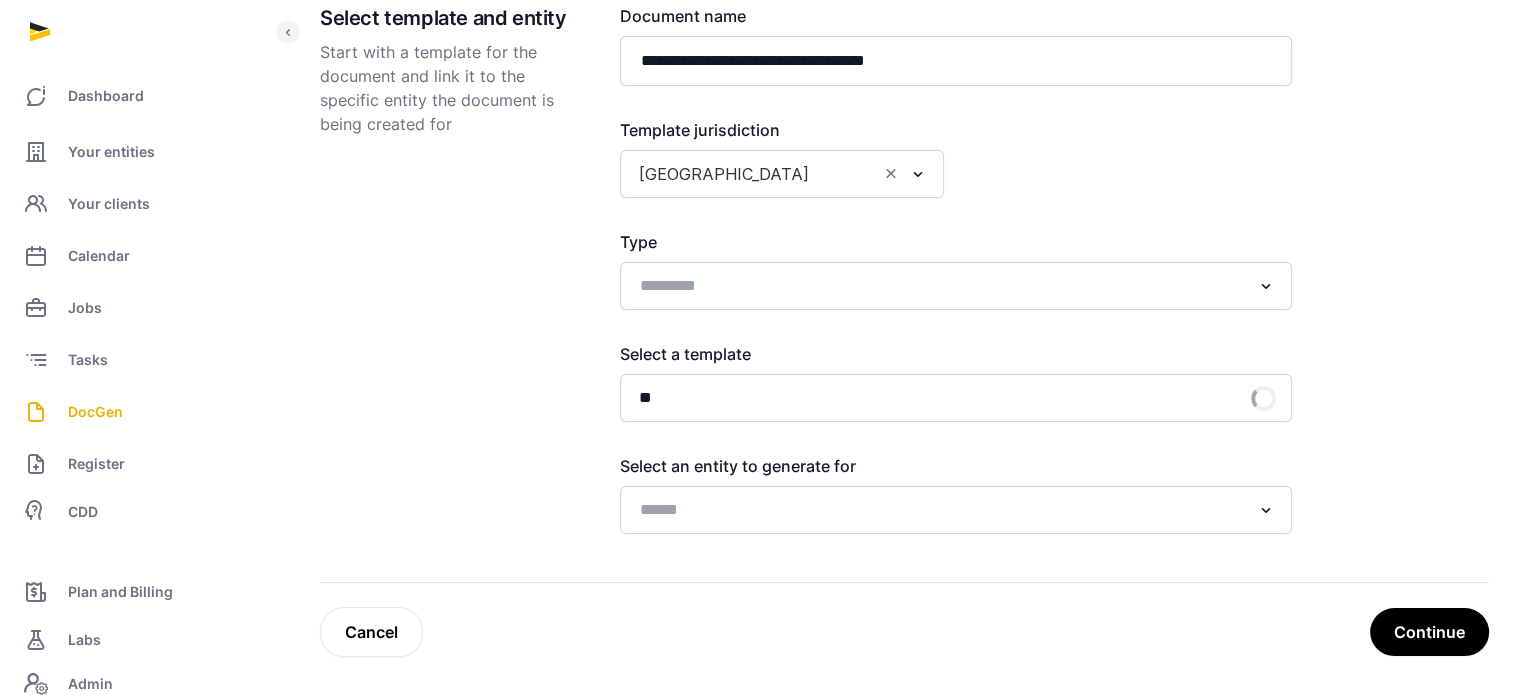 type on "*" 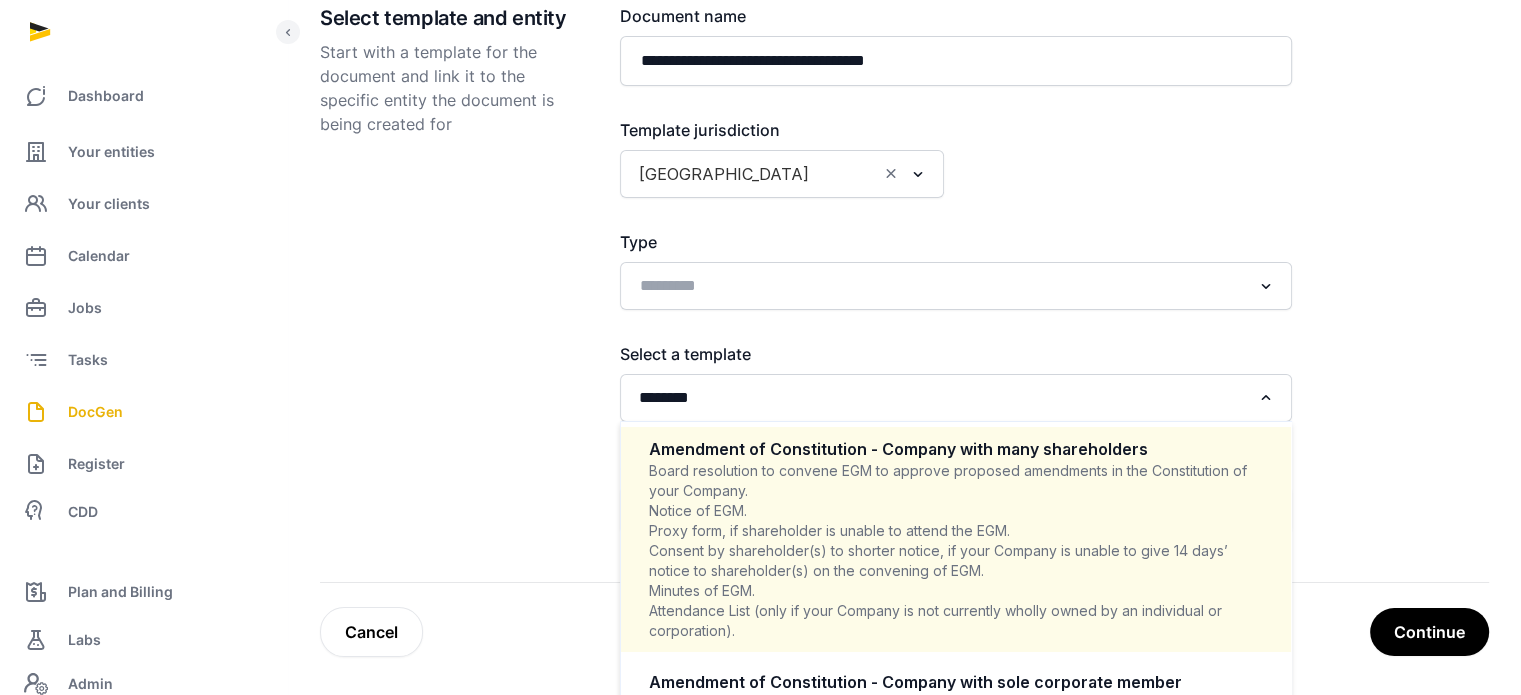 scroll, scrollTop: 324, scrollLeft: 0, axis: vertical 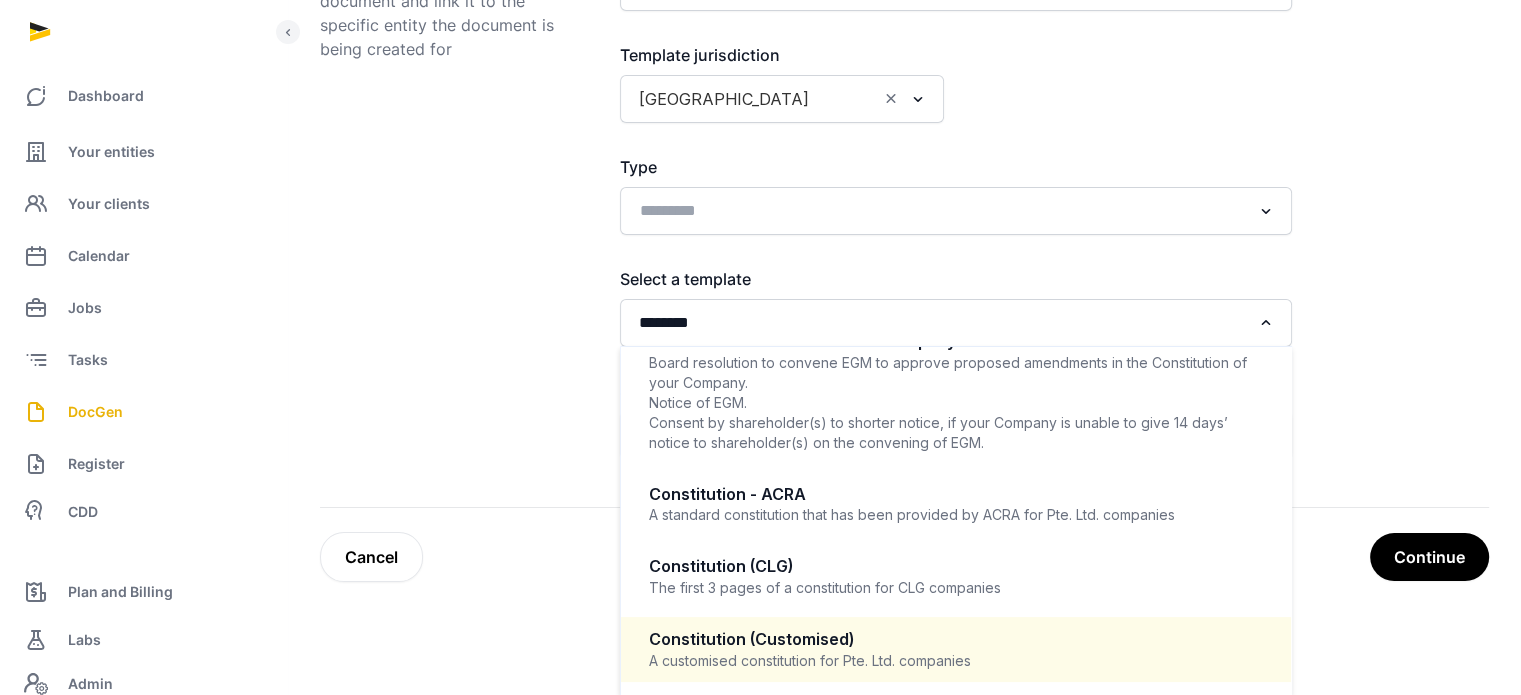 click on "A customised constitution for Pte. Ltd. companies" at bounding box center (956, 661) 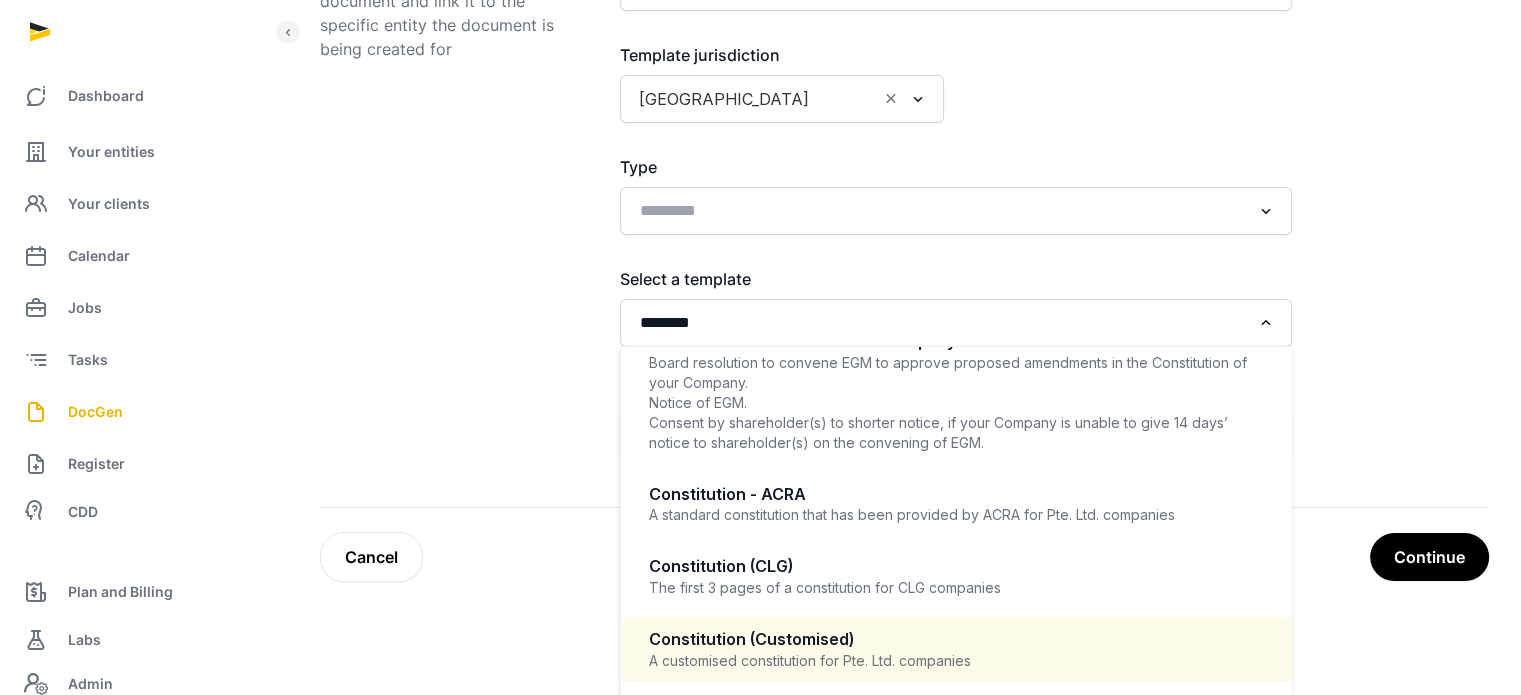 type 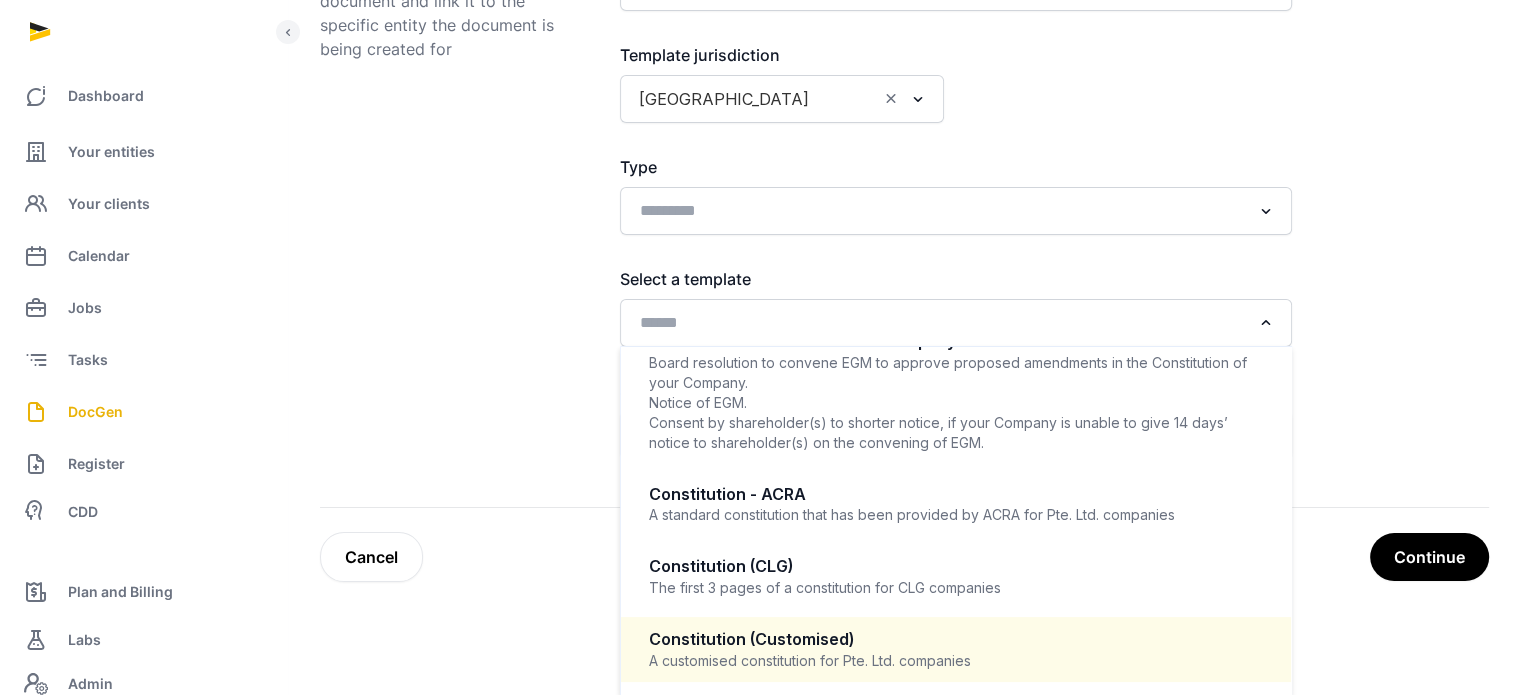 scroll, scrollTop: 4, scrollLeft: 0, axis: vertical 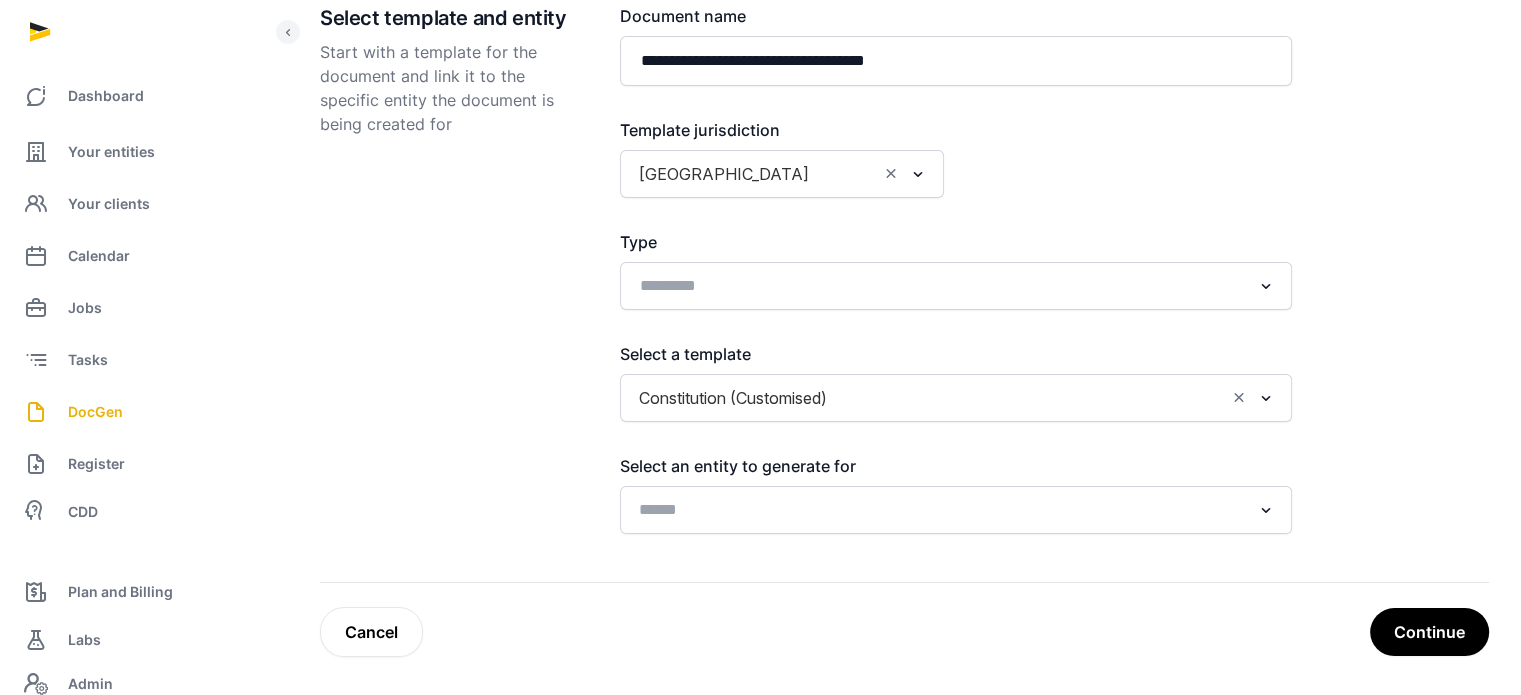 click 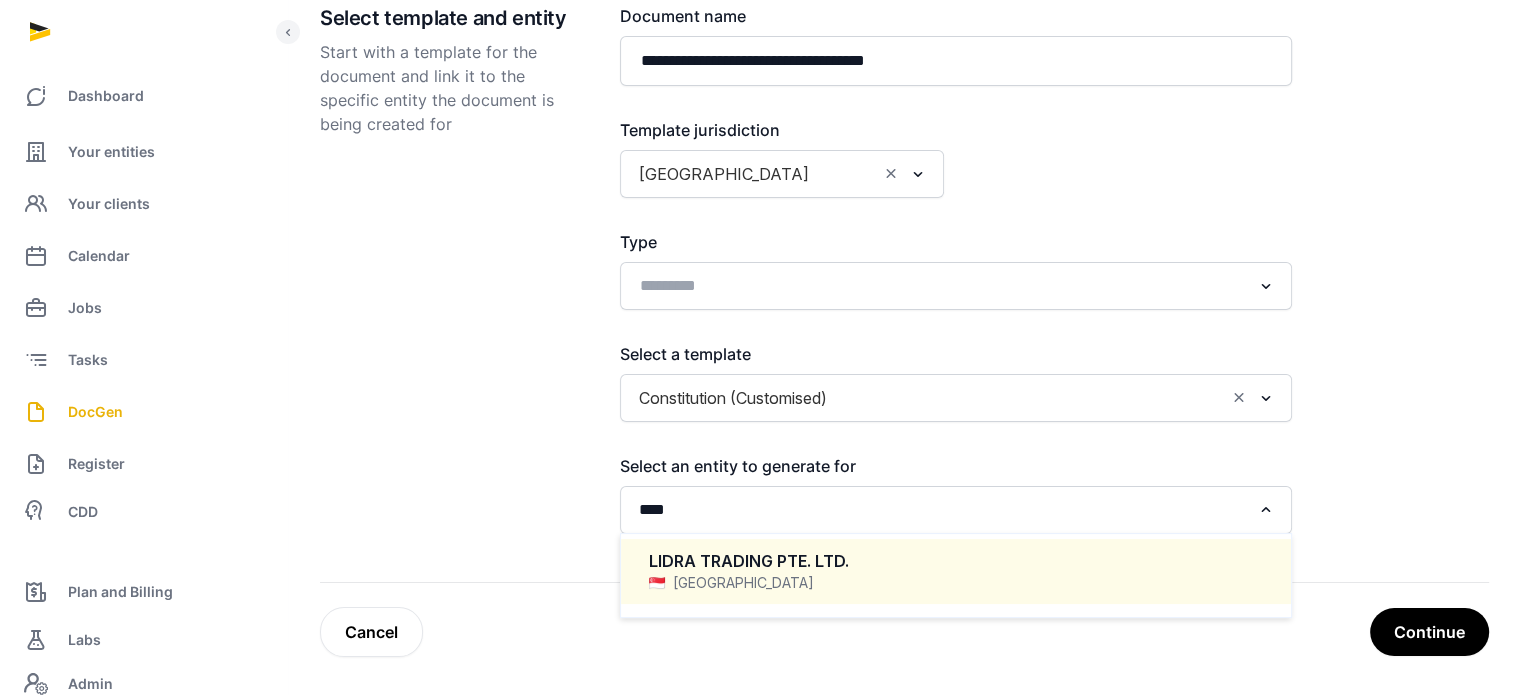 click on "[GEOGRAPHIC_DATA]" at bounding box center (956, 583) 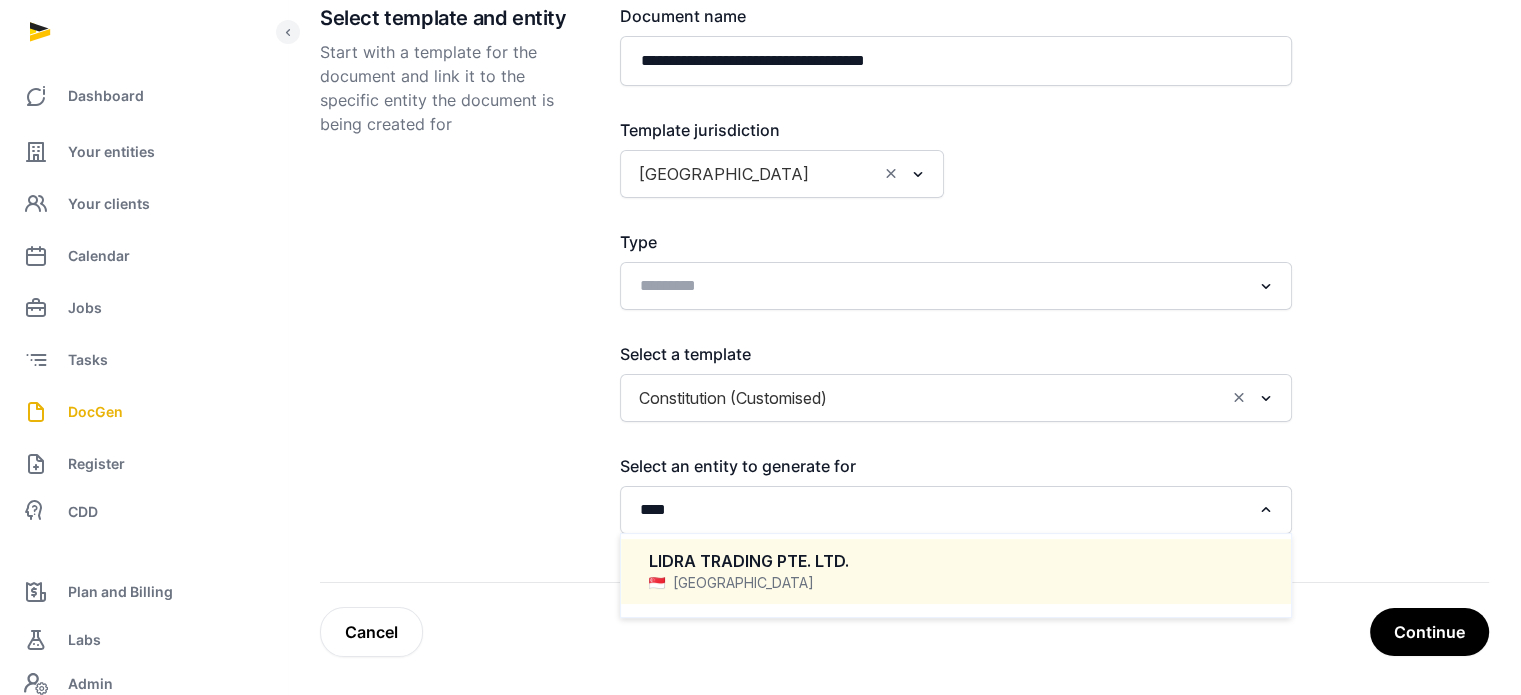 type 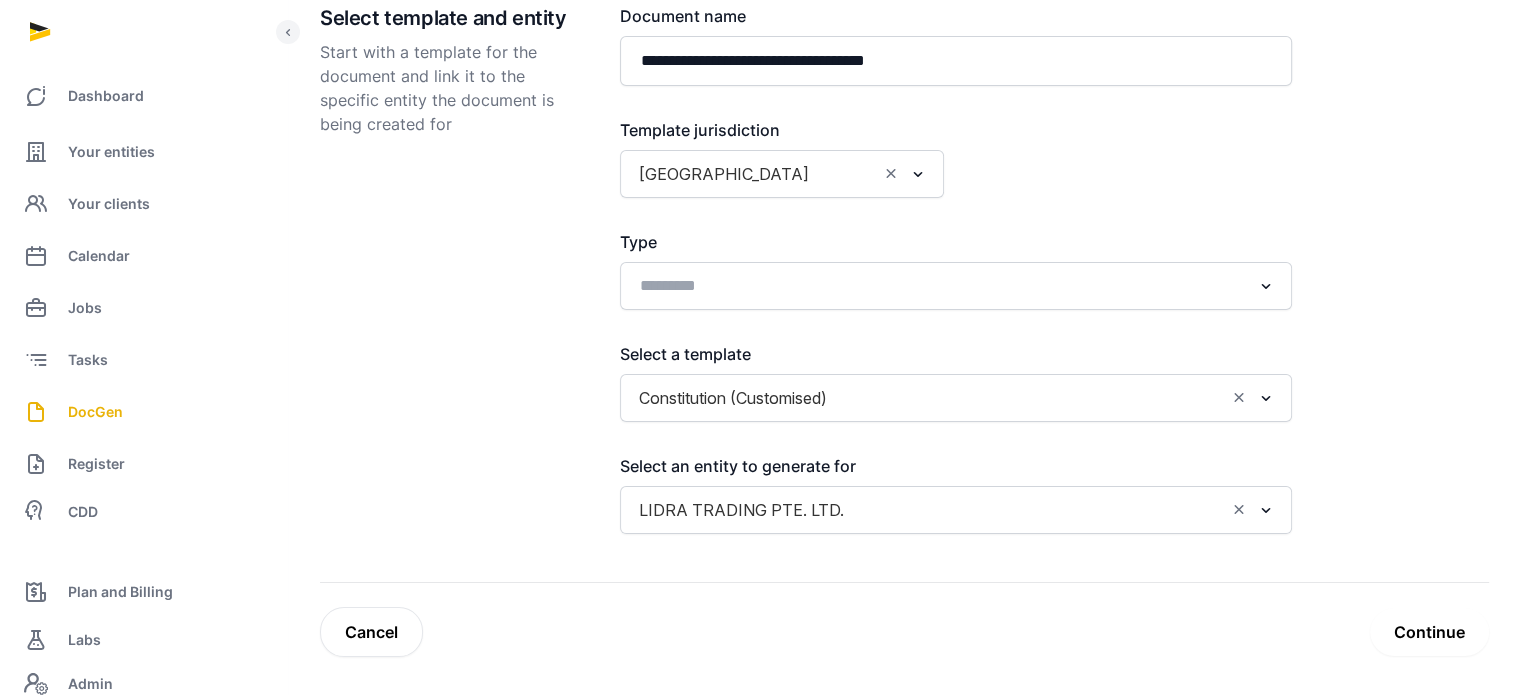 click on "Continue" at bounding box center (1429, 632) 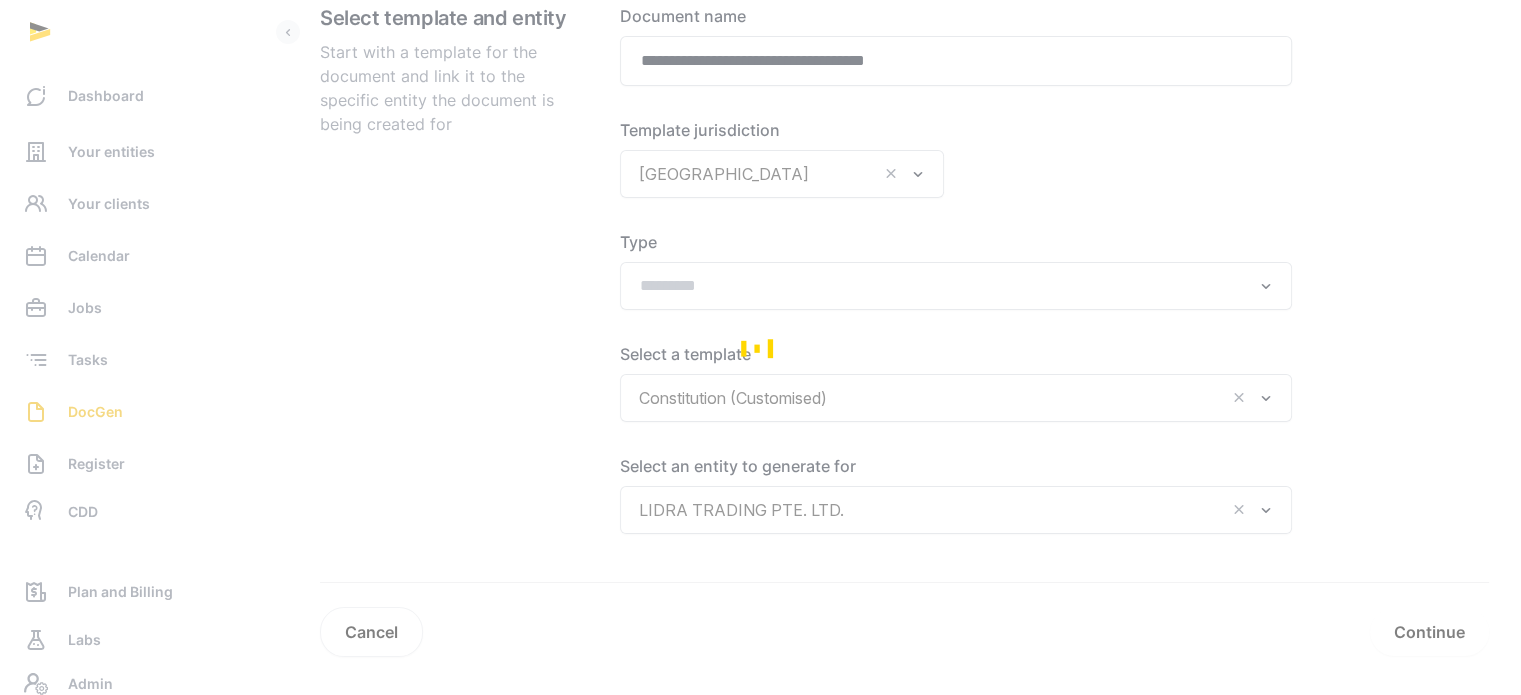 scroll, scrollTop: 157, scrollLeft: 0, axis: vertical 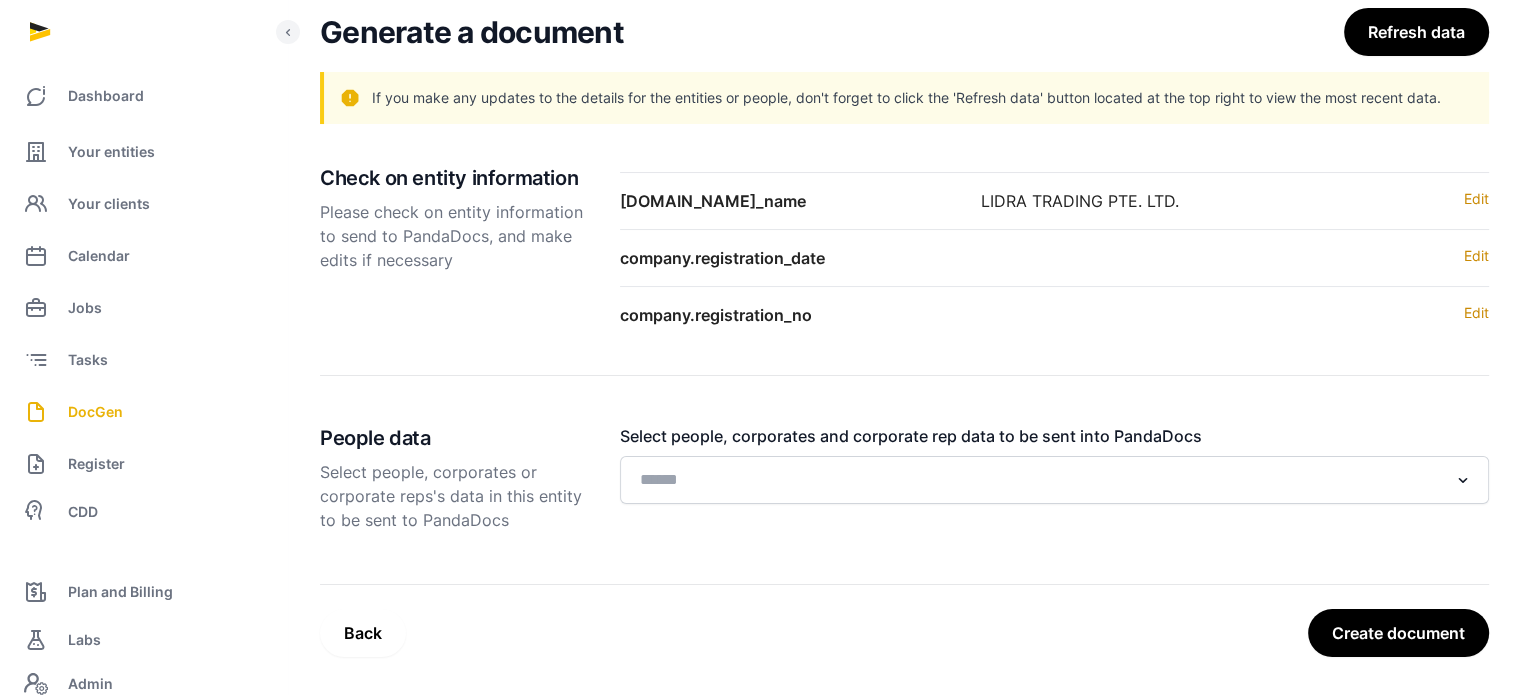 click on "Create document" at bounding box center (1398, 633) 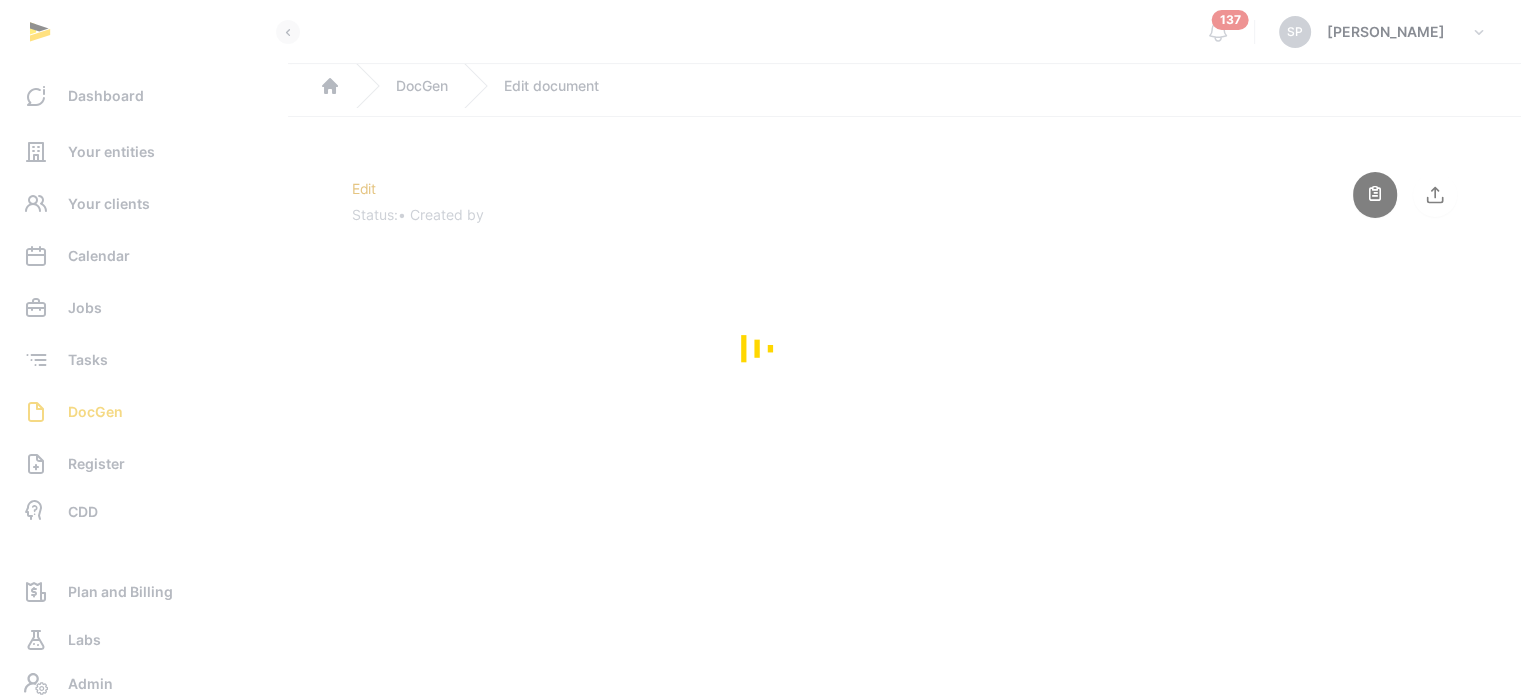 scroll, scrollTop: 0, scrollLeft: 0, axis: both 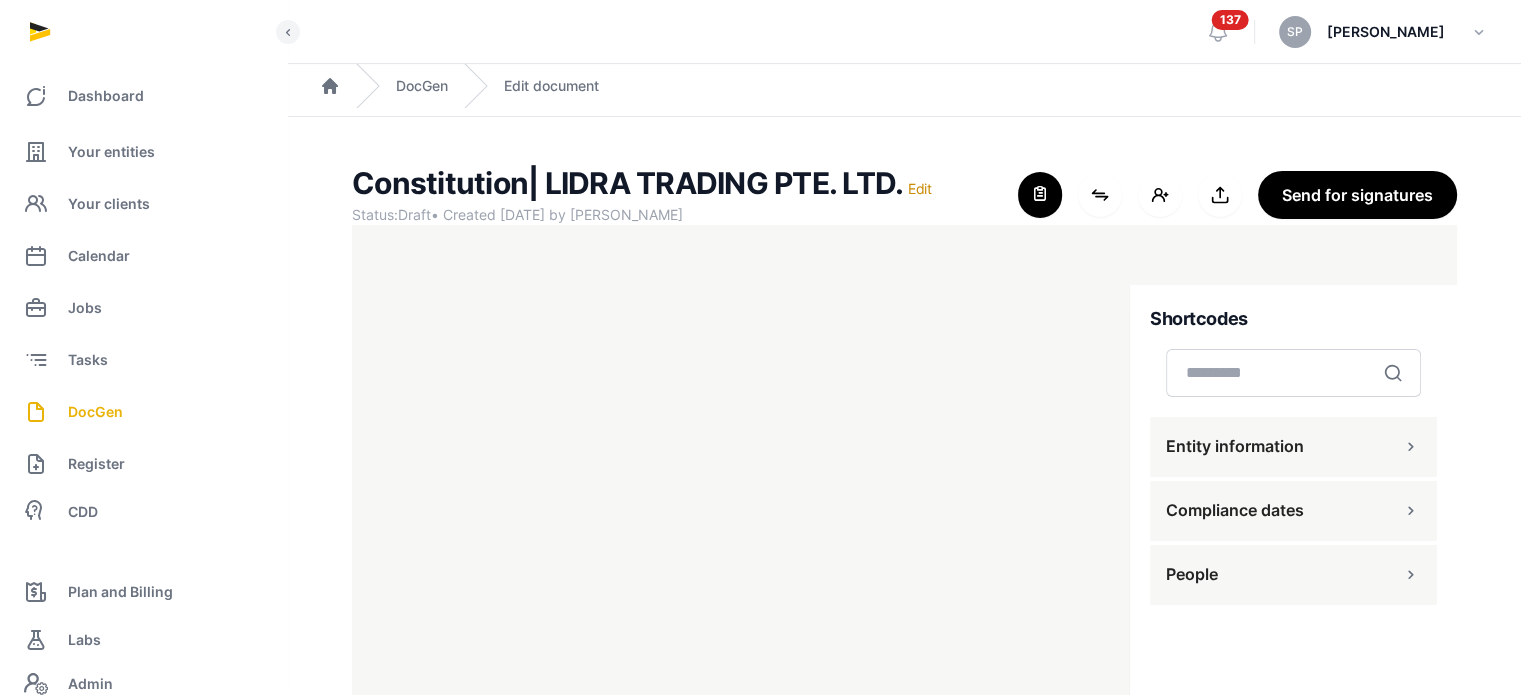 click at bounding box center [1040, 195] 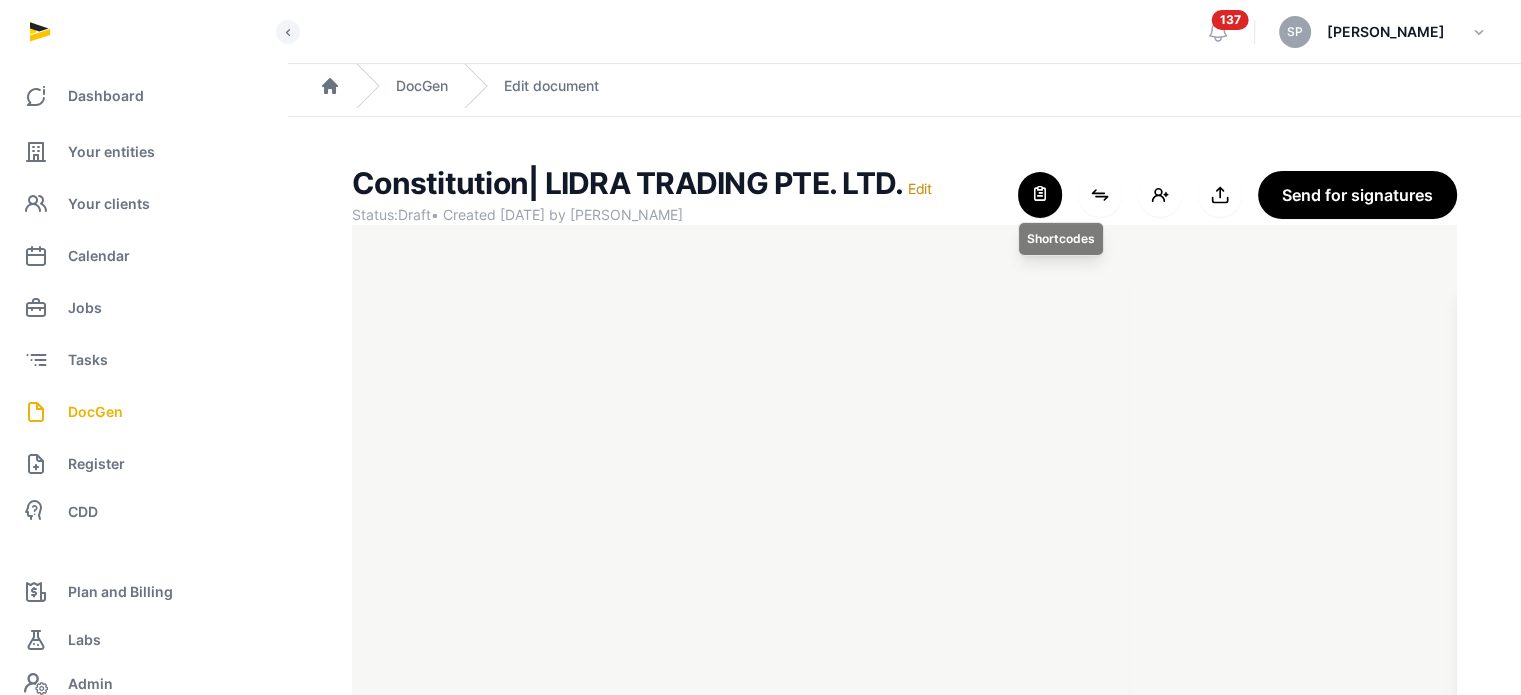 click at bounding box center [1040, 195] 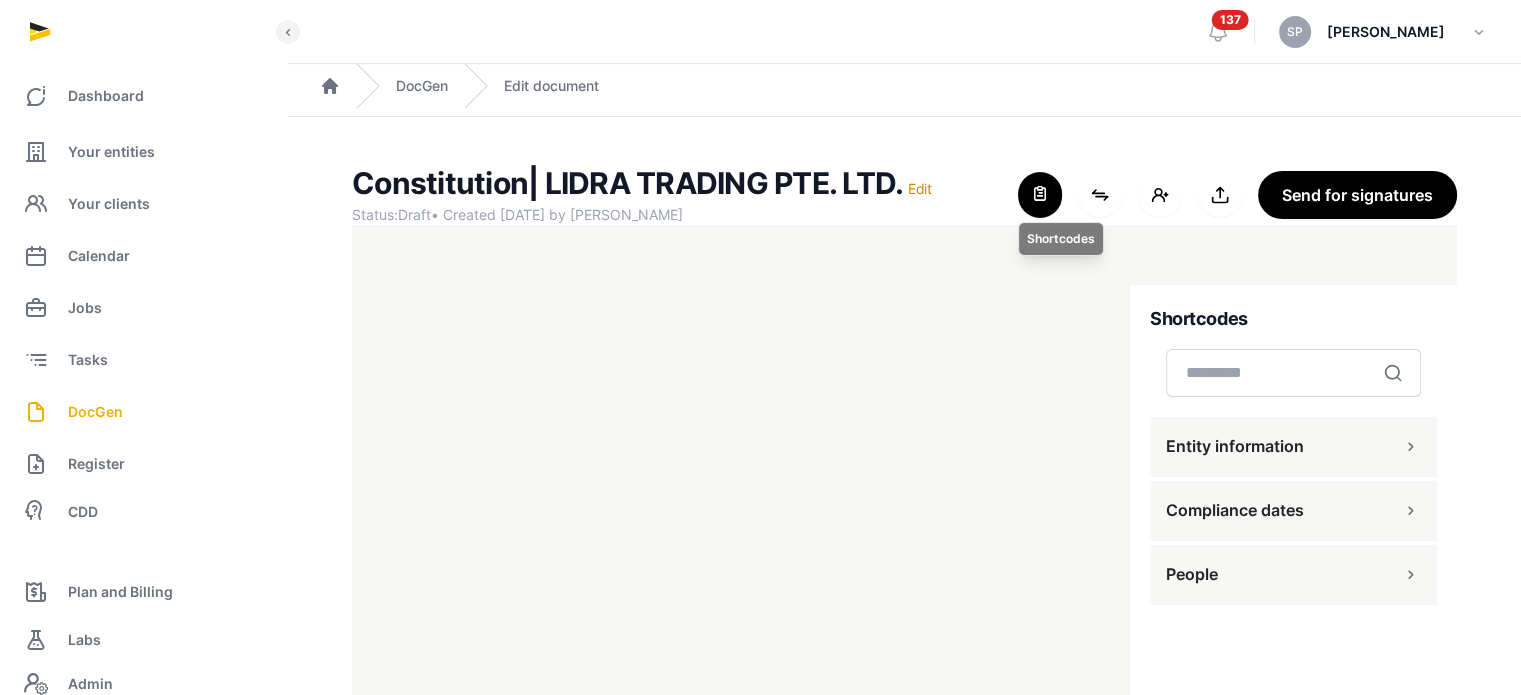 click at bounding box center (1040, 195) 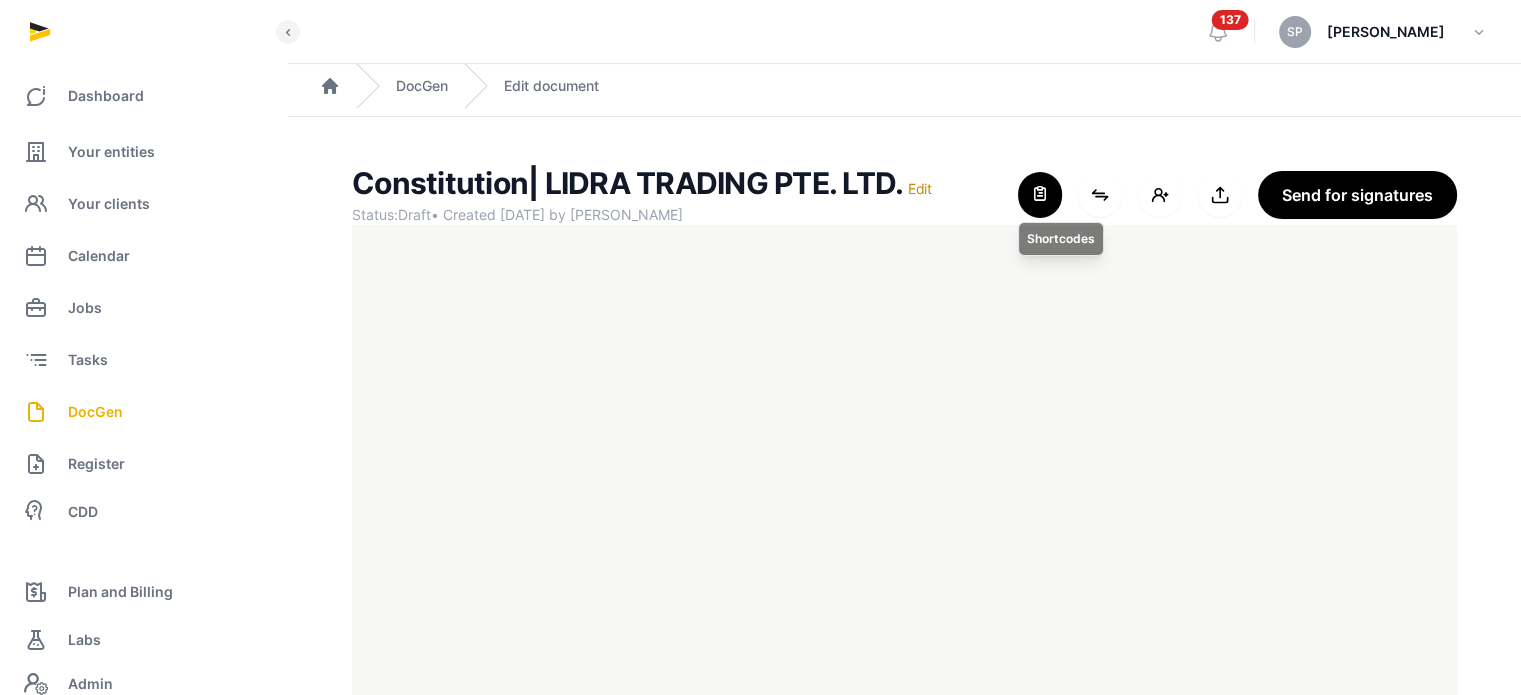 click at bounding box center [1040, 195] 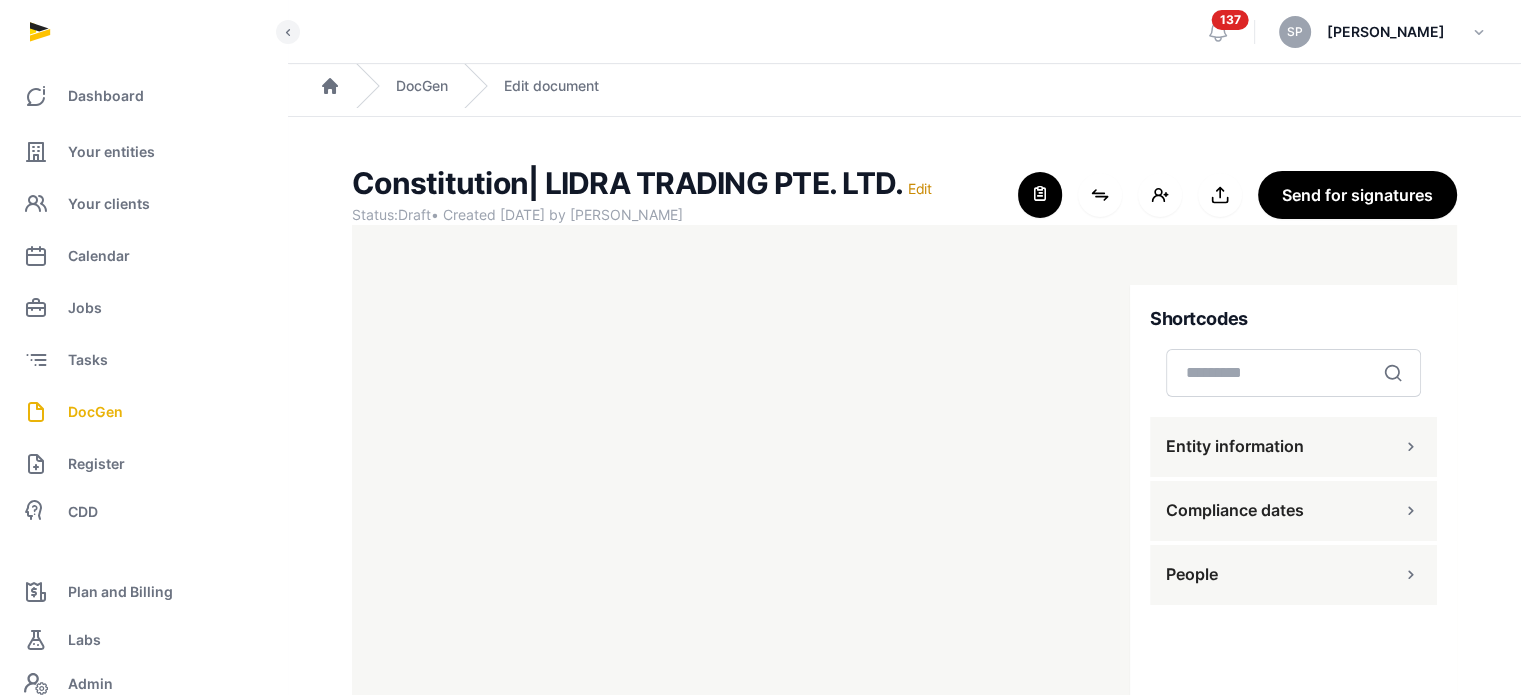 click on "People" at bounding box center [1293, 575] 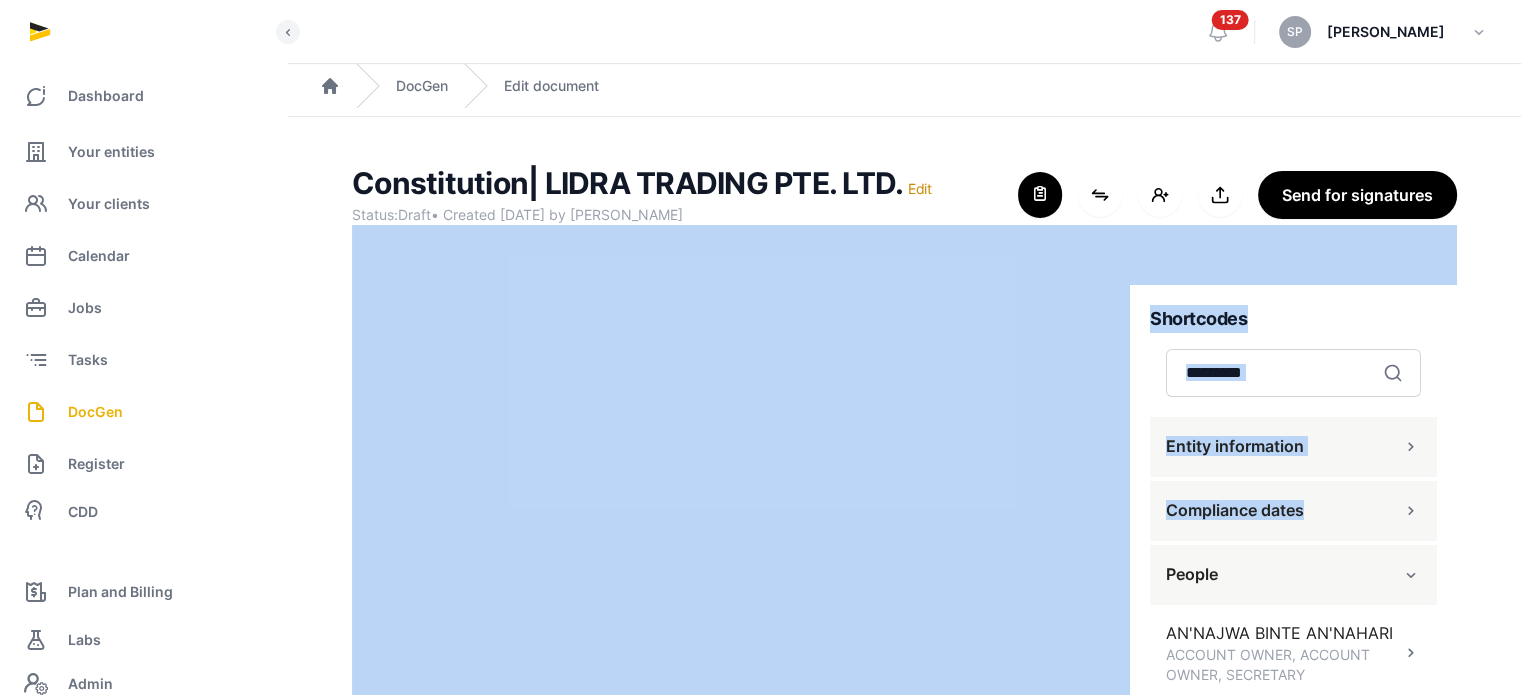 drag, startPoint x: 1456, startPoint y: 443, endPoint x: 1455, endPoint y: 506, distance: 63.007935 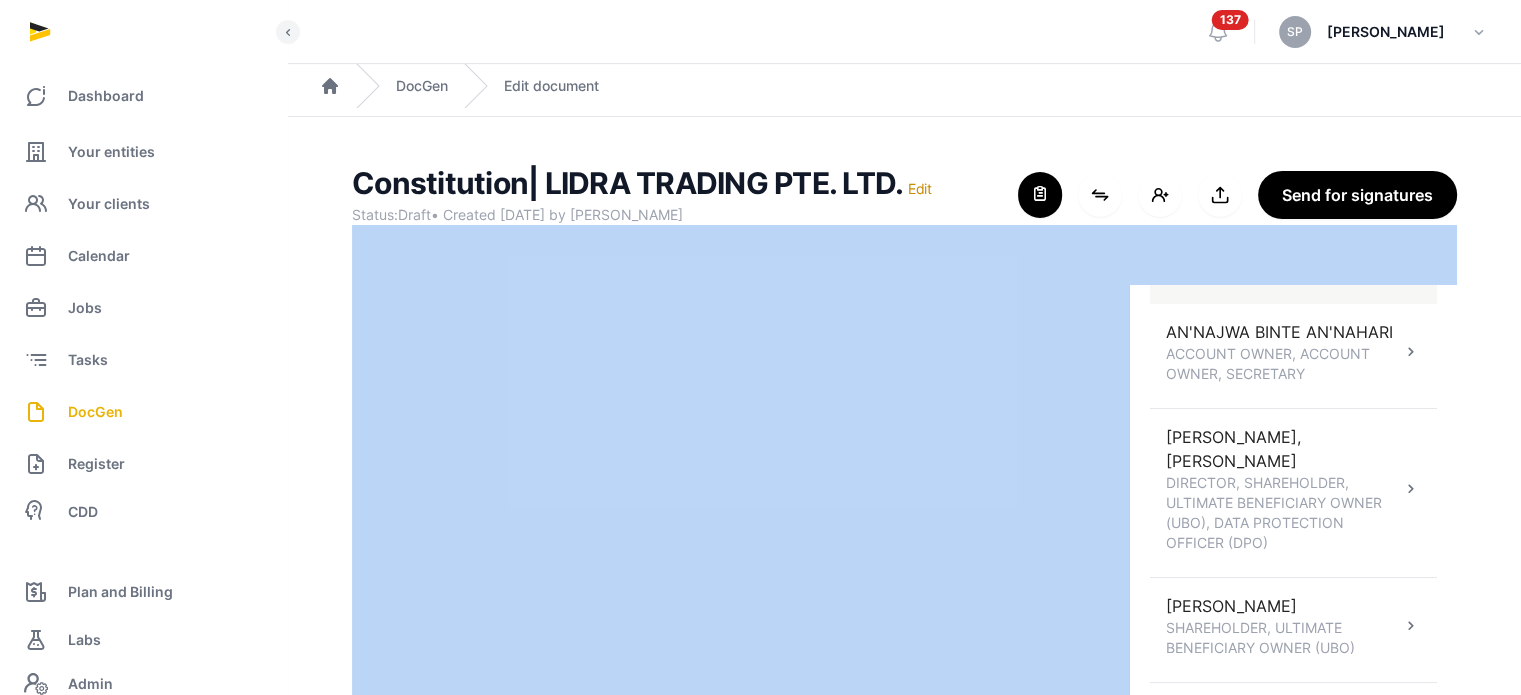 scroll, scrollTop: 304, scrollLeft: 0, axis: vertical 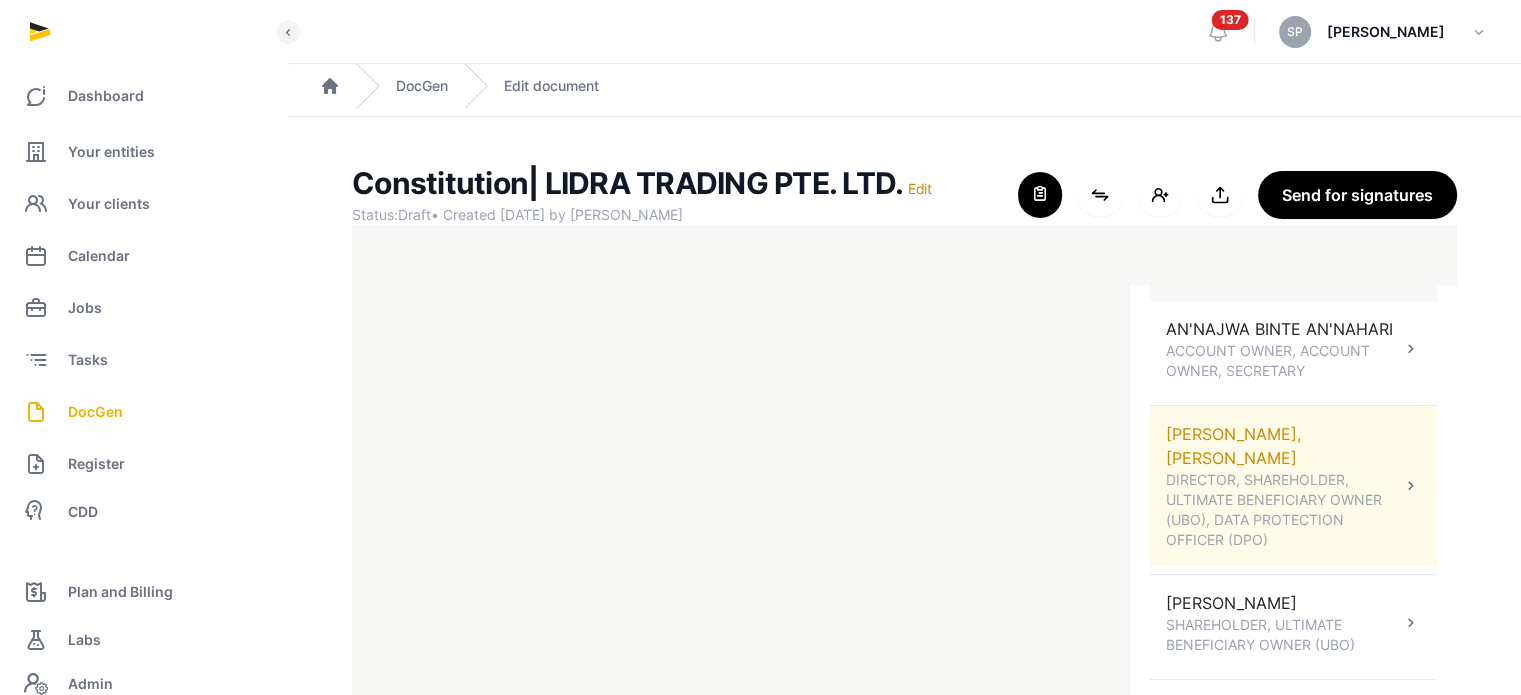 click at bounding box center (1411, 486) 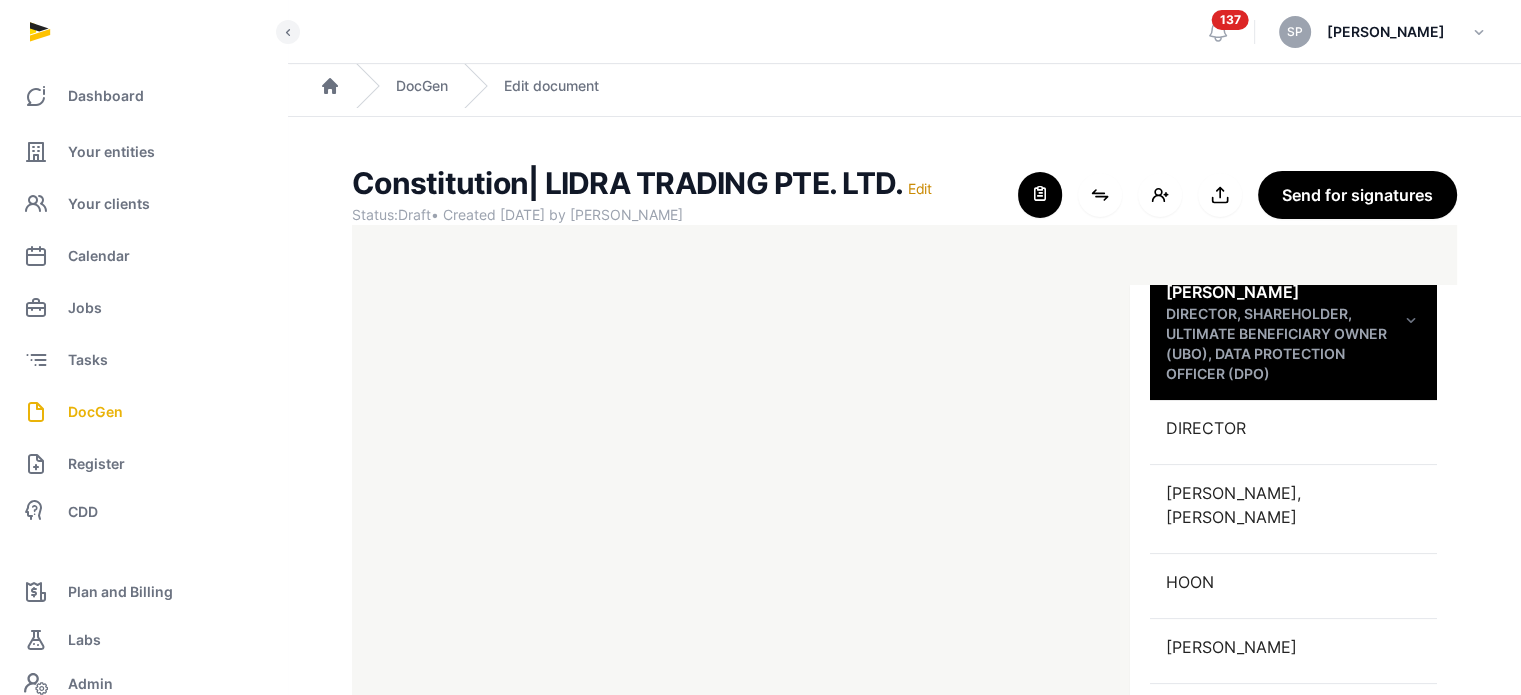 scroll, scrollTop: 473, scrollLeft: 0, axis: vertical 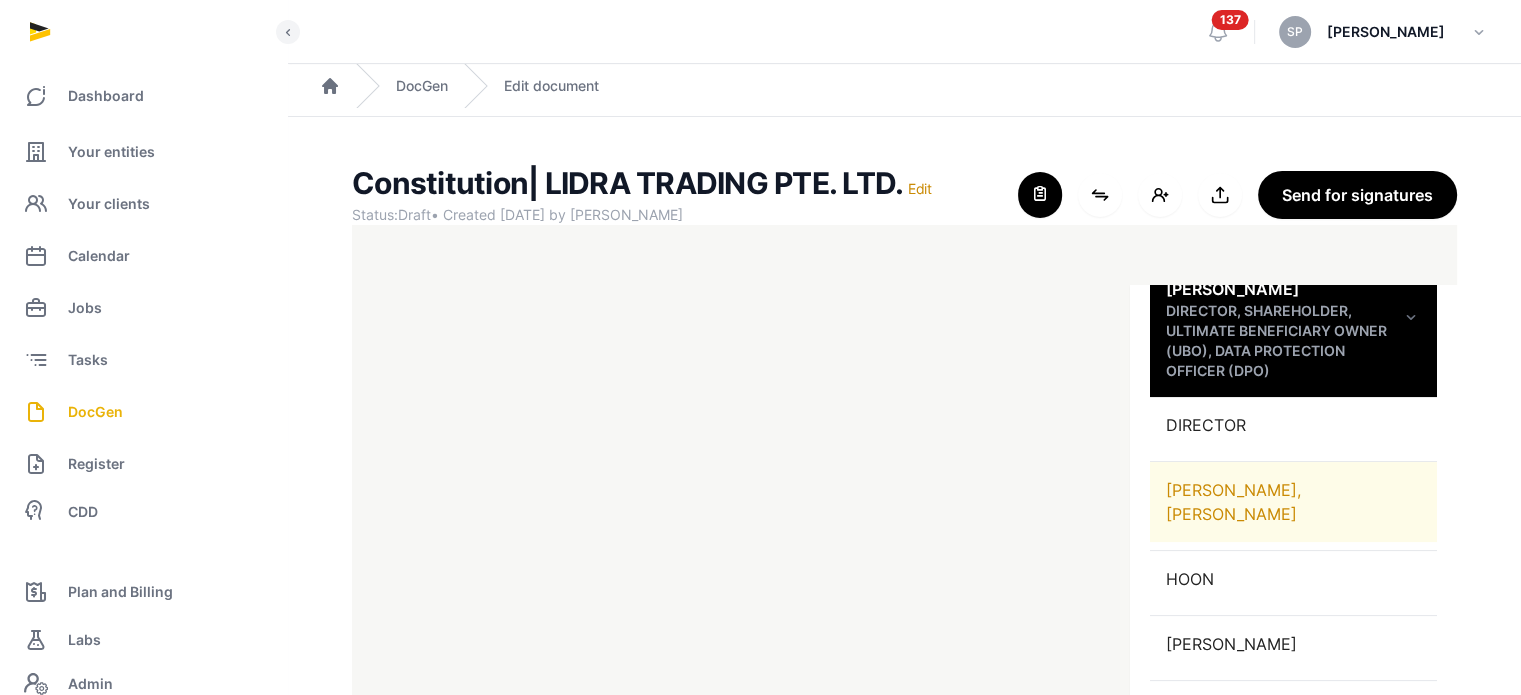 click on "HOON TIAN JUN, TERRENCE" at bounding box center [1293, 502] 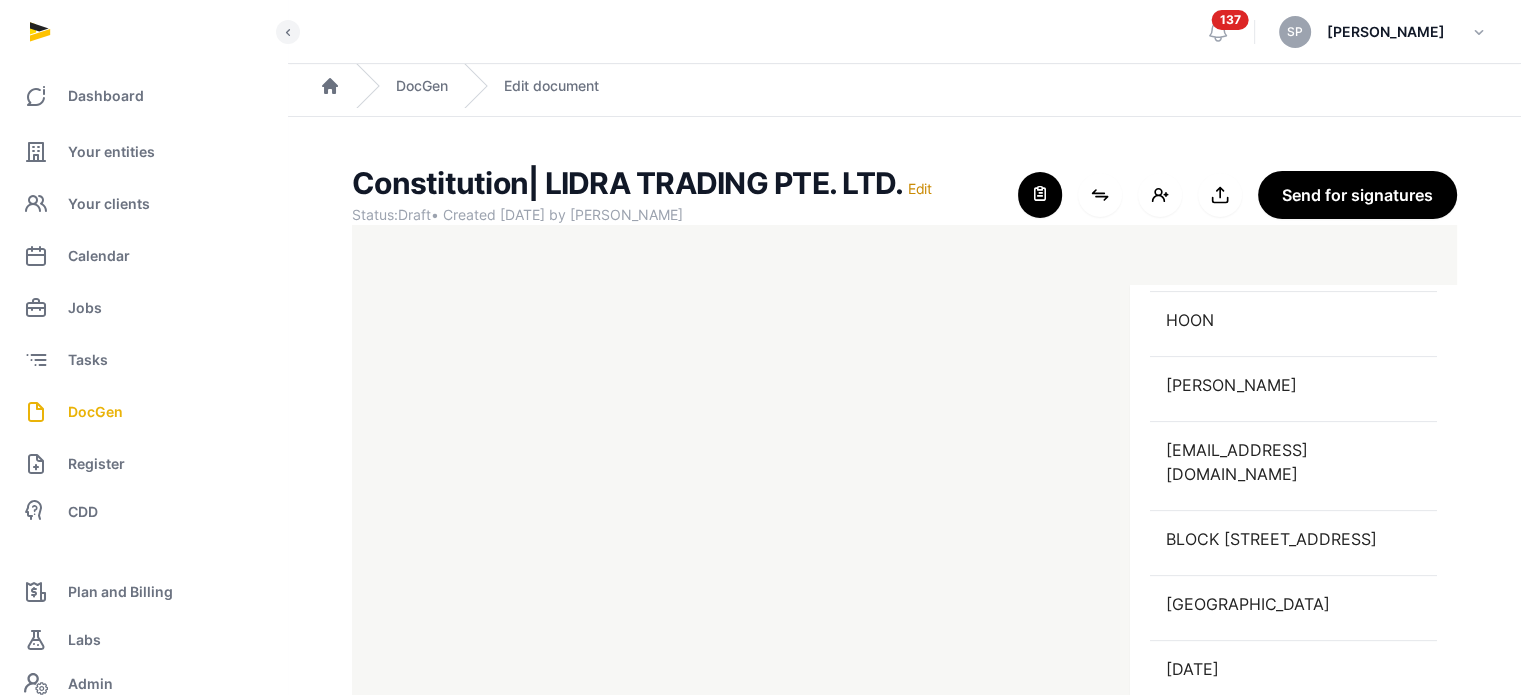 scroll, scrollTop: 752, scrollLeft: 0, axis: vertical 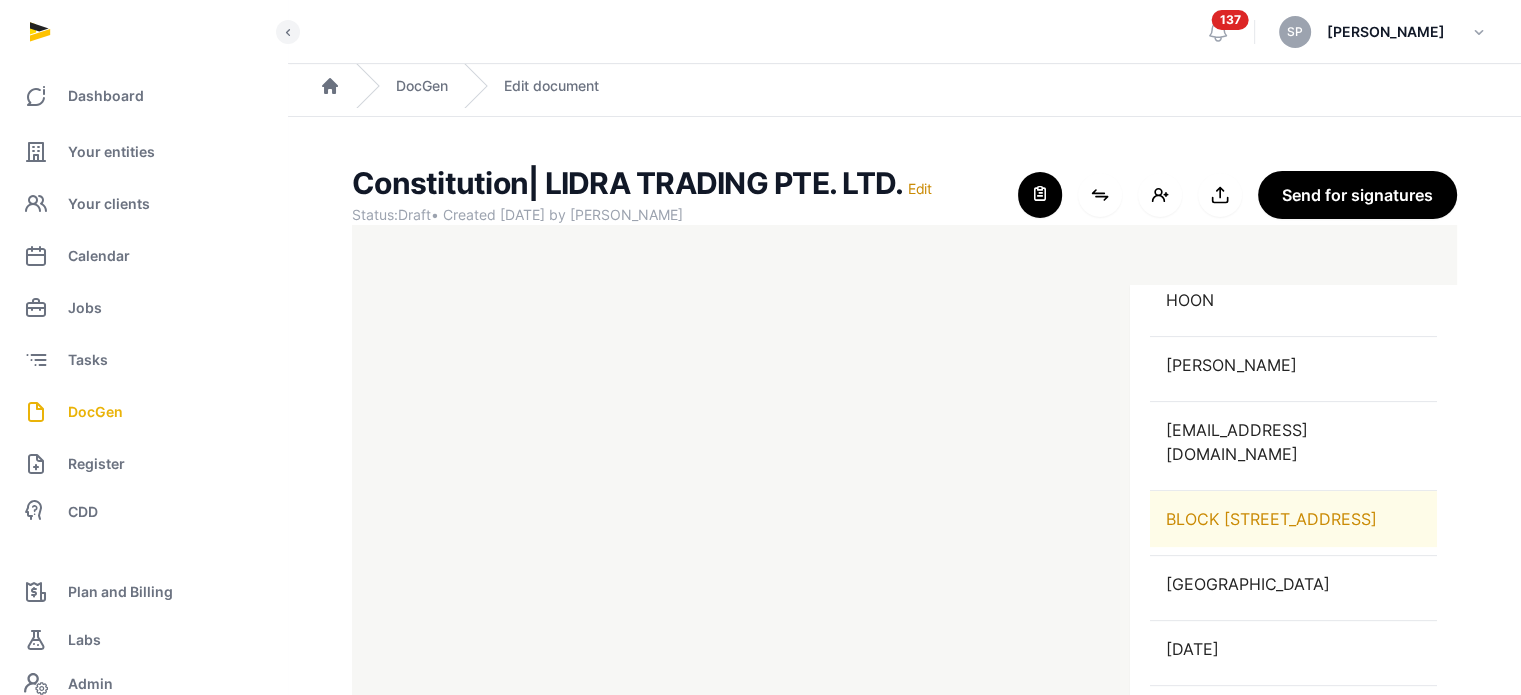 click on "BLOCK 737 TAMPINES STREET 72, 12-34, SINGAPORE, 520737, SINGAPORE" at bounding box center (1293, 519) 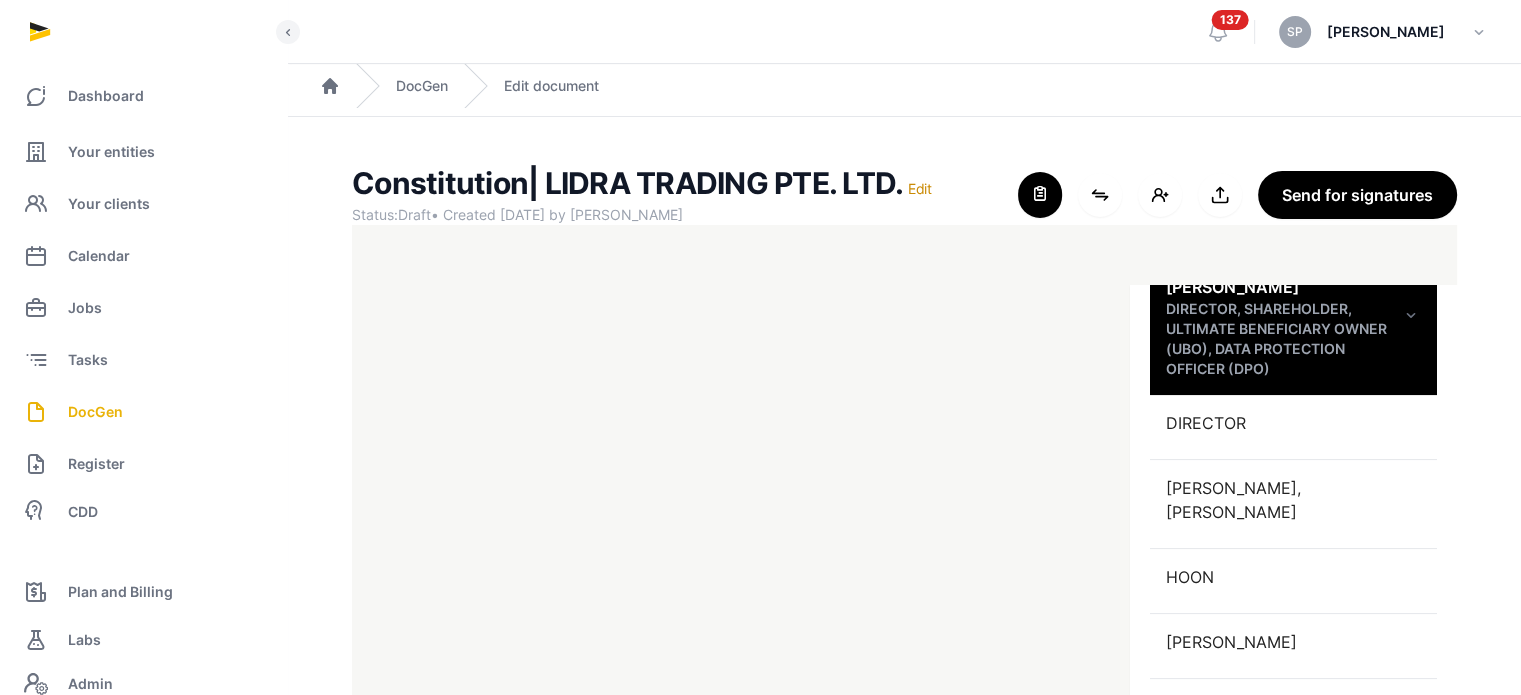 scroll, scrollTop: 423, scrollLeft: 0, axis: vertical 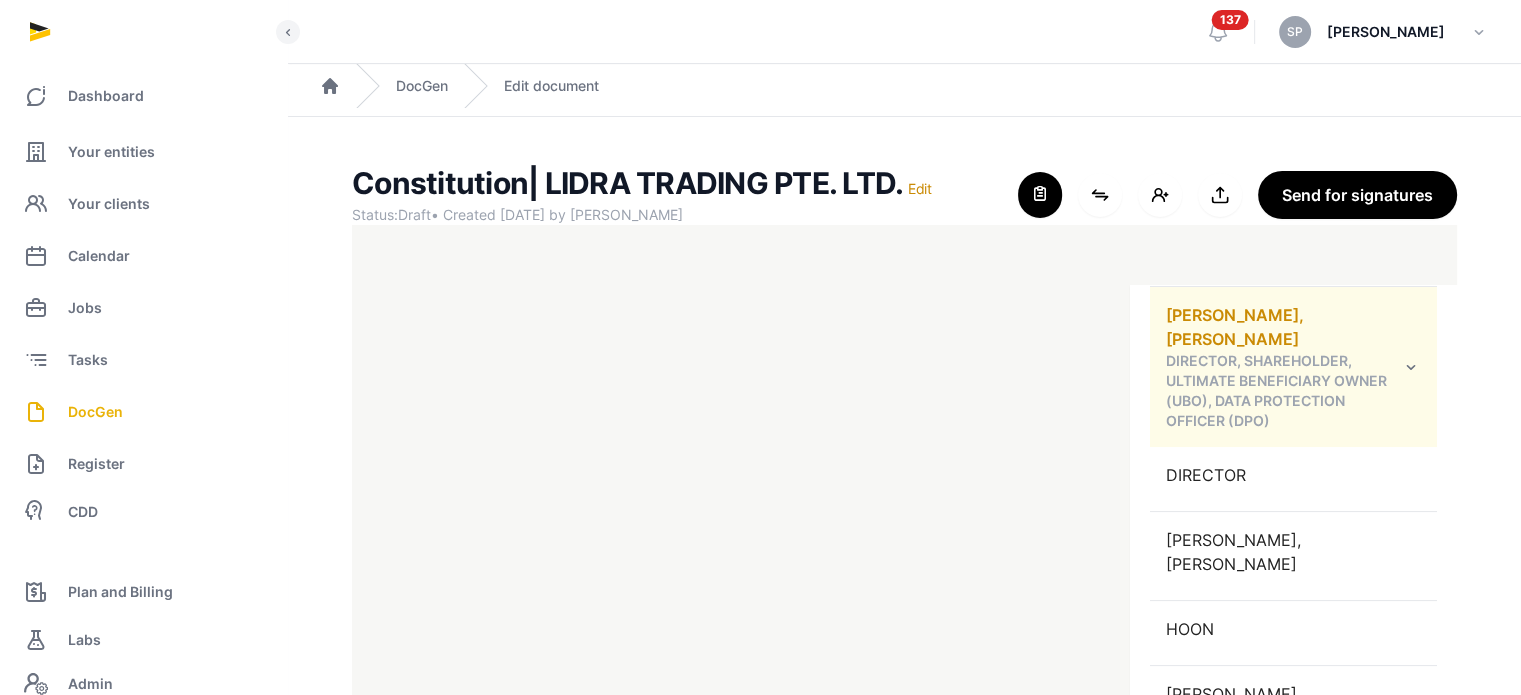 click at bounding box center (1411, 367) 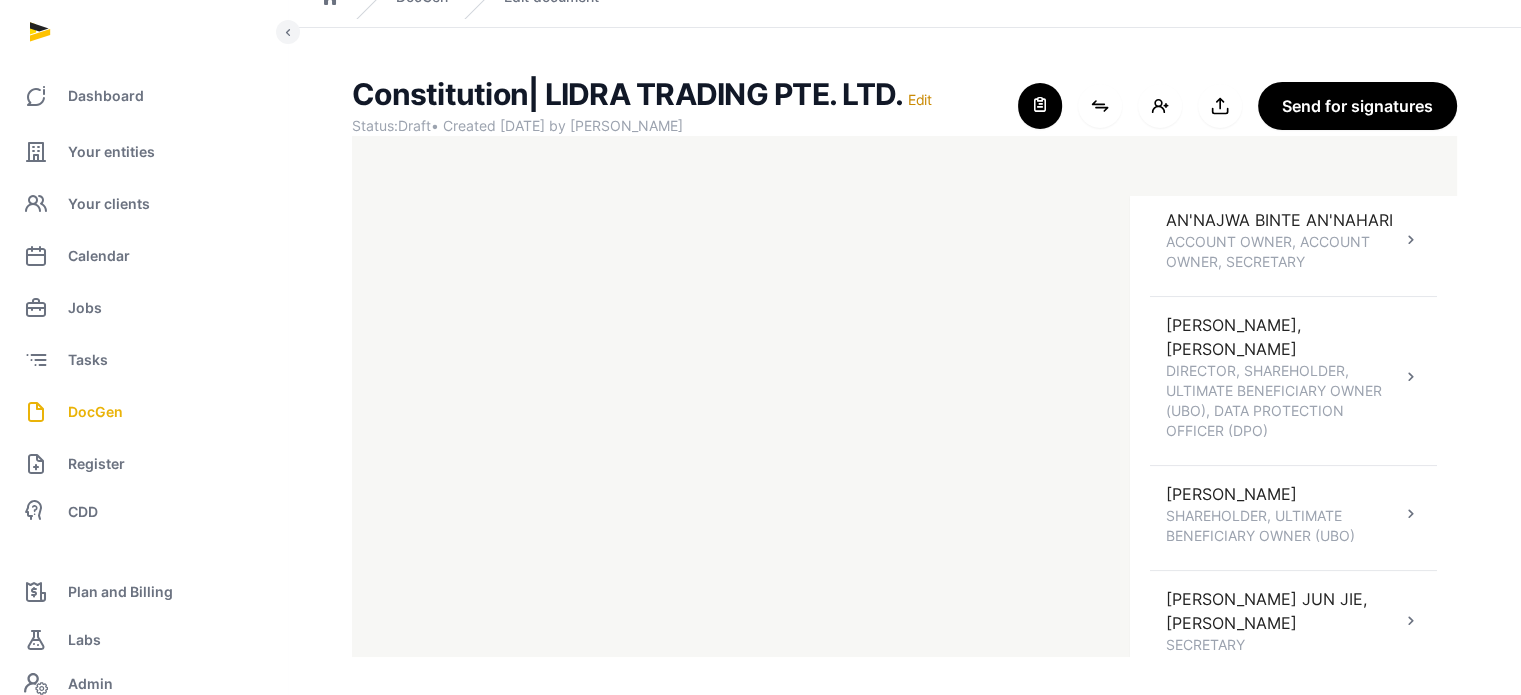 scroll, scrollTop: 91, scrollLeft: 0, axis: vertical 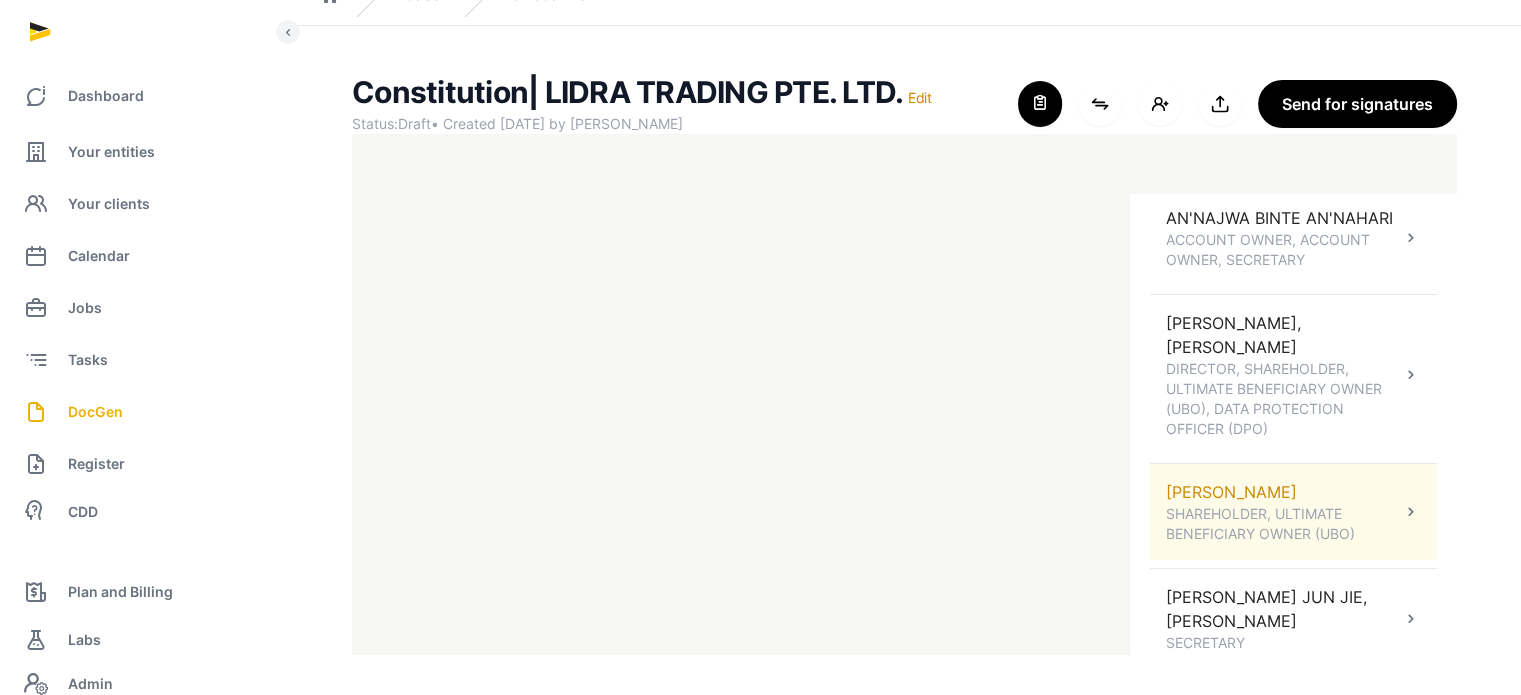 click on "CHIAM HUNG LOONG SHAREHOLDER, ULTIMATE BENEFICIARY OWNER (UBO)" at bounding box center [1283, 512] 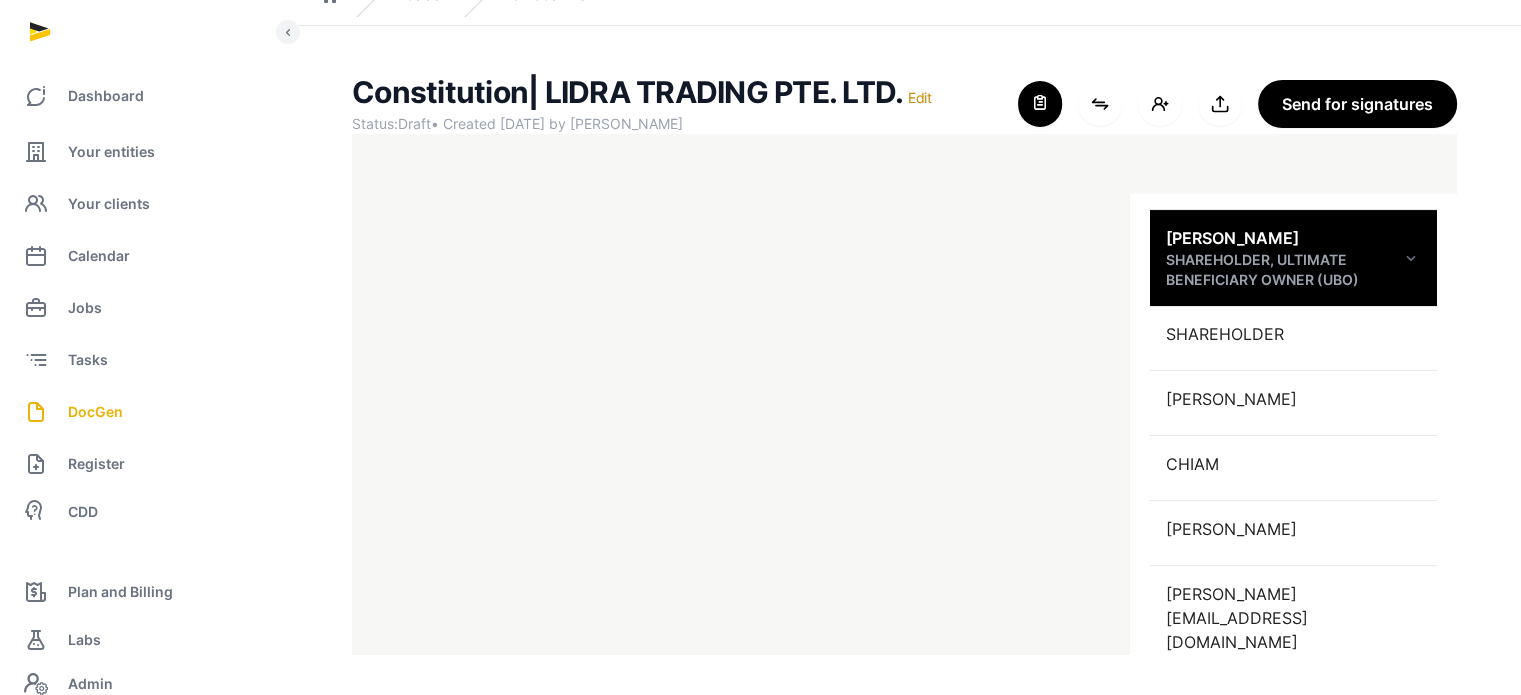 scroll, scrollTop: 622, scrollLeft: 0, axis: vertical 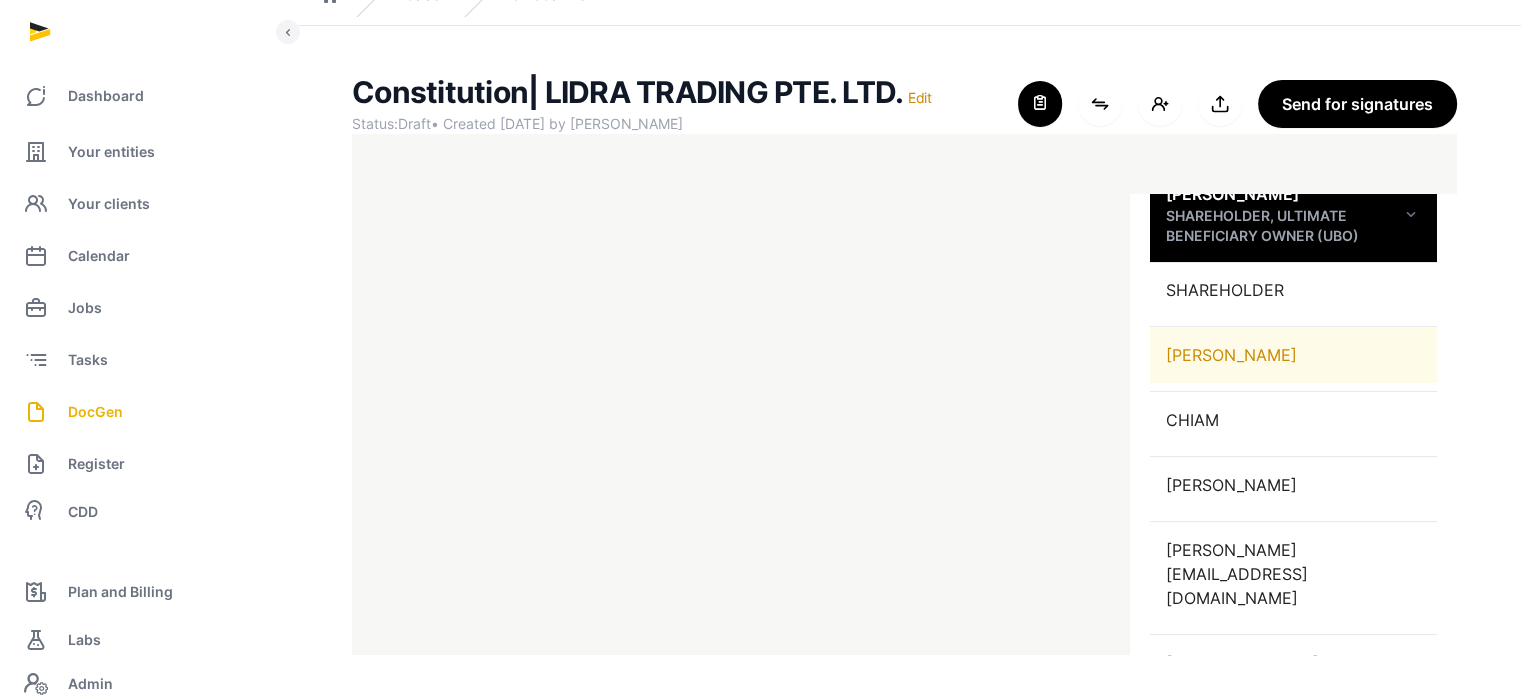 click on "CHIAM HUNG LOONG" at bounding box center [1293, 355] 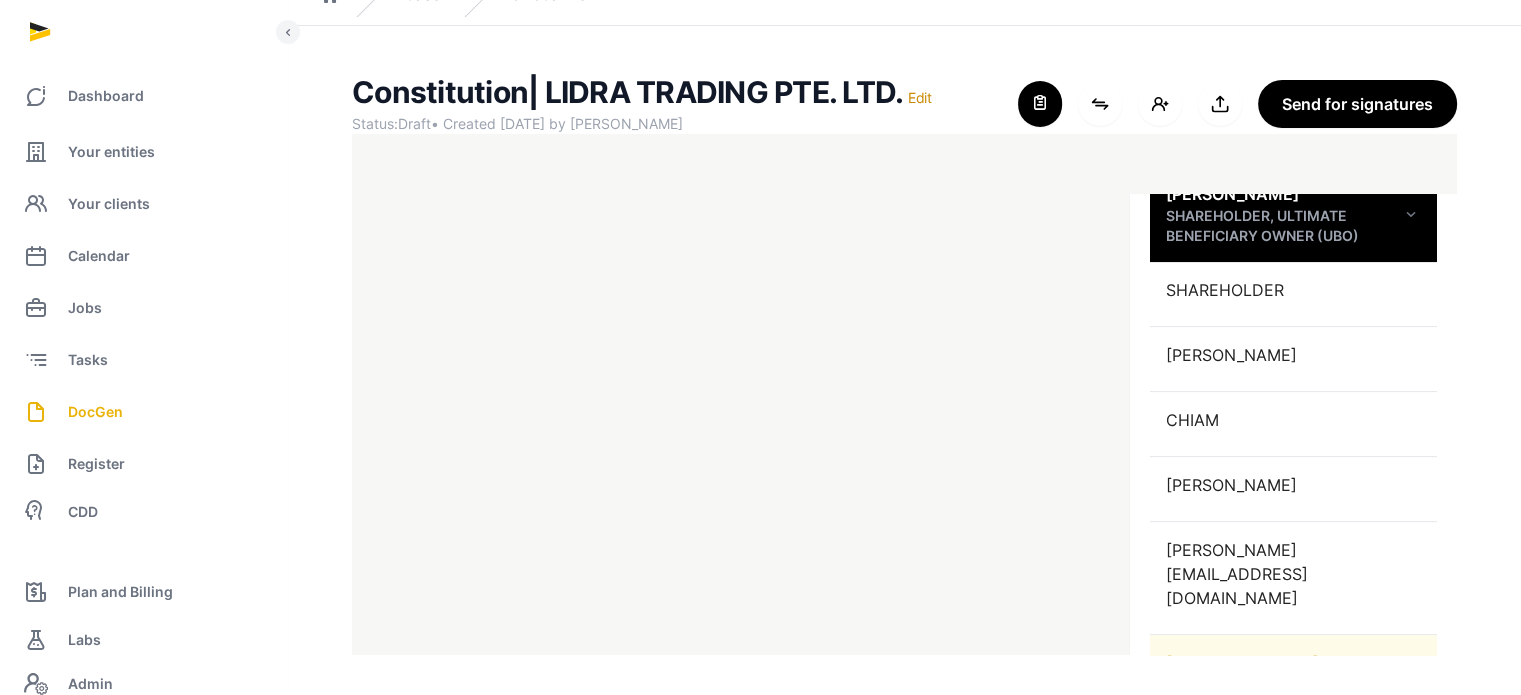 click on "465 UPPER SERANGOON ROAD, #08-1207, SINGAPORE, 530465" at bounding box center (1293, 663) 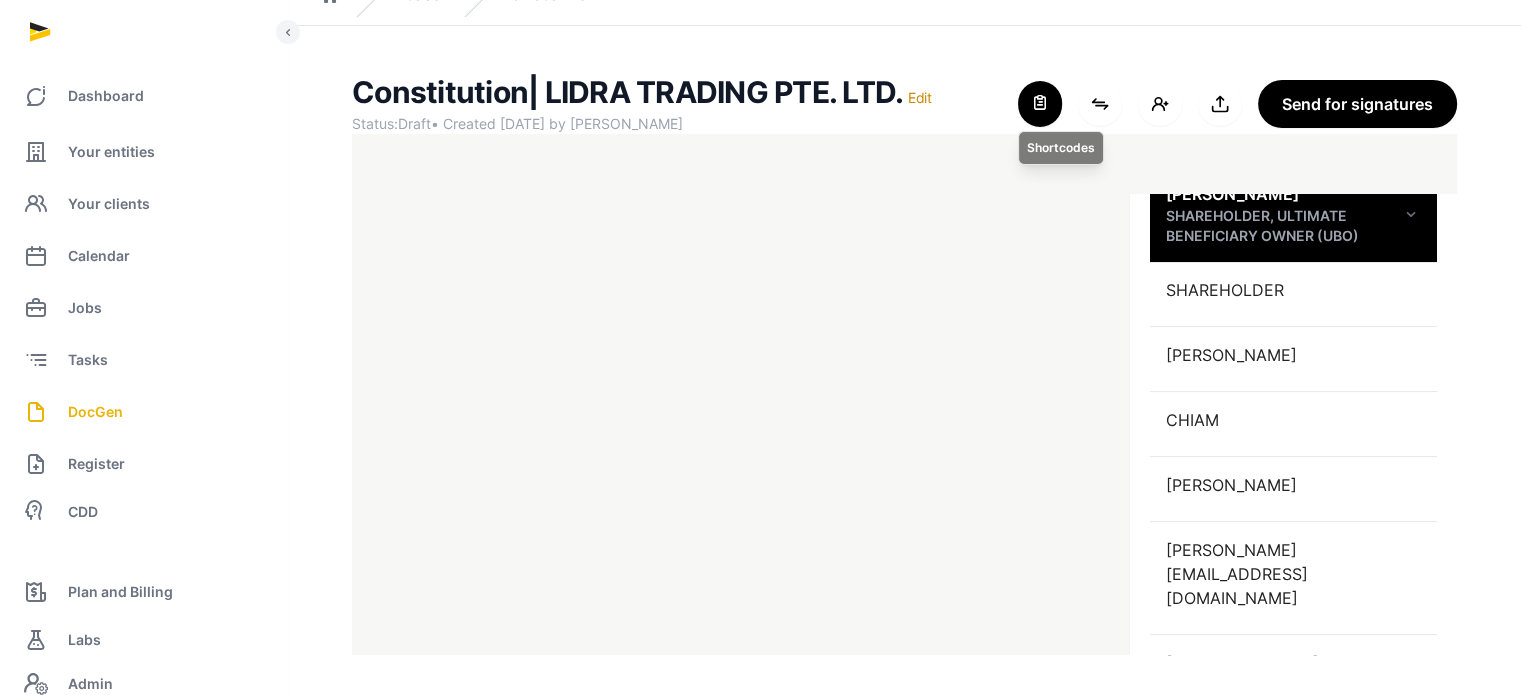 click at bounding box center (1040, 104) 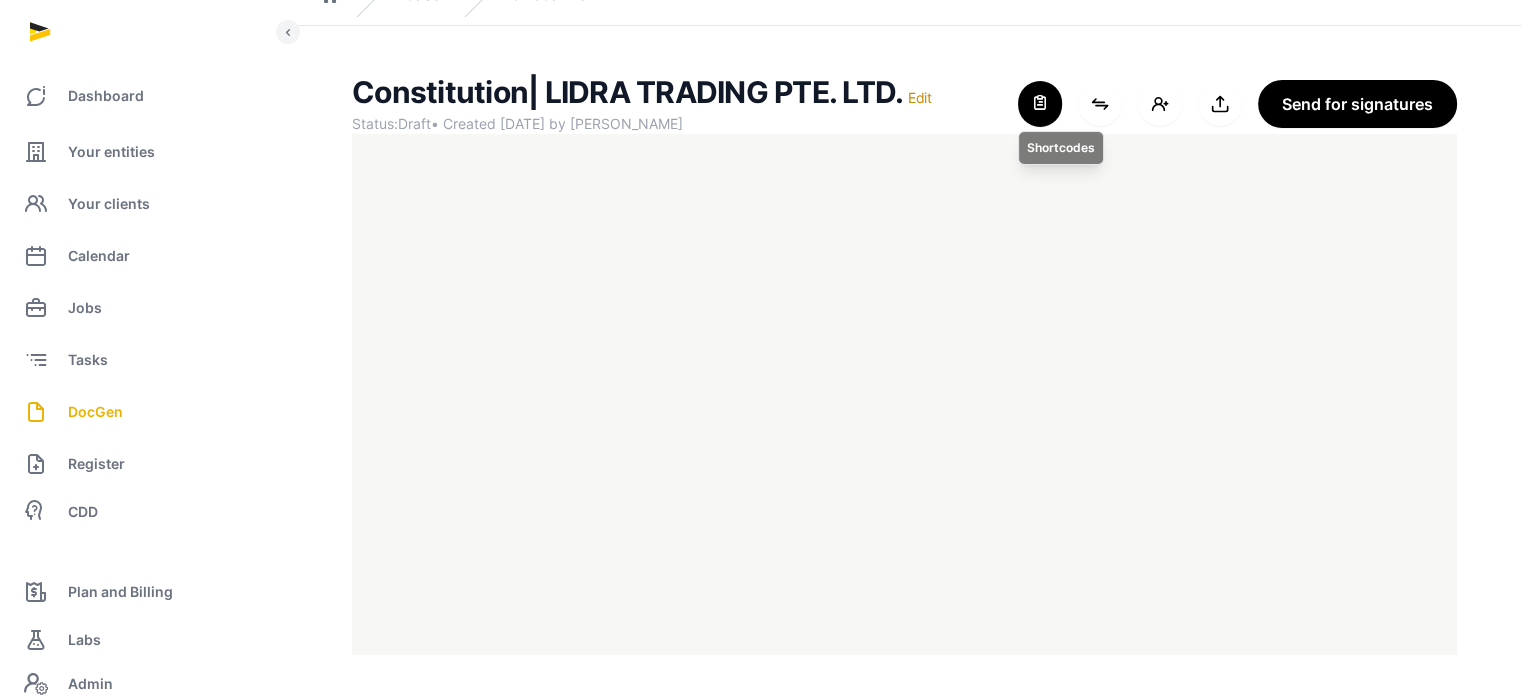 click at bounding box center (1040, 104) 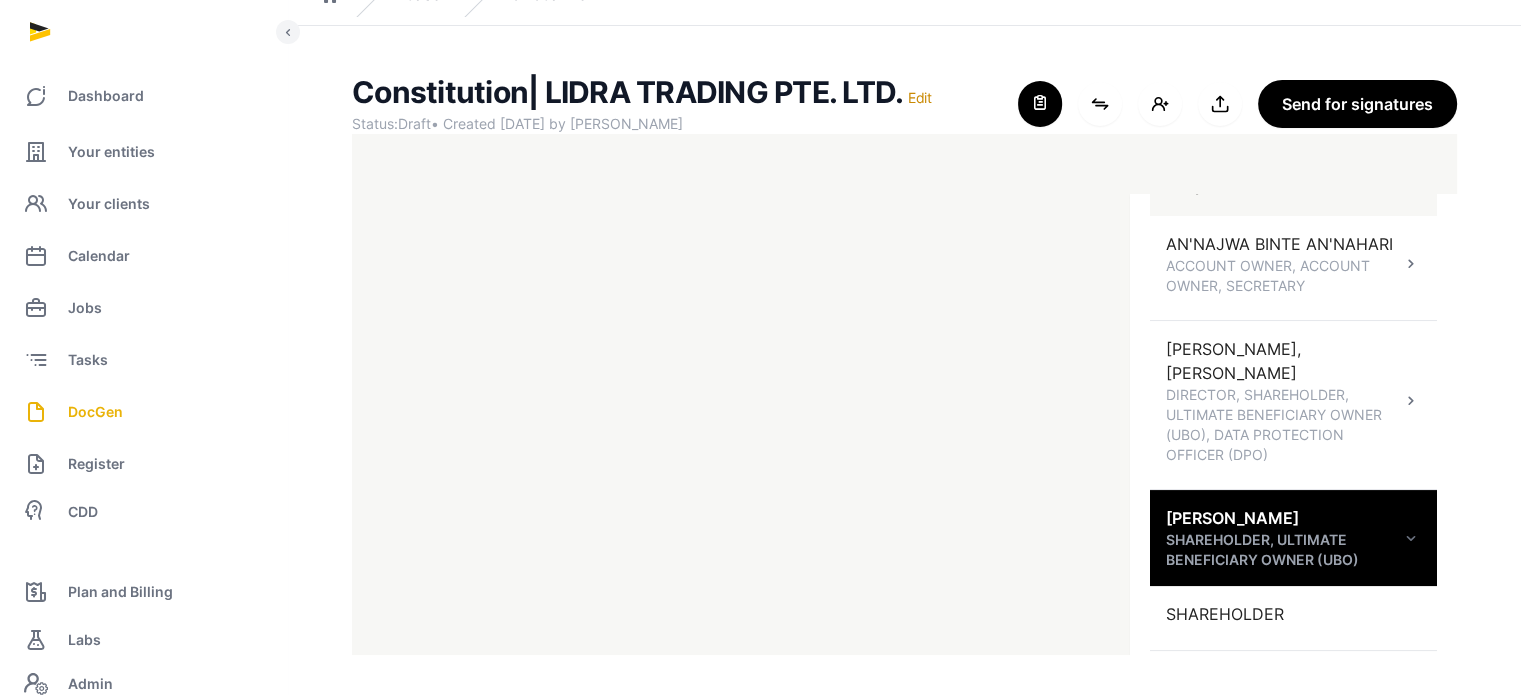 scroll, scrollTop: 292, scrollLeft: 0, axis: vertical 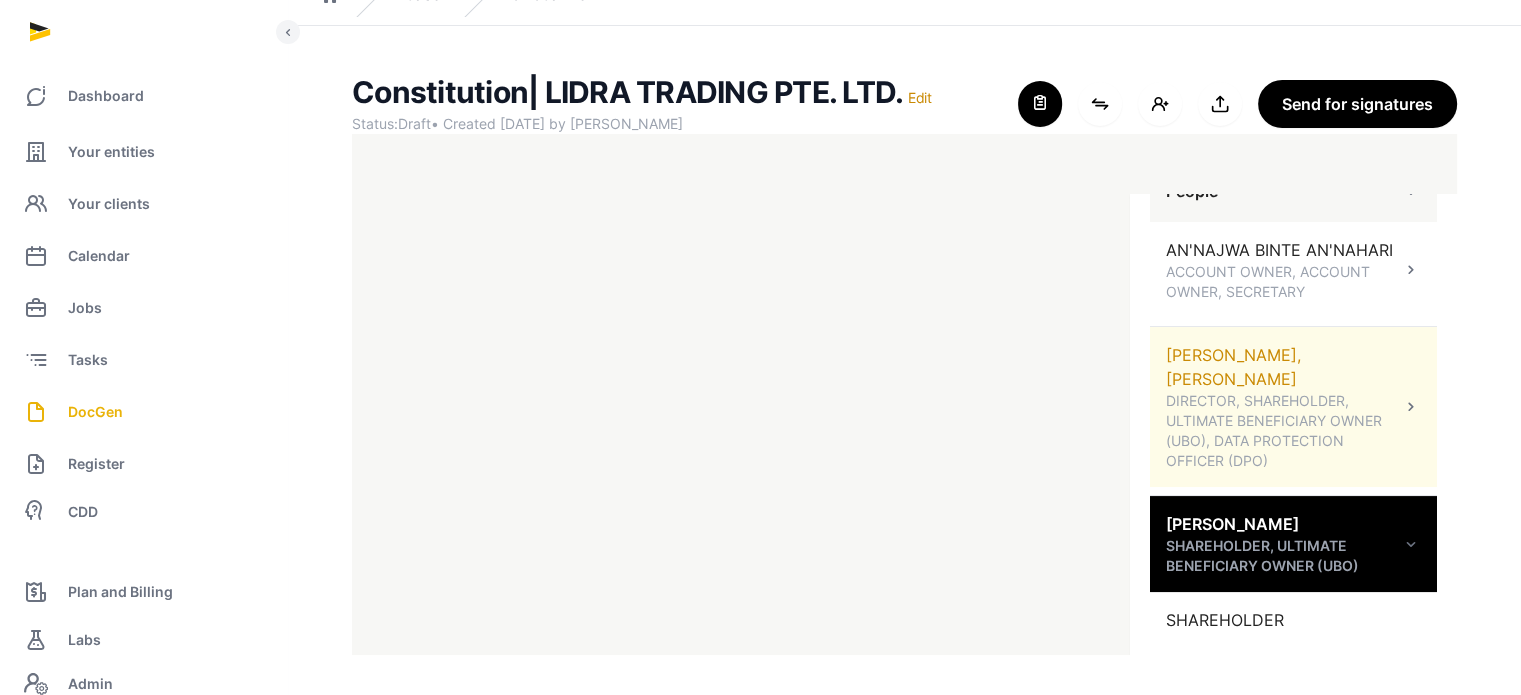 click on "DIRECTOR, SHAREHOLDER, ULTIMATE BENEFICIARY OWNER (UBO), DATA PROTECTION OFFICER (DPO)" at bounding box center [1283, 431] 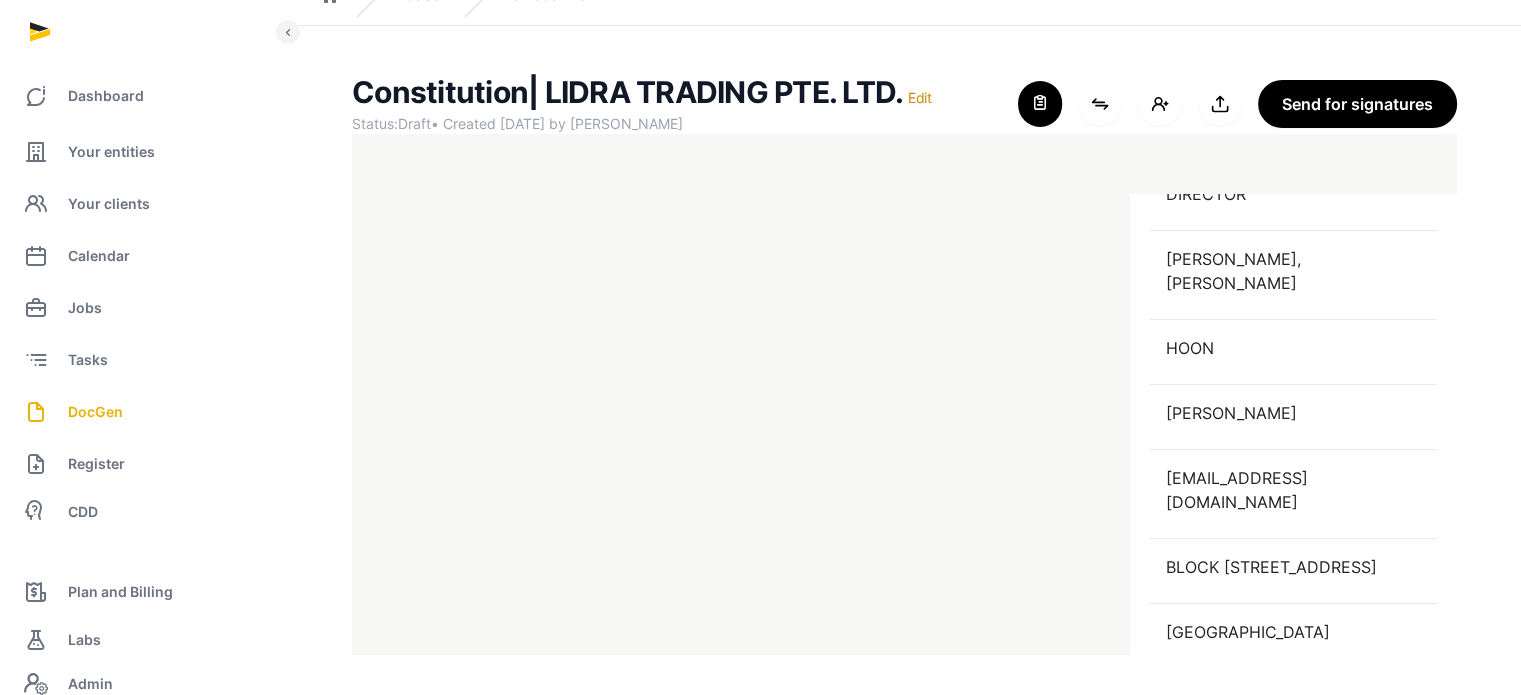 scroll, scrollTop: 616, scrollLeft: 0, axis: vertical 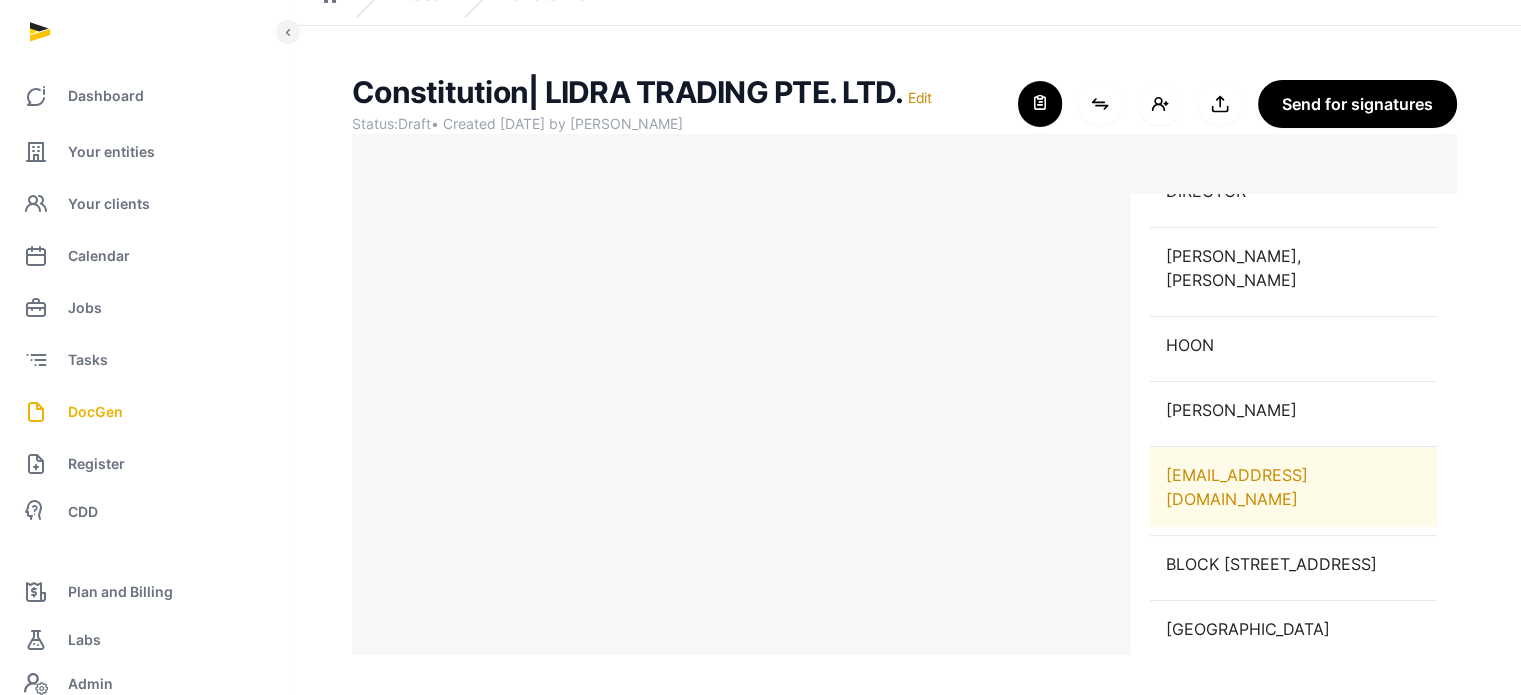click on "TERRENCEHOON@GMAIL.COM" at bounding box center [1293, 487] 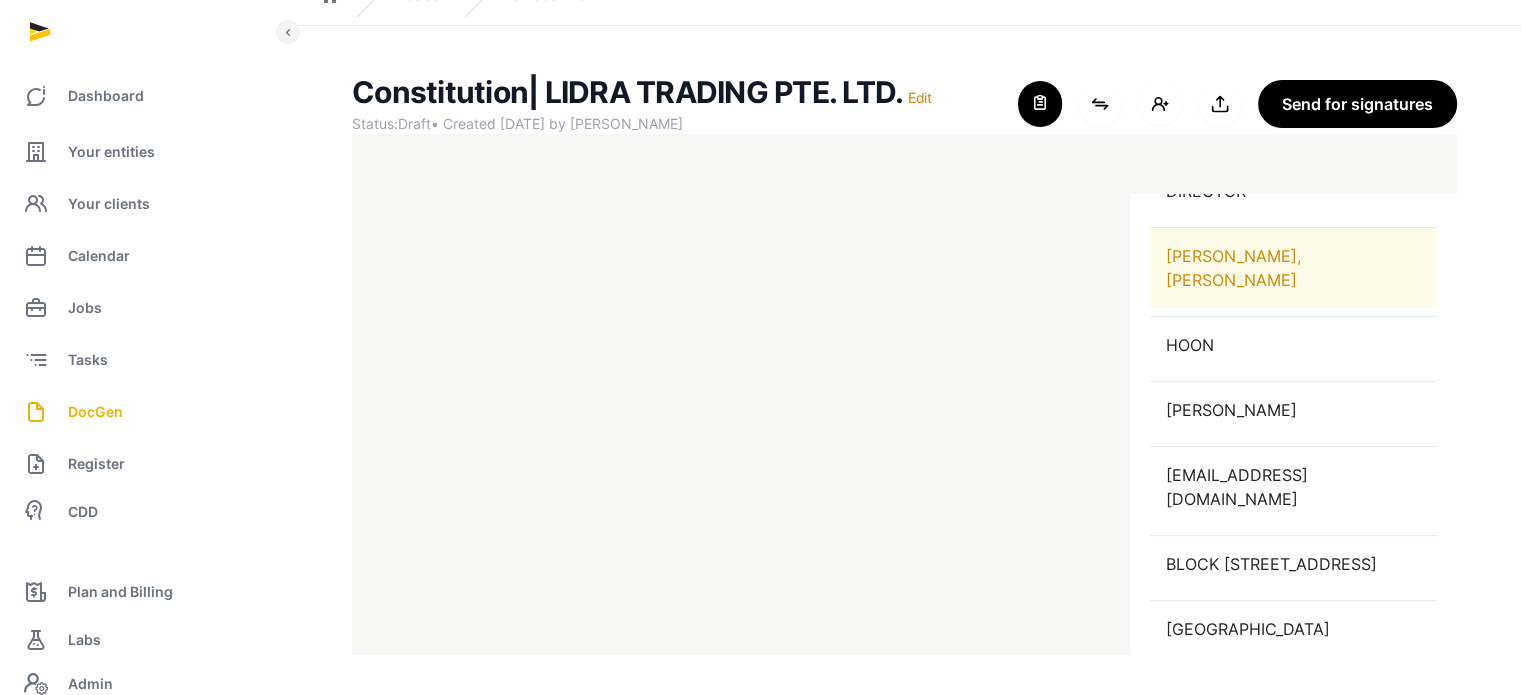 click on "HOON TIAN JUN, TERRENCE" at bounding box center (1293, 268) 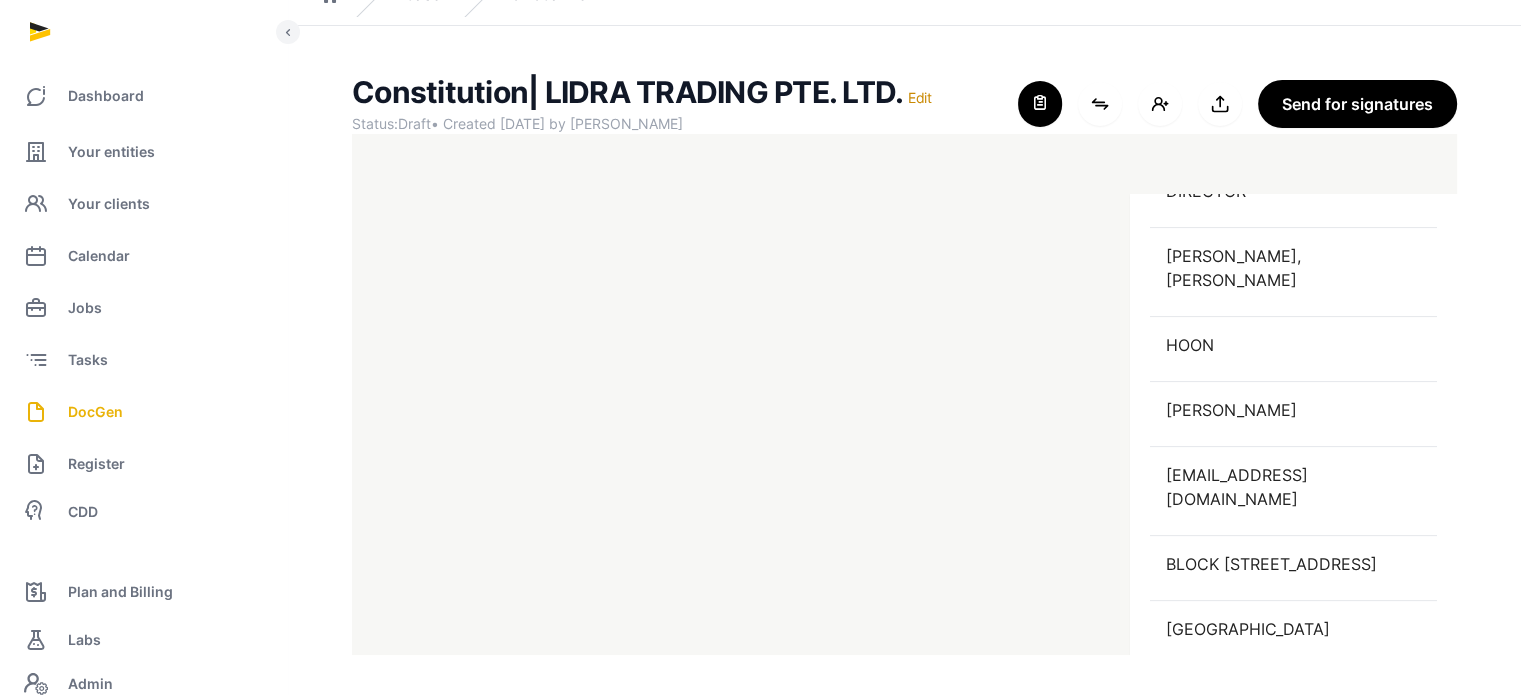 drag, startPoint x: 1440, startPoint y: 395, endPoint x: 1434, endPoint y: 321, distance: 74.24284 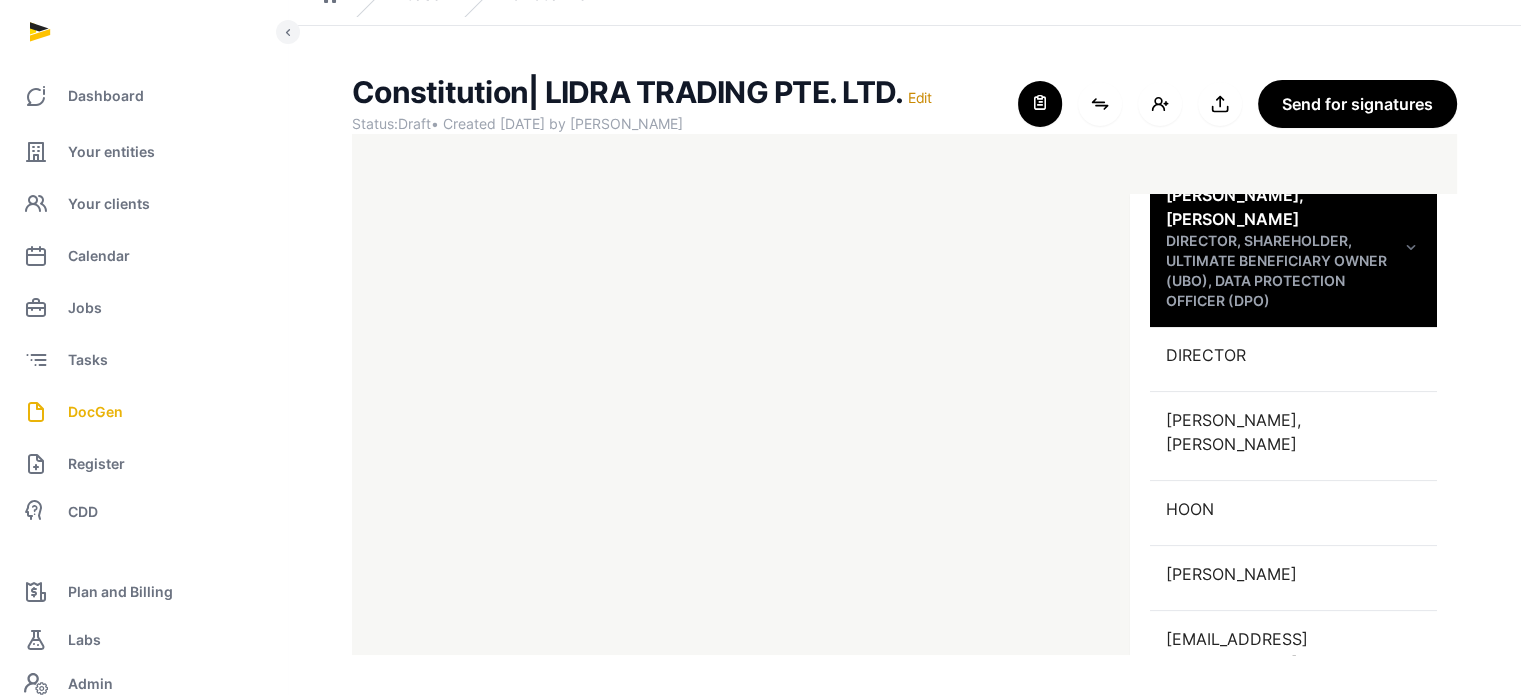 scroll, scrollTop: 332, scrollLeft: 0, axis: vertical 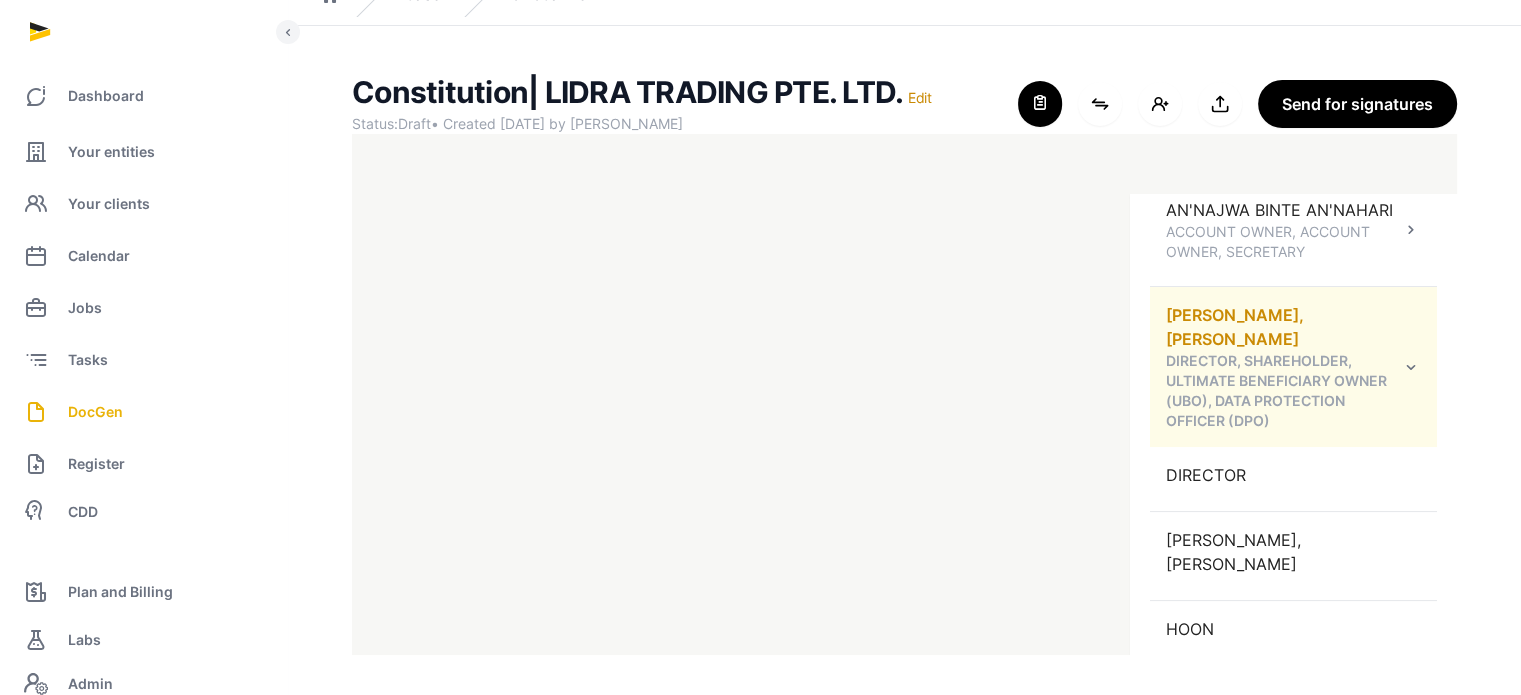 click on "HOON TIAN JUN, TERRENCE DIRECTOR, SHAREHOLDER, ULTIMATE BENEFICIARY OWNER (UBO), DATA PROTECTION OFFICER (DPO)" at bounding box center [1293, 367] 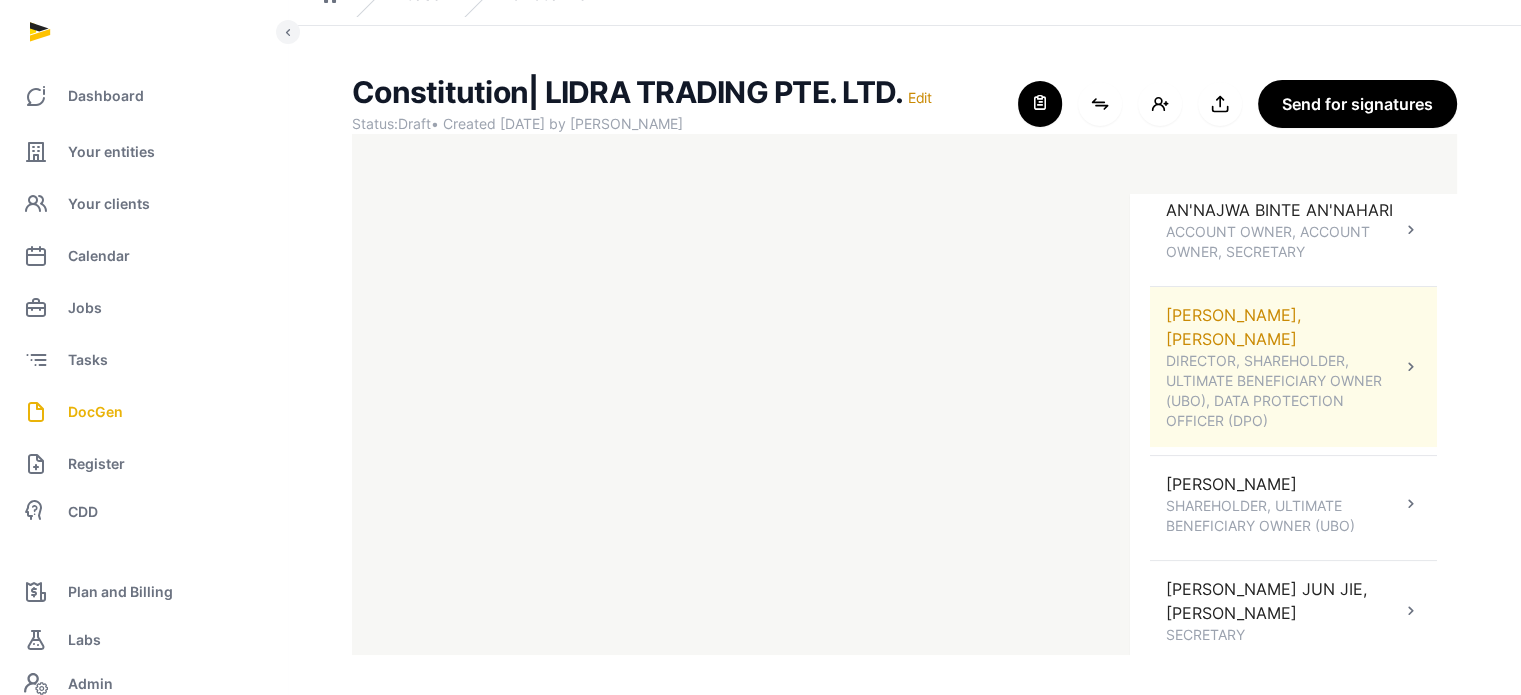 scroll, scrollTop: 324, scrollLeft: 0, axis: vertical 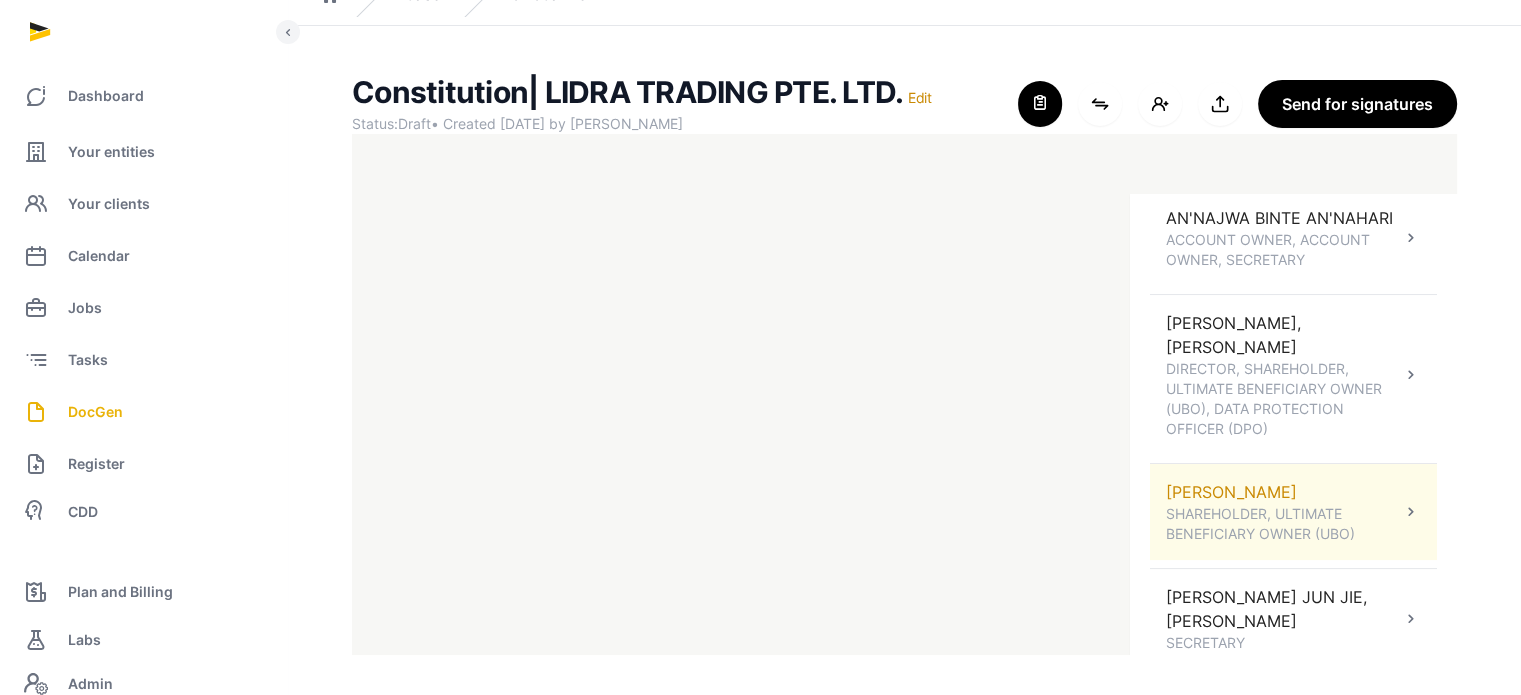 click at bounding box center (1411, 512) 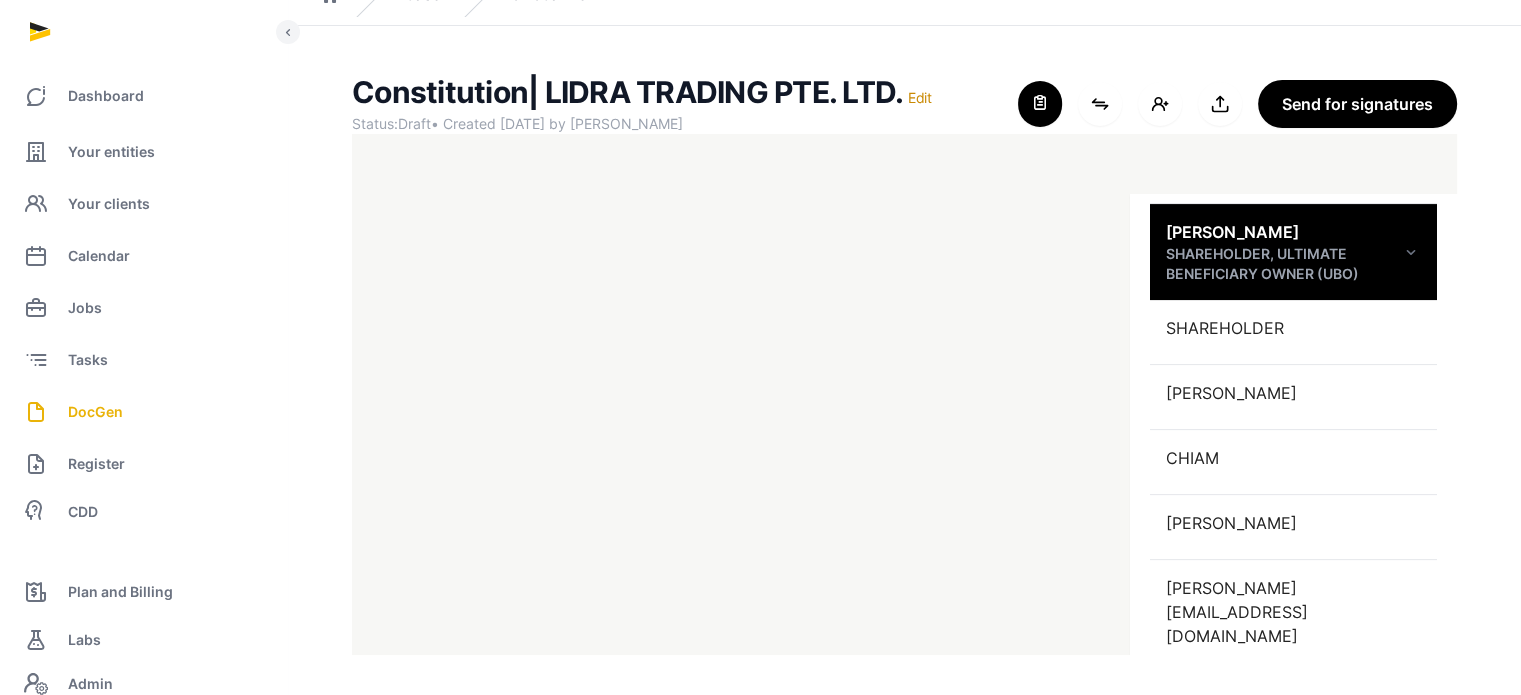 scroll, scrollTop: 625, scrollLeft: 0, axis: vertical 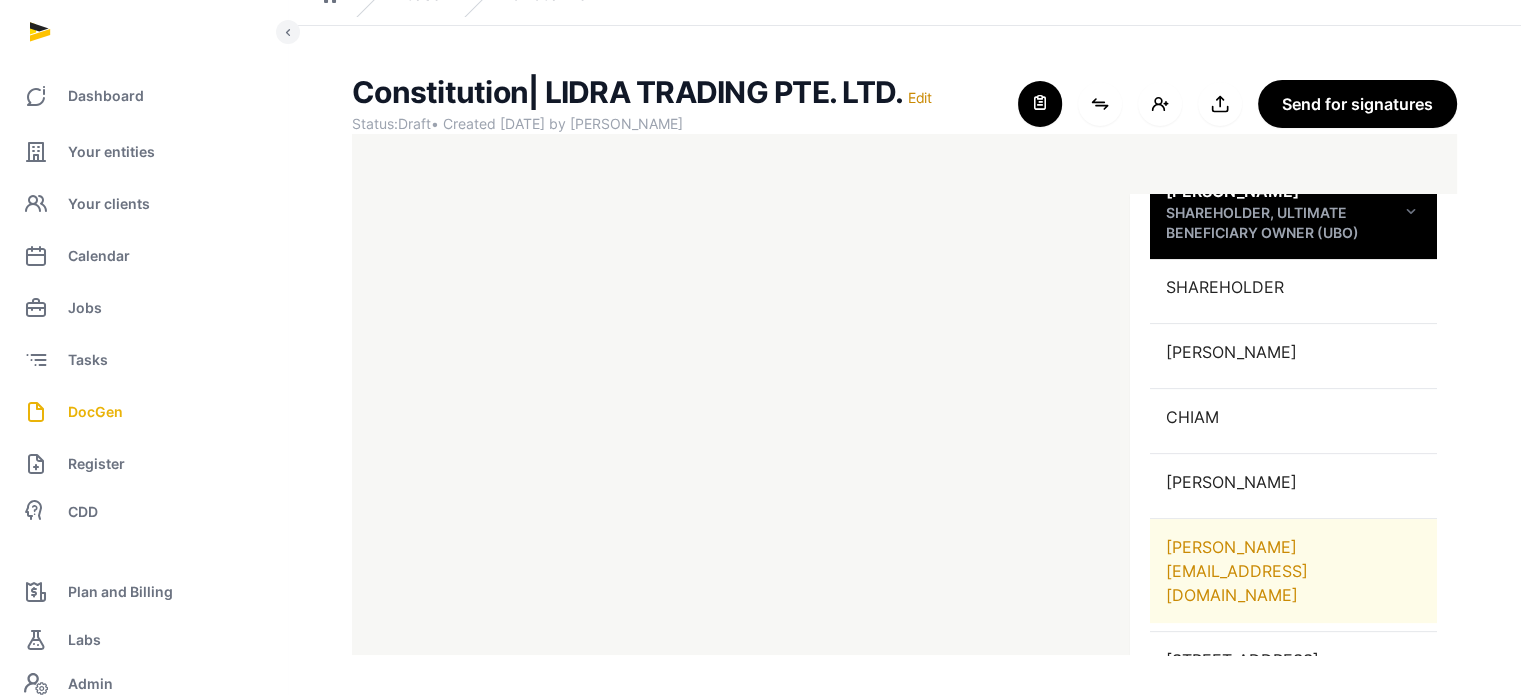 click on "JASON.CHIAMHL@GMAIL.COM" at bounding box center (1293, 571) 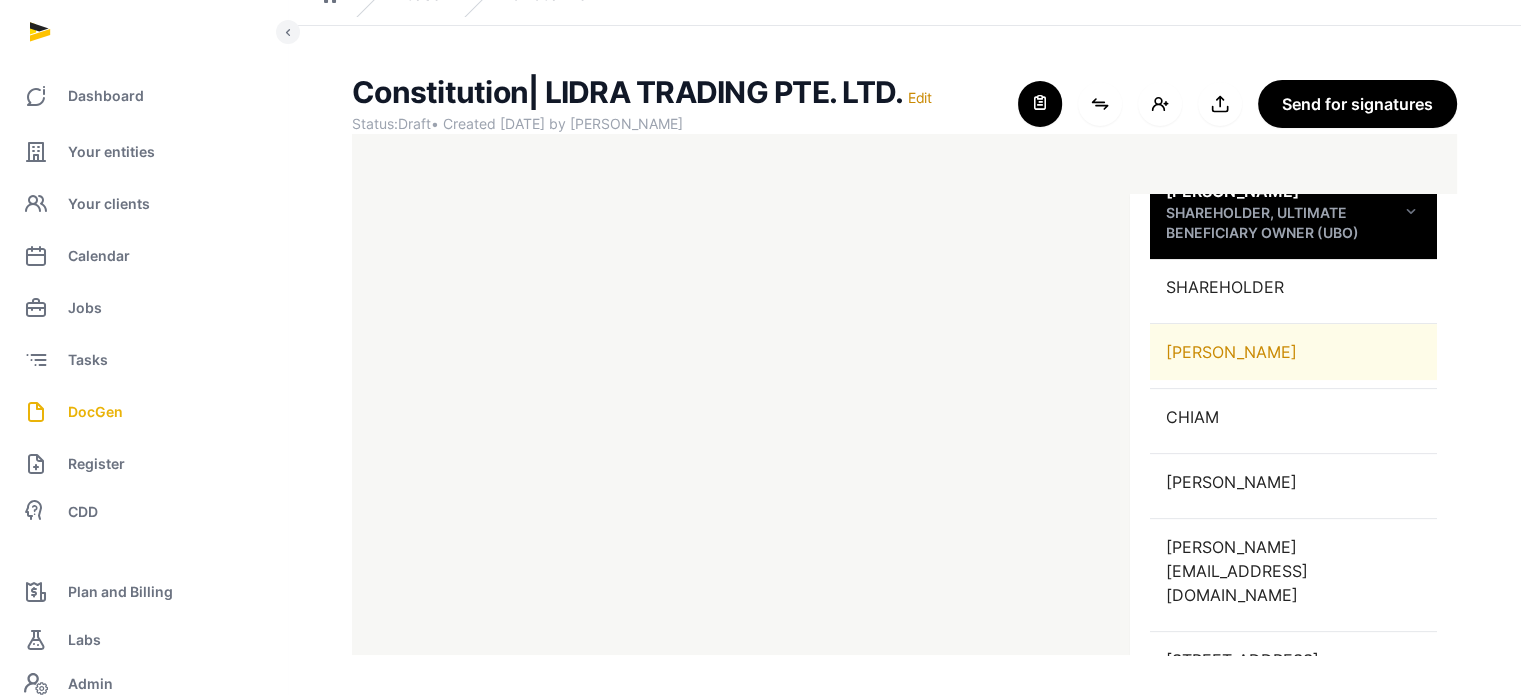click on "CHIAM HUNG LOONG" at bounding box center (1293, 352) 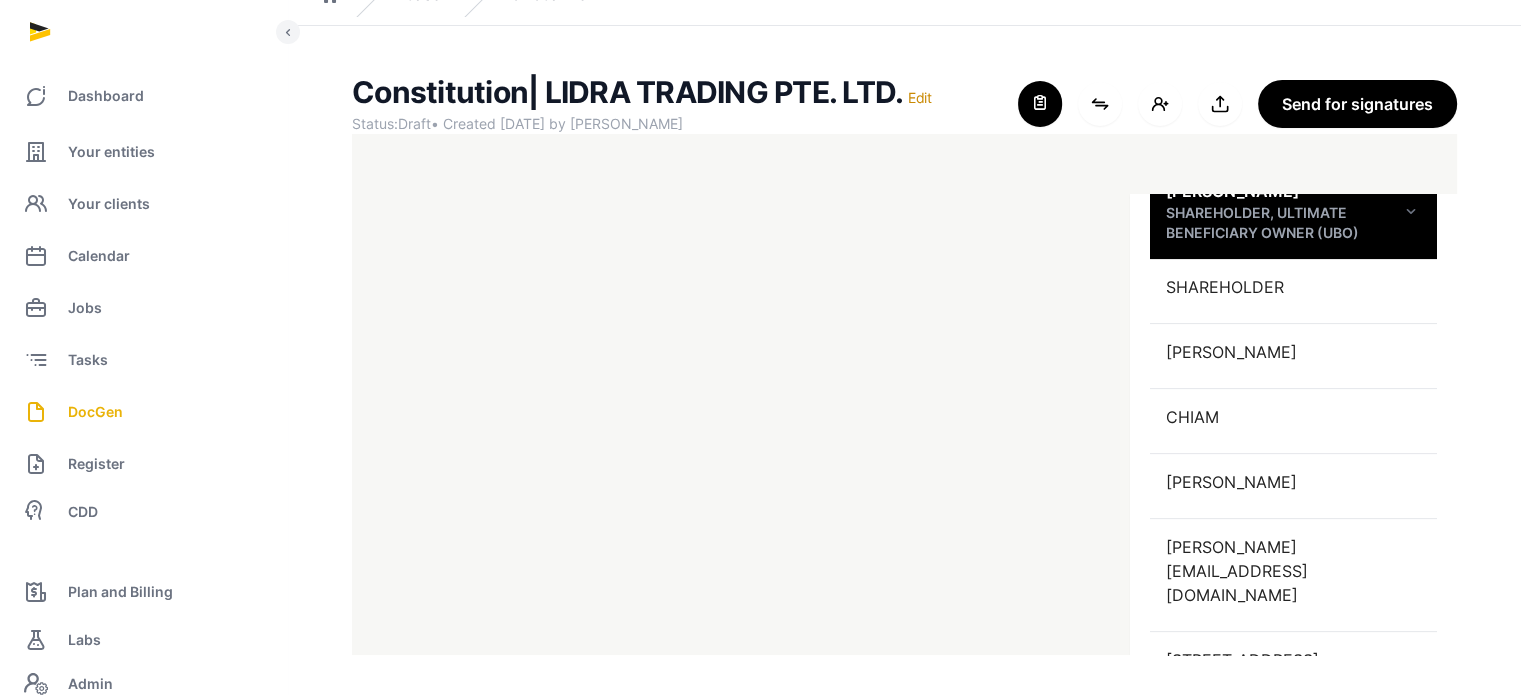 click on "Constitution| LIDRA TRADING PTE. LTD.   Edit Status:  Draft  • Created 2025-07-01 by Sneha Patwari For optimal experience, please use a desktop computer to generate documents for the best user experience. Close shortcodes Connect shortcodes Add people Export to Documents Send for signatures" at bounding box center [904, 104] 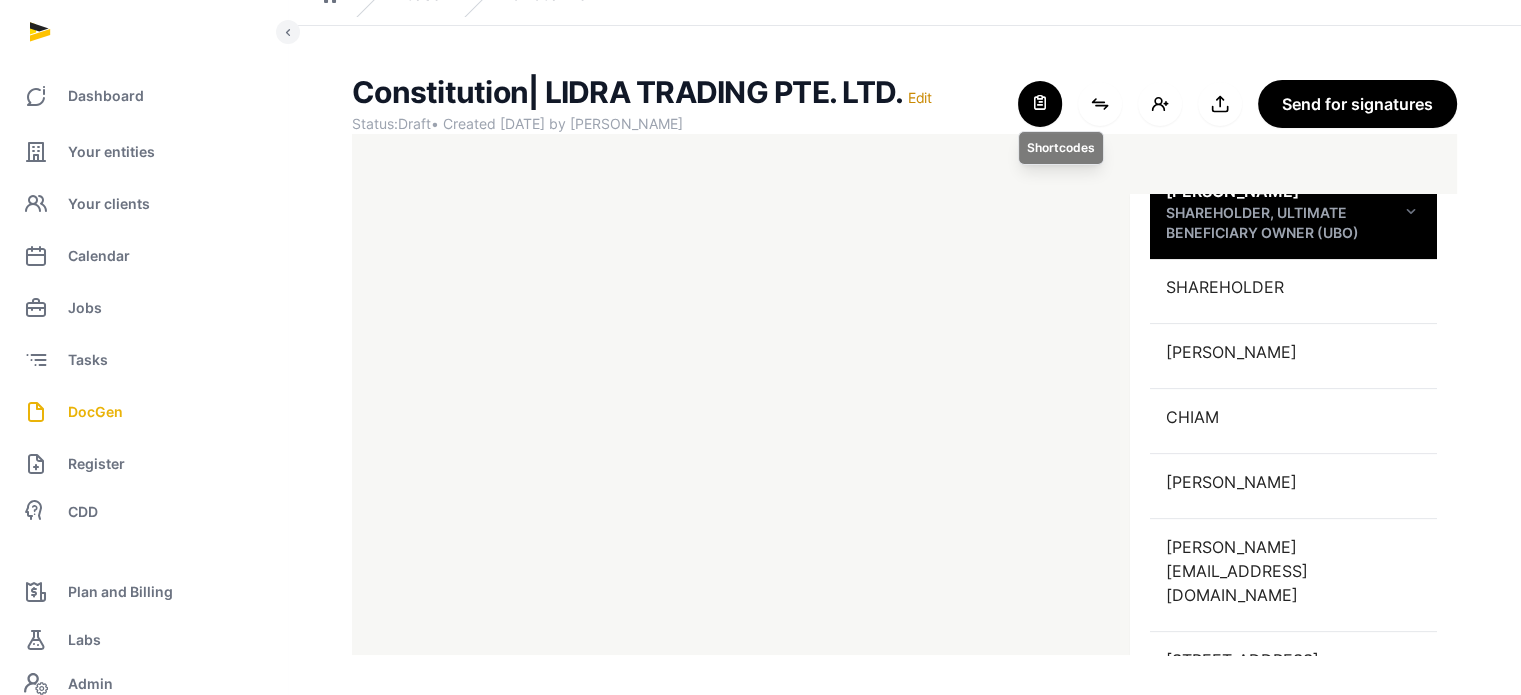 click at bounding box center (1040, 104) 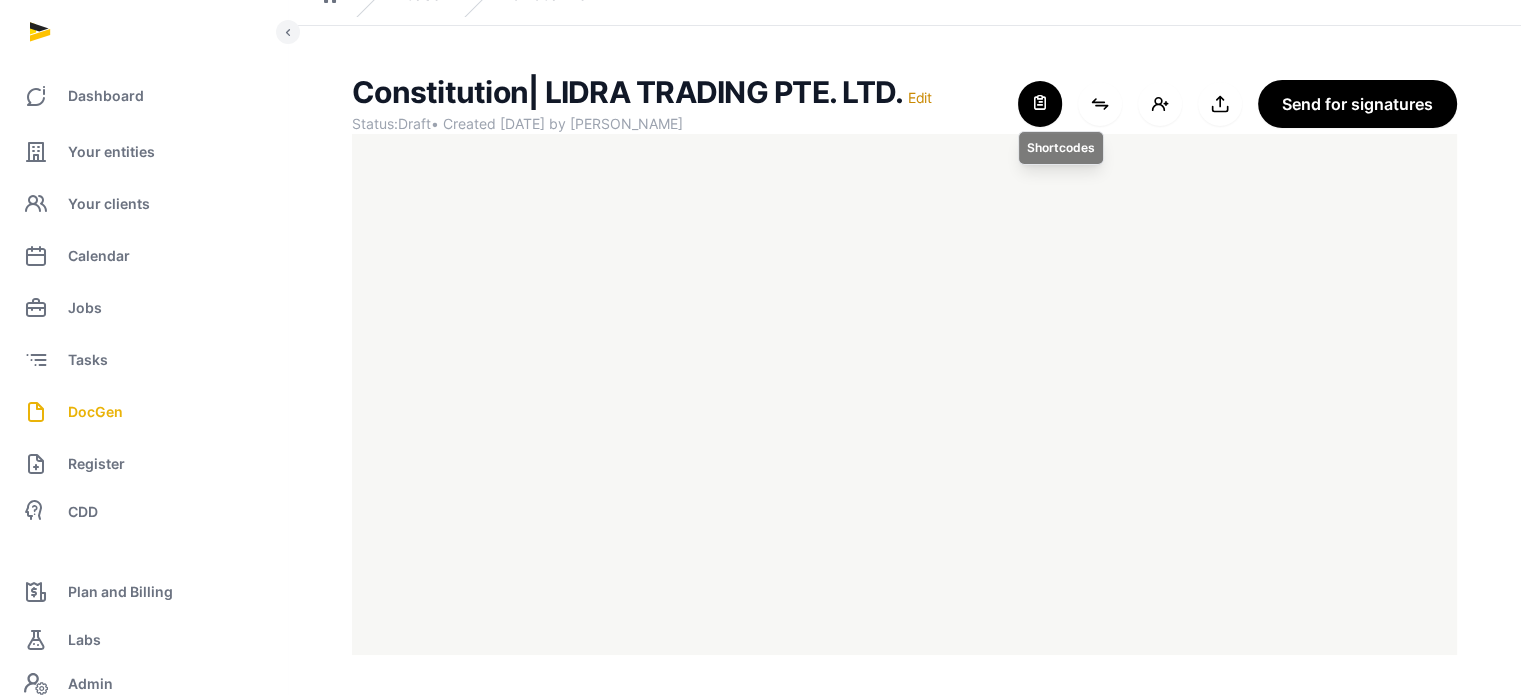 click at bounding box center (1040, 104) 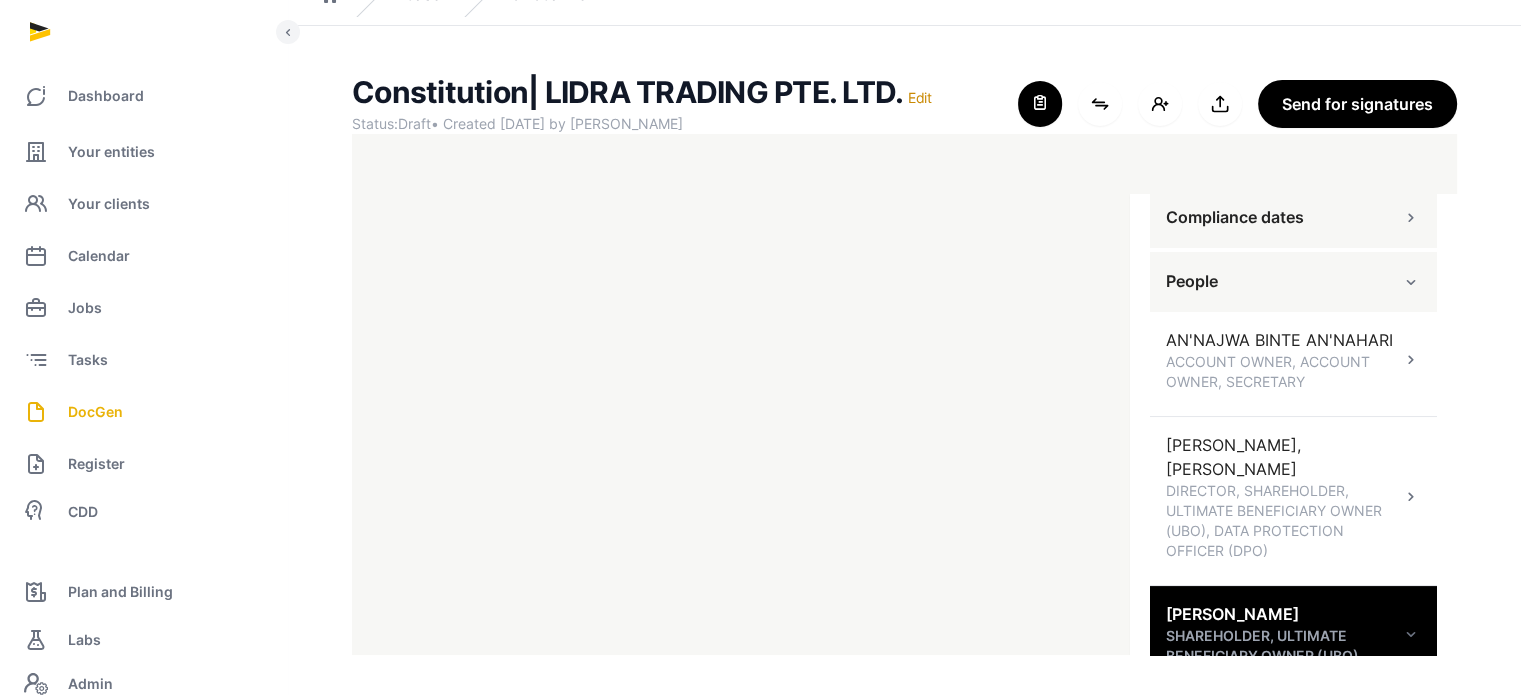 scroll, scrollTop: 213, scrollLeft: 0, axis: vertical 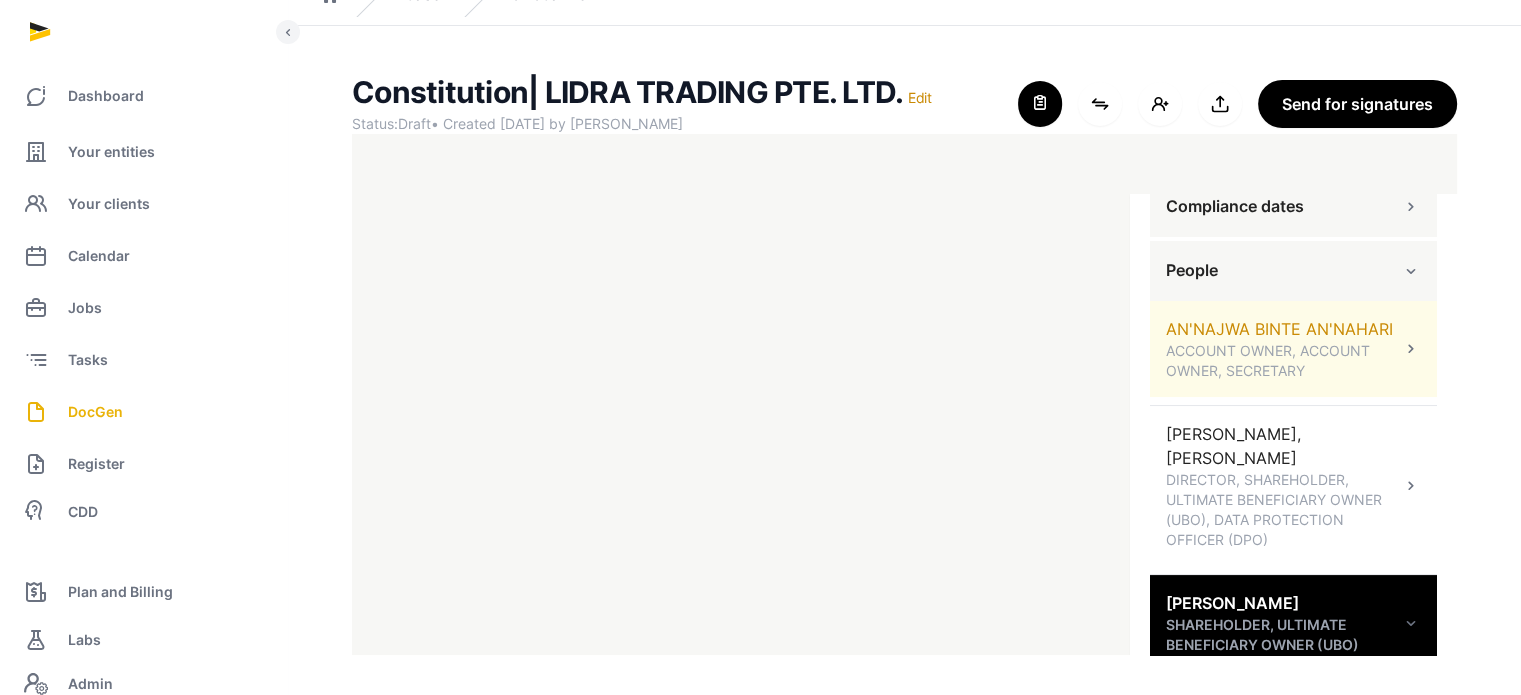click at bounding box center (1411, 349) 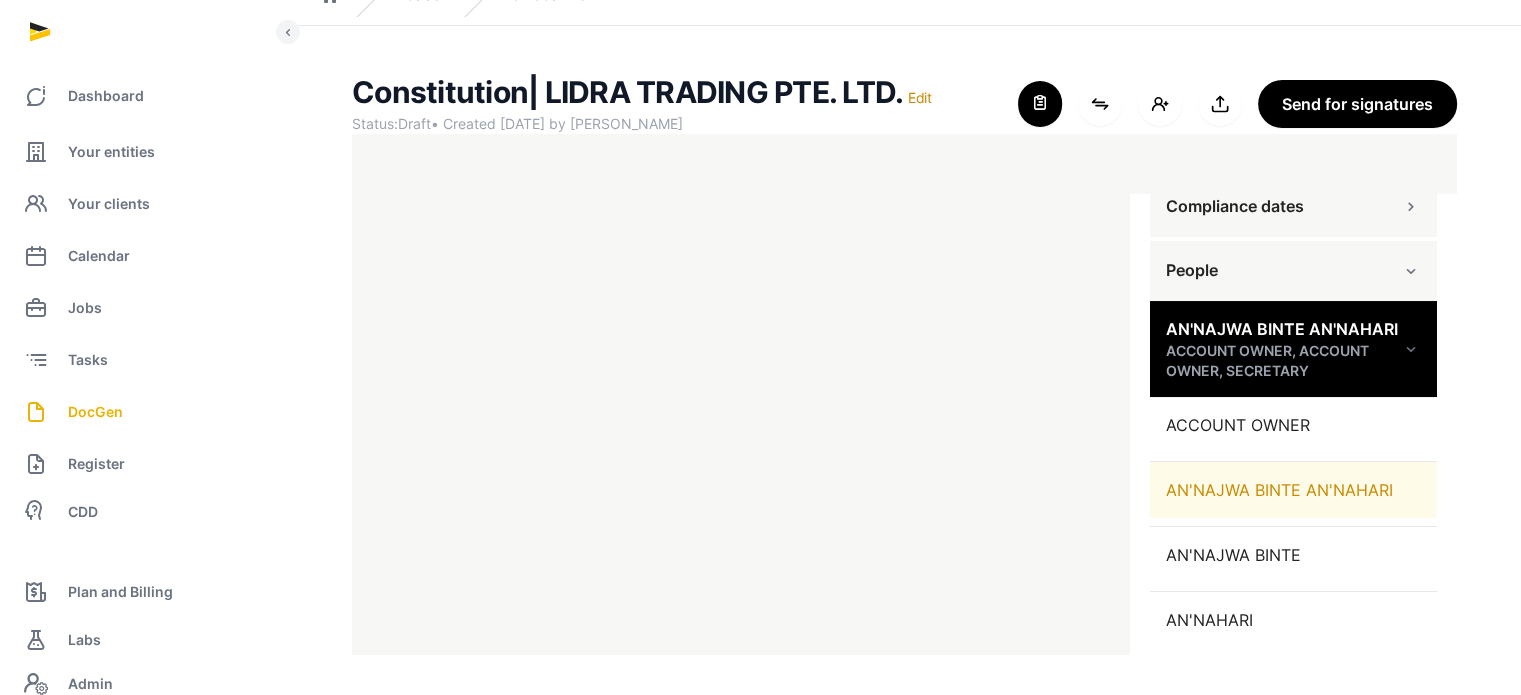 click on "AN'NAJWA BINTE AN'NAHARI" at bounding box center (1293, 490) 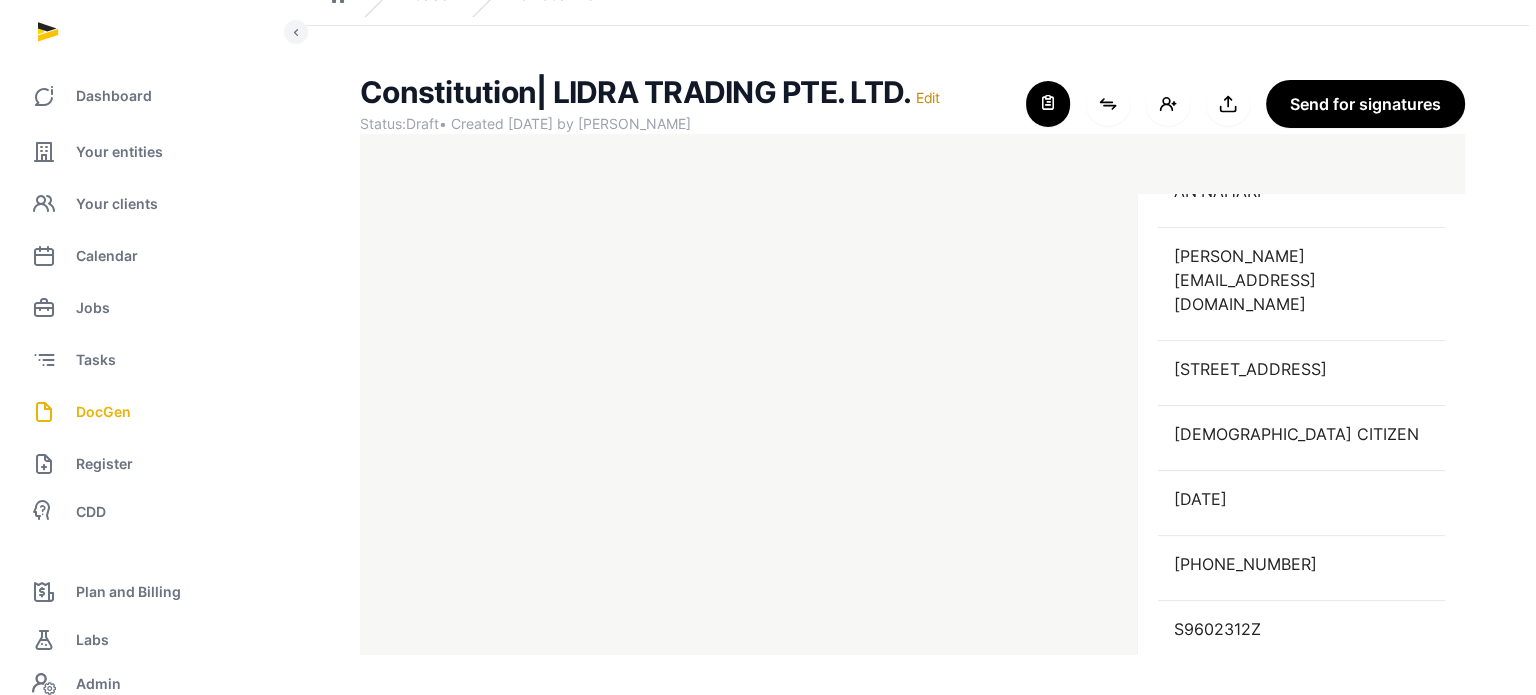 scroll, scrollTop: 672, scrollLeft: 0, axis: vertical 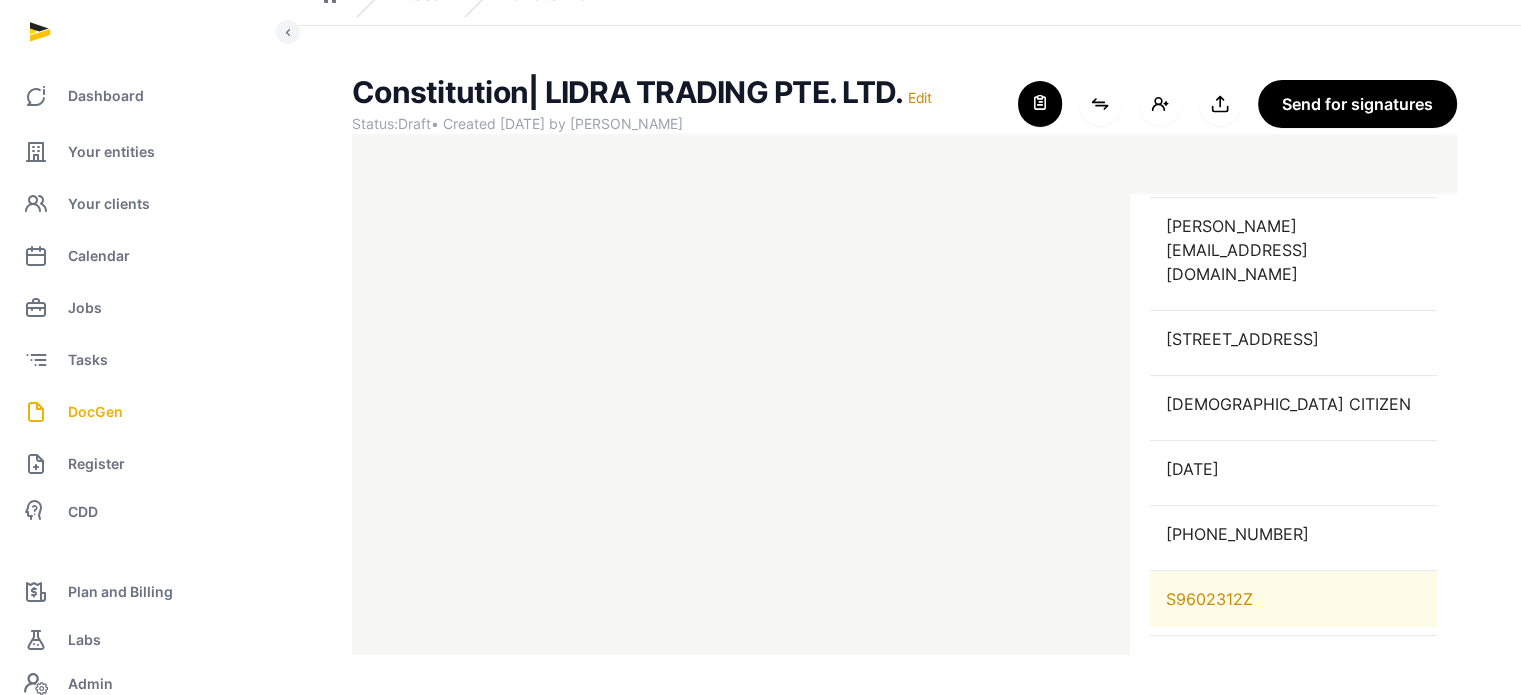 click on "S9602312Z" at bounding box center (1293, 599) 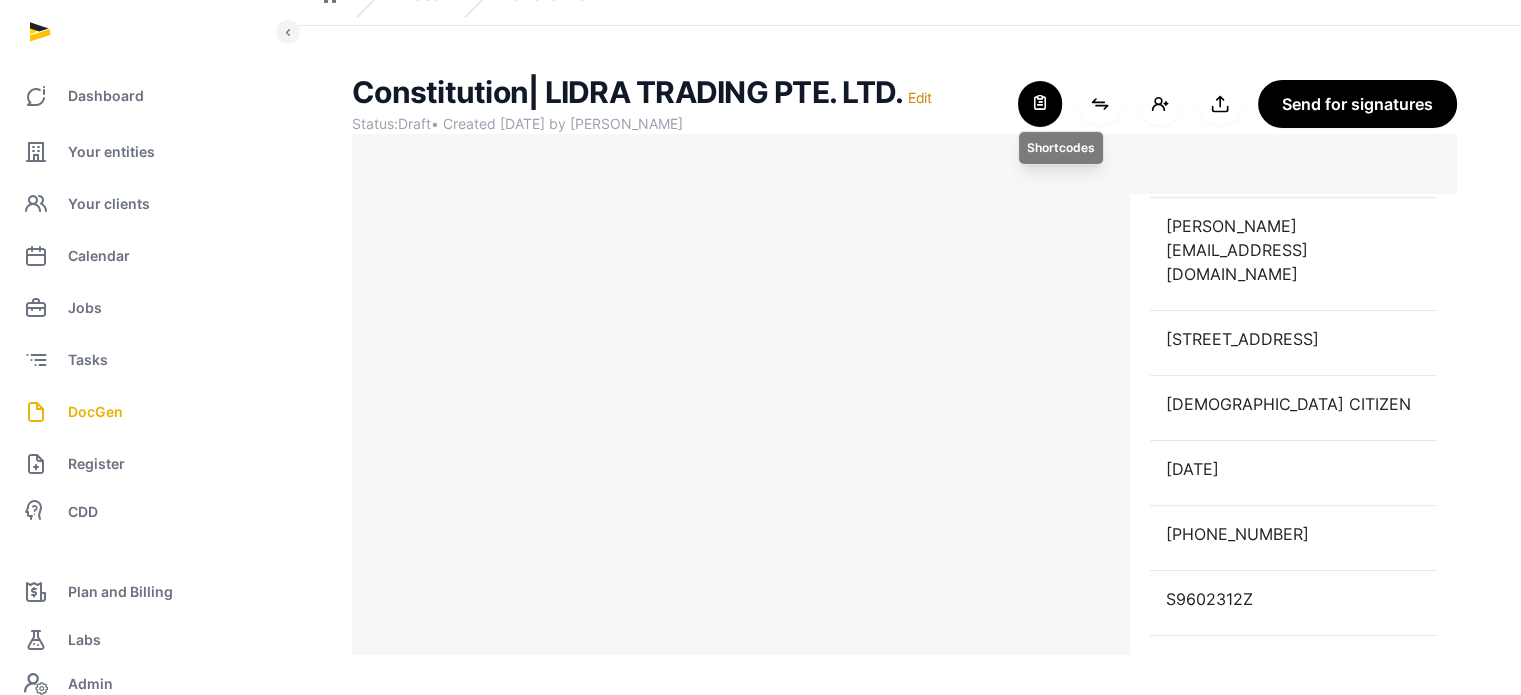 click at bounding box center [1040, 104] 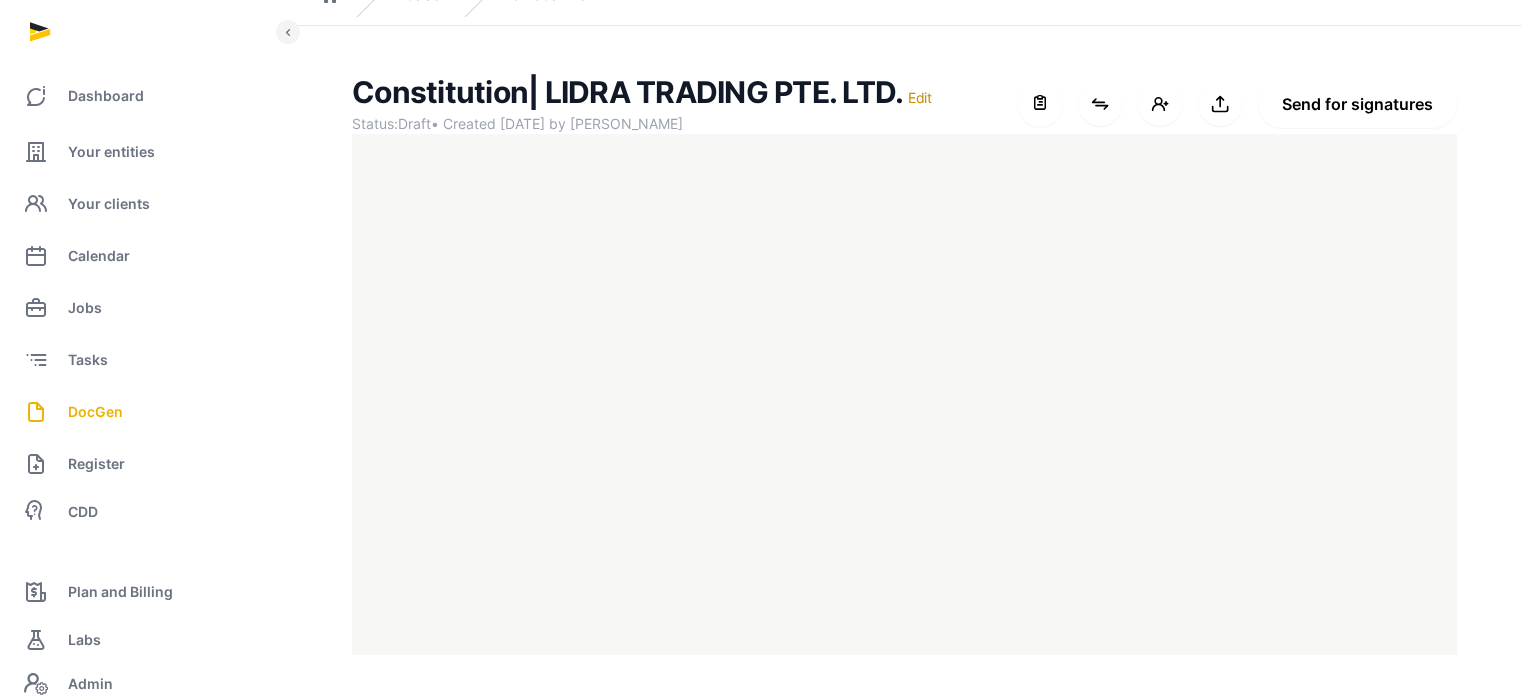 click on "Send for signatures" at bounding box center (1357, 104) 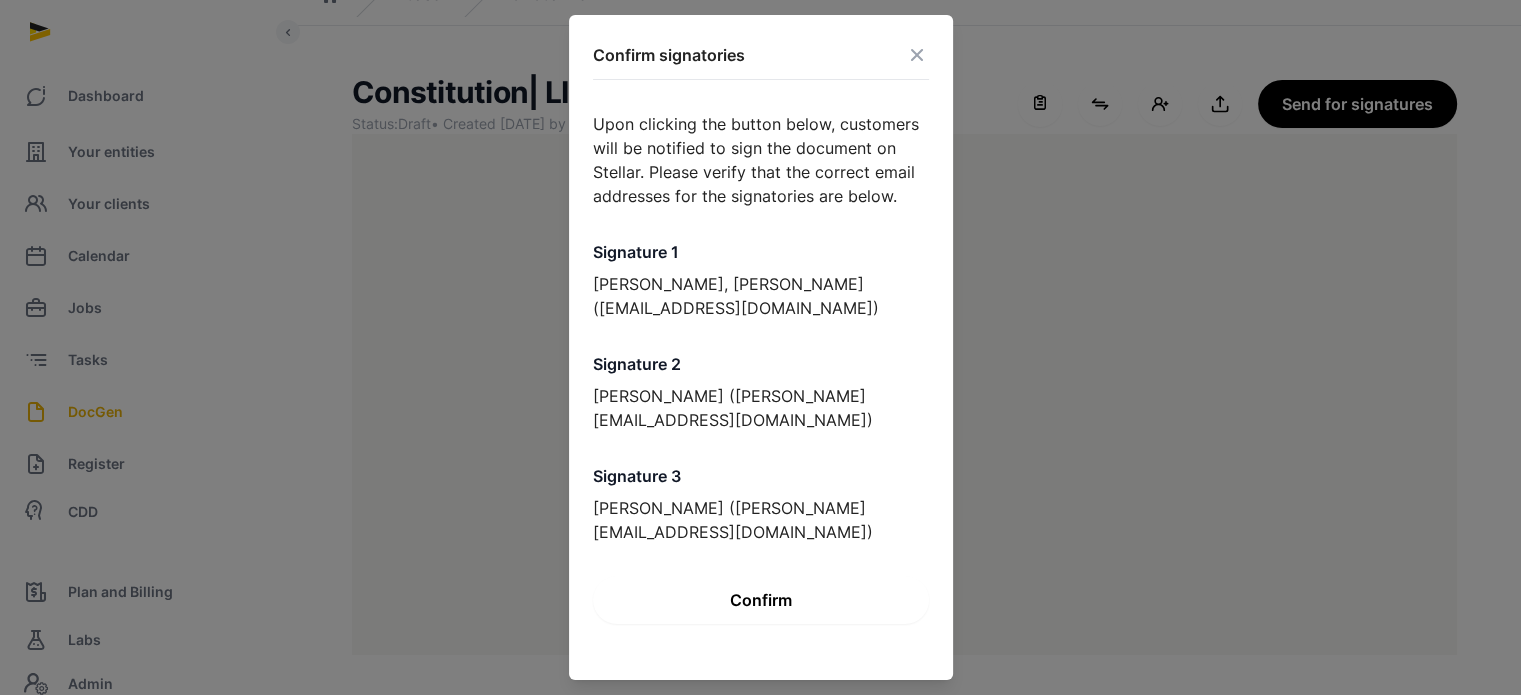 click on "Confirm" at bounding box center [761, 600] 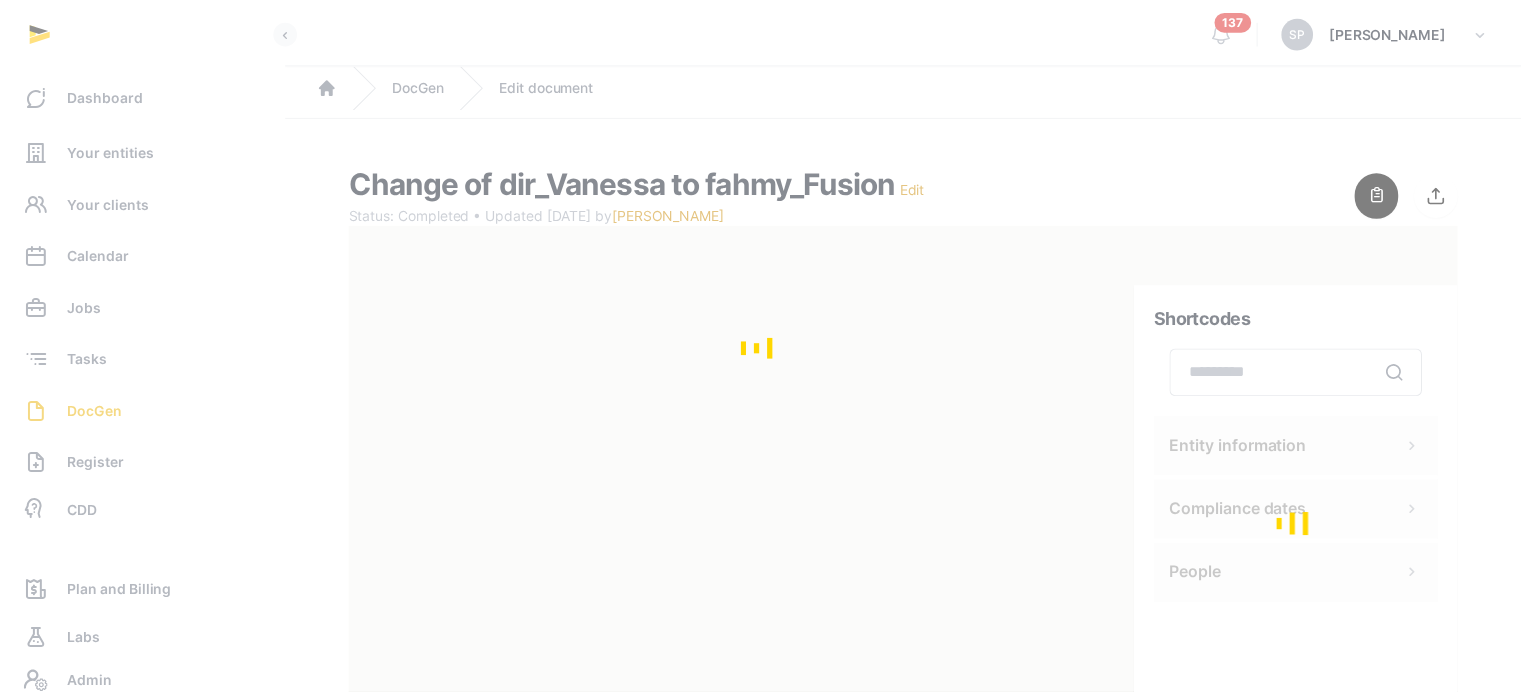 scroll, scrollTop: 0, scrollLeft: 0, axis: both 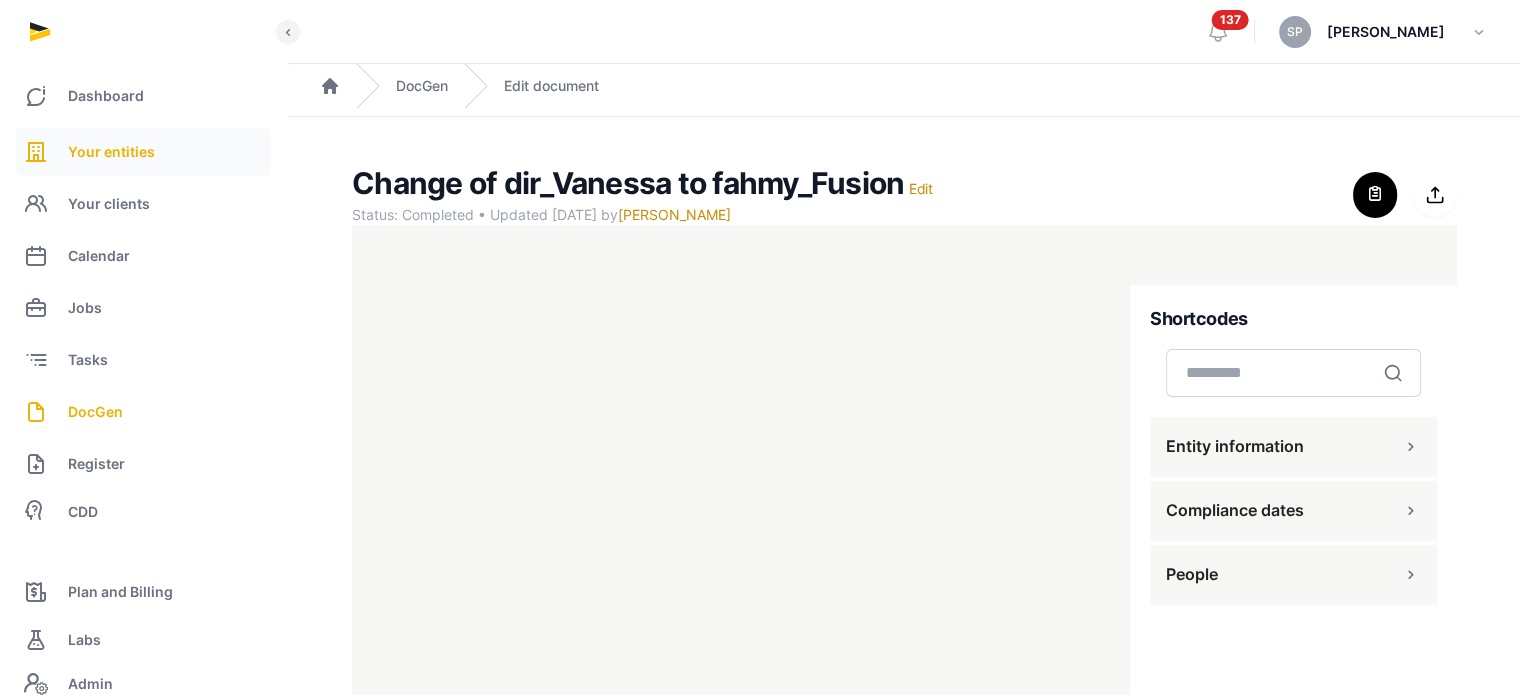 click on "Your entities" at bounding box center [111, 152] 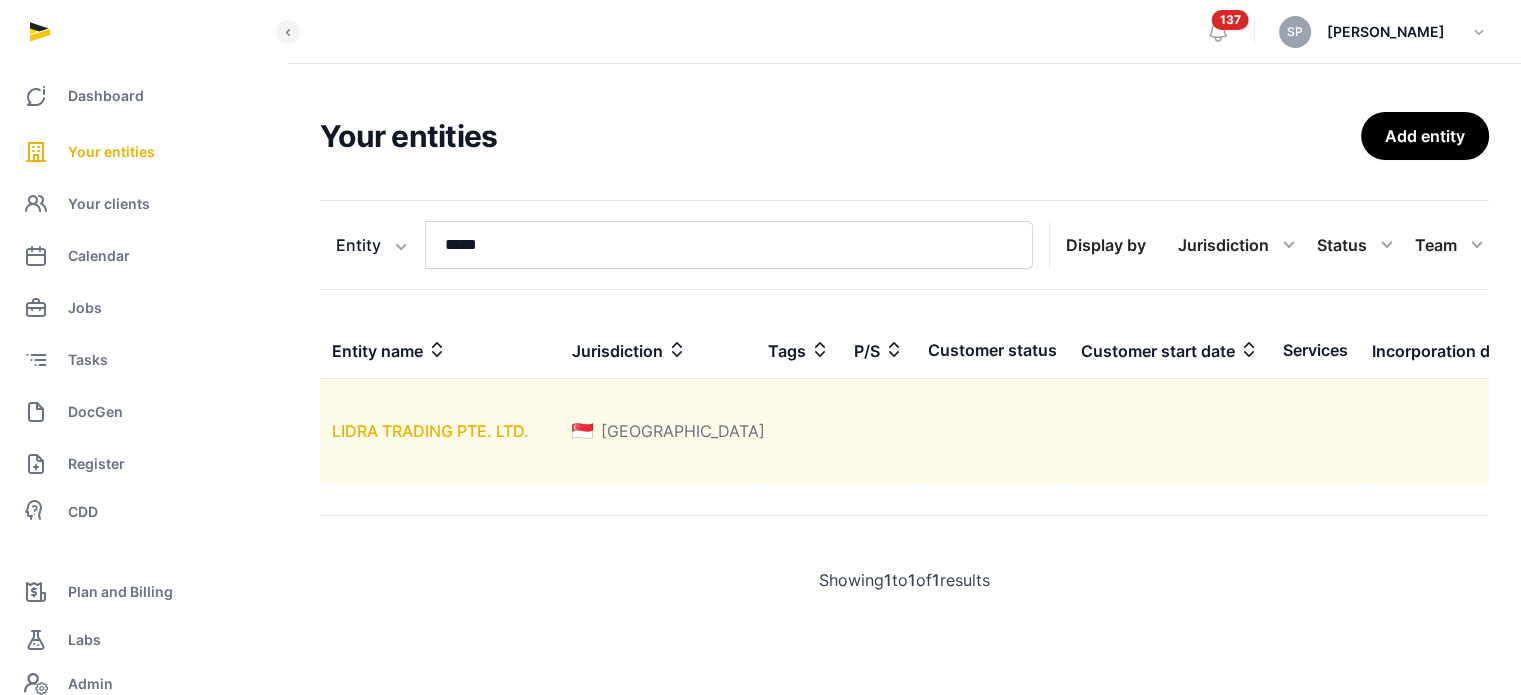 click on "LIDRA TRADING PTE. LTD." at bounding box center (430, 431) 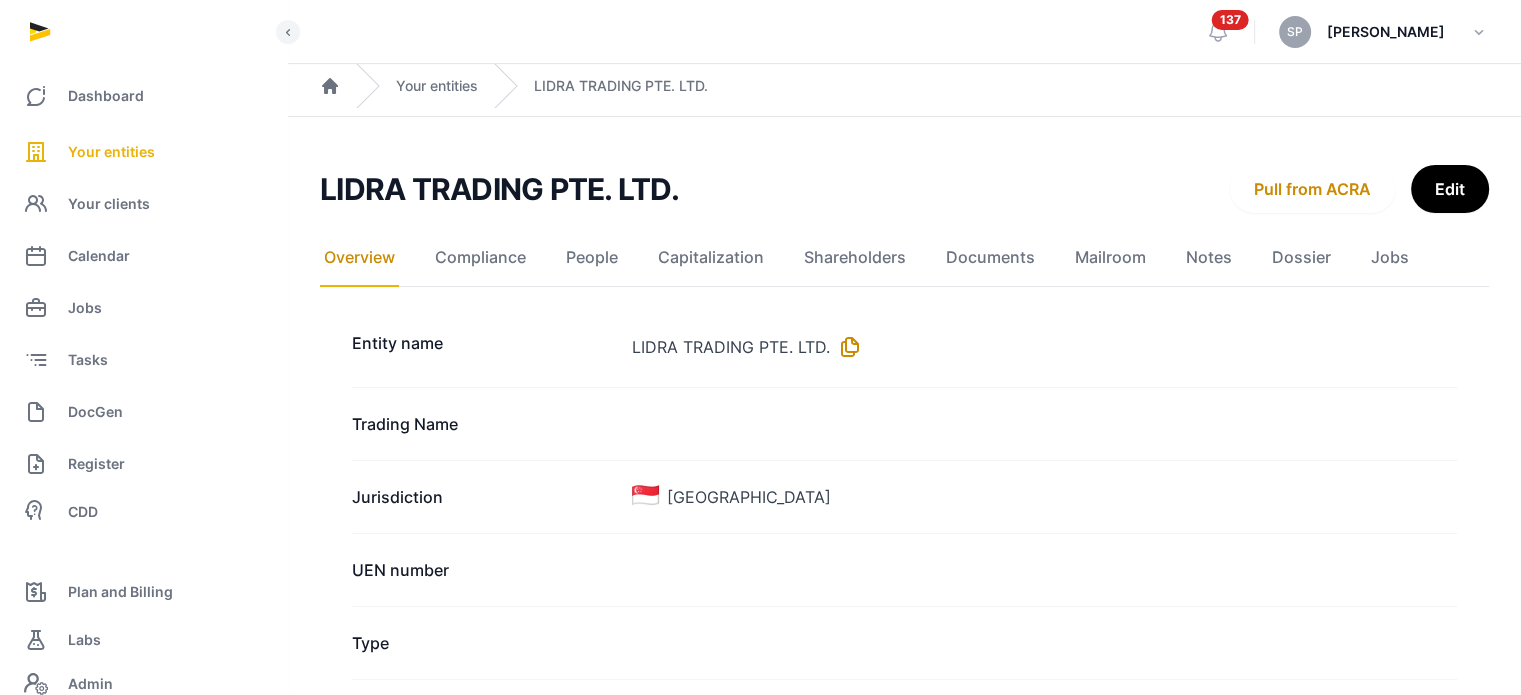 click at bounding box center [846, 347] 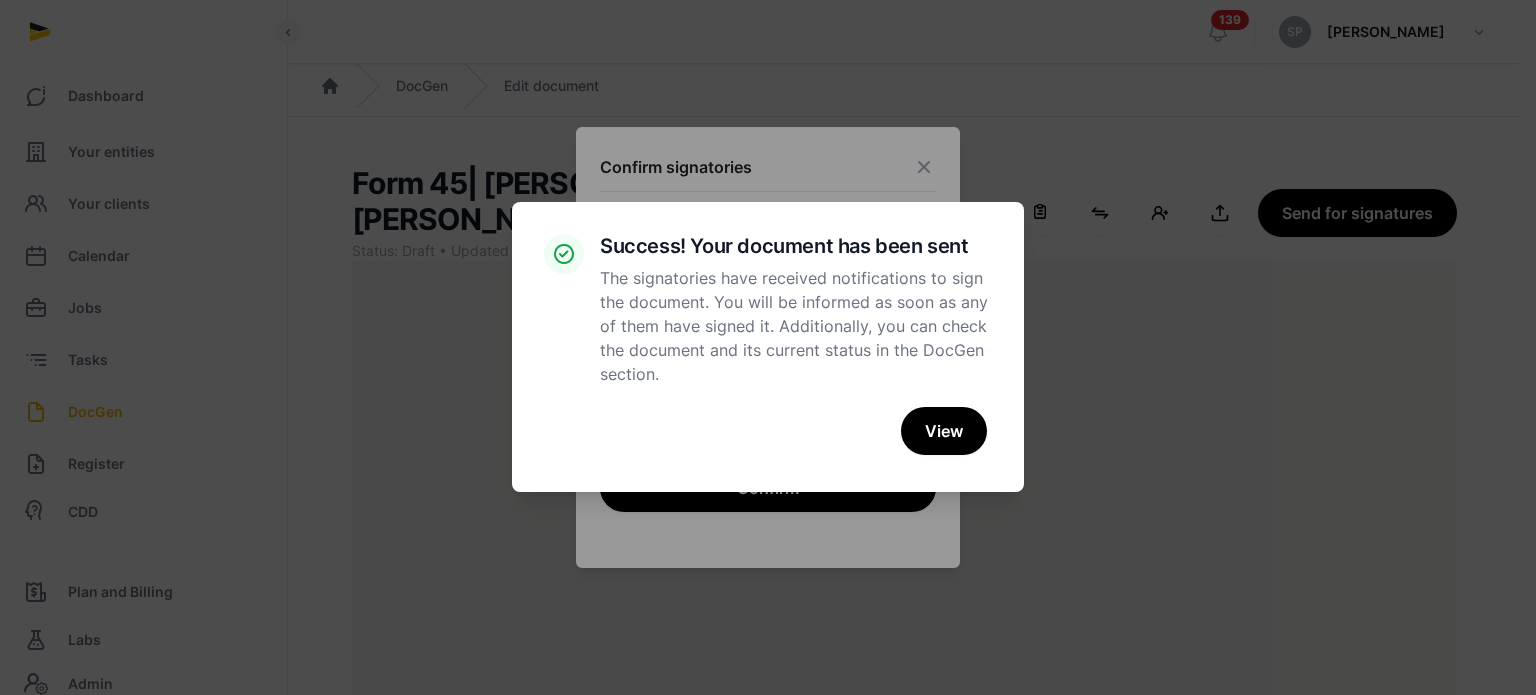 scroll, scrollTop: 127, scrollLeft: 0, axis: vertical 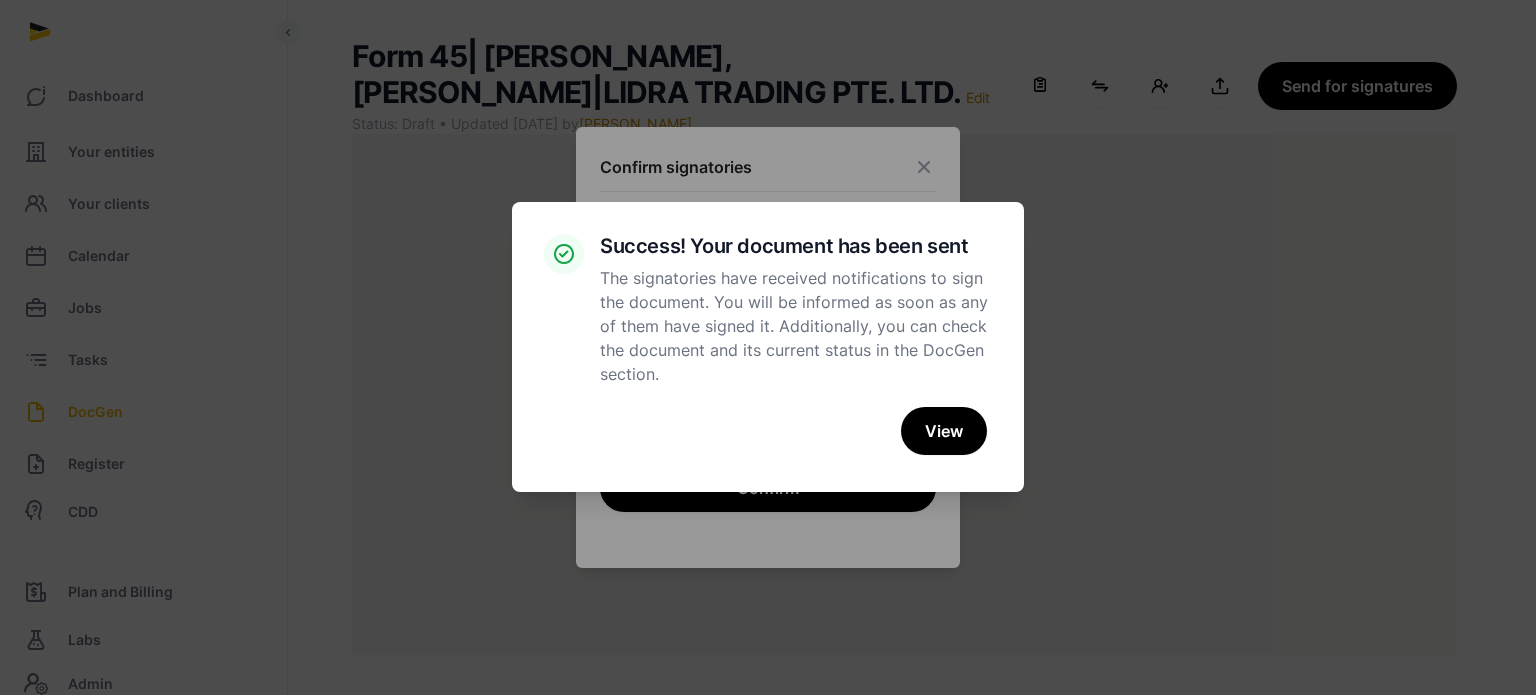 click on "×
Success! Your document has been sent
The signatories have received notifications to sign the document. You will be informed as soon as any of them have signed it. Additionally, you can check the document and its current status in the DocGen section.
Cancel No View" at bounding box center [768, 347] 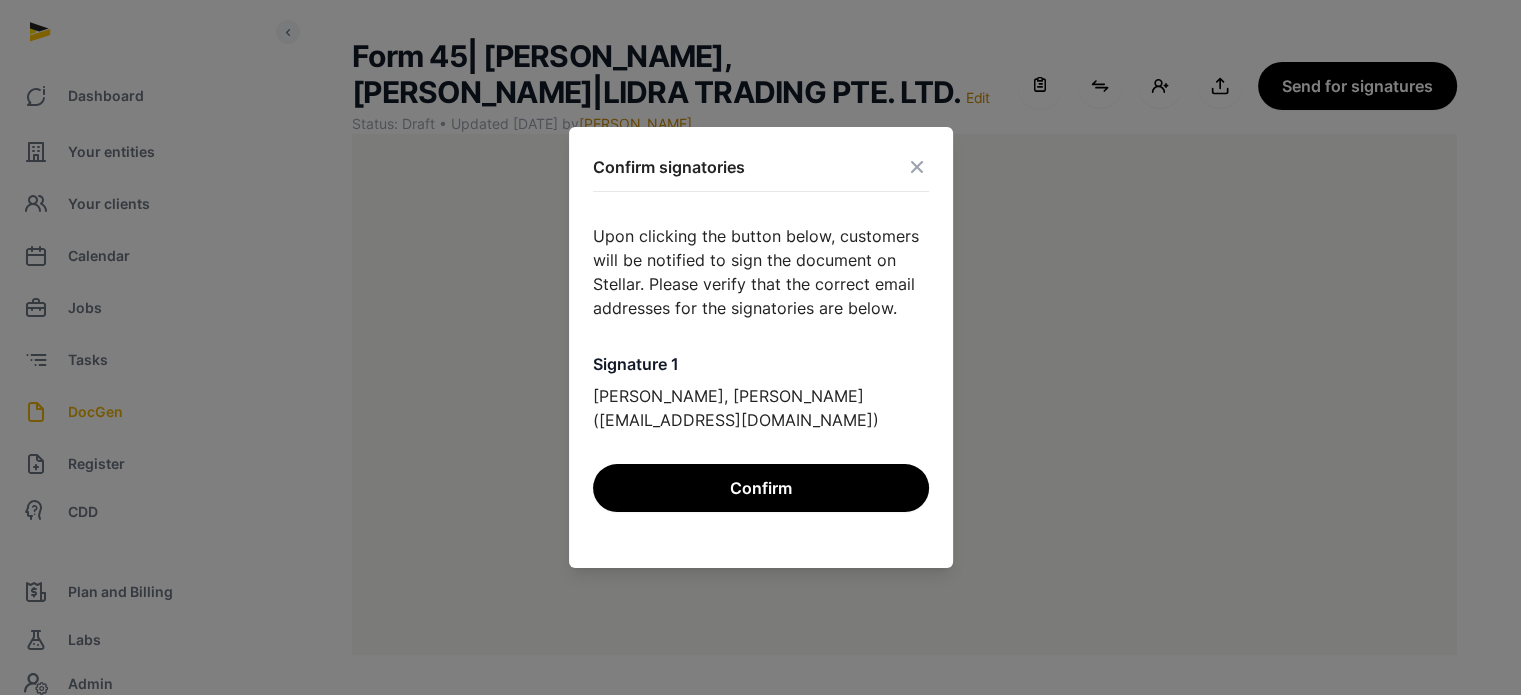 click at bounding box center (917, 167) 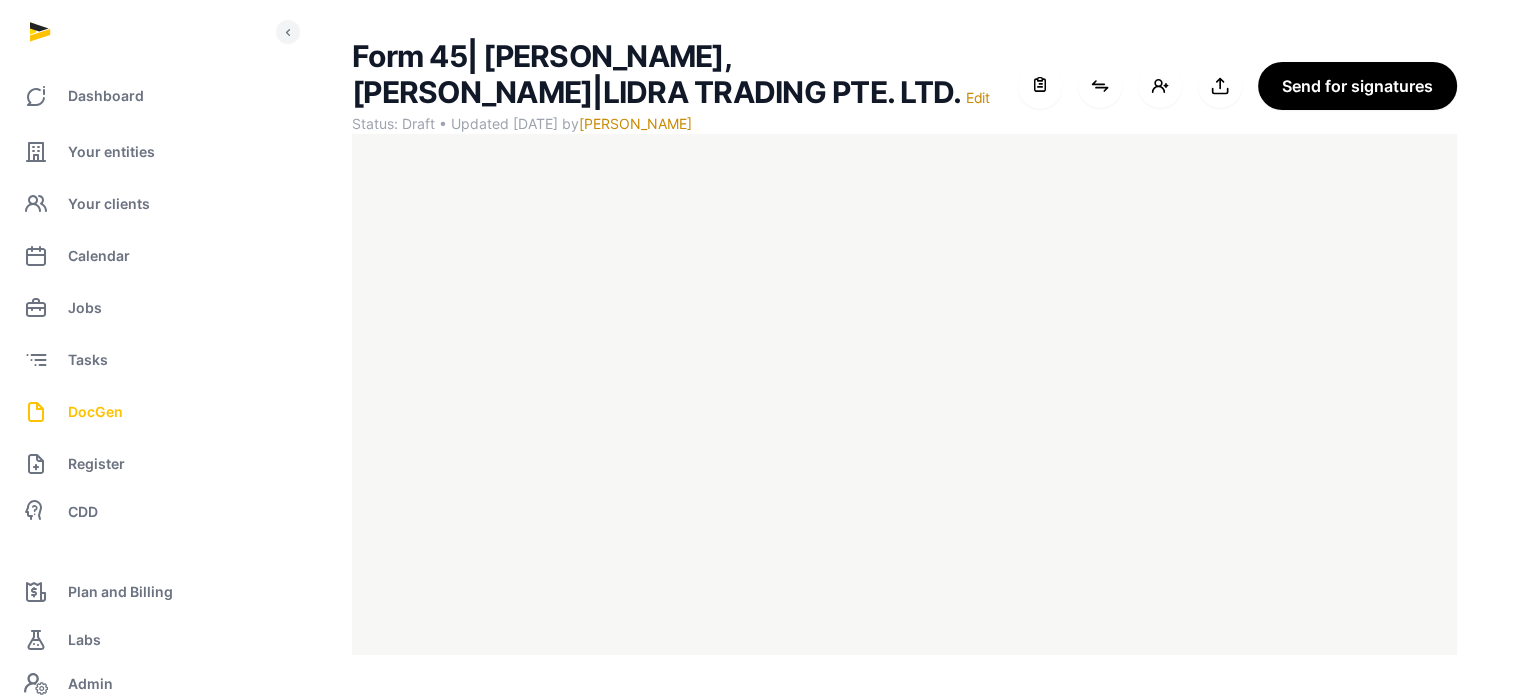 click on "DocGen" at bounding box center [95, 412] 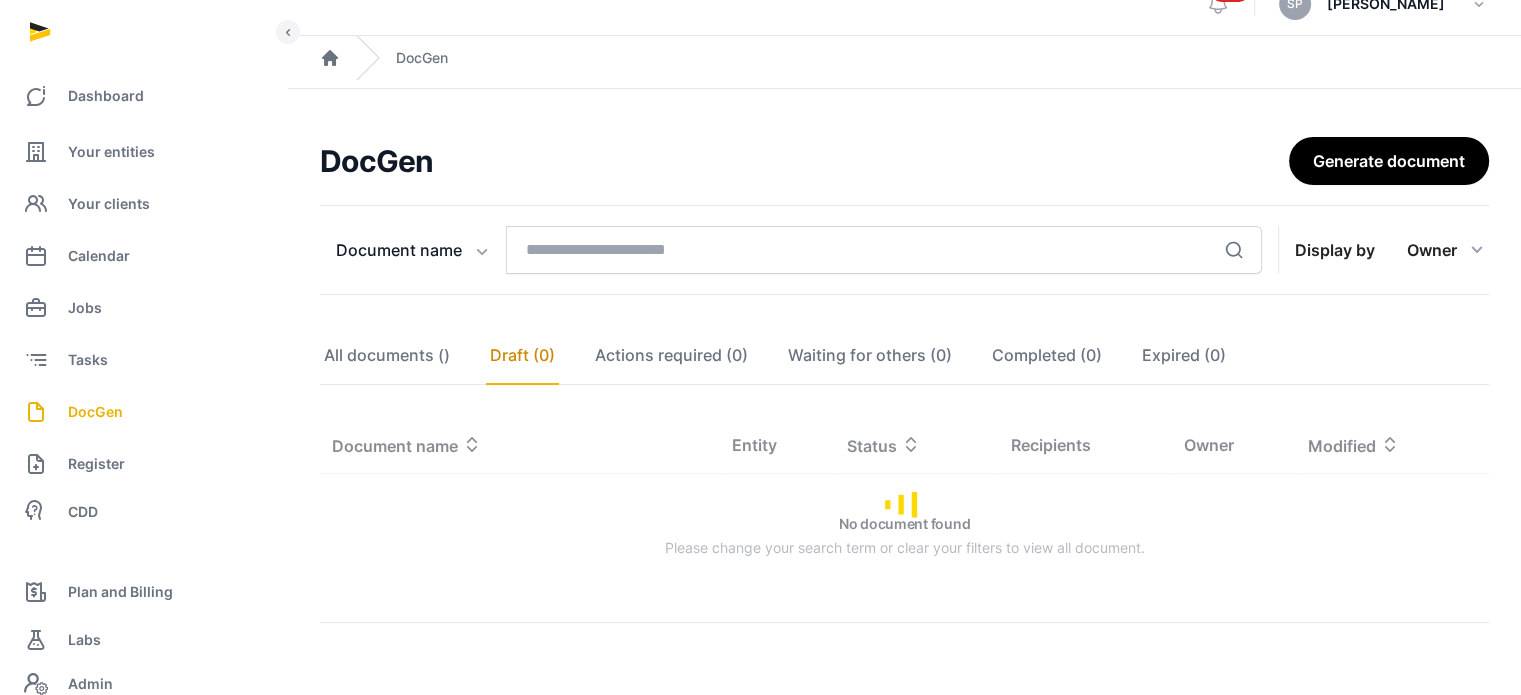 scroll, scrollTop: 98, scrollLeft: 0, axis: vertical 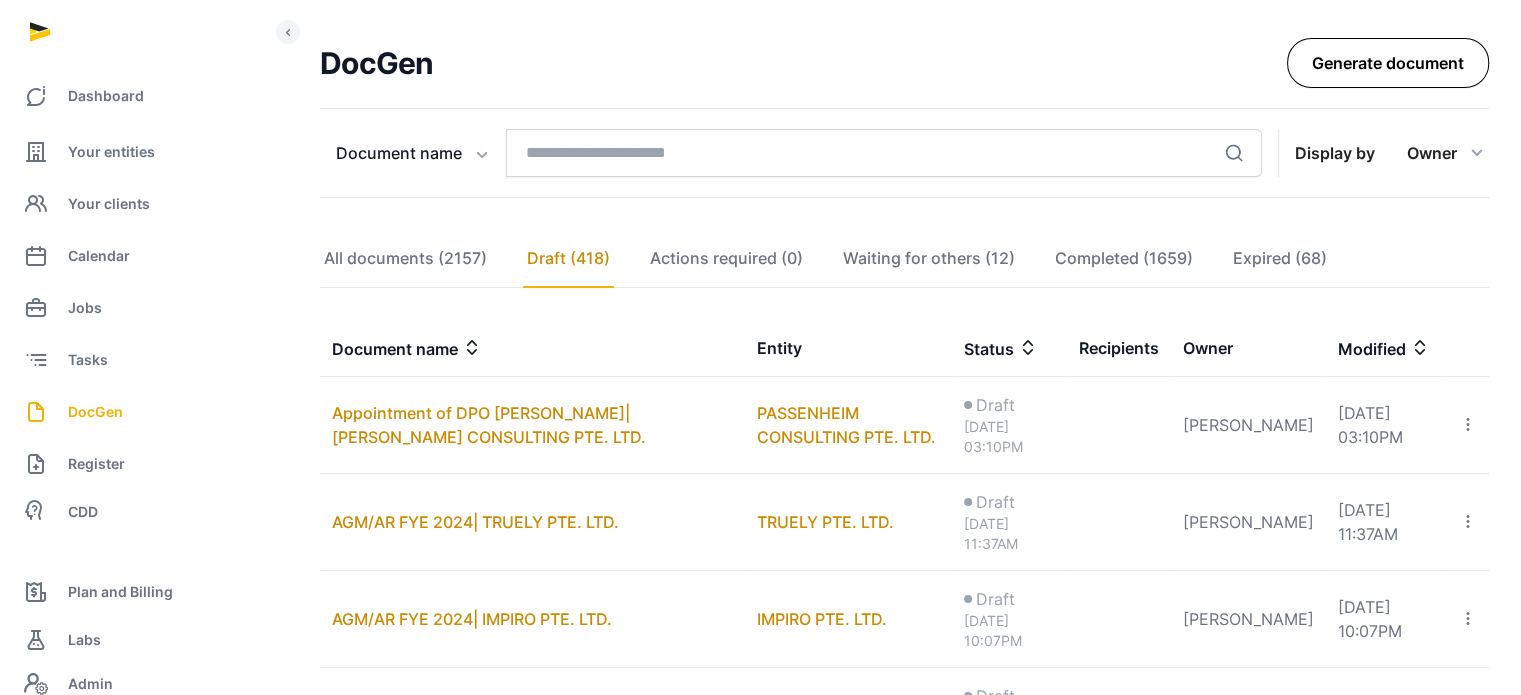 click on "**********" at bounding box center [904, 1046] 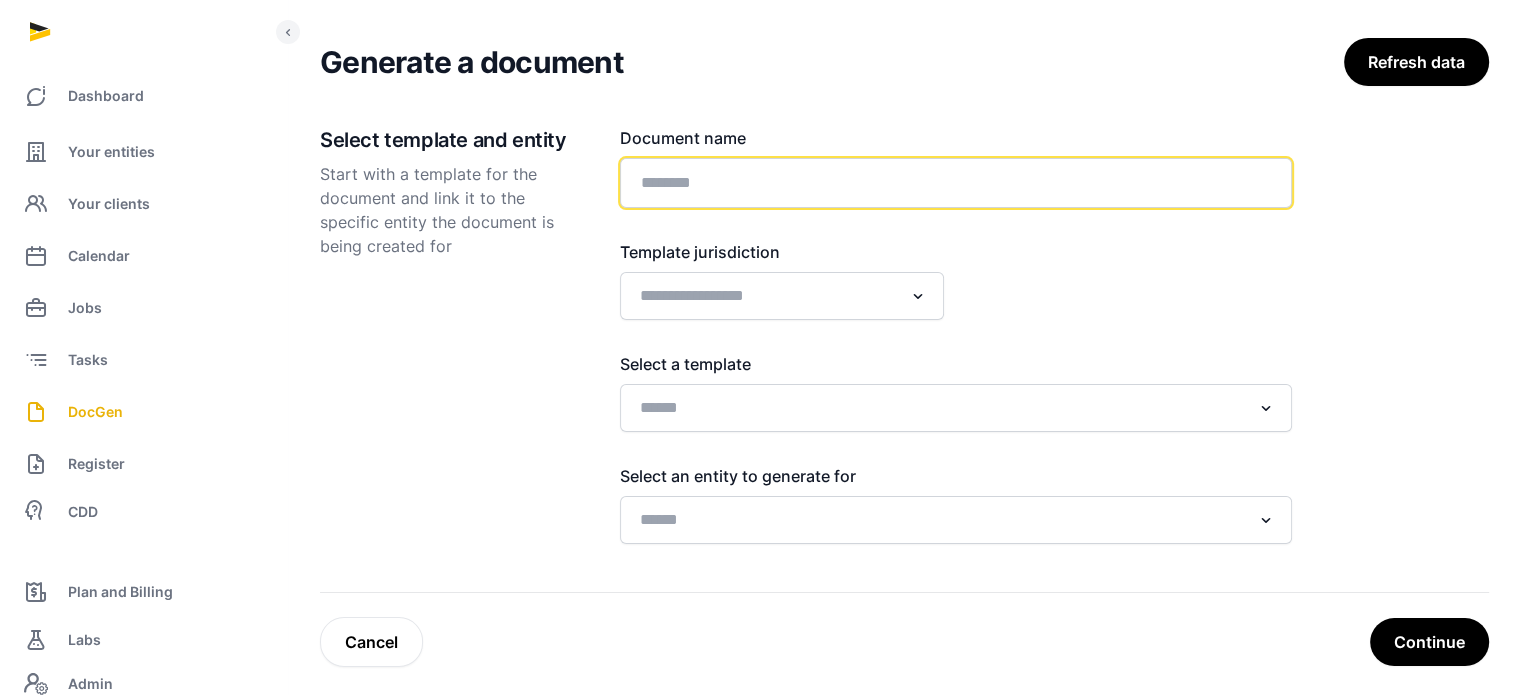click 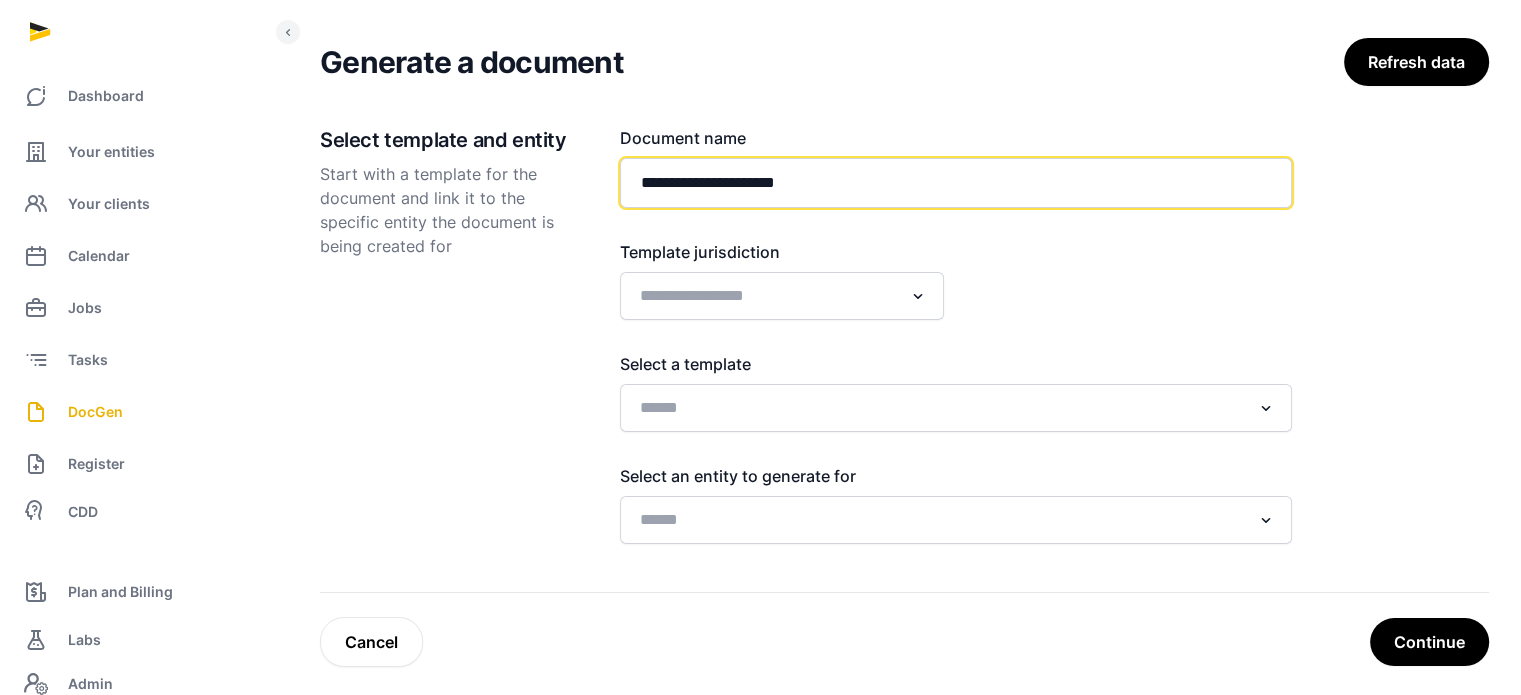 paste on "**********" 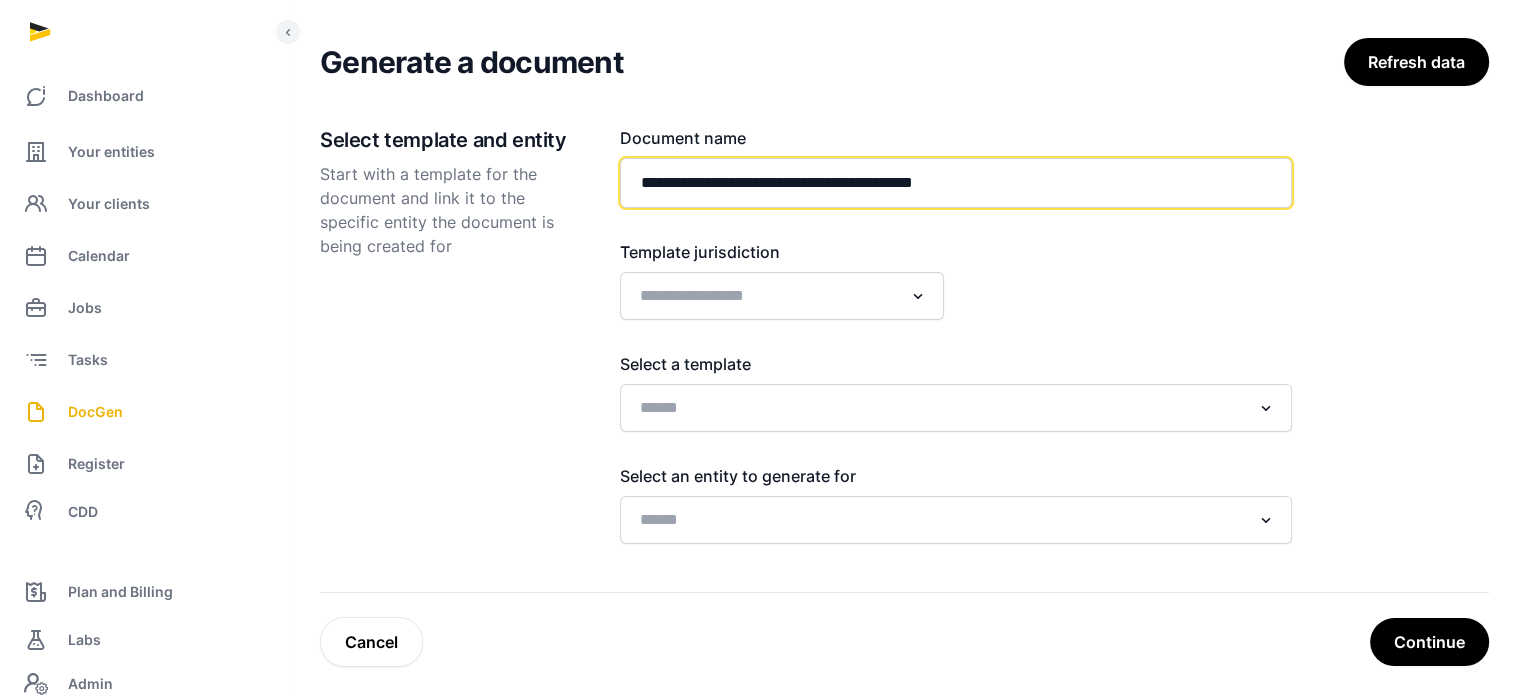 type on "**********" 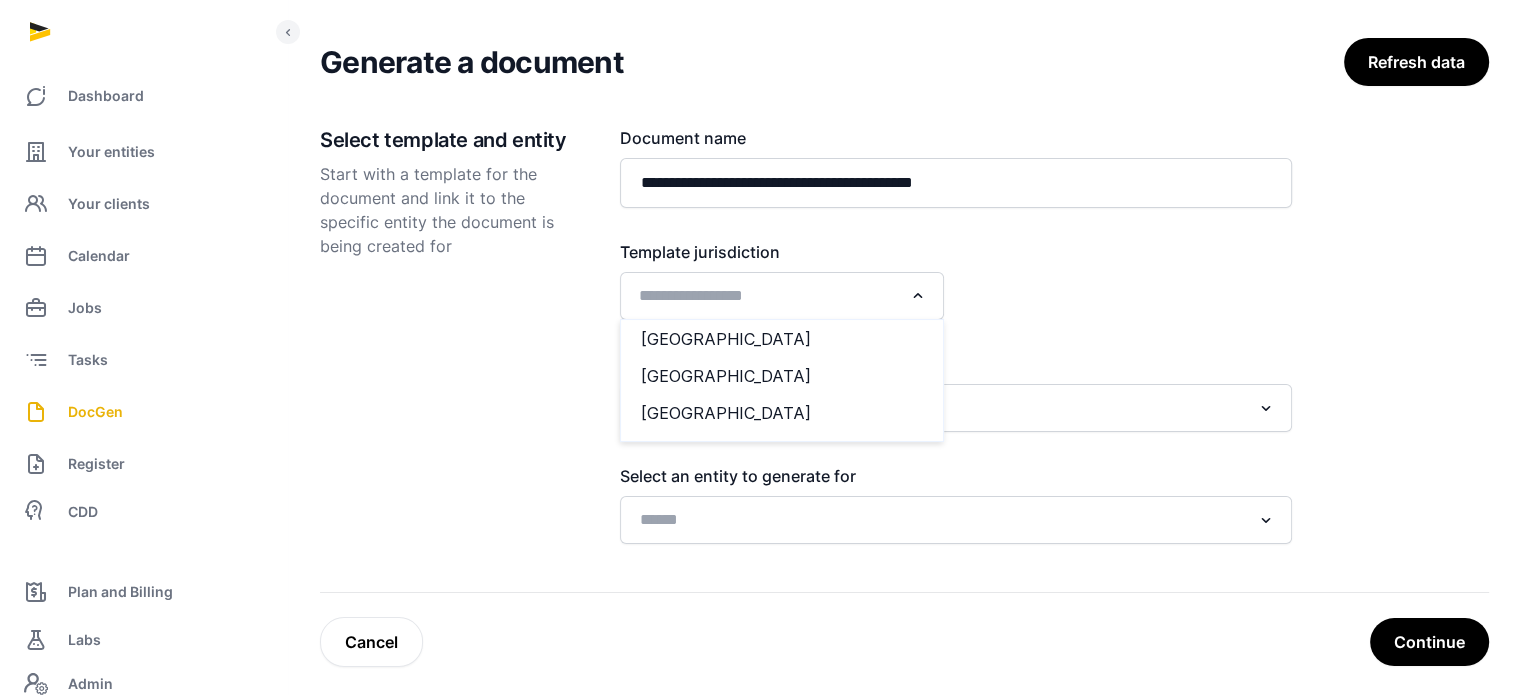 click 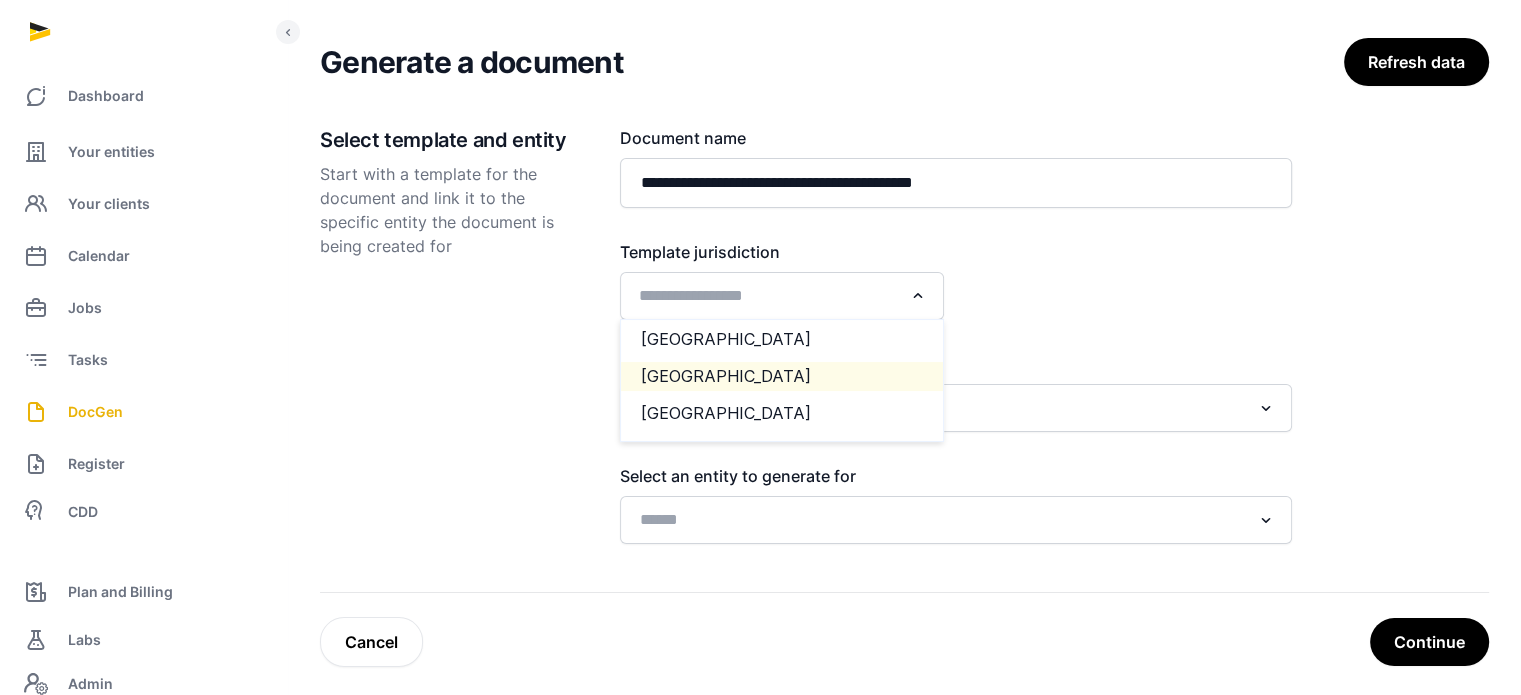 click on "[GEOGRAPHIC_DATA]" 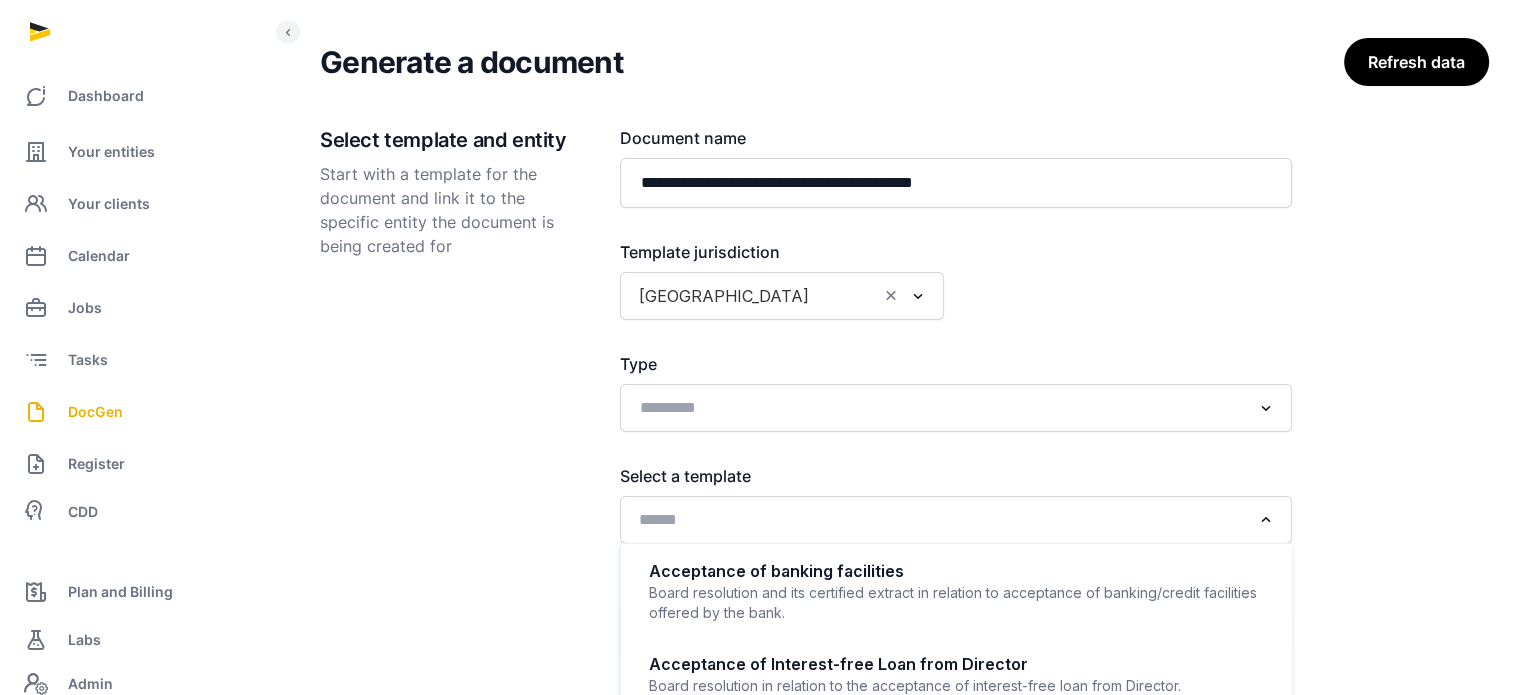 click 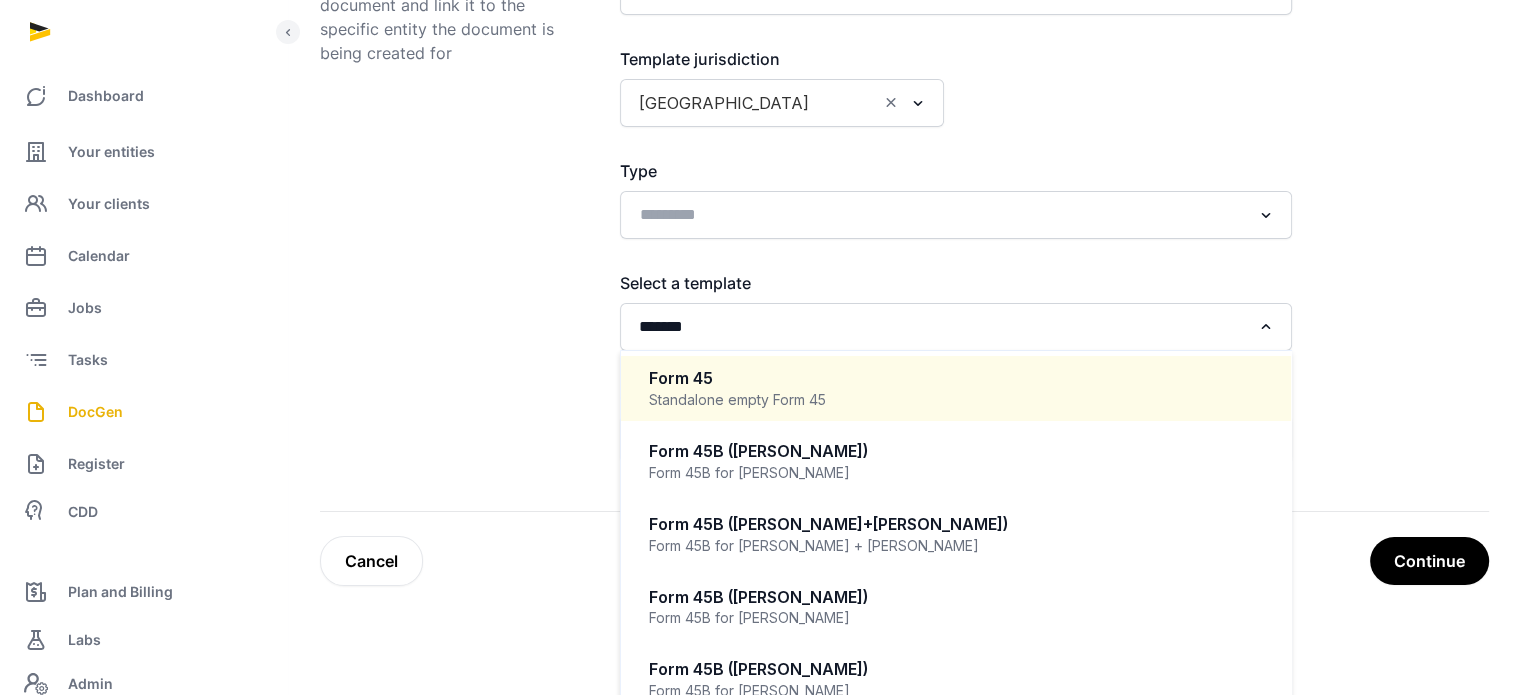 scroll, scrollTop: 324, scrollLeft: 0, axis: vertical 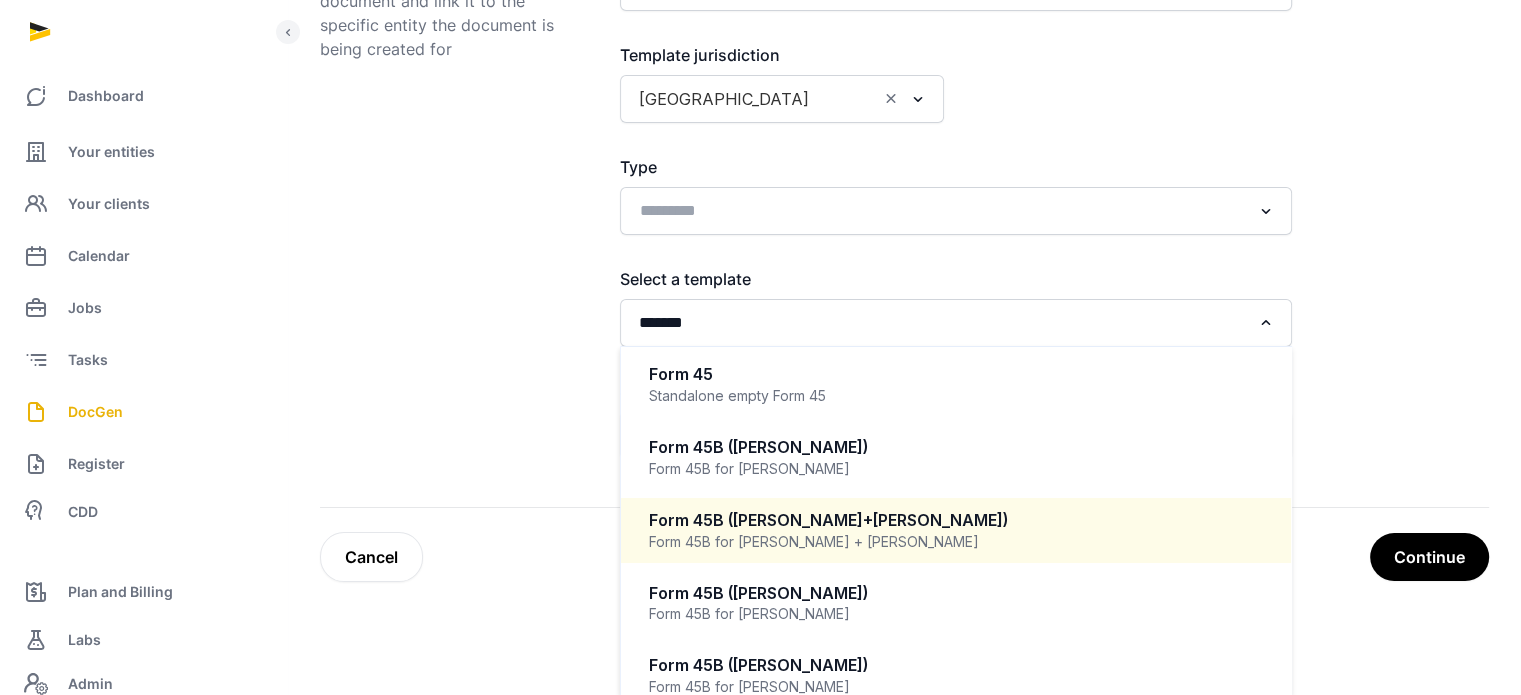click on "Form 45B ([PERSON_NAME]+[PERSON_NAME])" at bounding box center (956, 520) 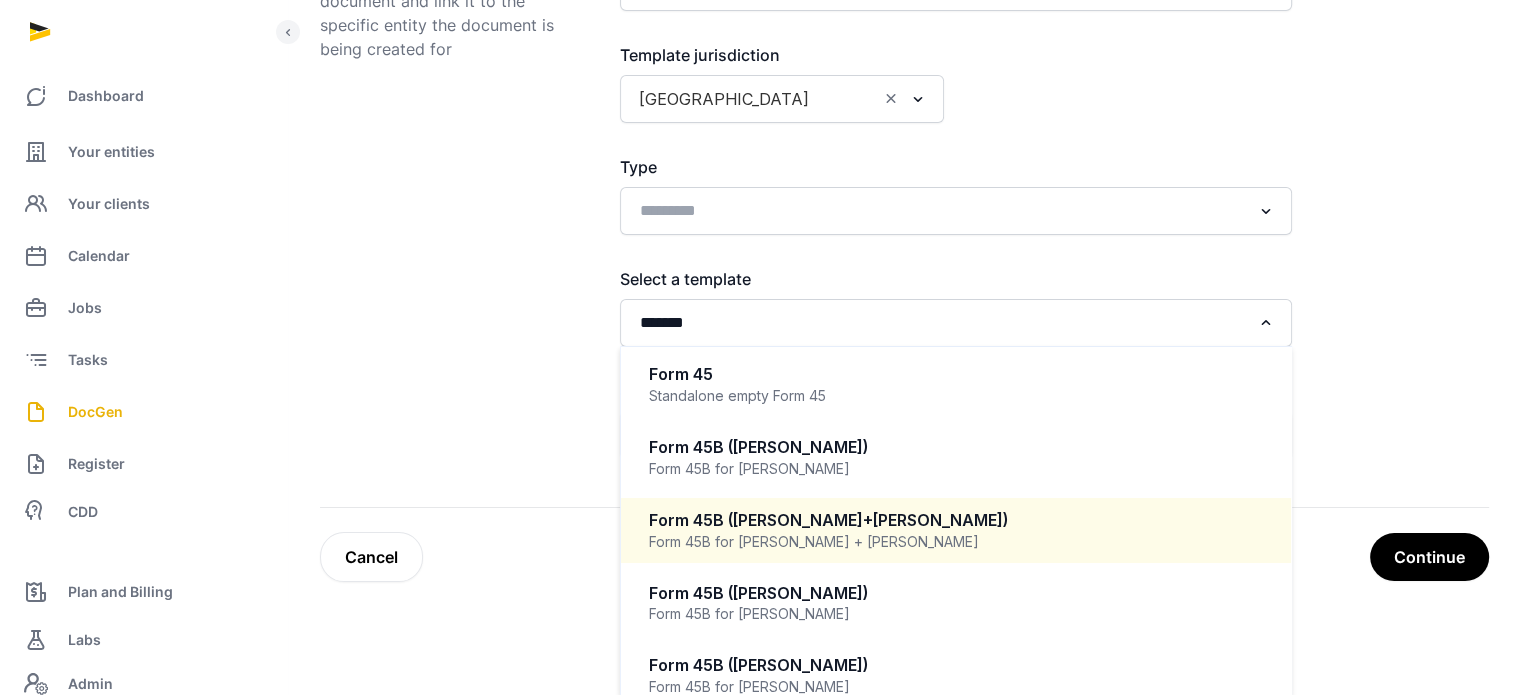 type 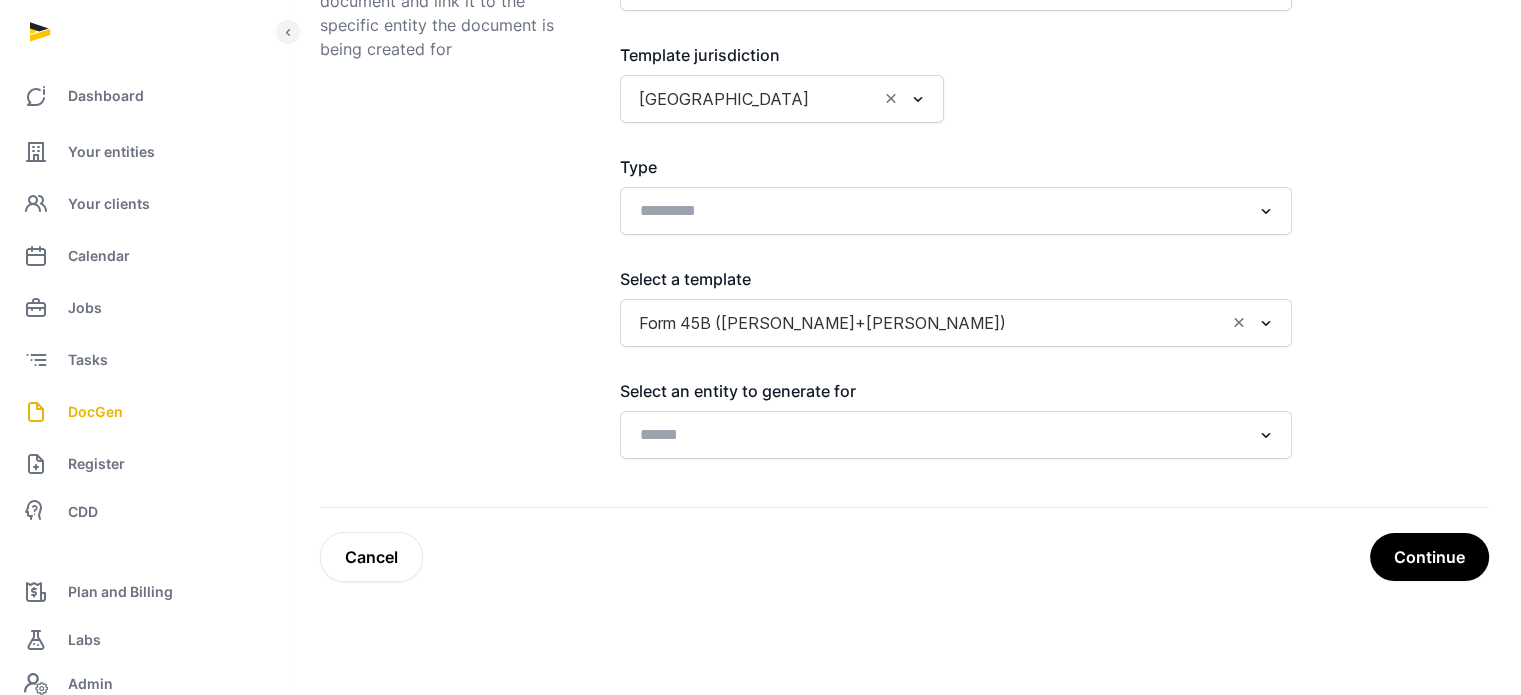 scroll, scrollTop: 249, scrollLeft: 0, axis: vertical 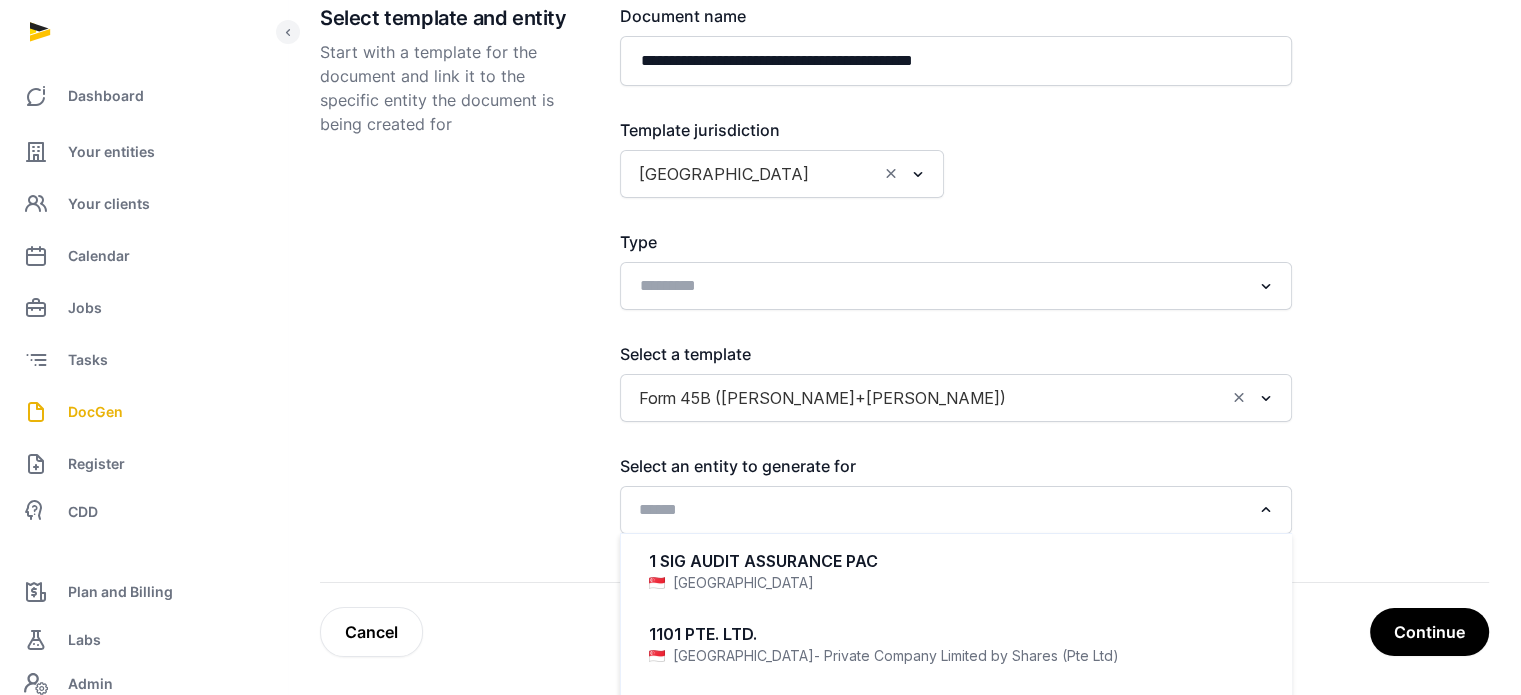 click 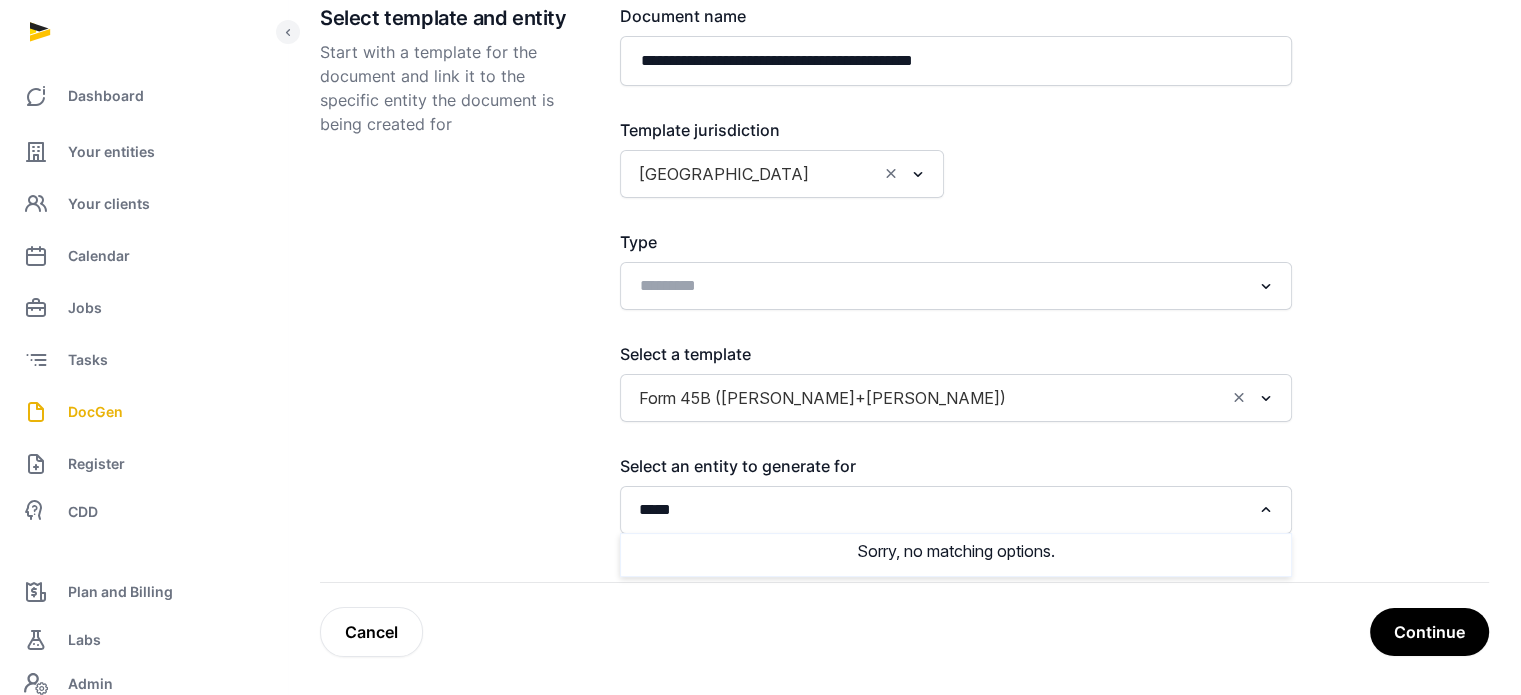click on "*****" 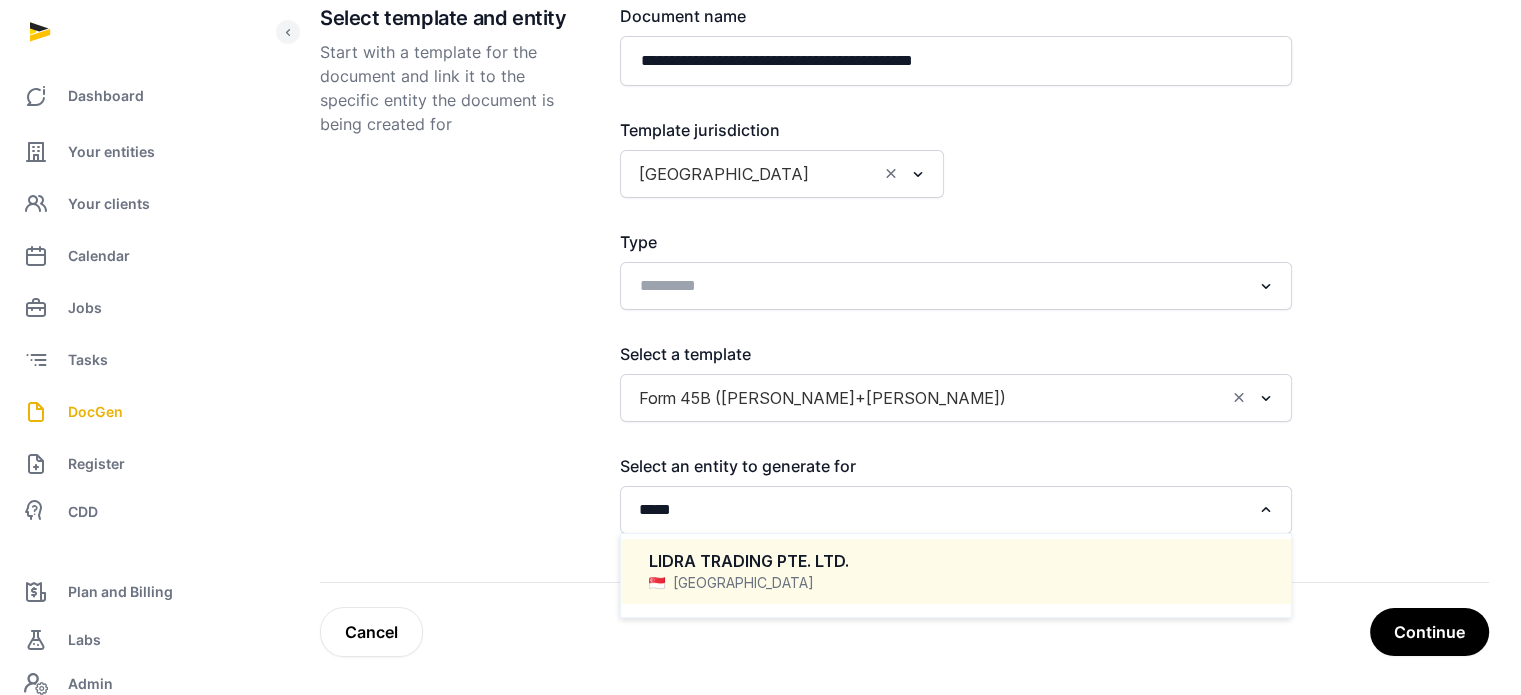 click on "LIDRA TRADING PTE. LTD." at bounding box center [956, 561] 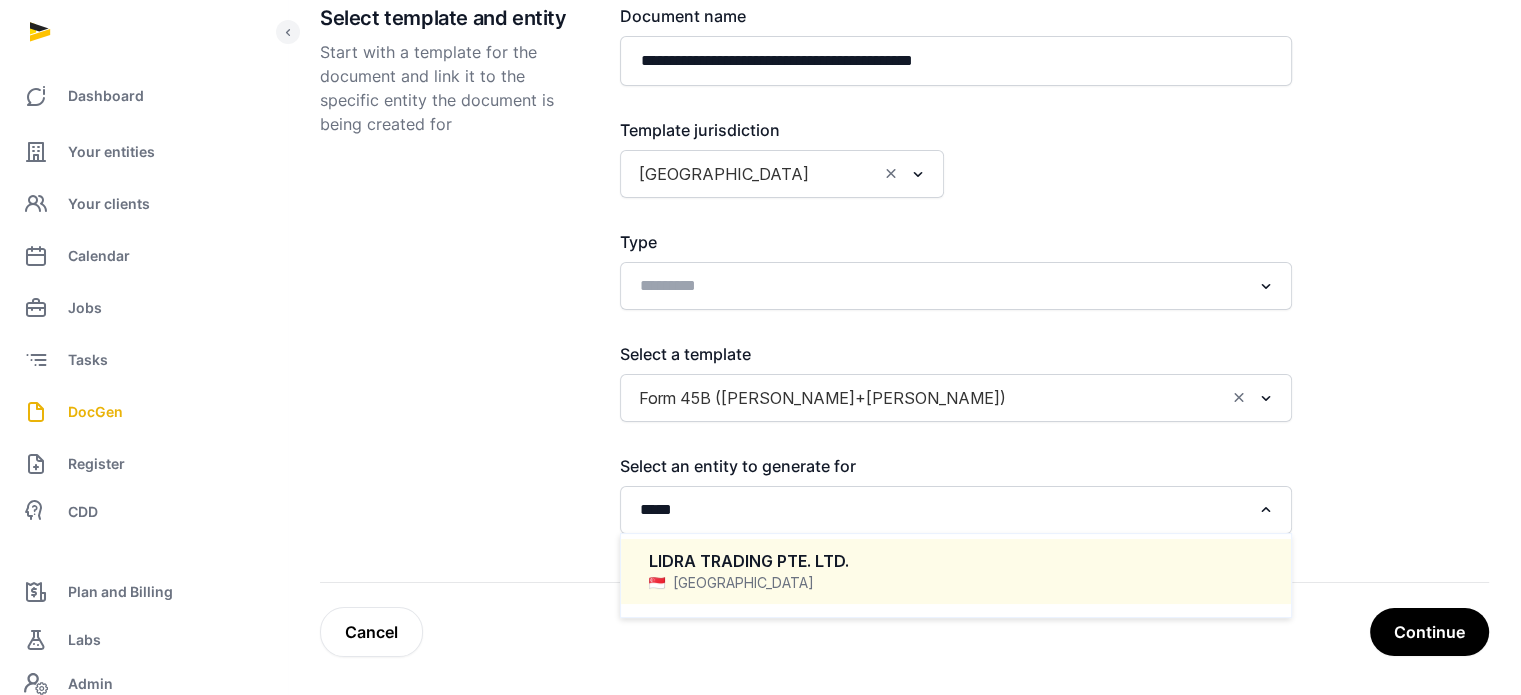 type 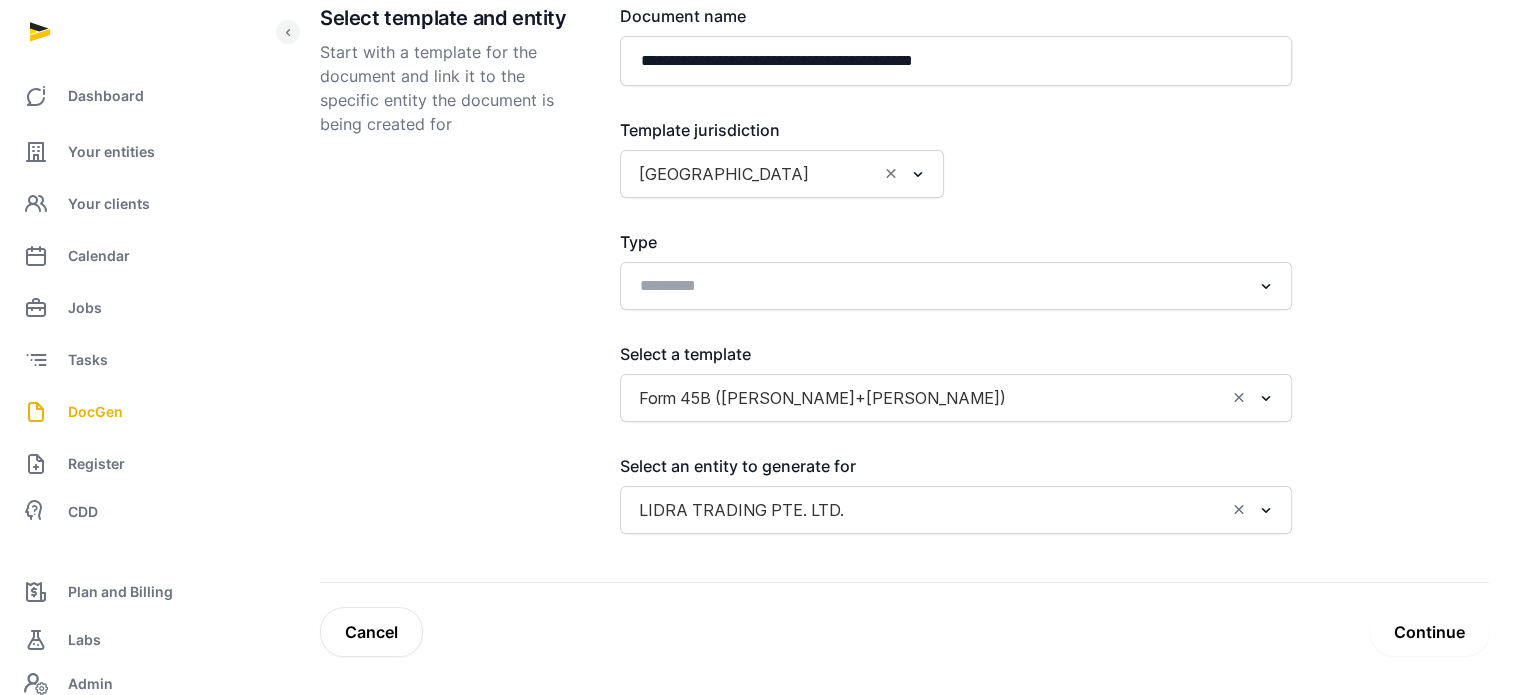 click on "Continue" at bounding box center [1429, 632] 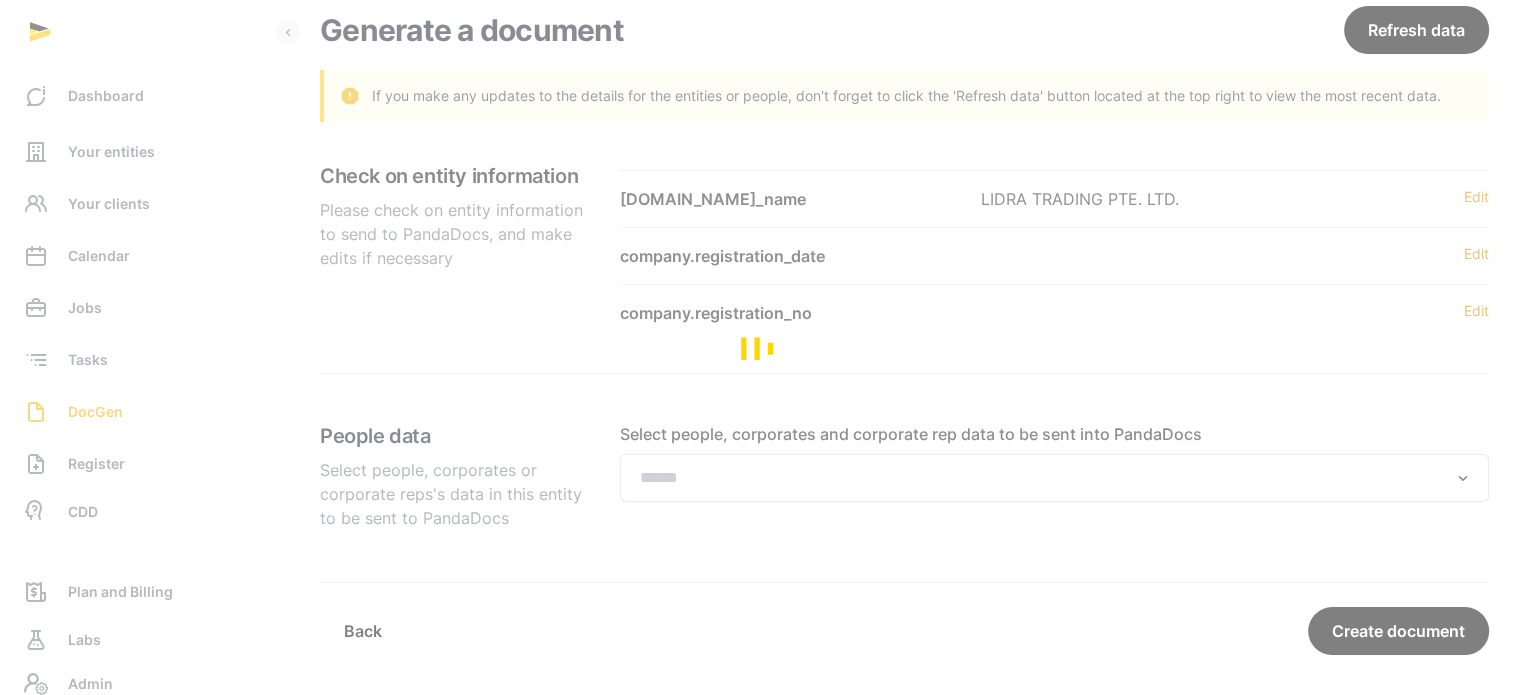 scroll, scrollTop: 157, scrollLeft: 0, axis: vertical 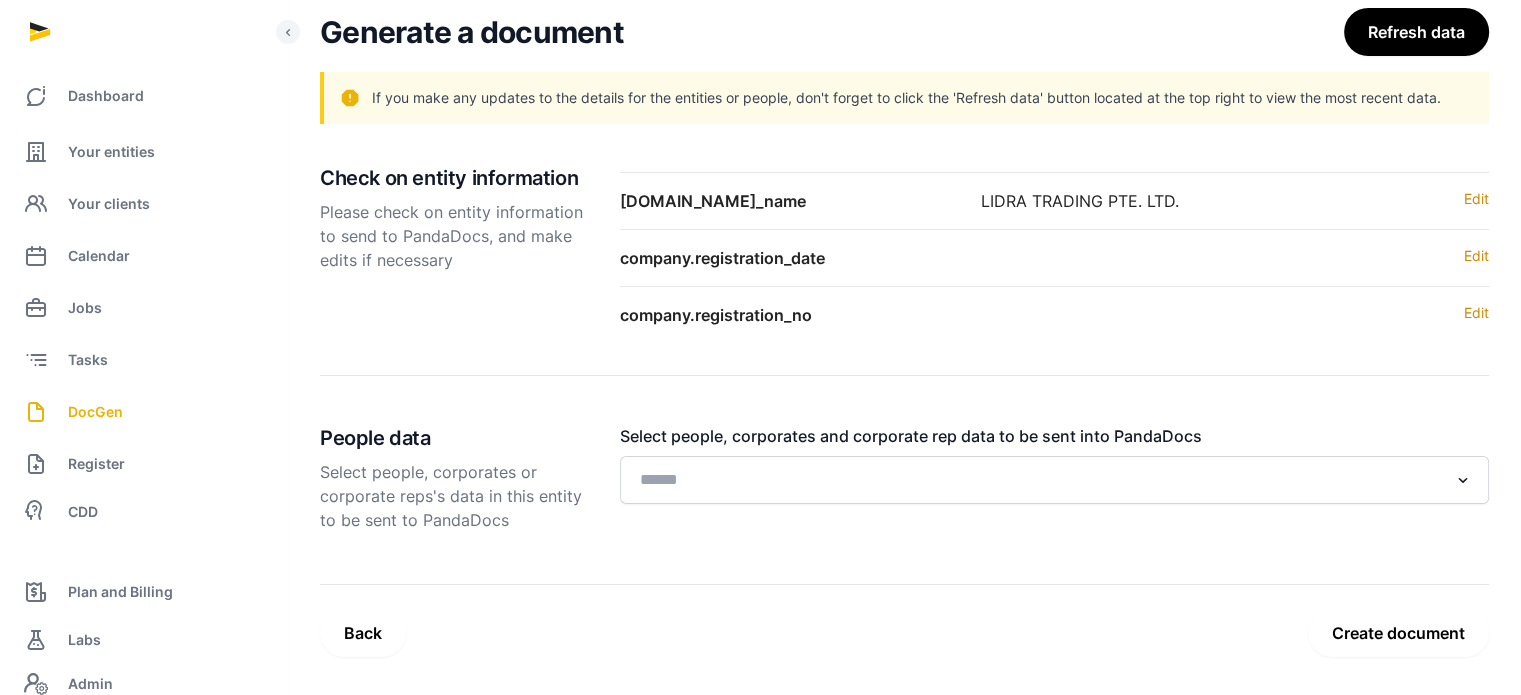 click on "Create document" at bounding box center (1398, 633) 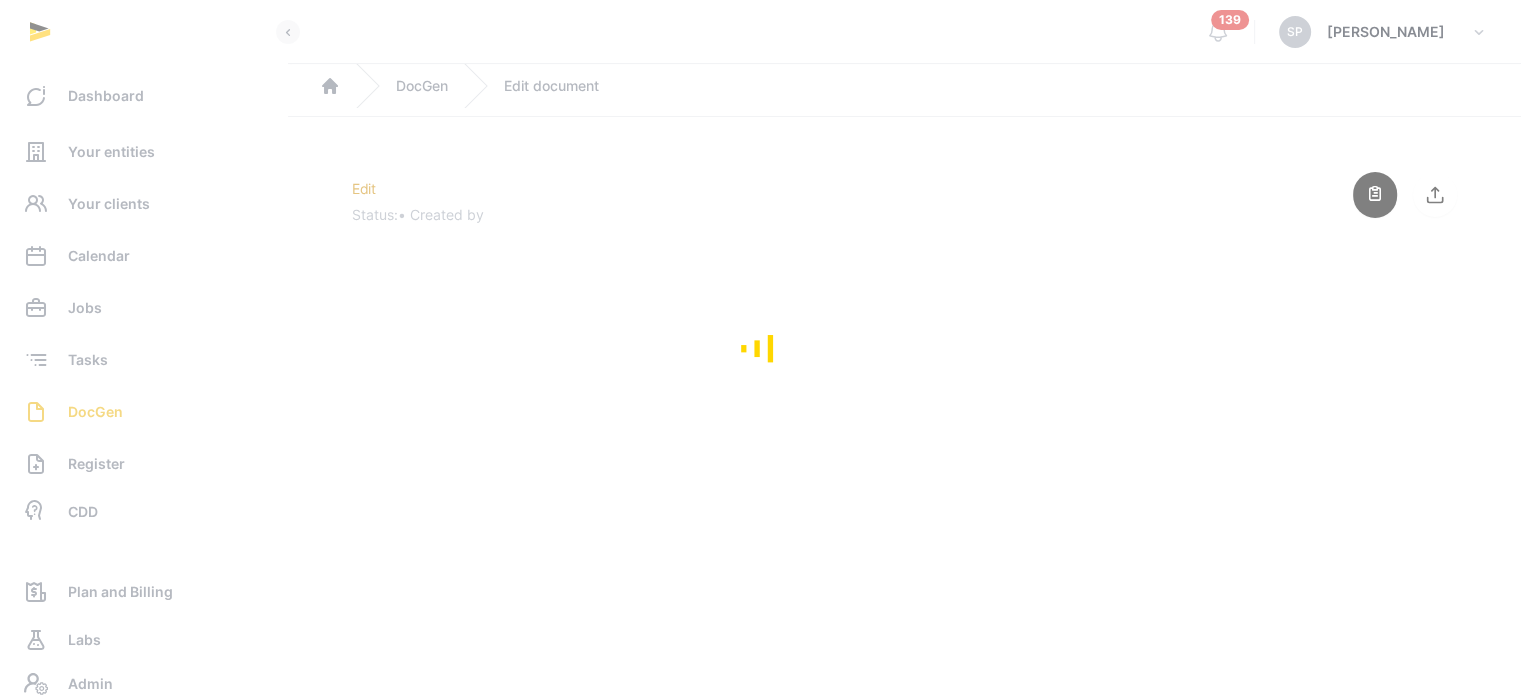scroll, scrollTop: 0, scrollLeft: 0, axis: both 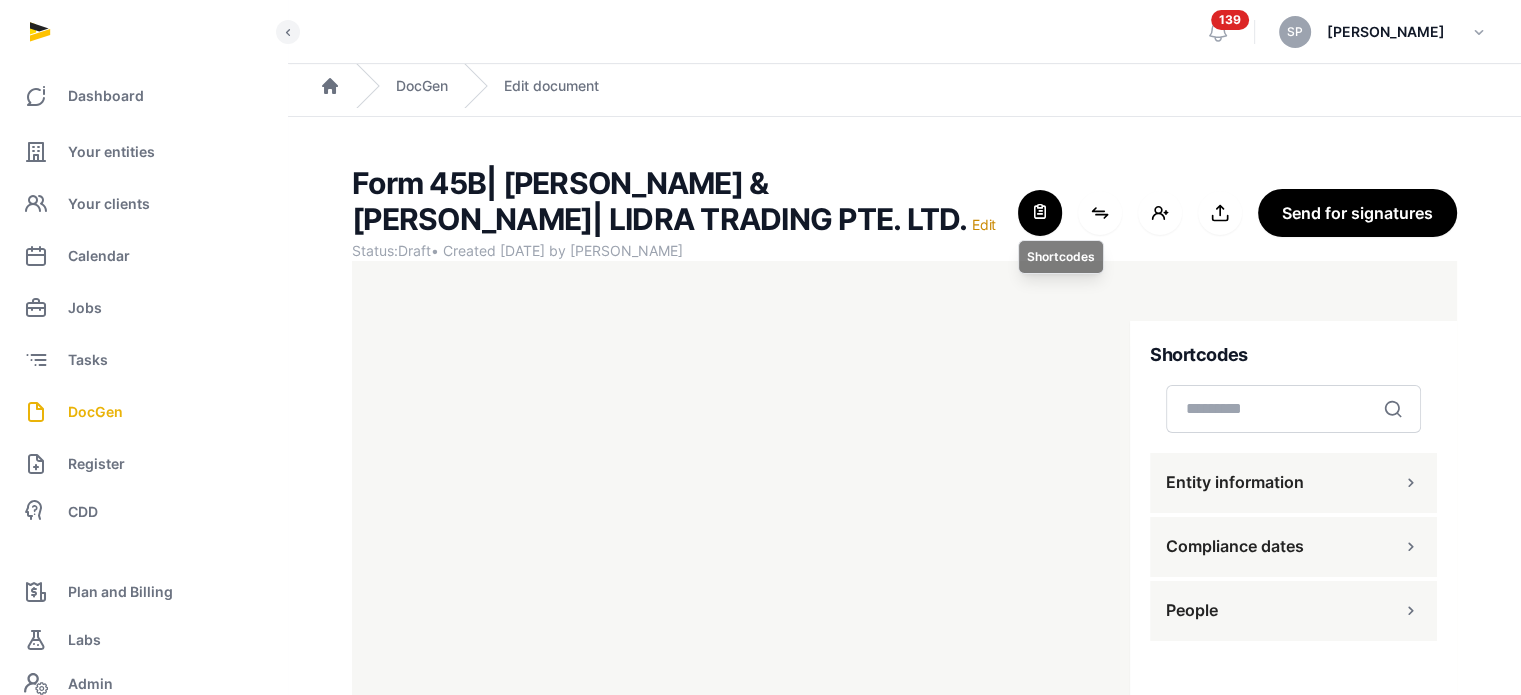 click at bounding box center (1040, 213) 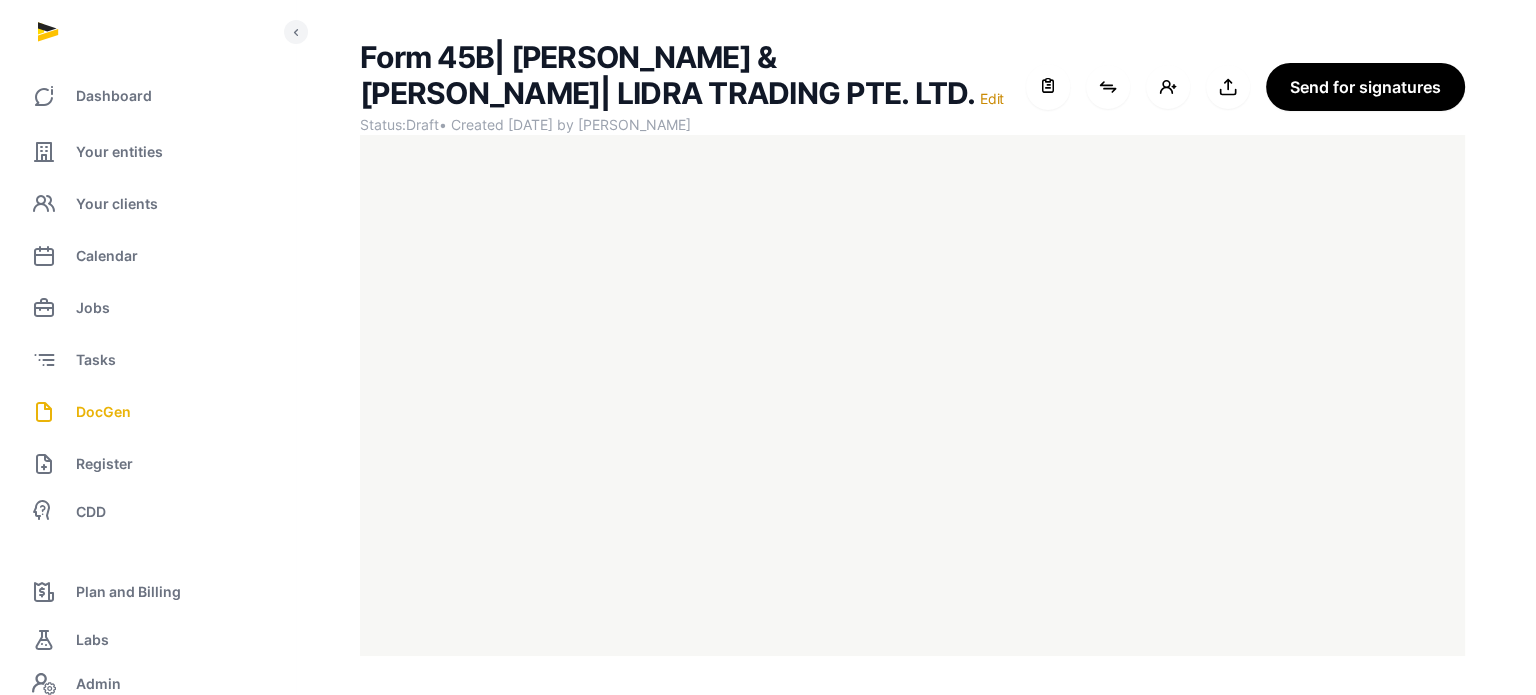 scroll, scrollTop: 127, scrollLeft: 0, axis: vertical 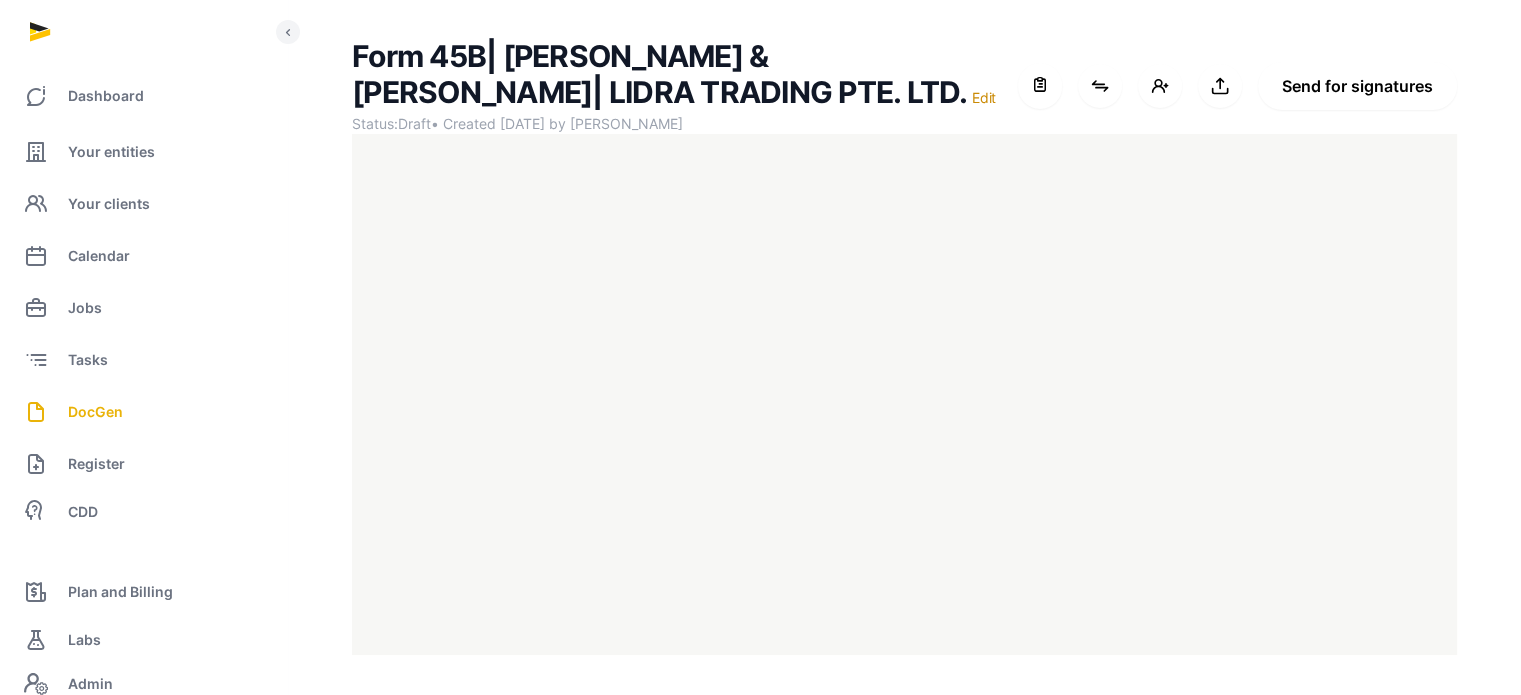 click on "Send for signatures" at bounding box center (1357, 86) 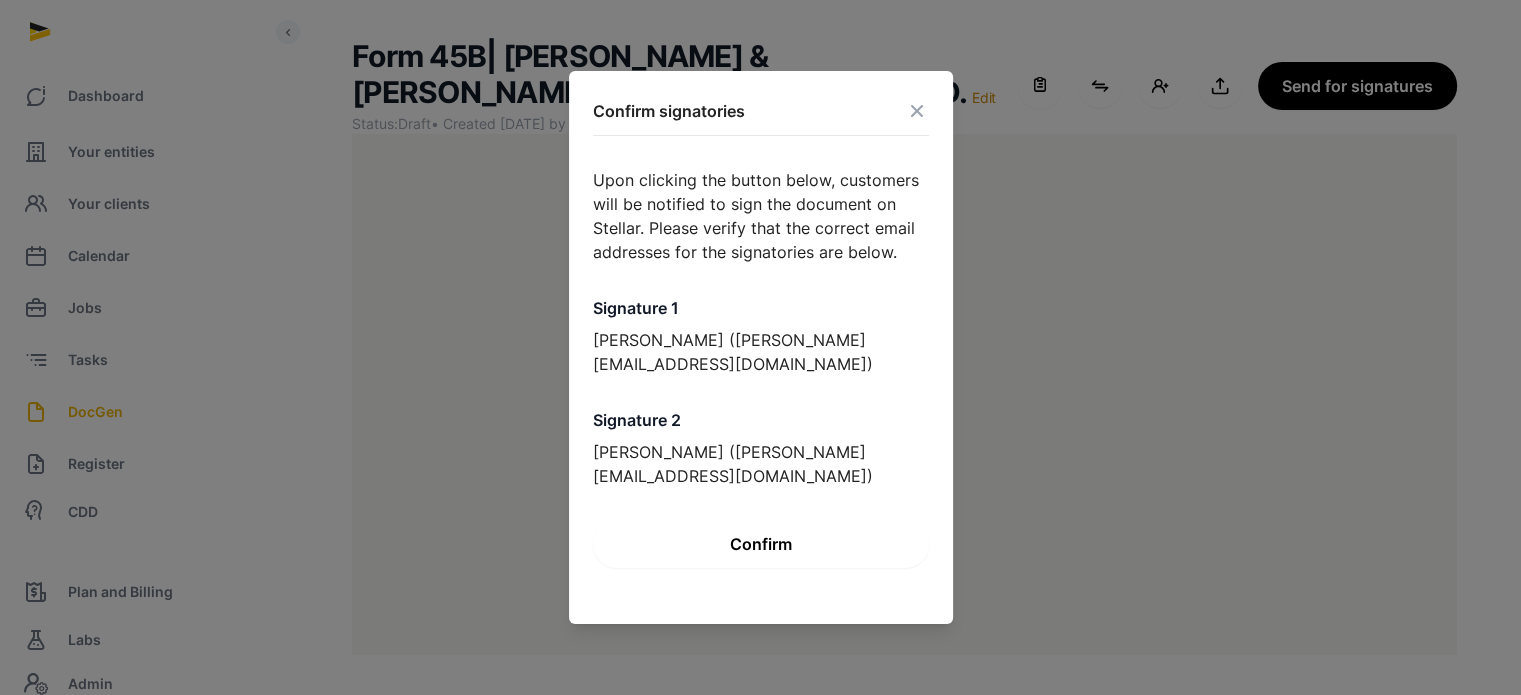 click on "Confirm" at bounding box center (761, 544) 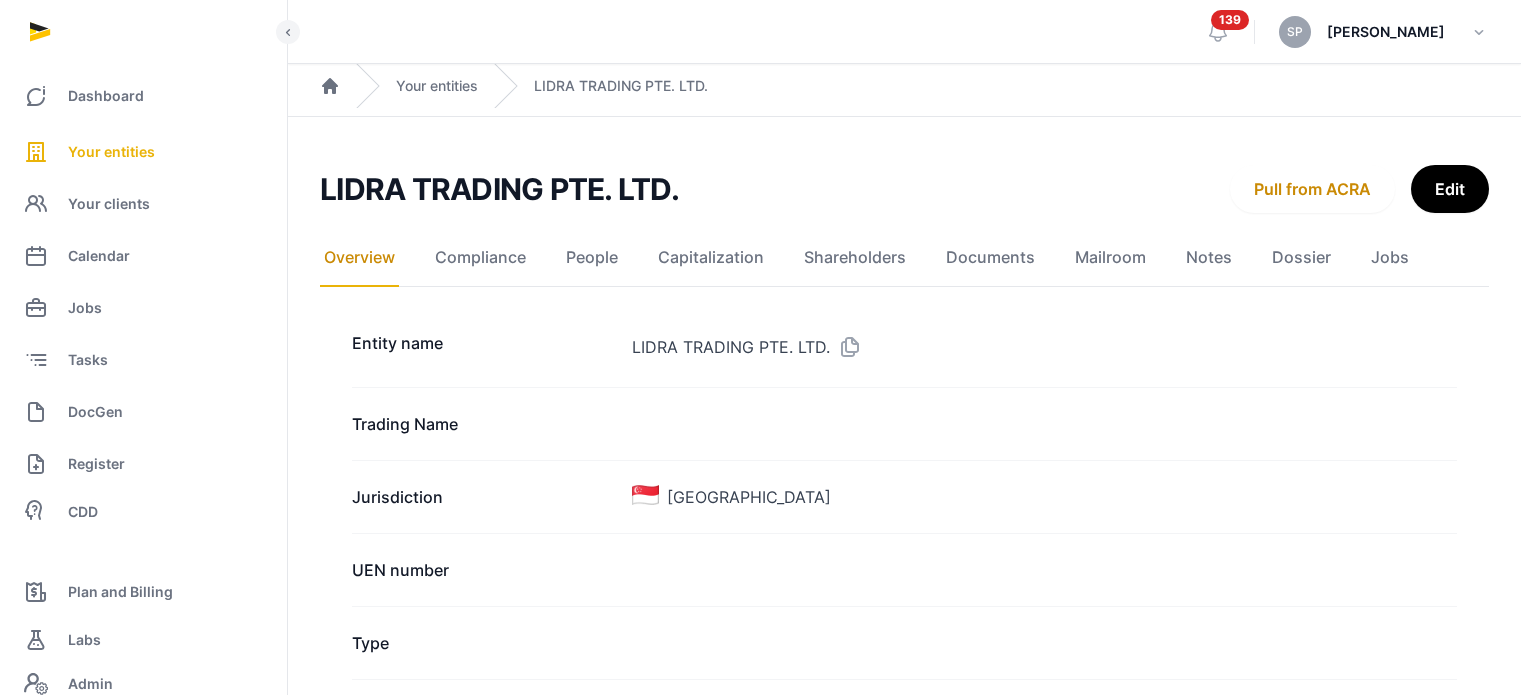 scroll, scrollTop: 0, scrollLeft: 0, axis: both 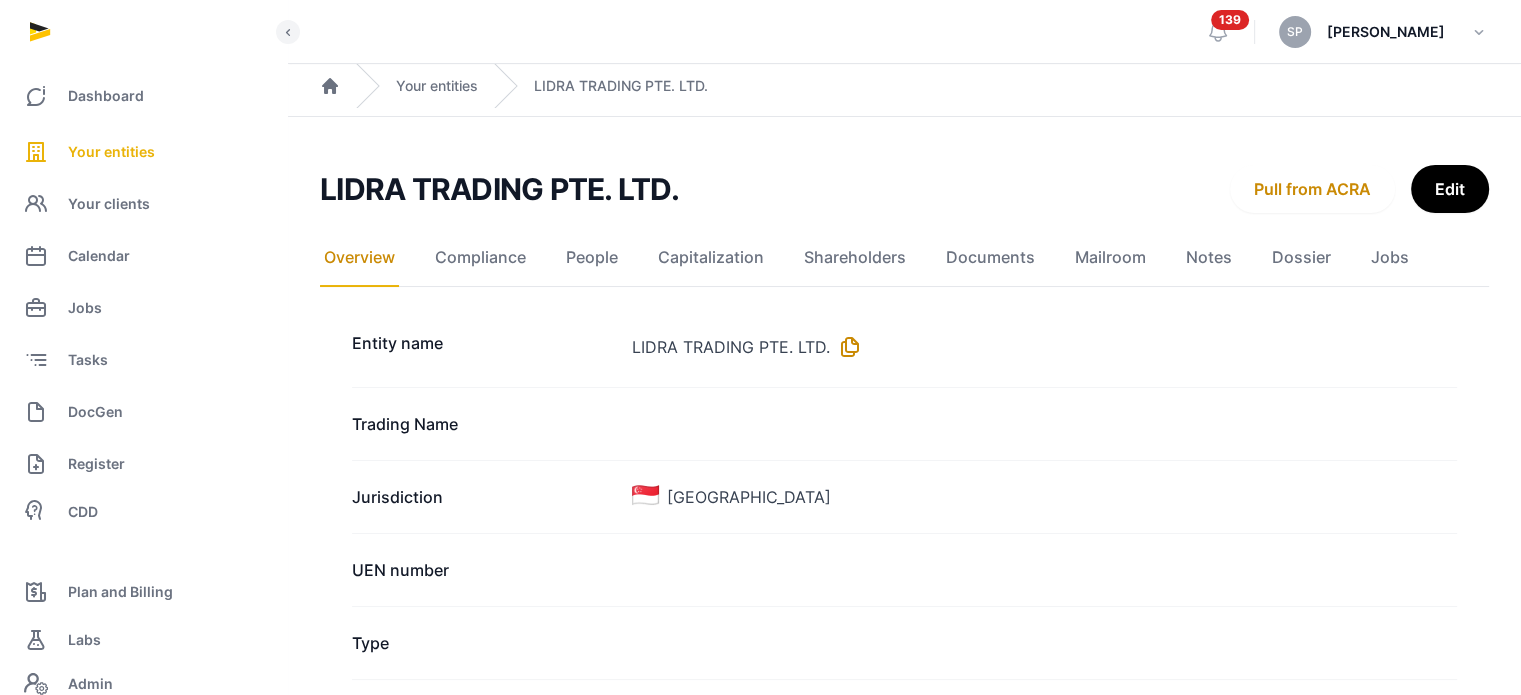 click at bounding box center [846, 347] 